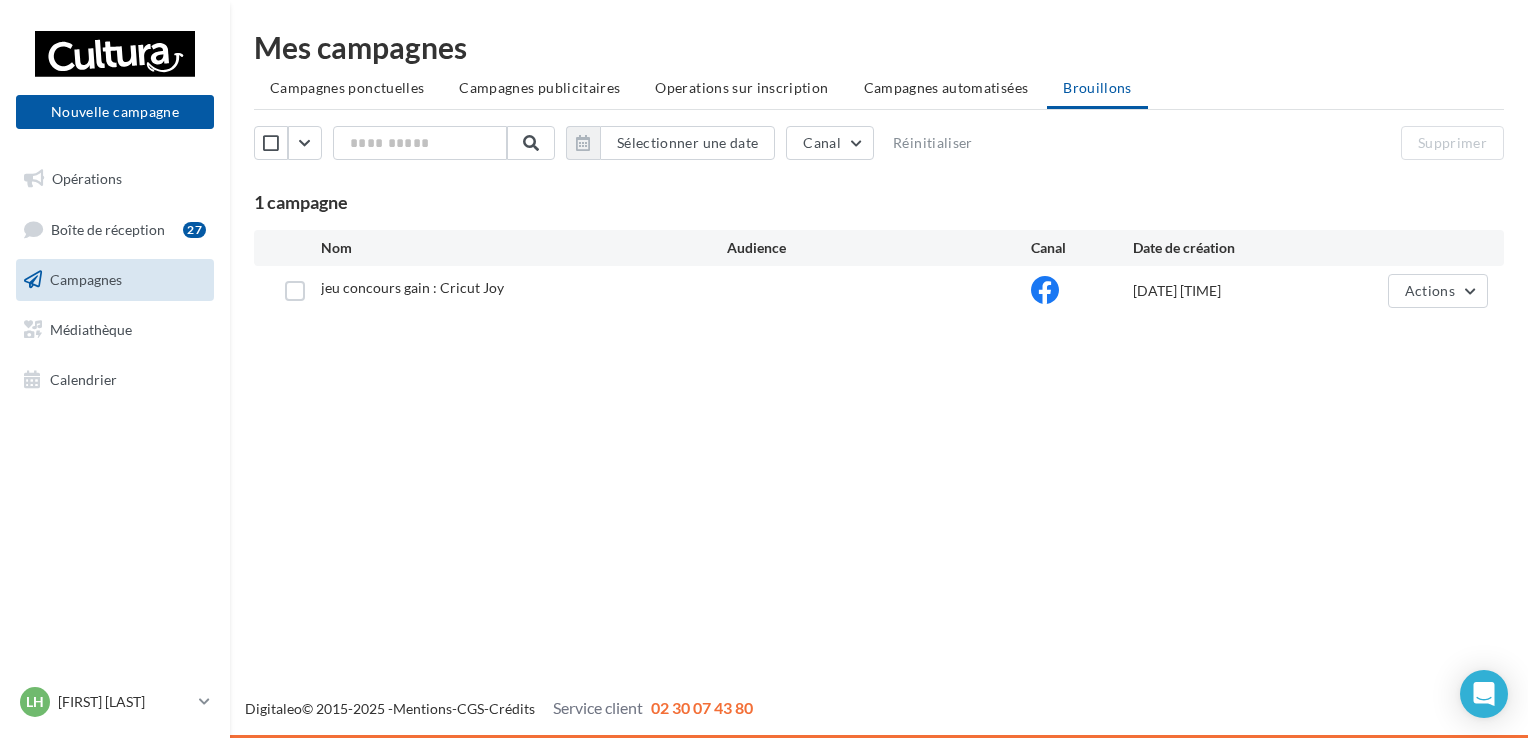 scroll, scrollTop: 0, scrollLeft: 0, axis: both 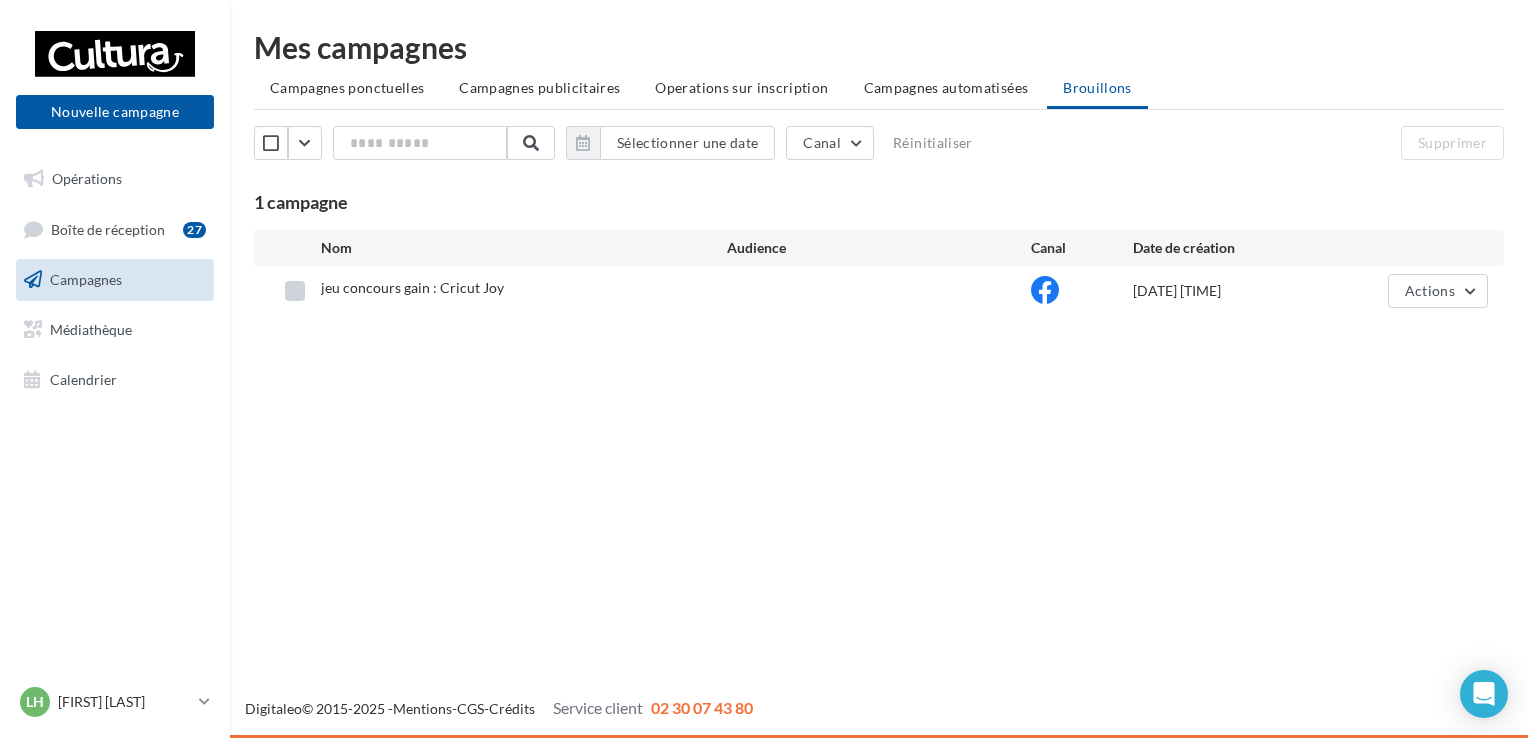 click at bounding box center [295, 291] 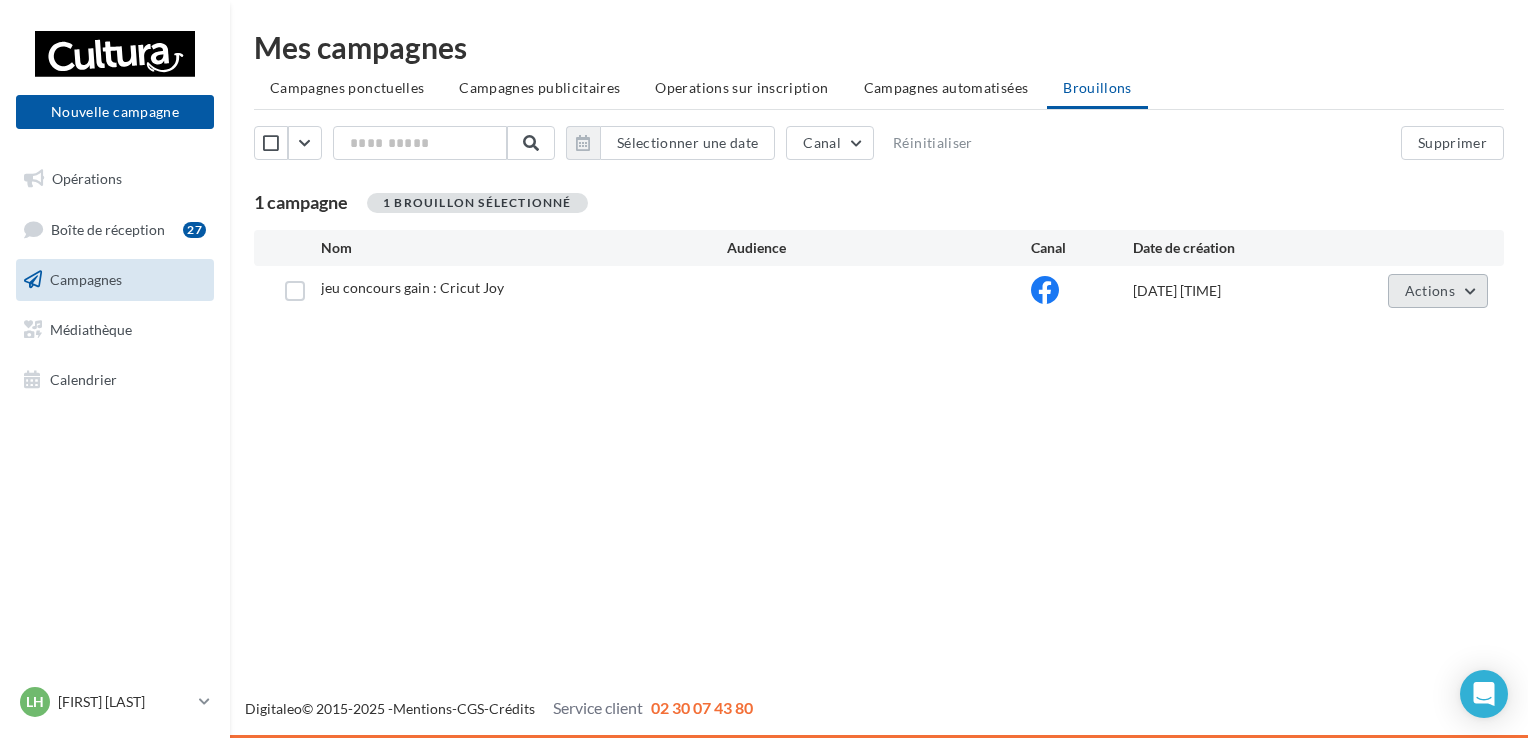 click on "Actions" at bounding box center (1438, 291) 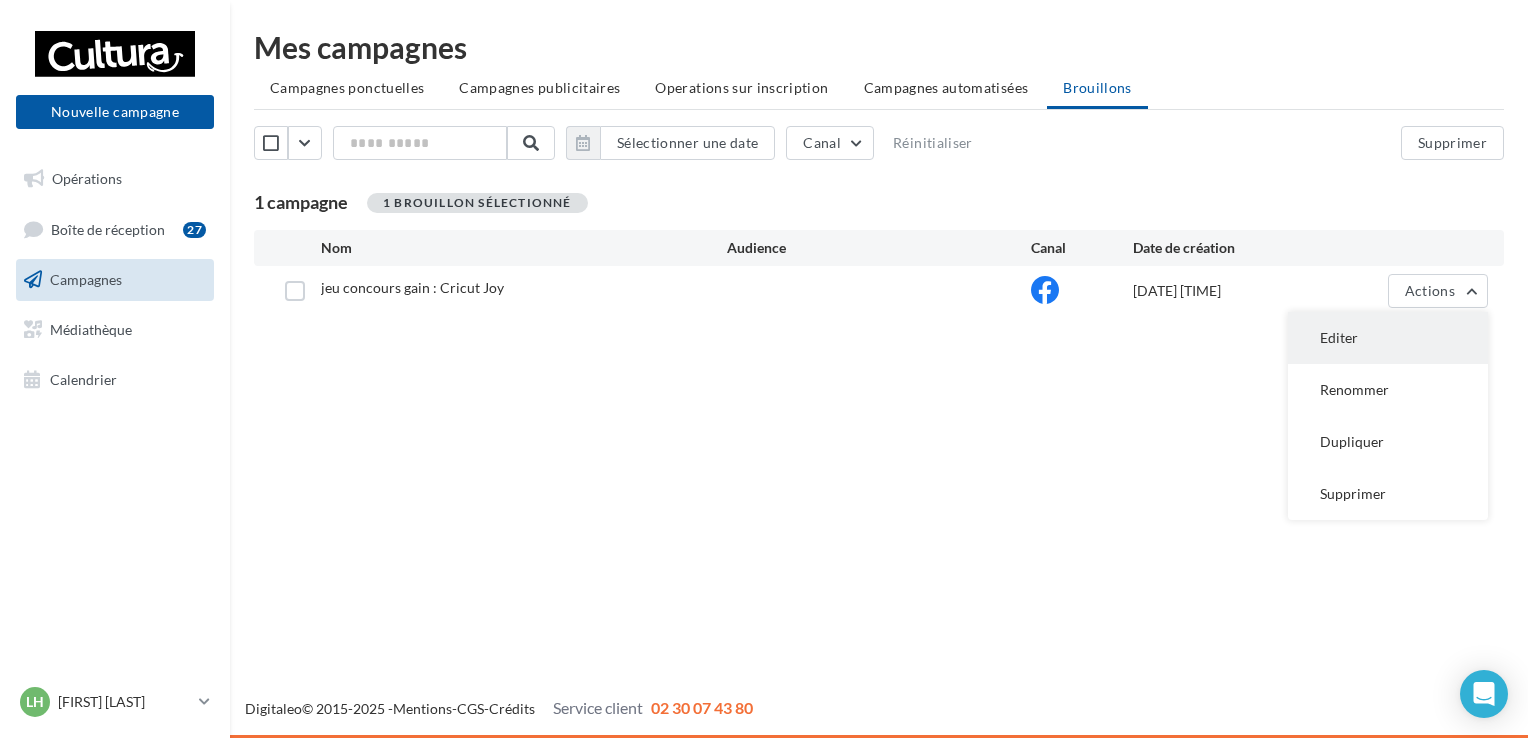 click on "Editer" at bounding box center (1388, 338) 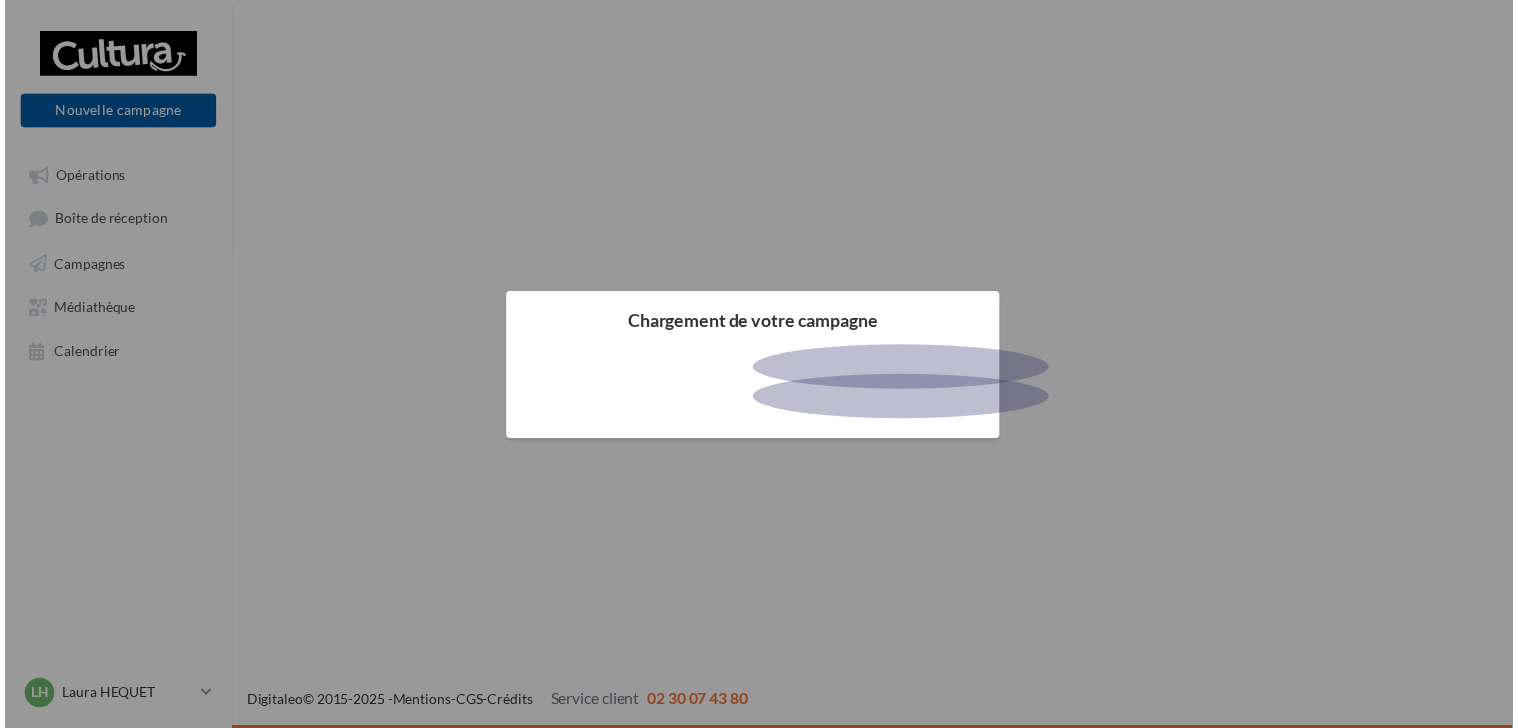 scroll, scrollTop: 0, scrollLeft: 0, axis: both 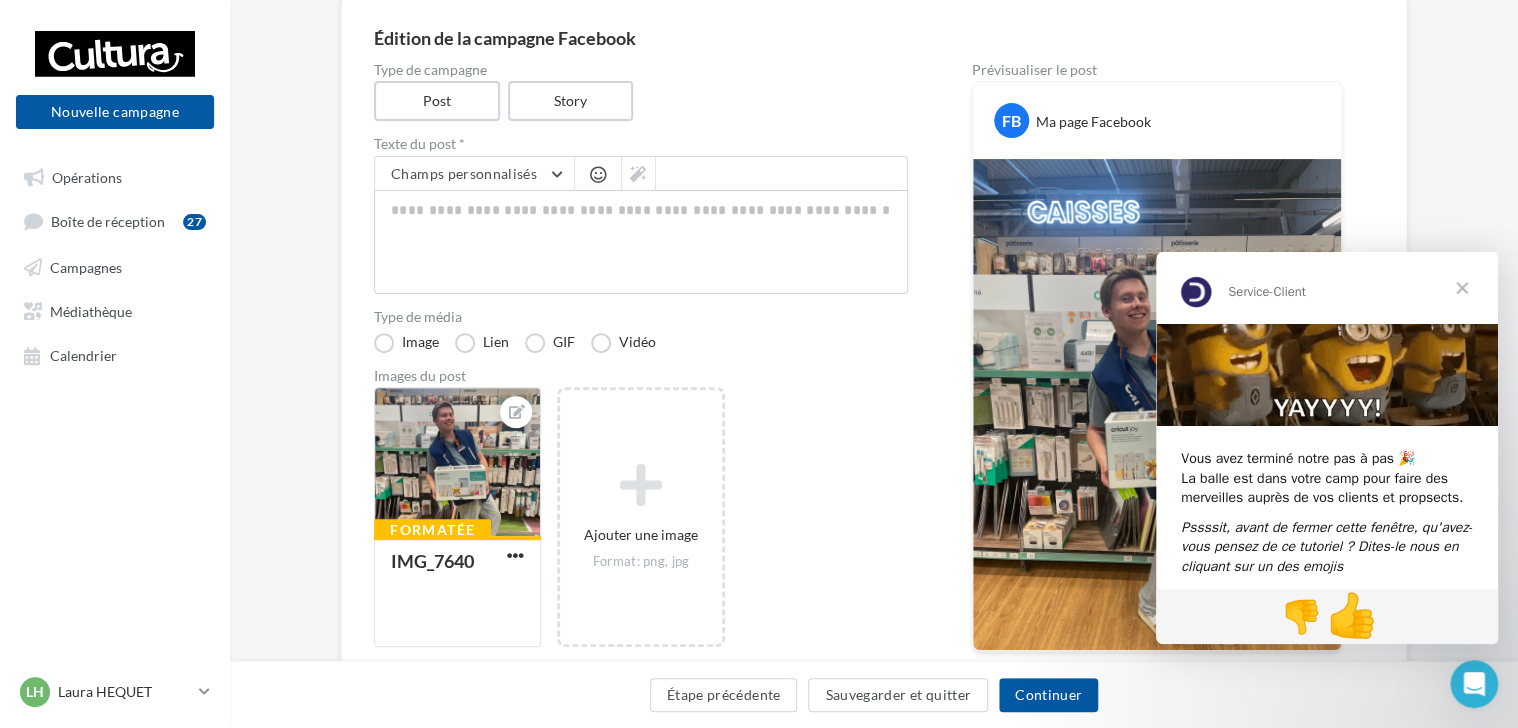 click on "👍" at bounding box center [1352, 616] 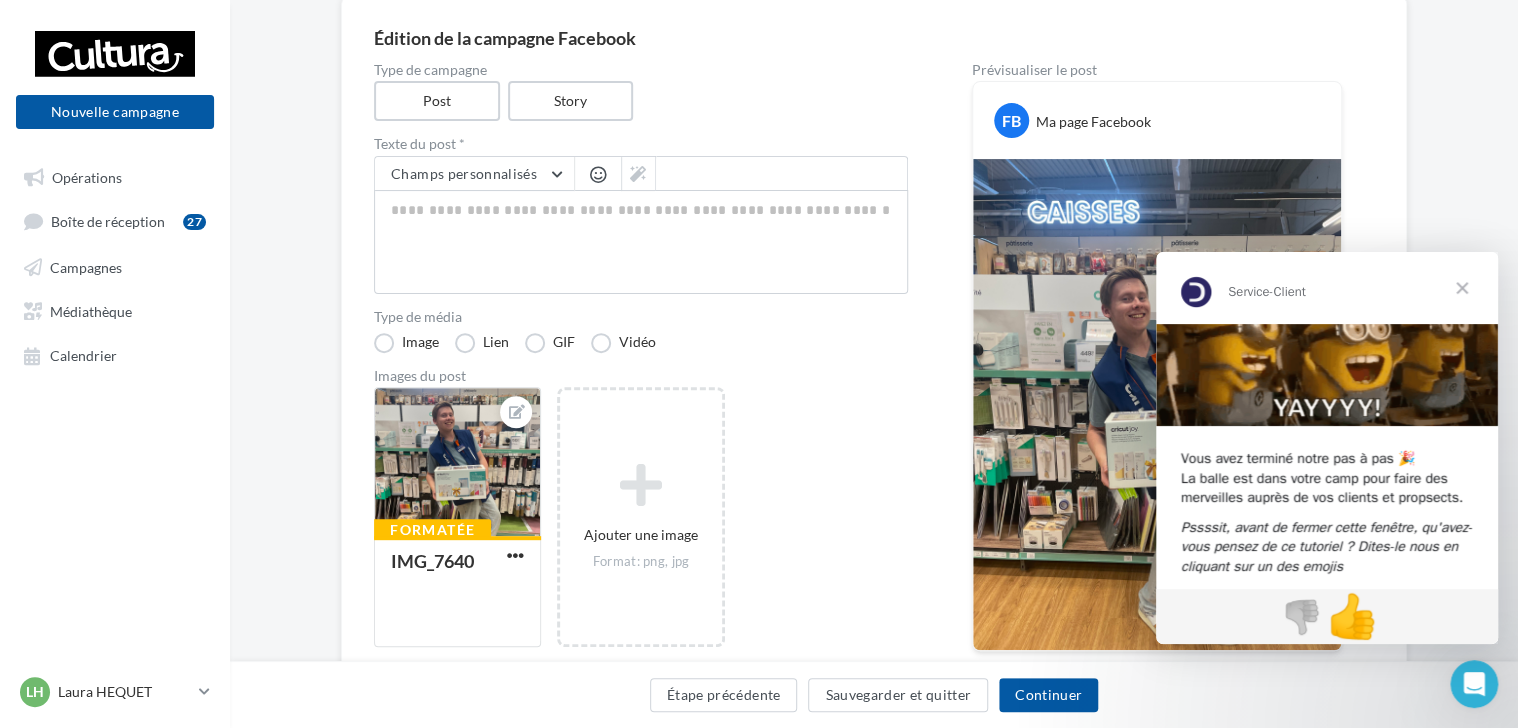 scroll, scrollTop: 0, scrollLeft: 0, axis: both 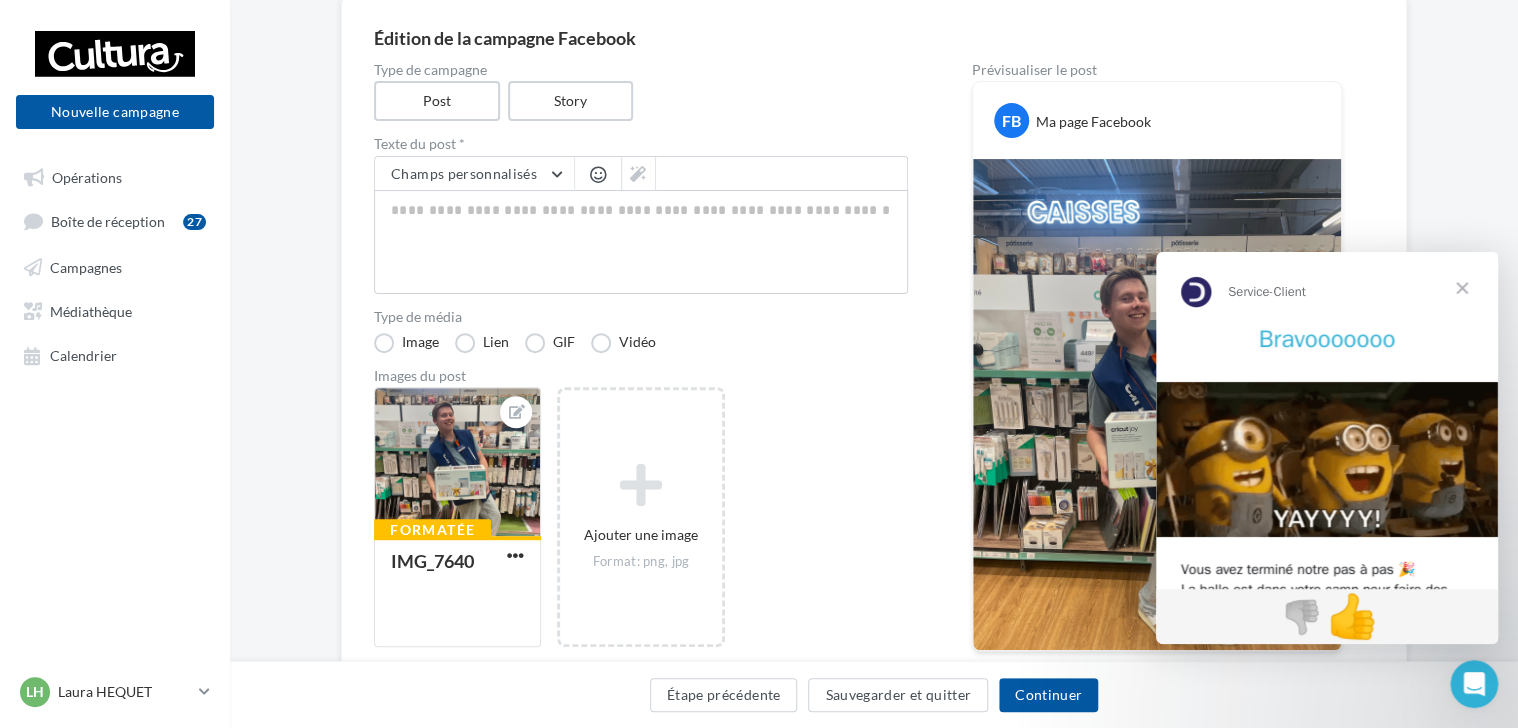 click at bounding box center [1462, 288] 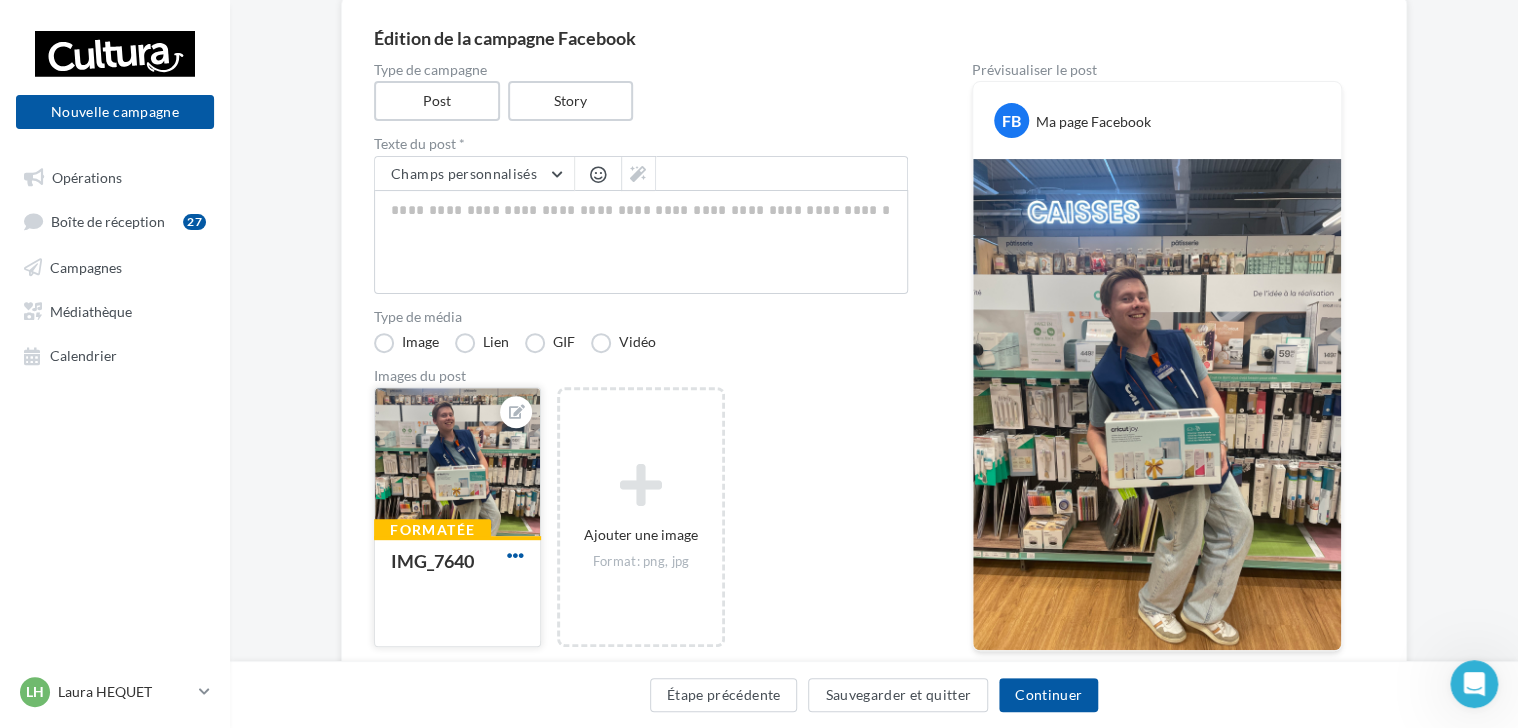 click at bounding box center (515, 555) 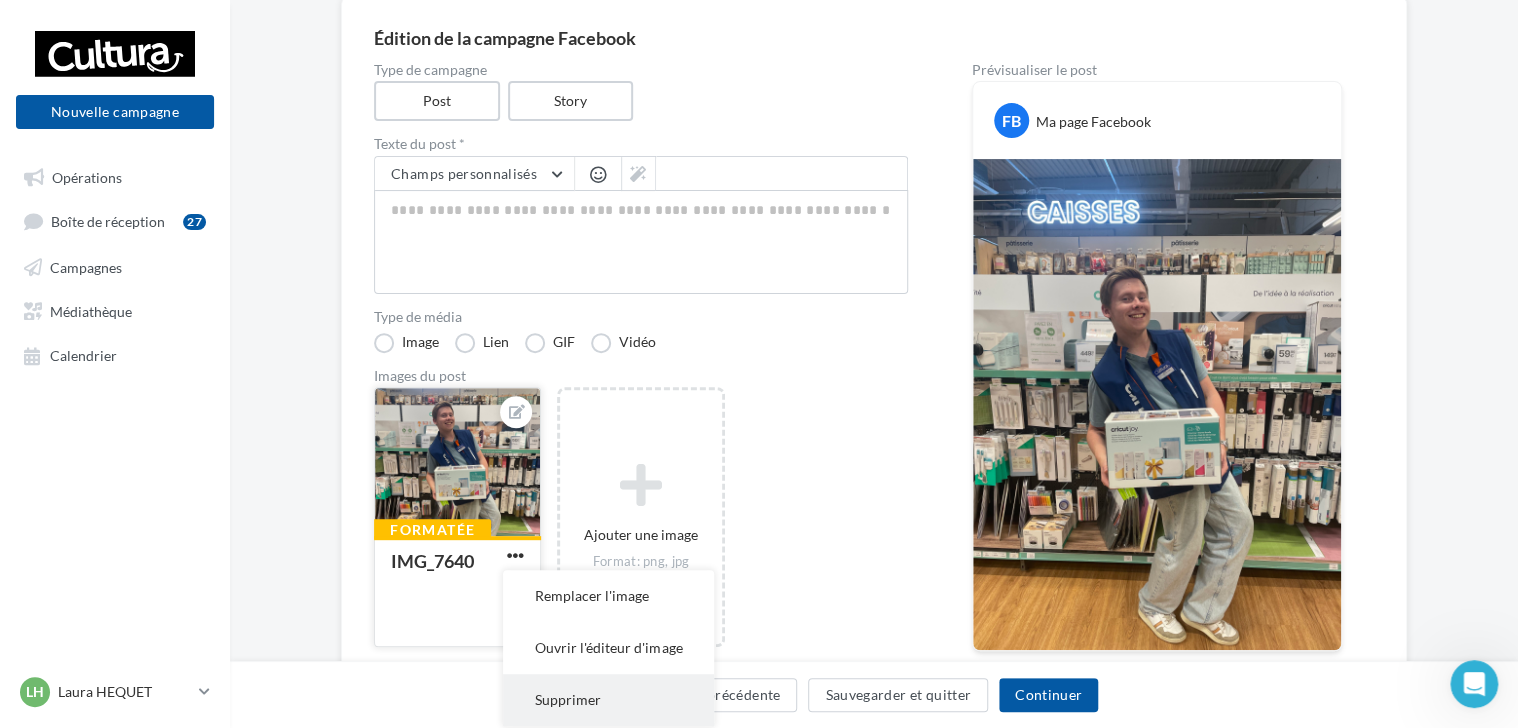click on "Supprimer" at bounding box center (608, 700) 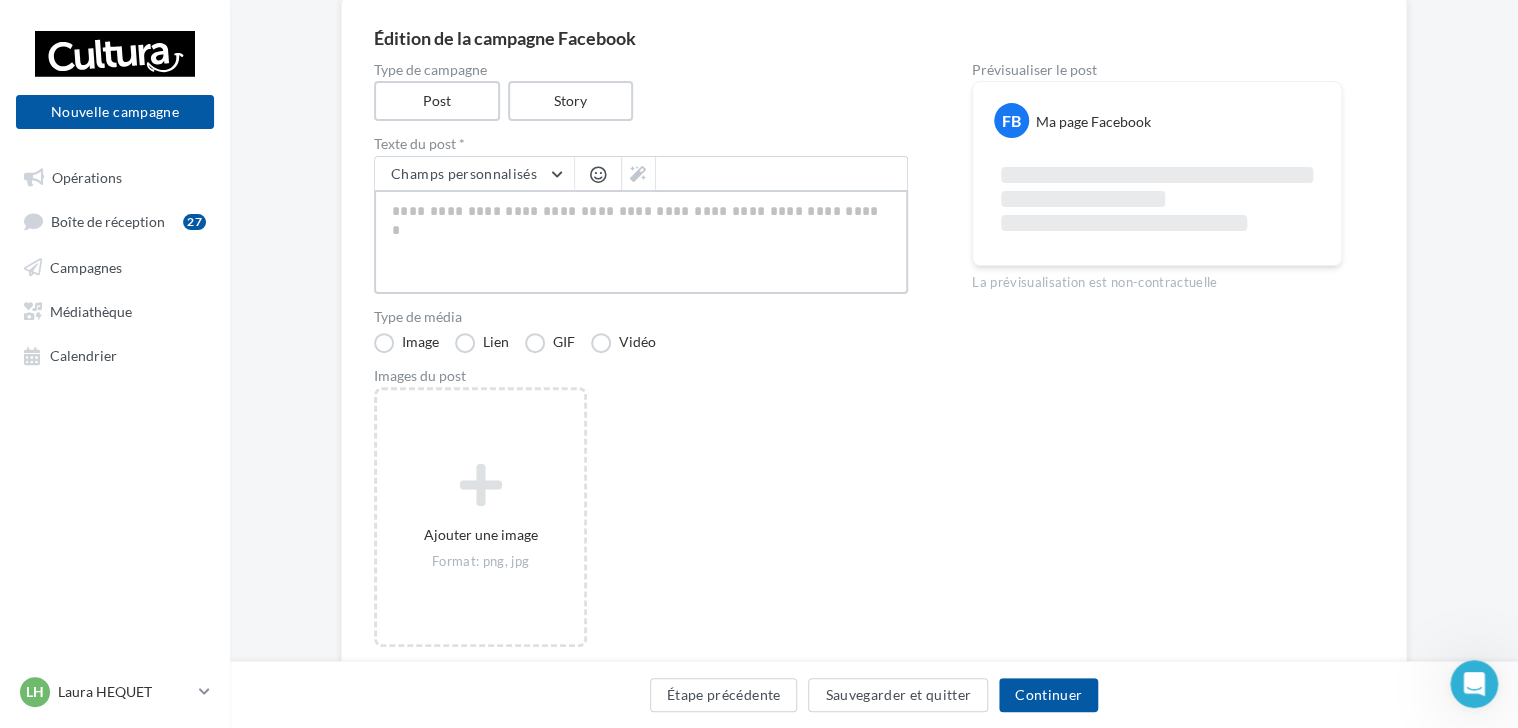 click at bounding box center (641, 242) 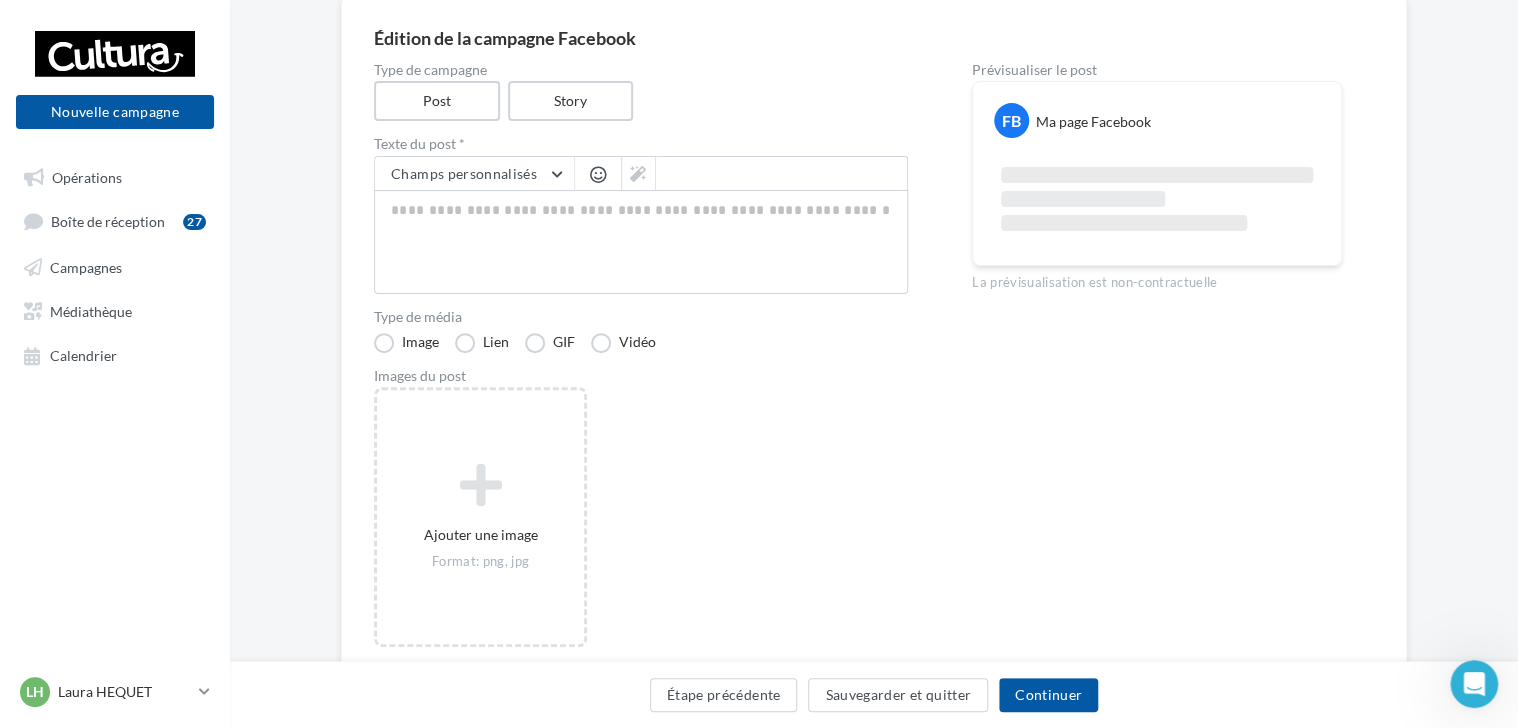 click at bounding box center (598, 174) 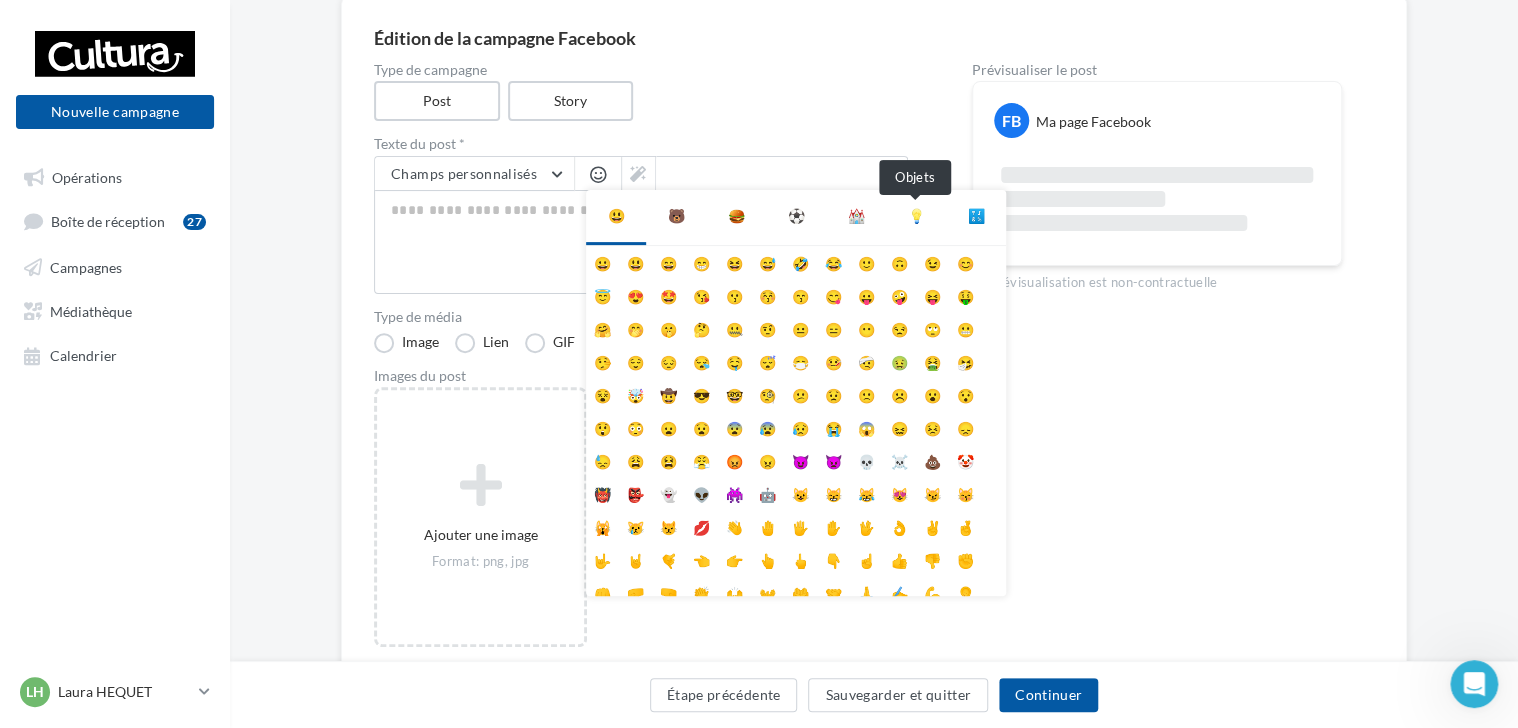 click on "💡" at bounding box center [916, 216] 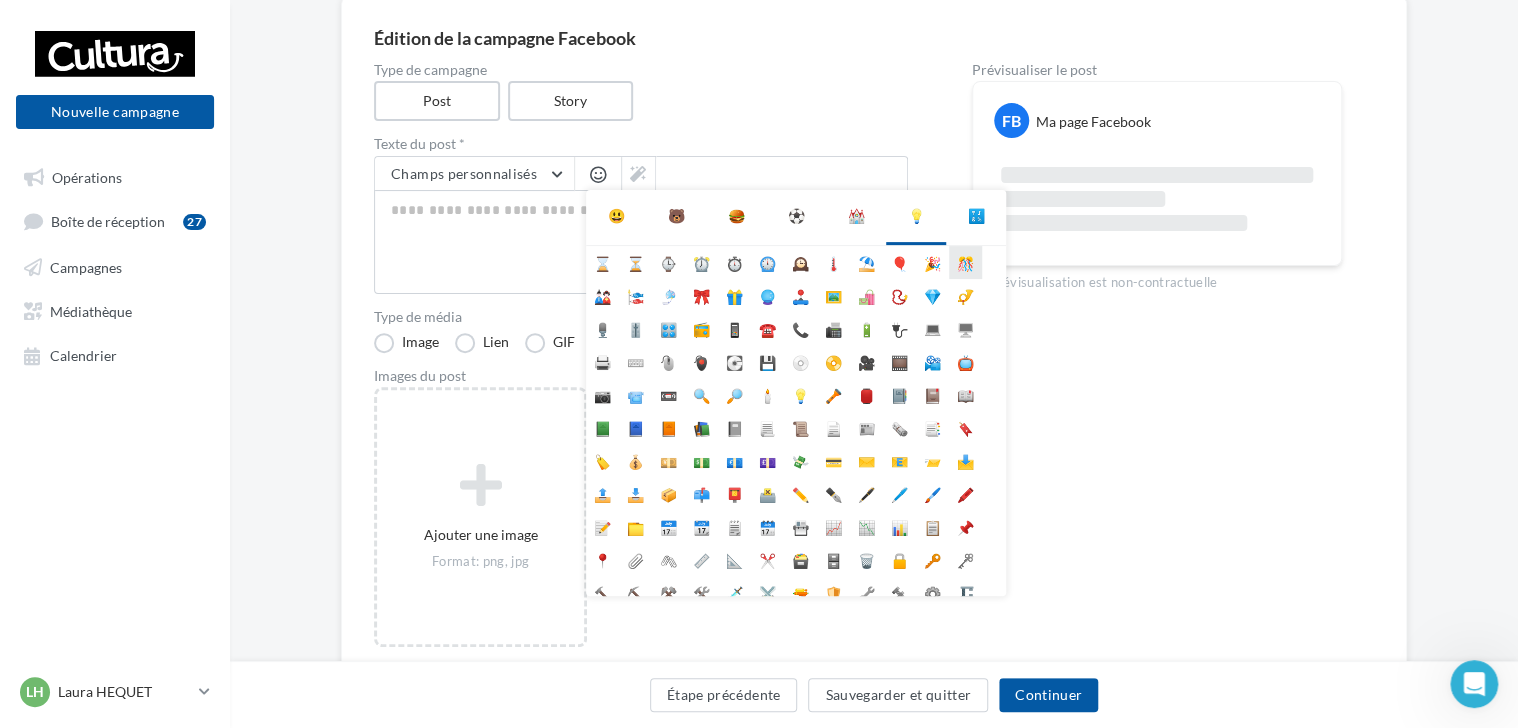 click on "🎊" at bounding box center (965, 262) 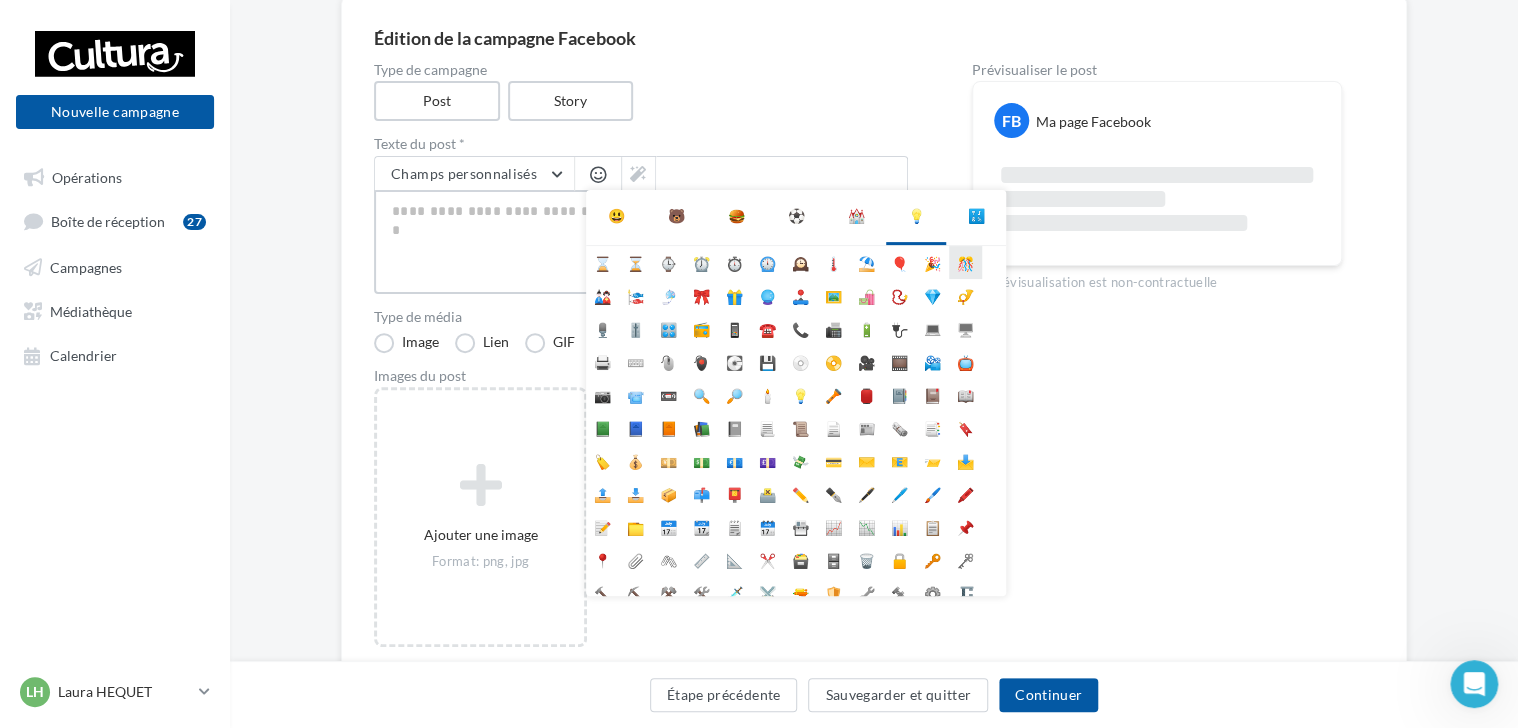 type on "**" 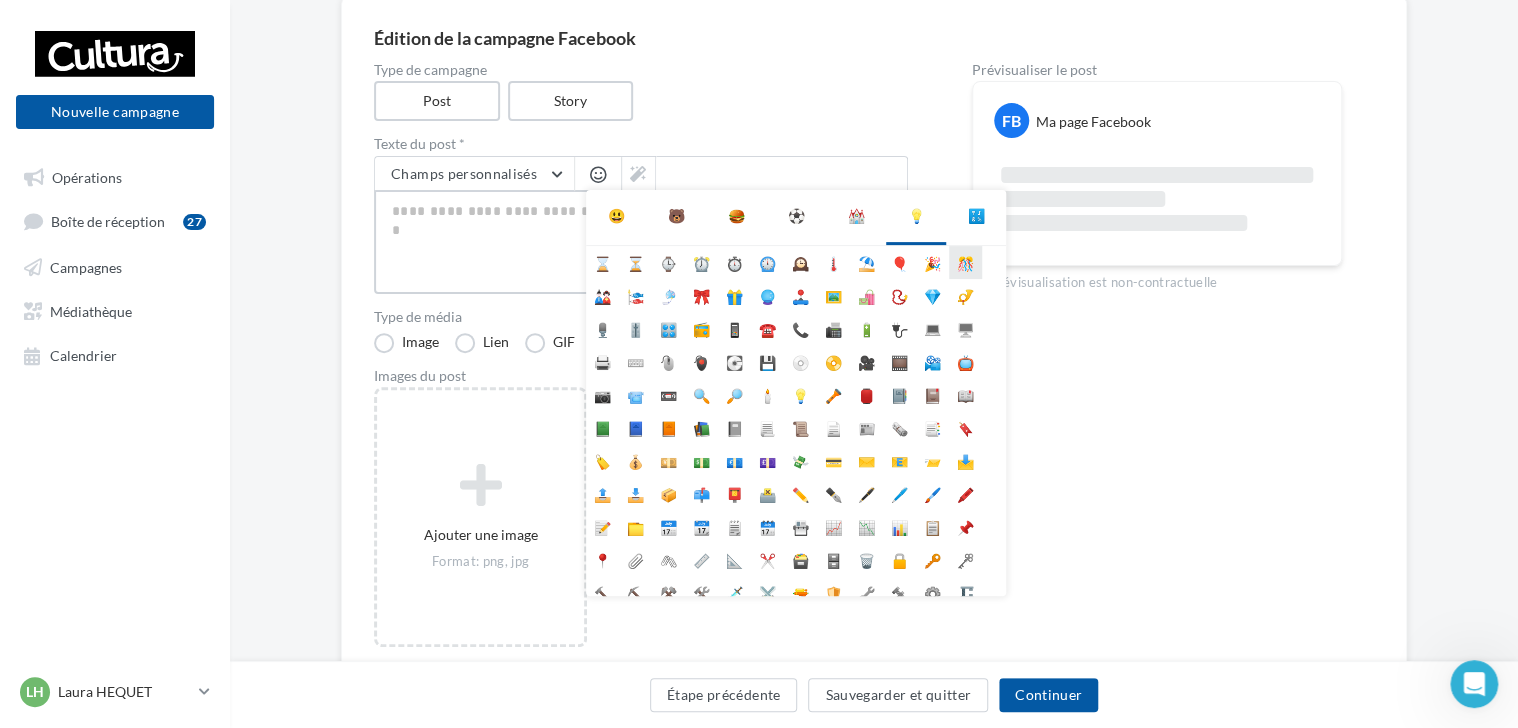 type on "**" 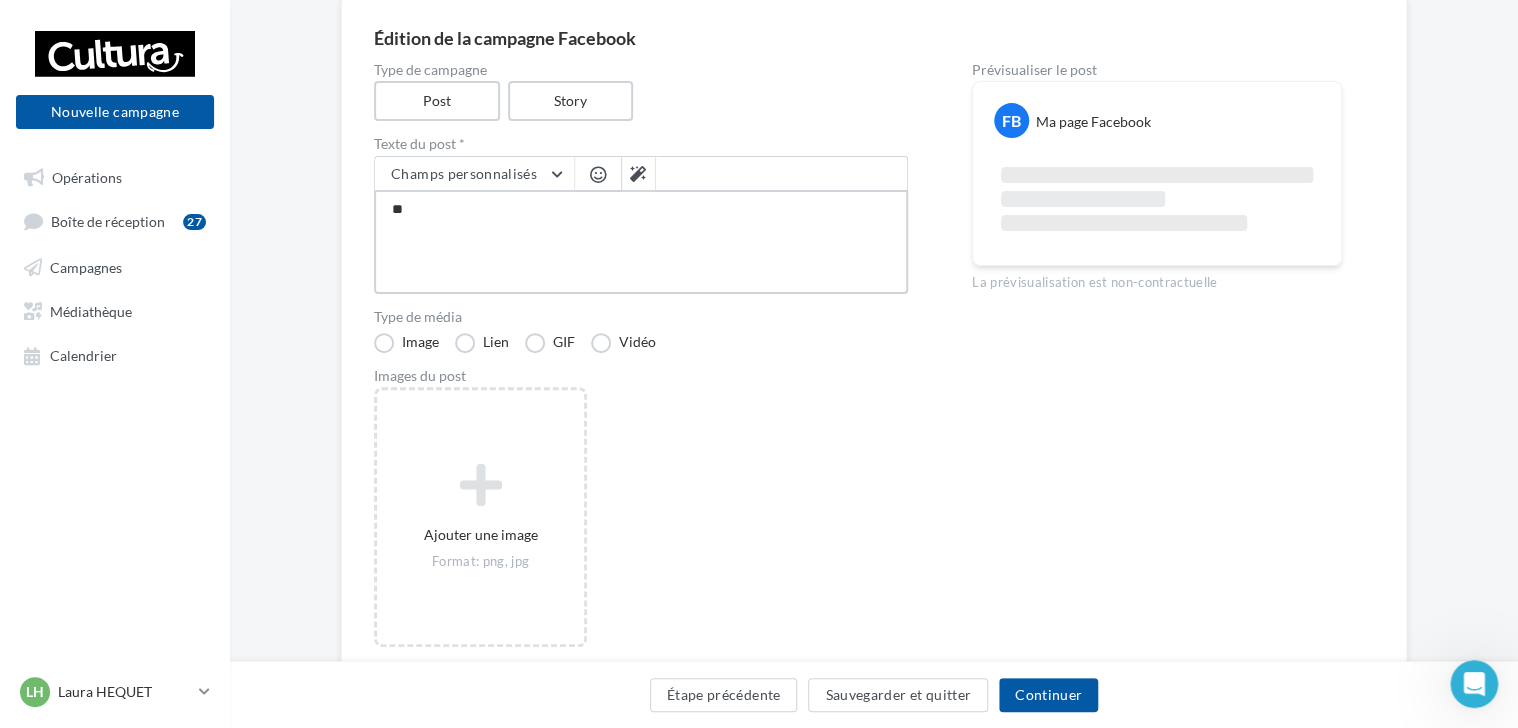 type on "***" 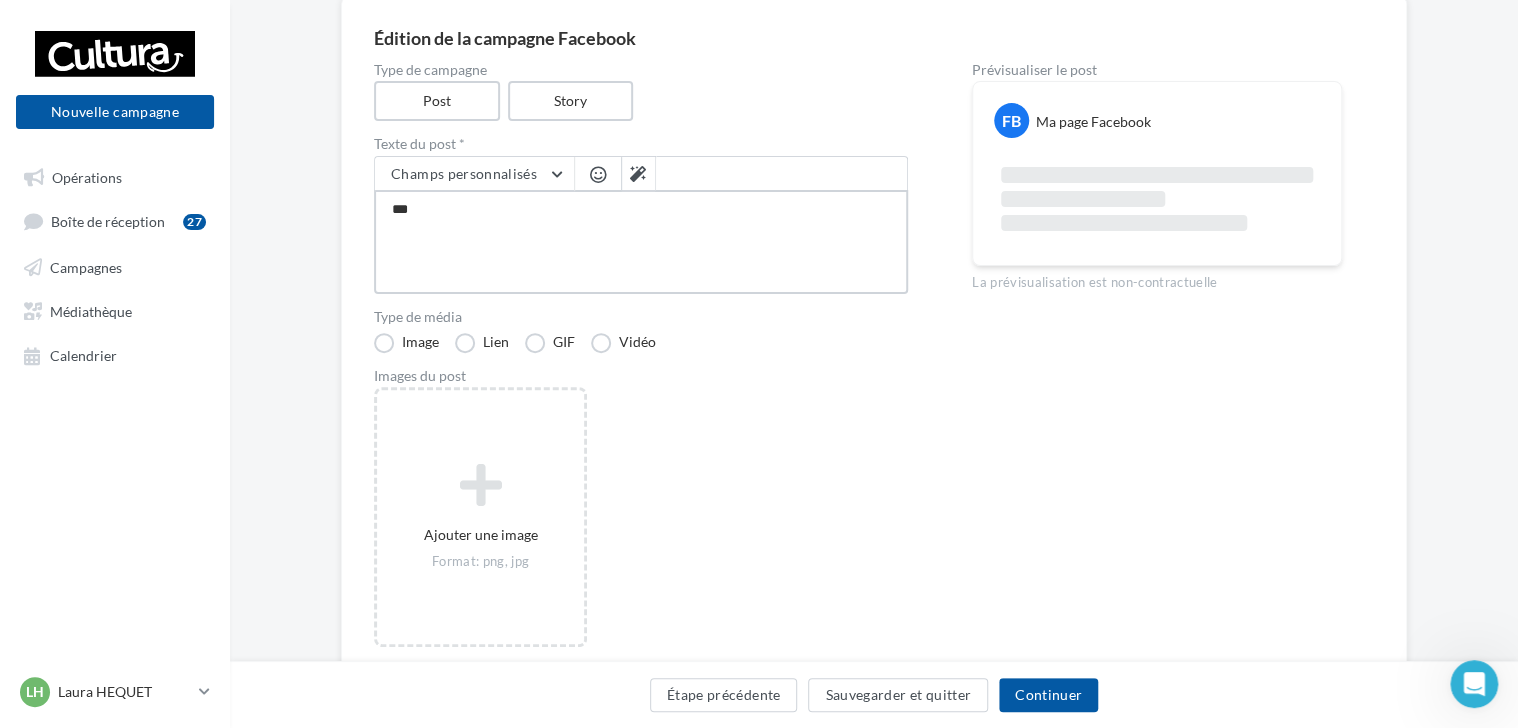 type on "****" 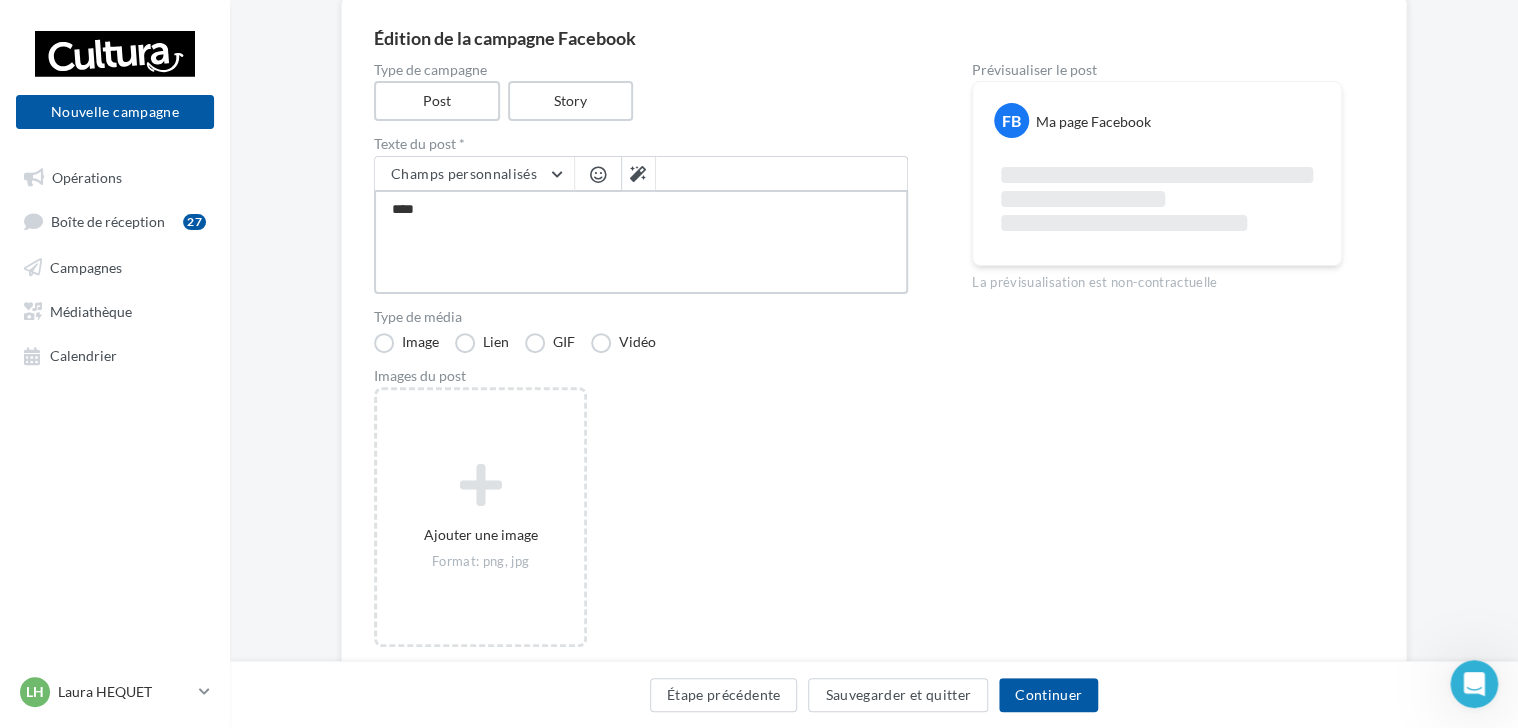 type on "*****" 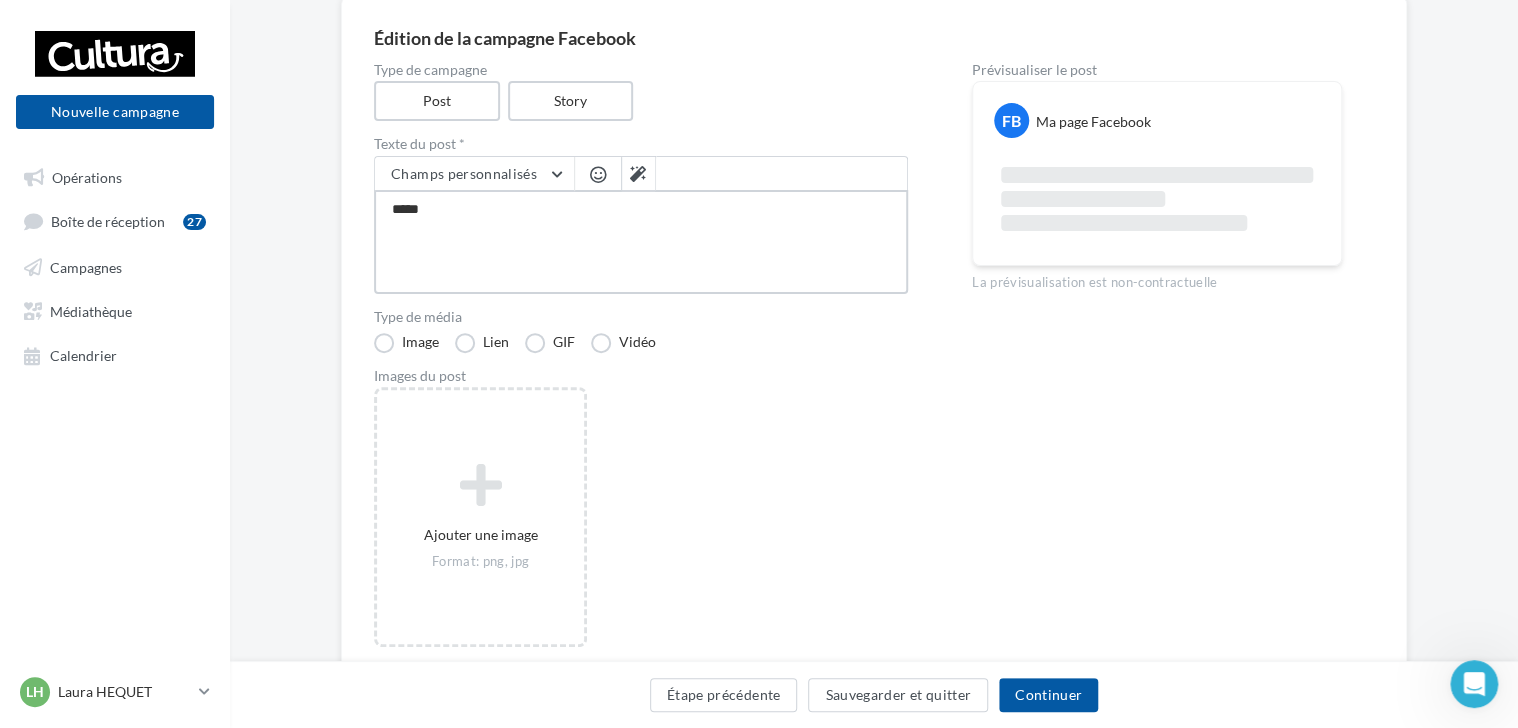 type on "*****" 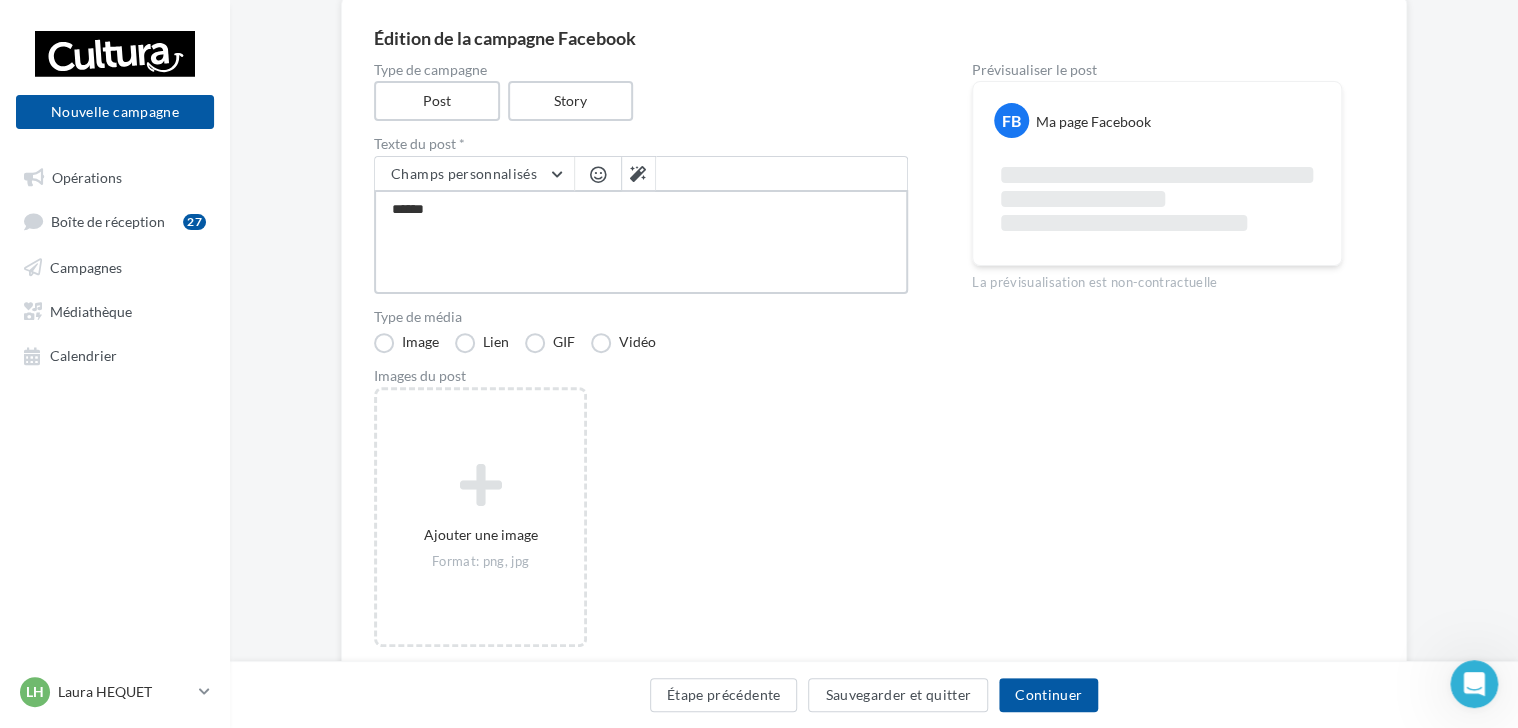 type on "*****" 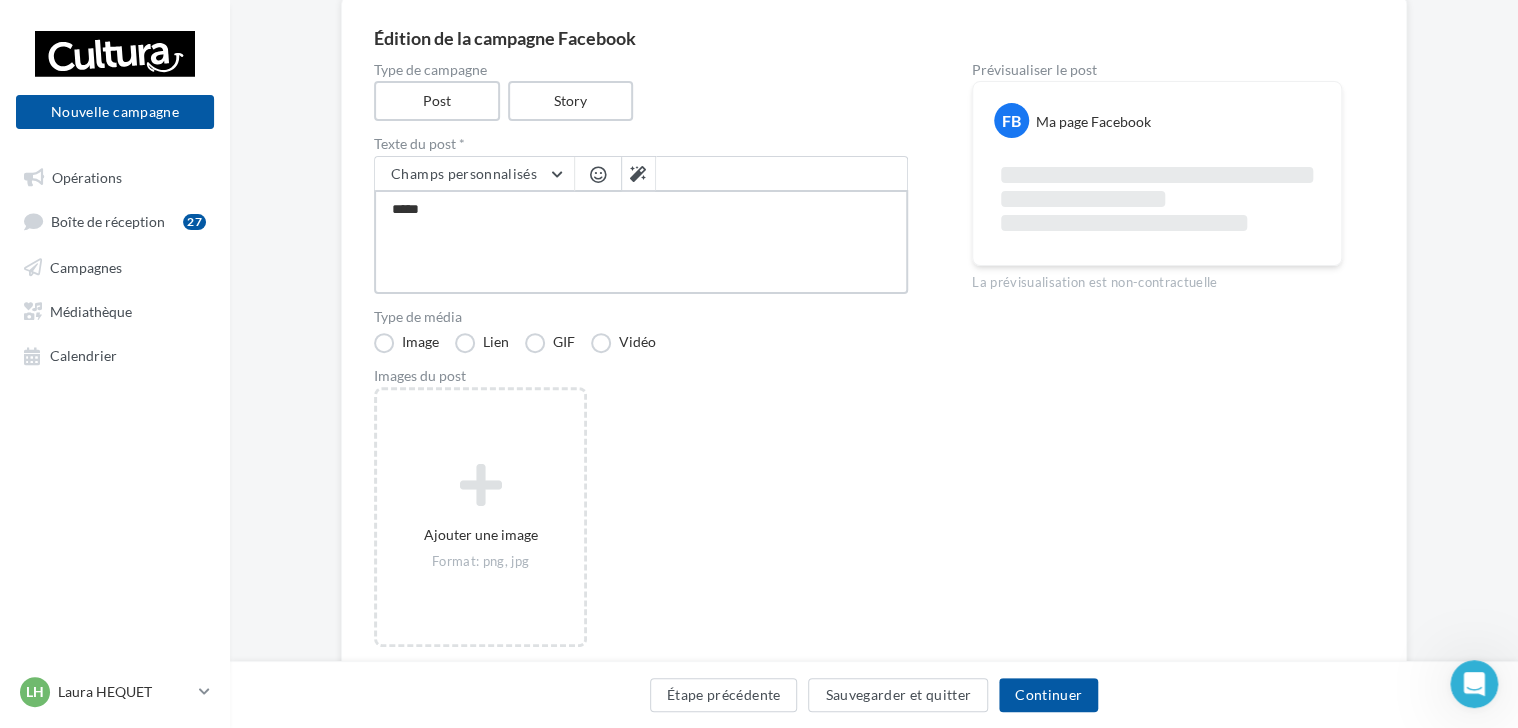type on "****" 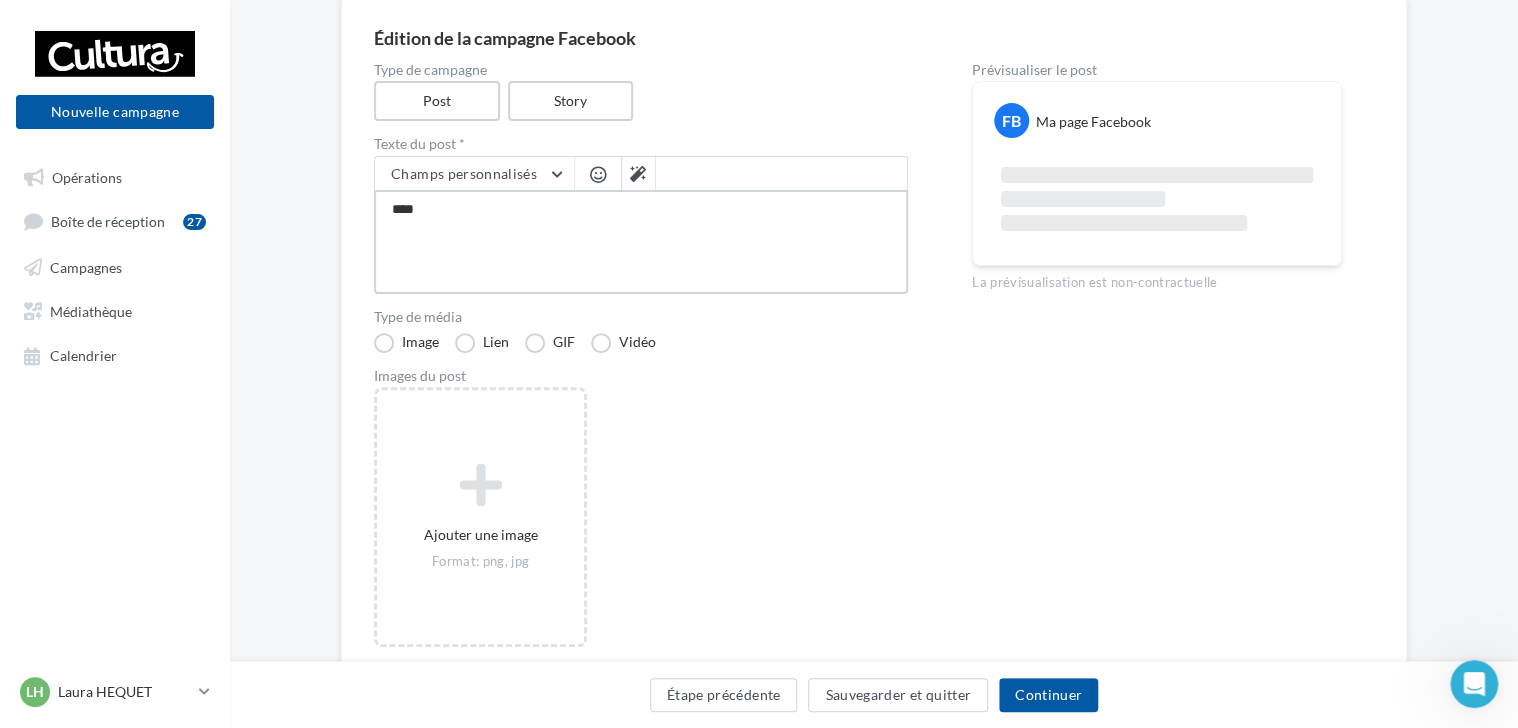 type on "***" 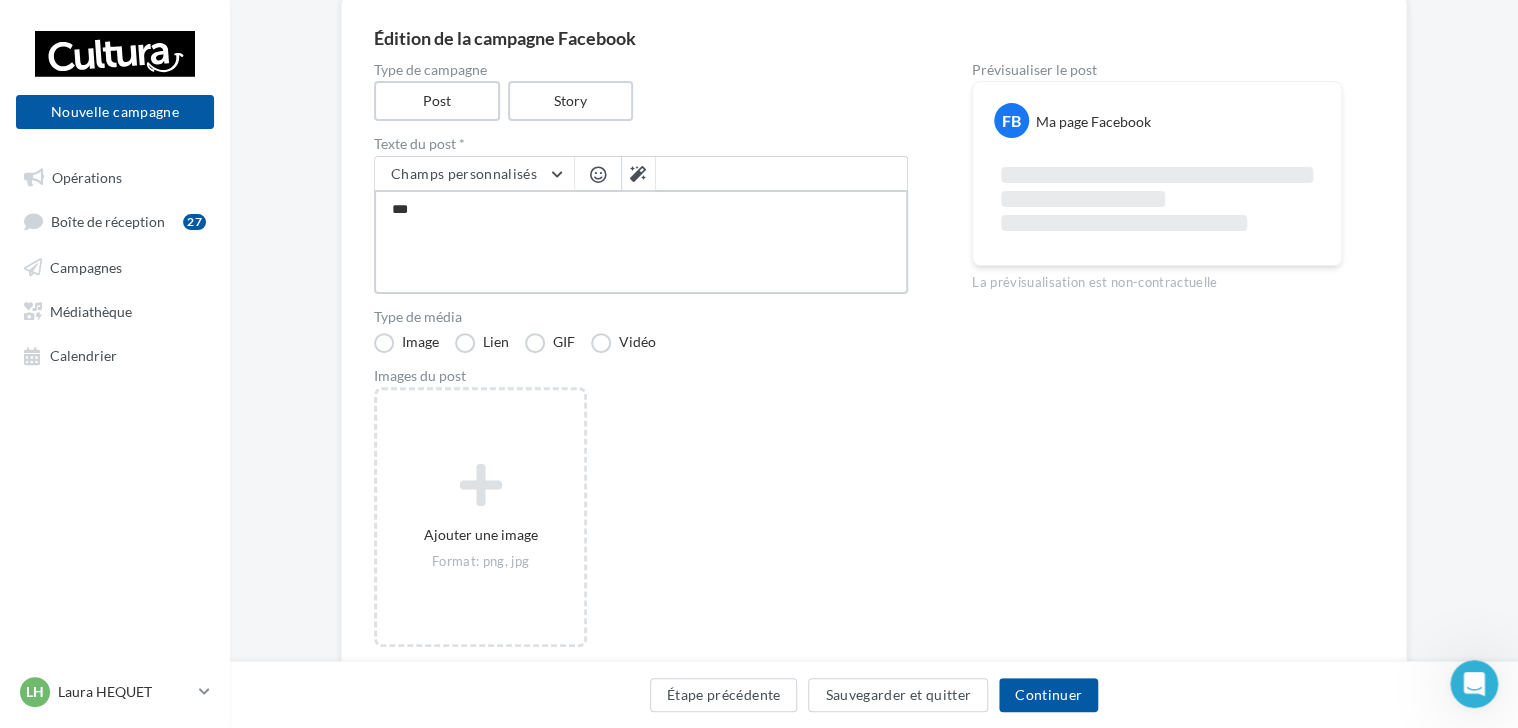 type on "**" 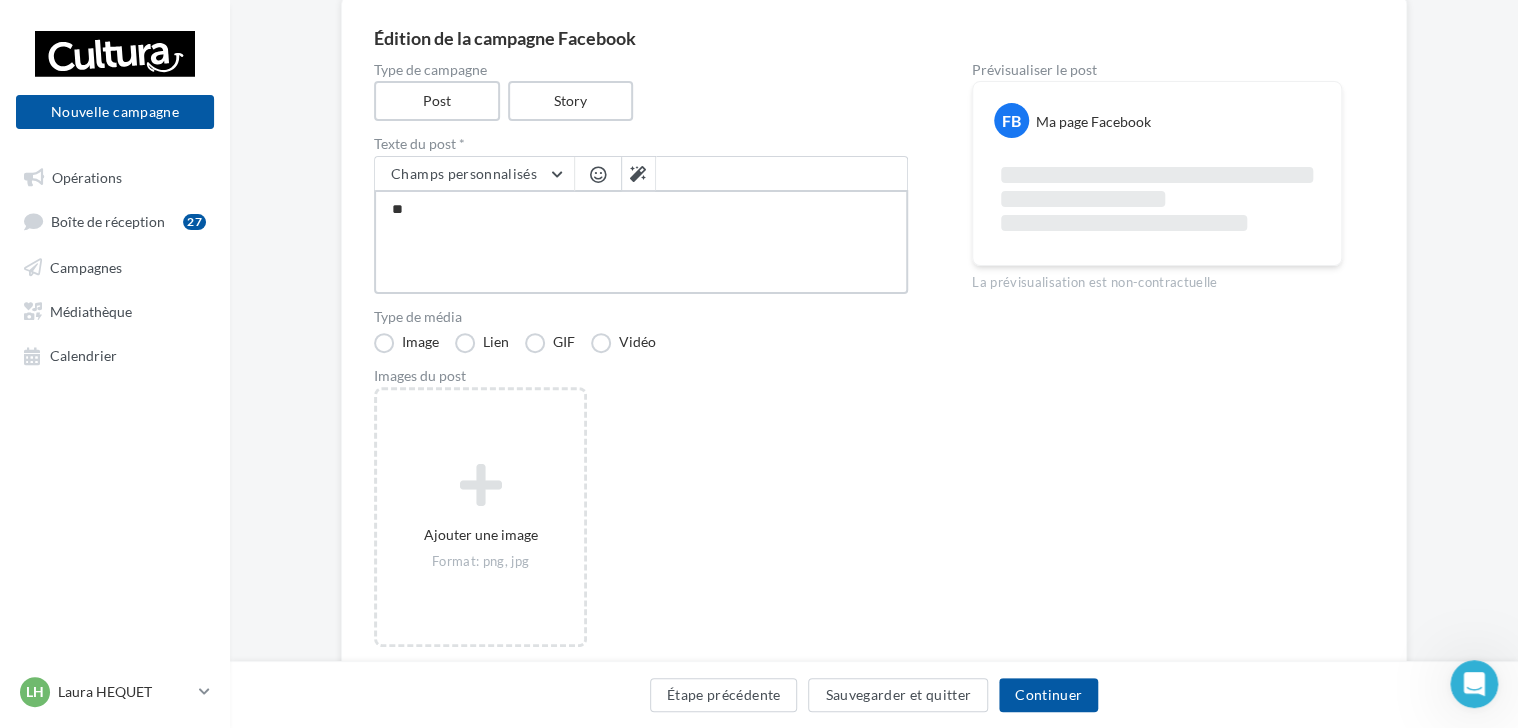 type on "**" 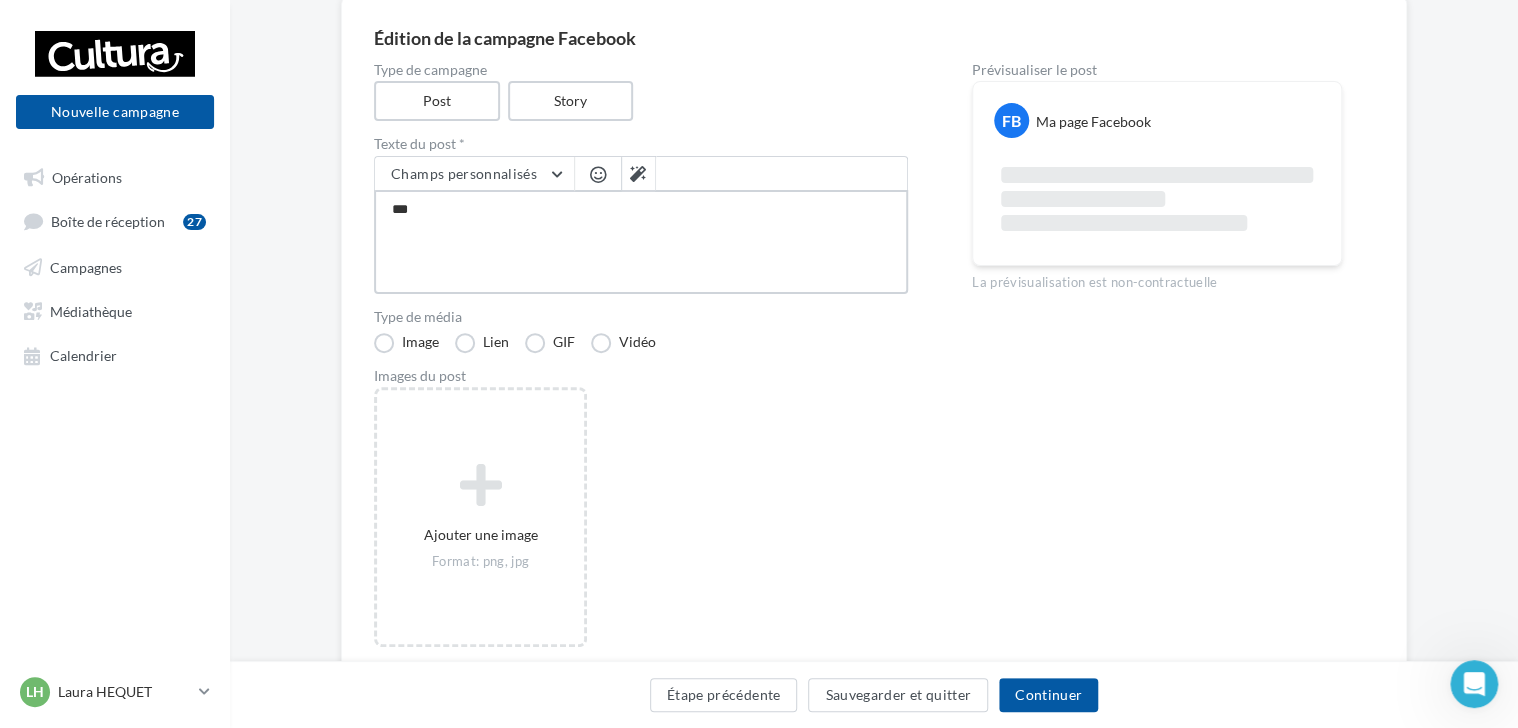 type on "****" 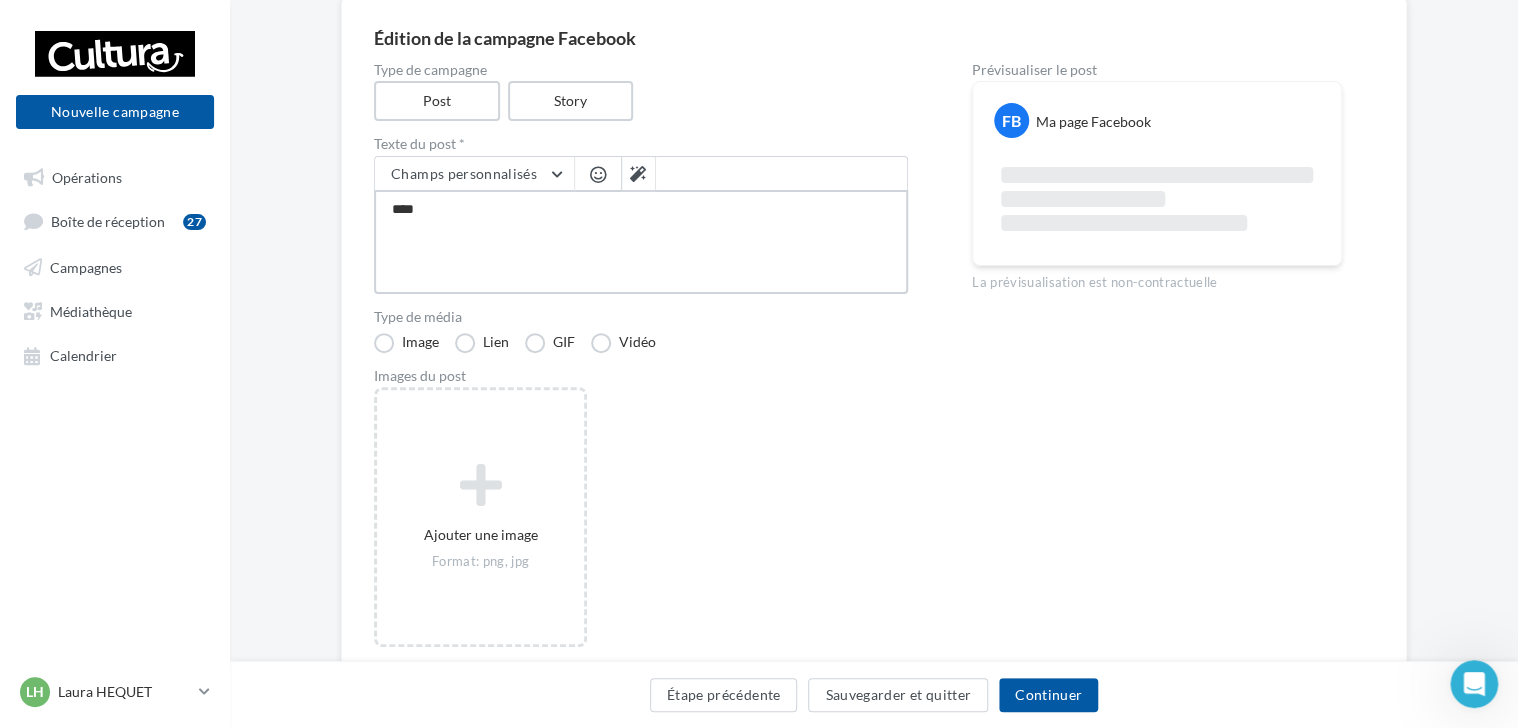 type on "*****" 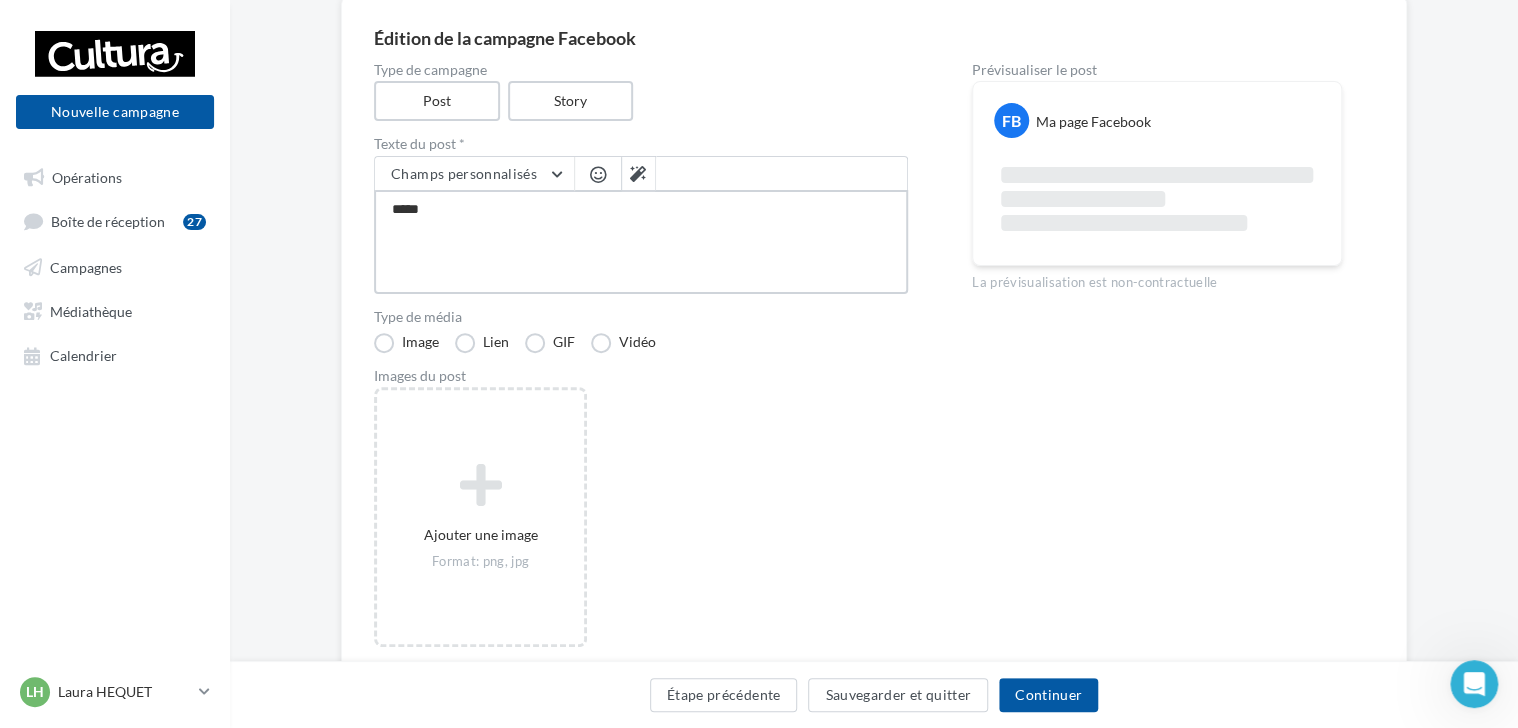 type on "******" 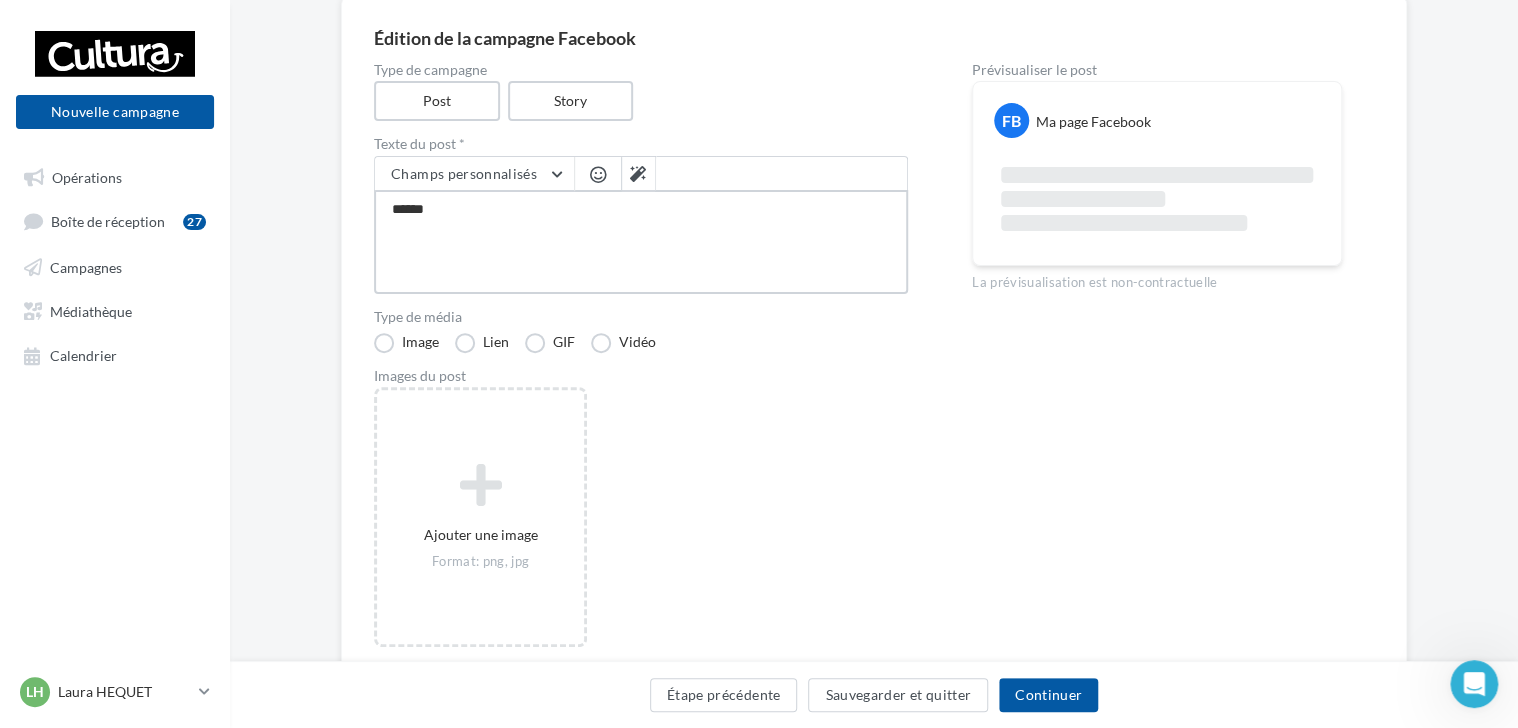 type on "******" 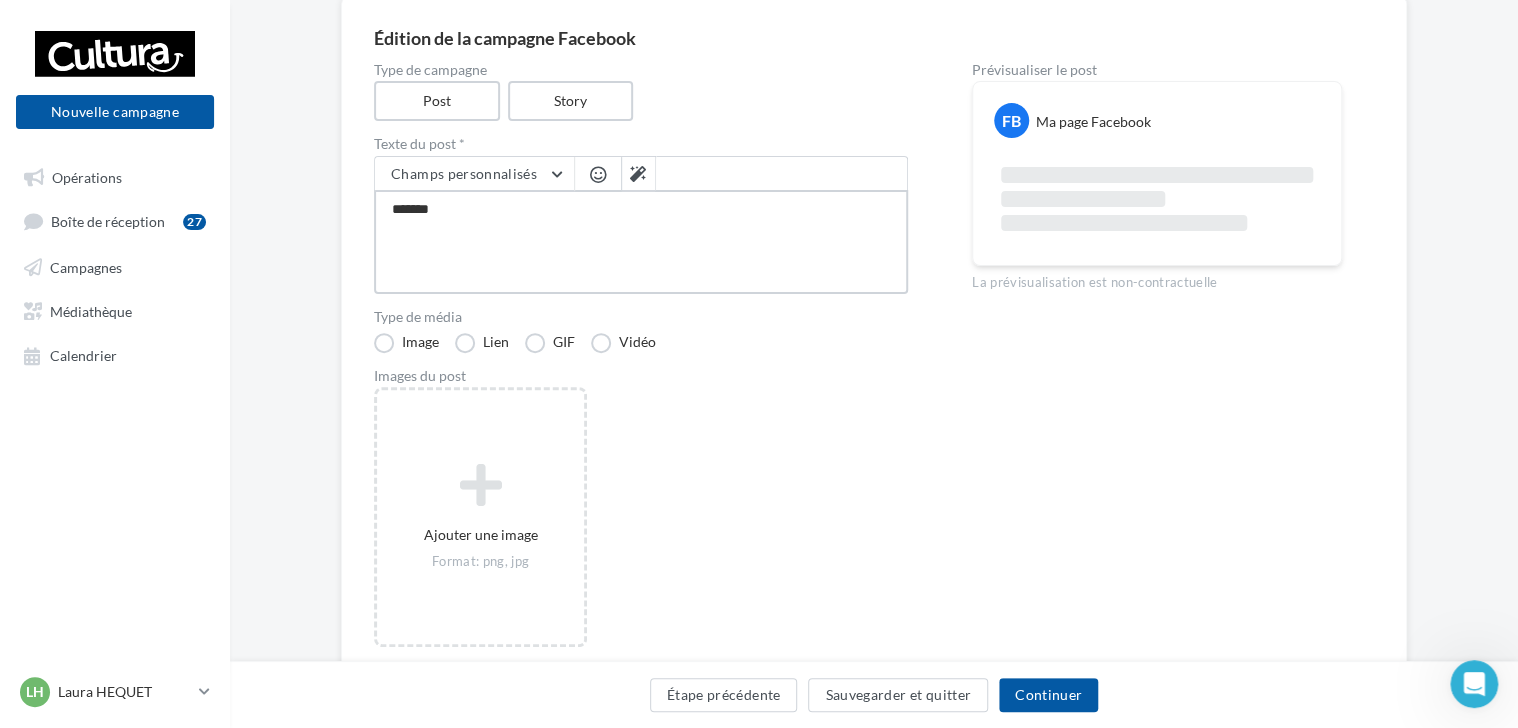 type on "********" 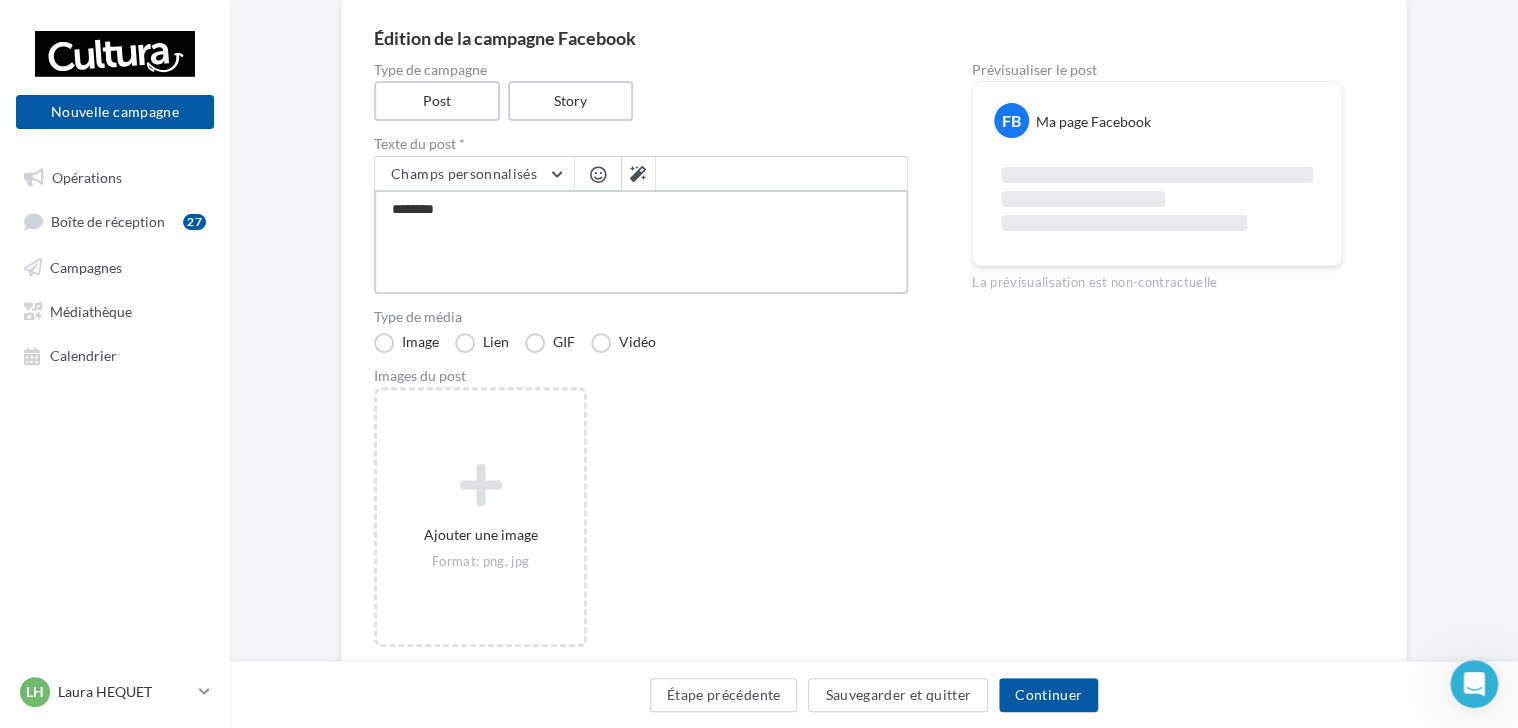 type on "*********" 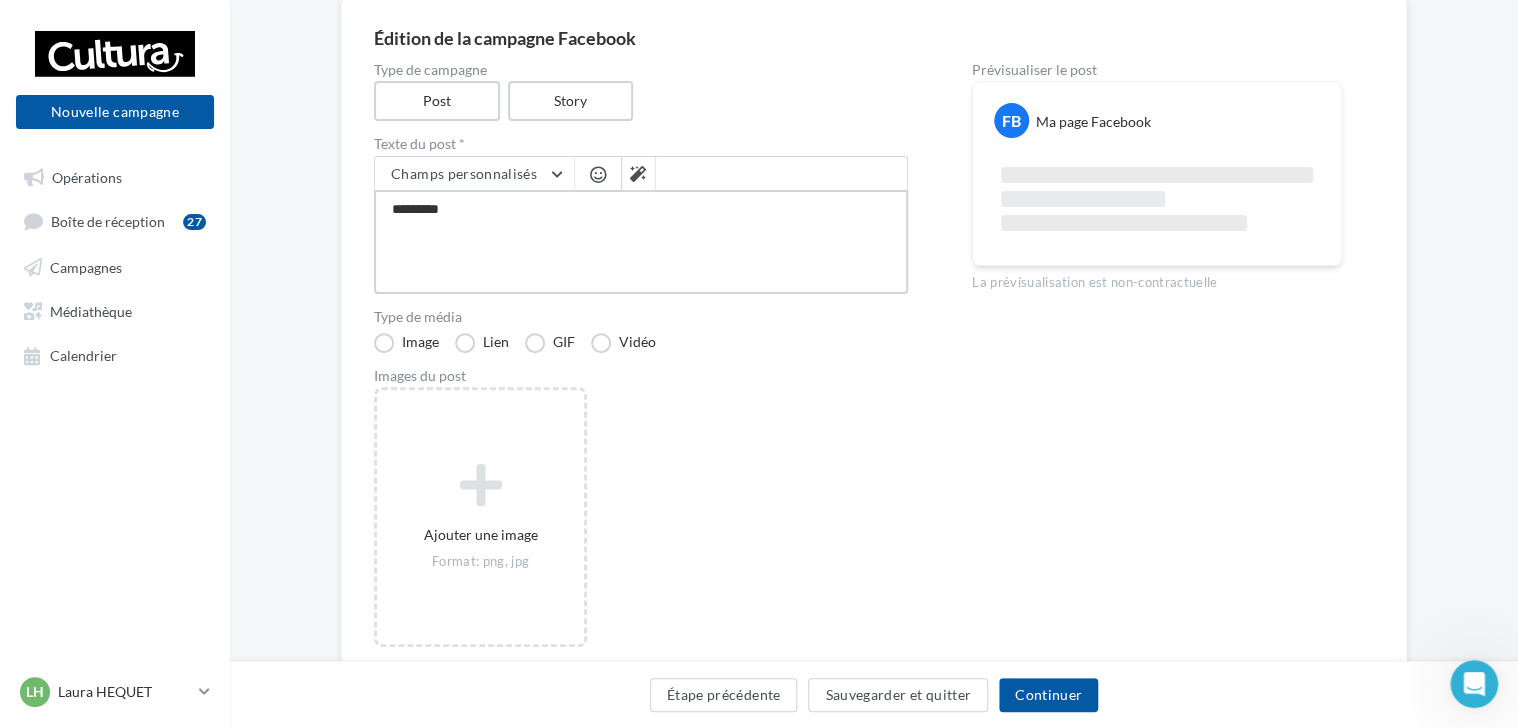 type on "**********" 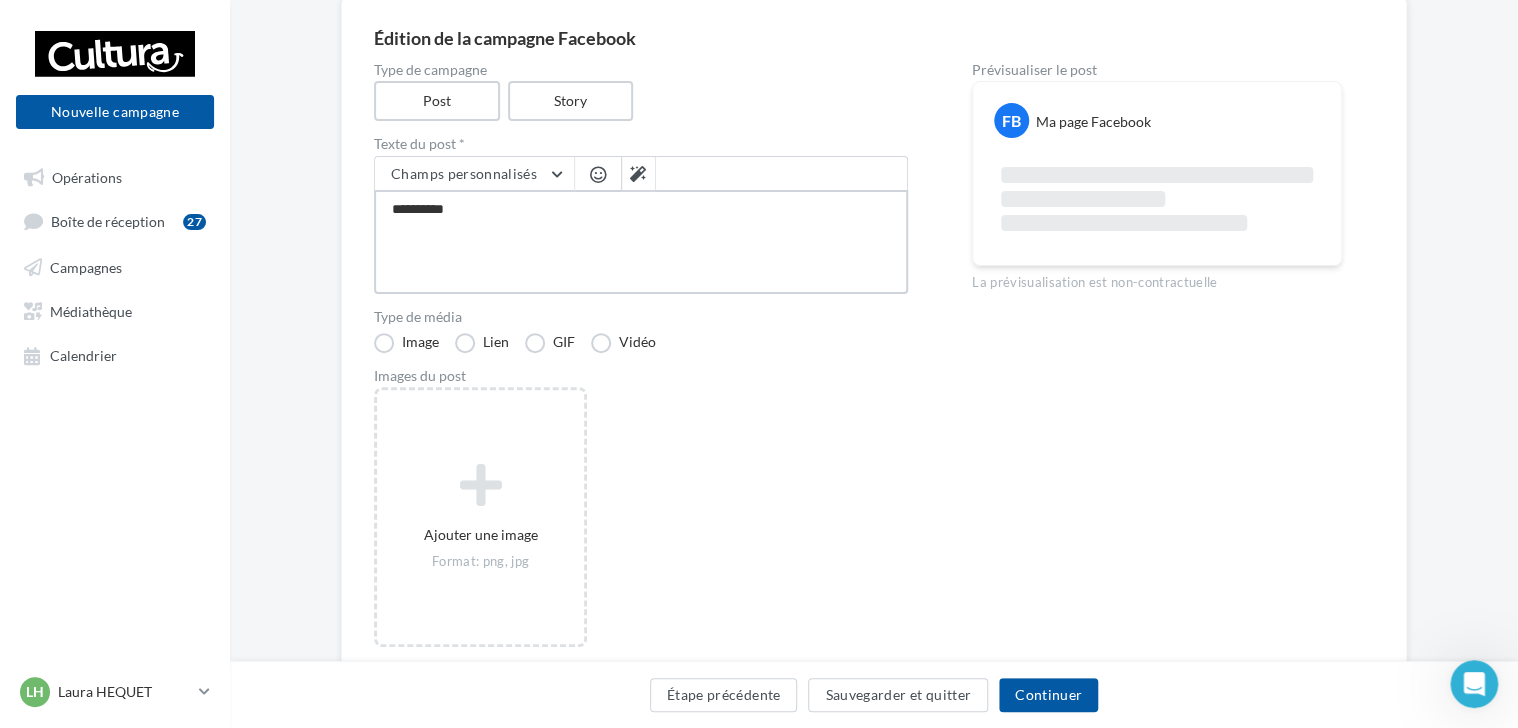 type on "**********" 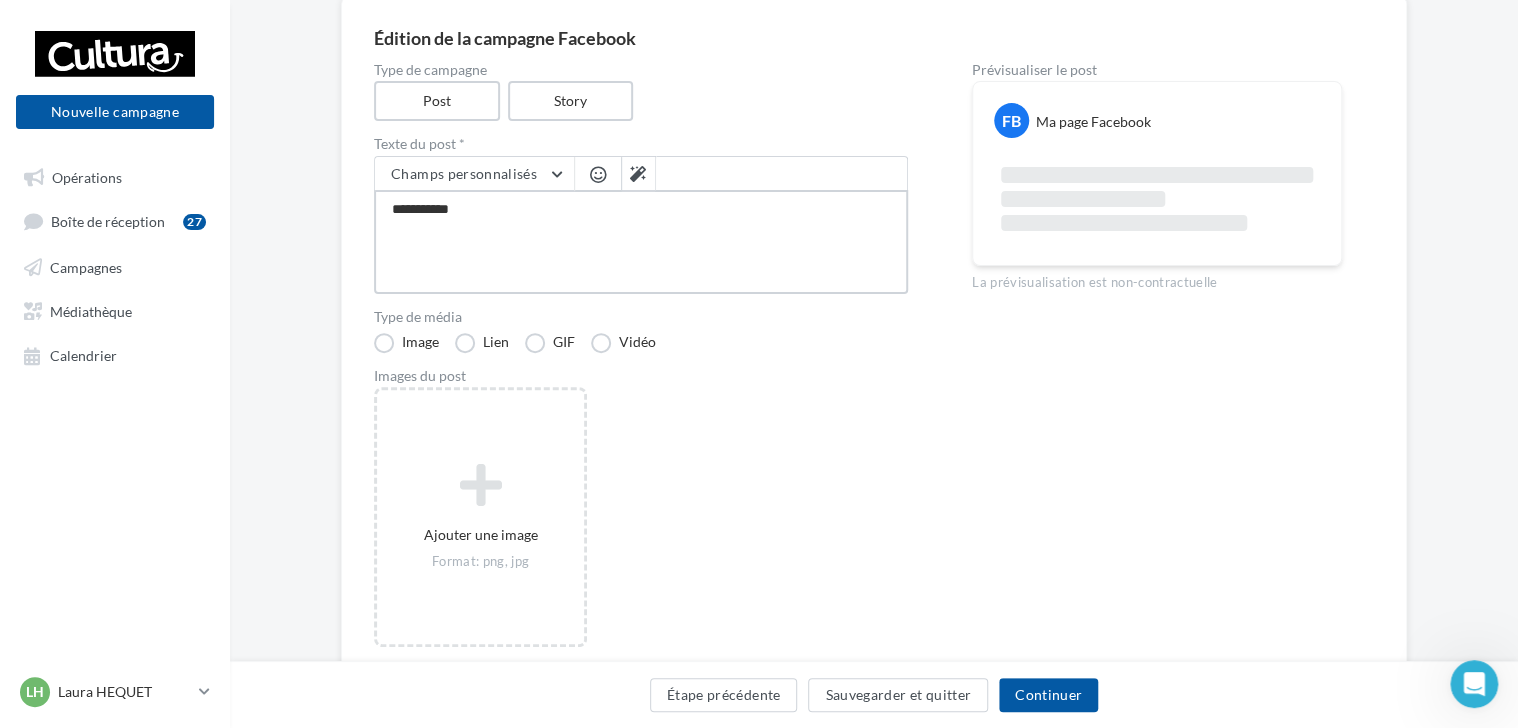 type on "**********" 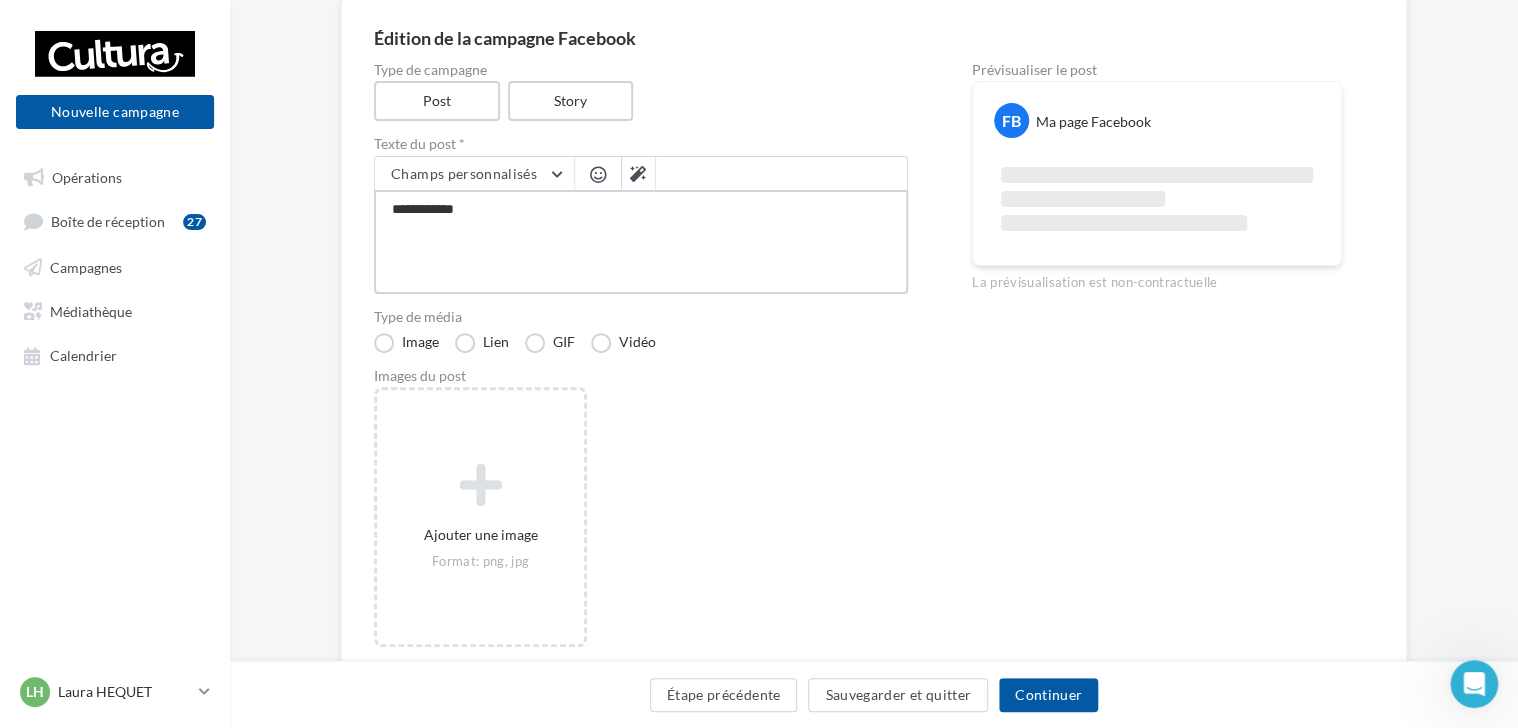 type on "**********" 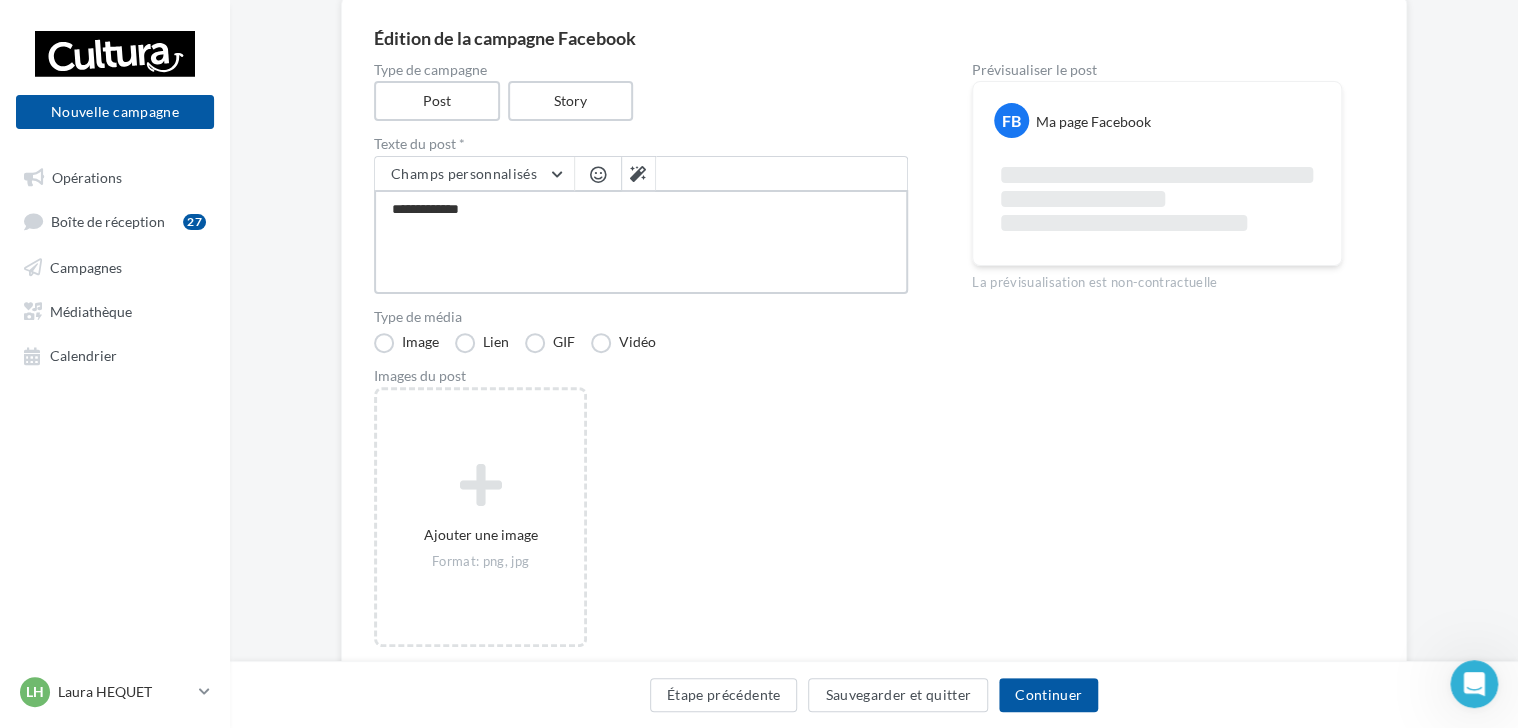 type on "**********" 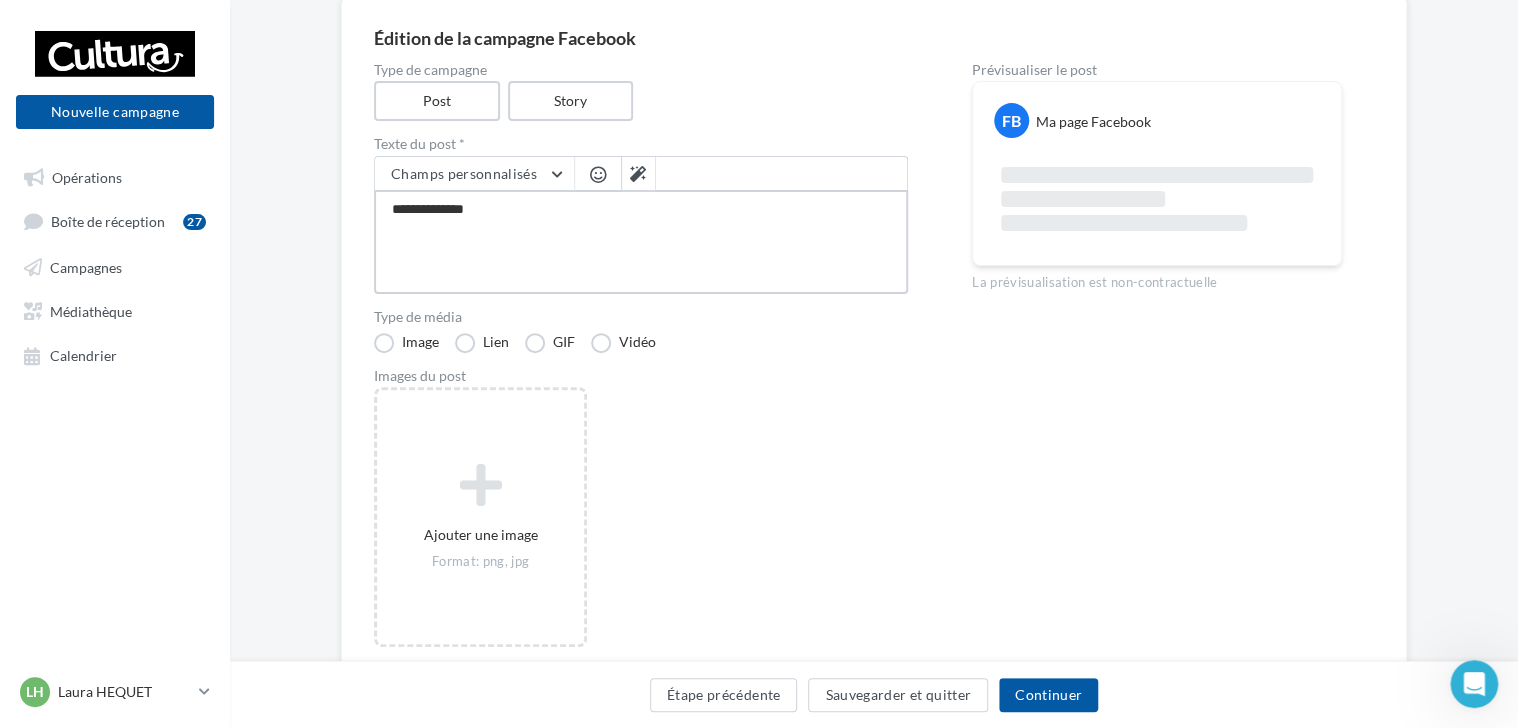 type on "**********" 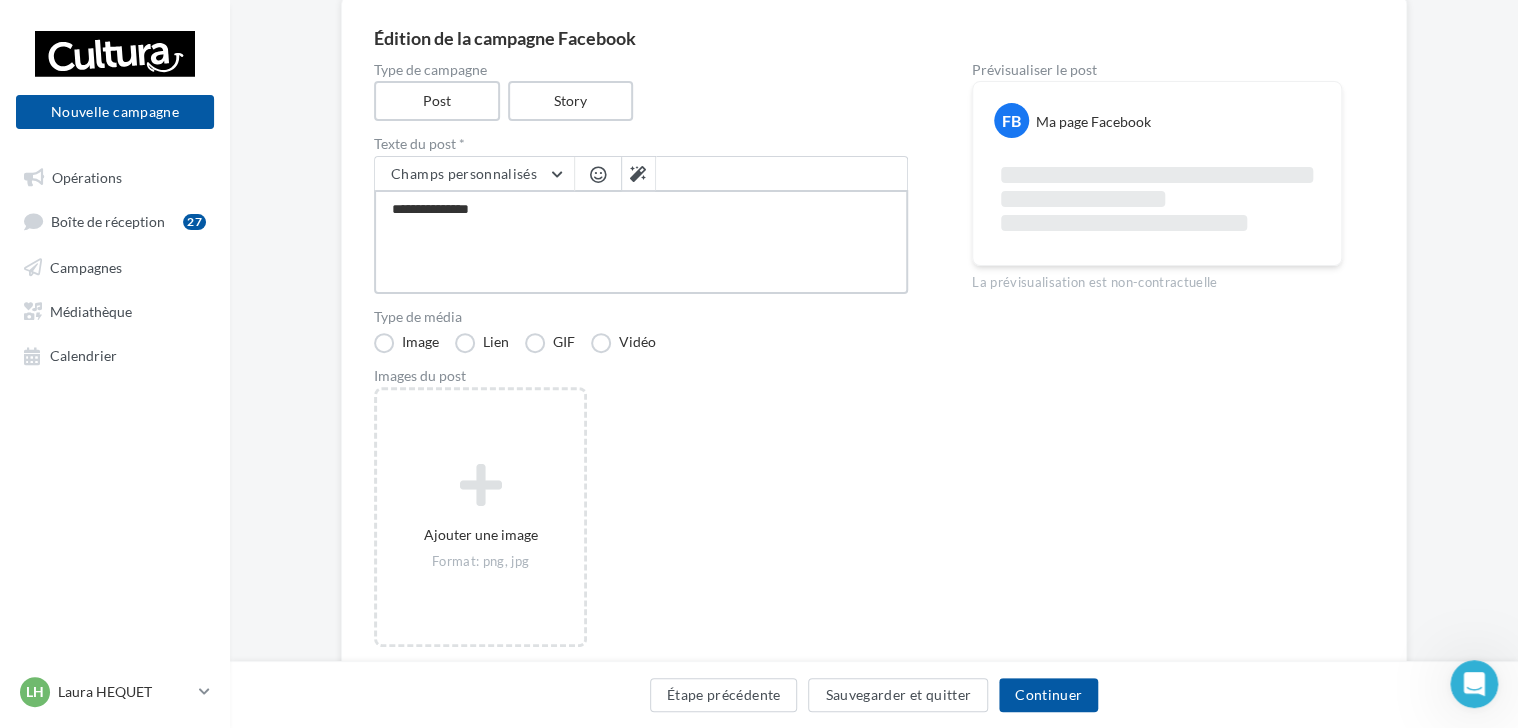 type on "**********" 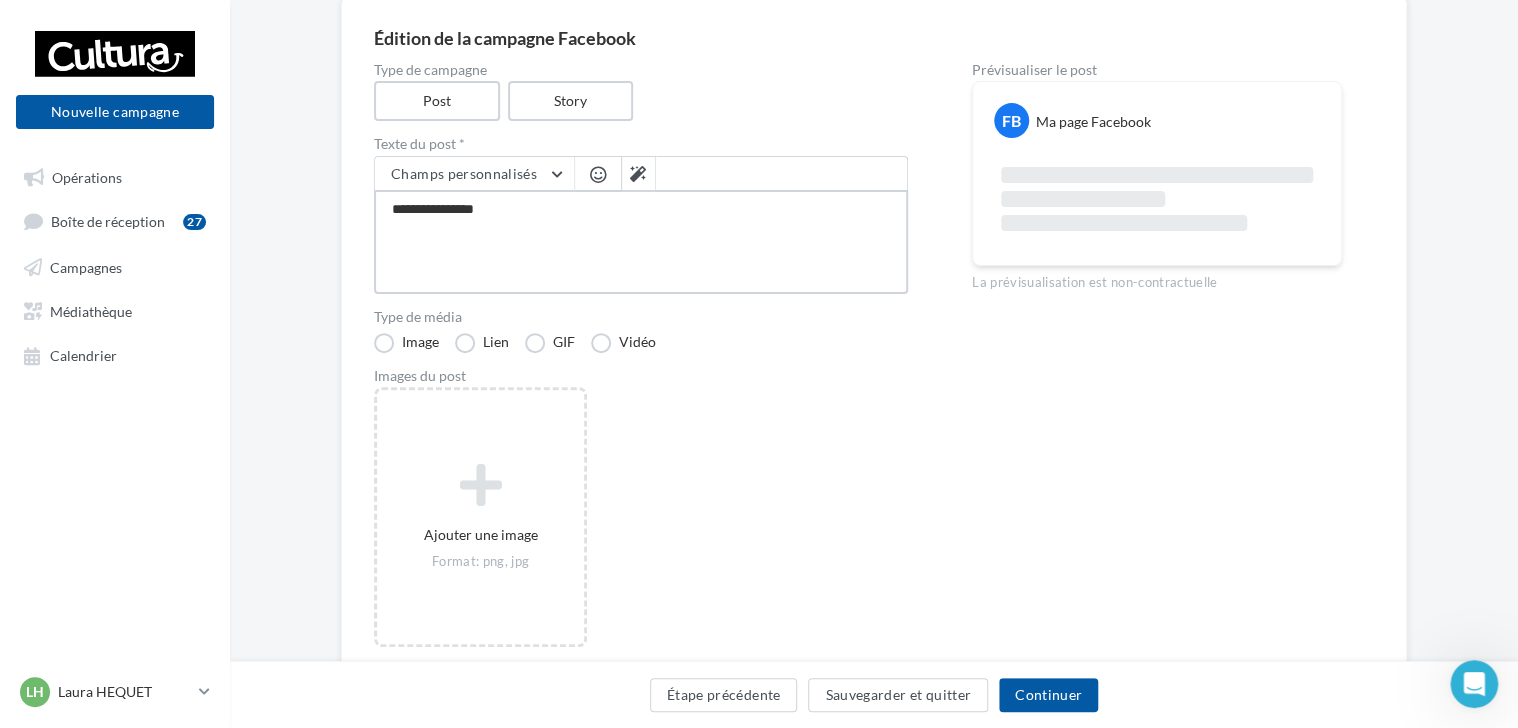 type on "**********" 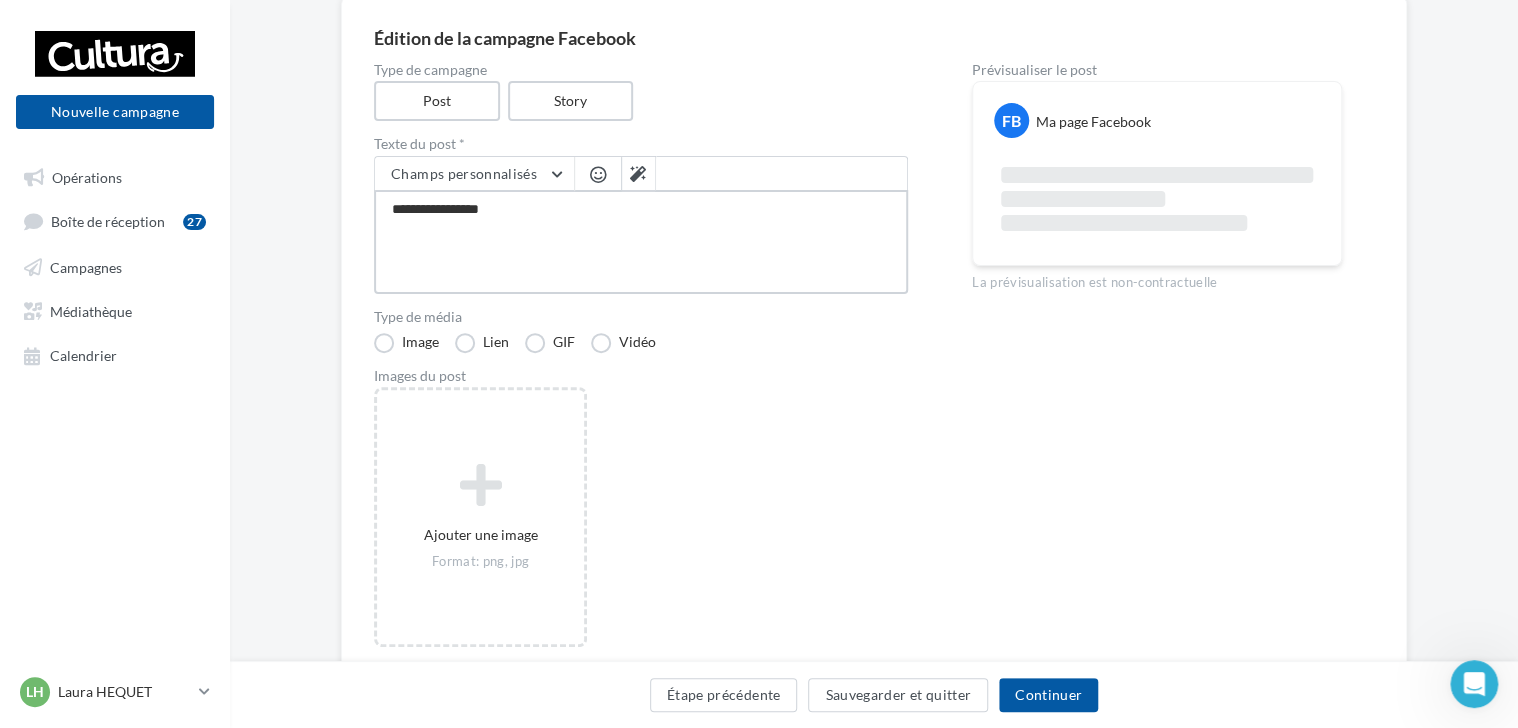 type on "**********" 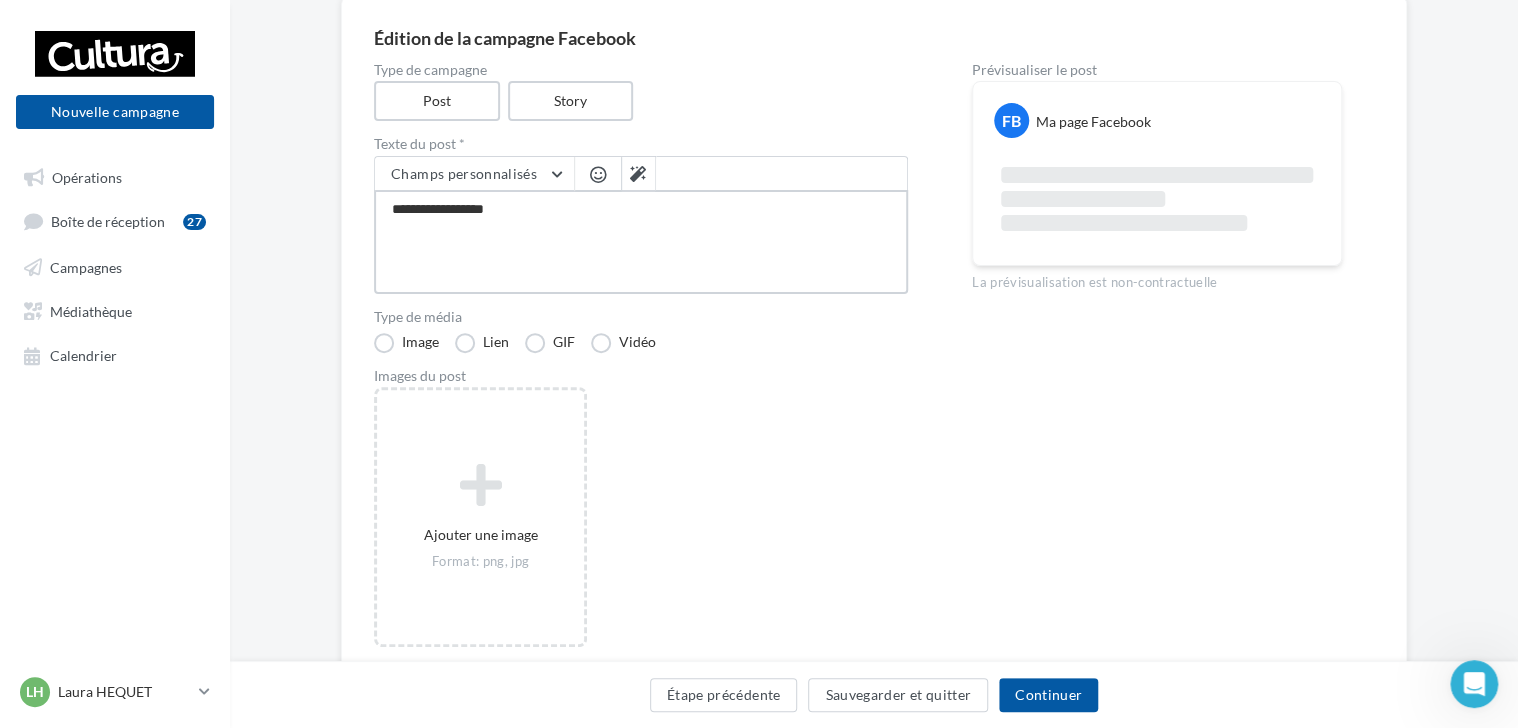 type on "**********" 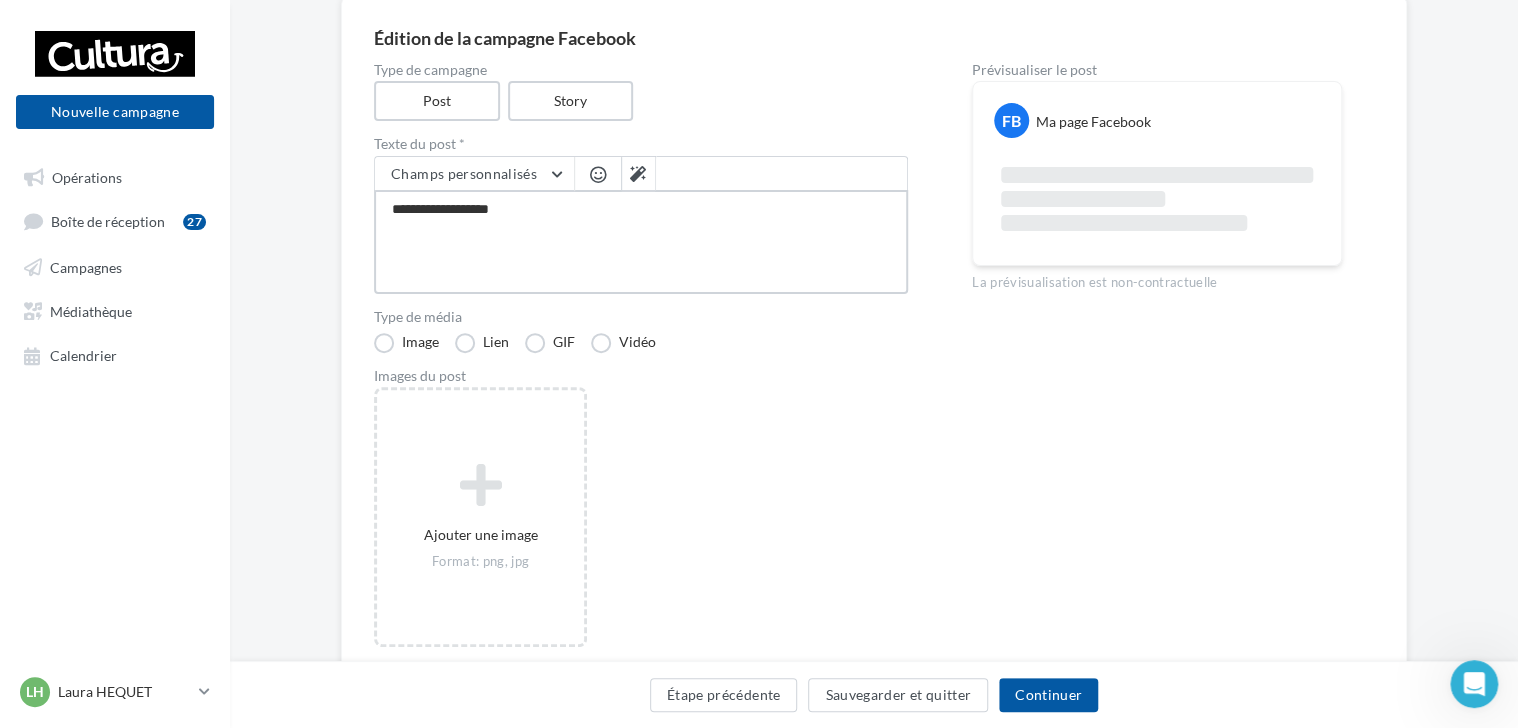 type on "**********" 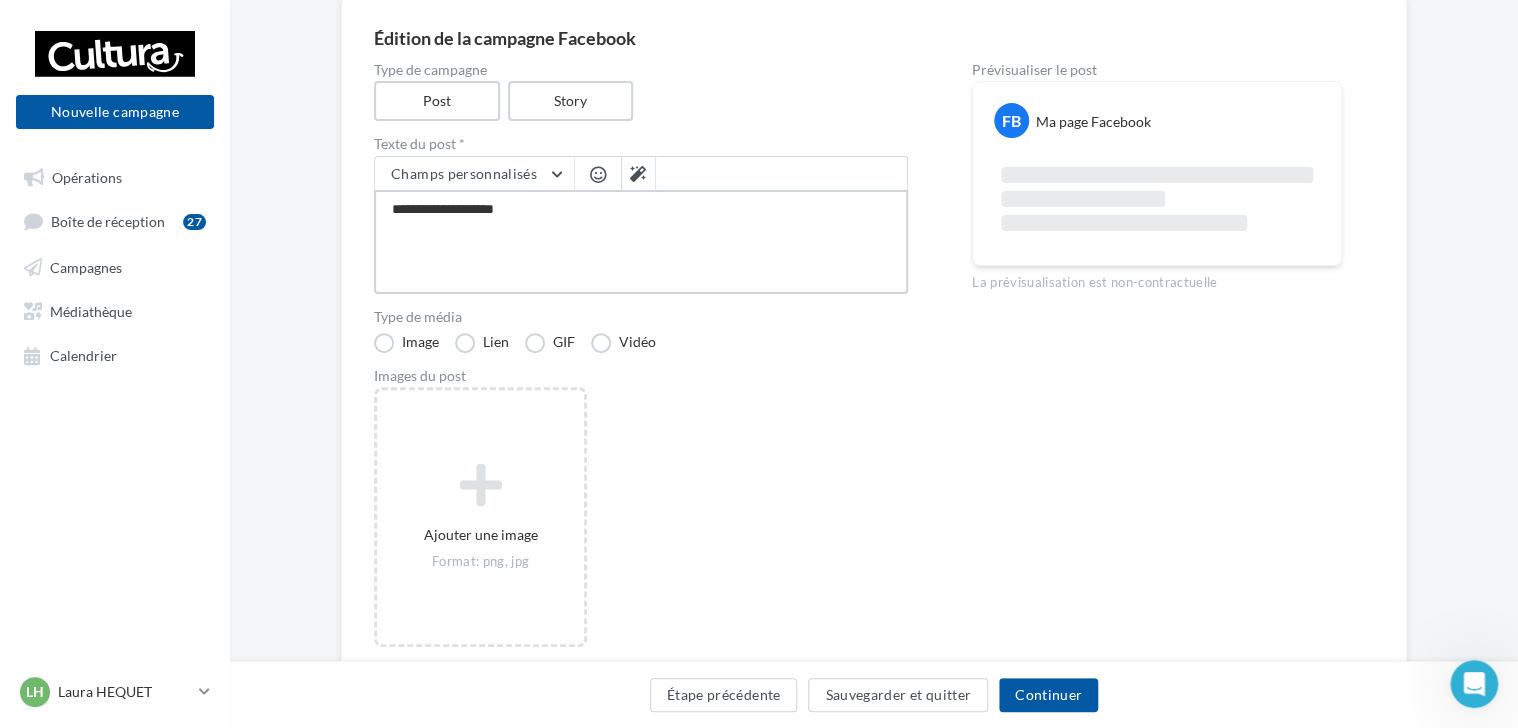 type on "**********" 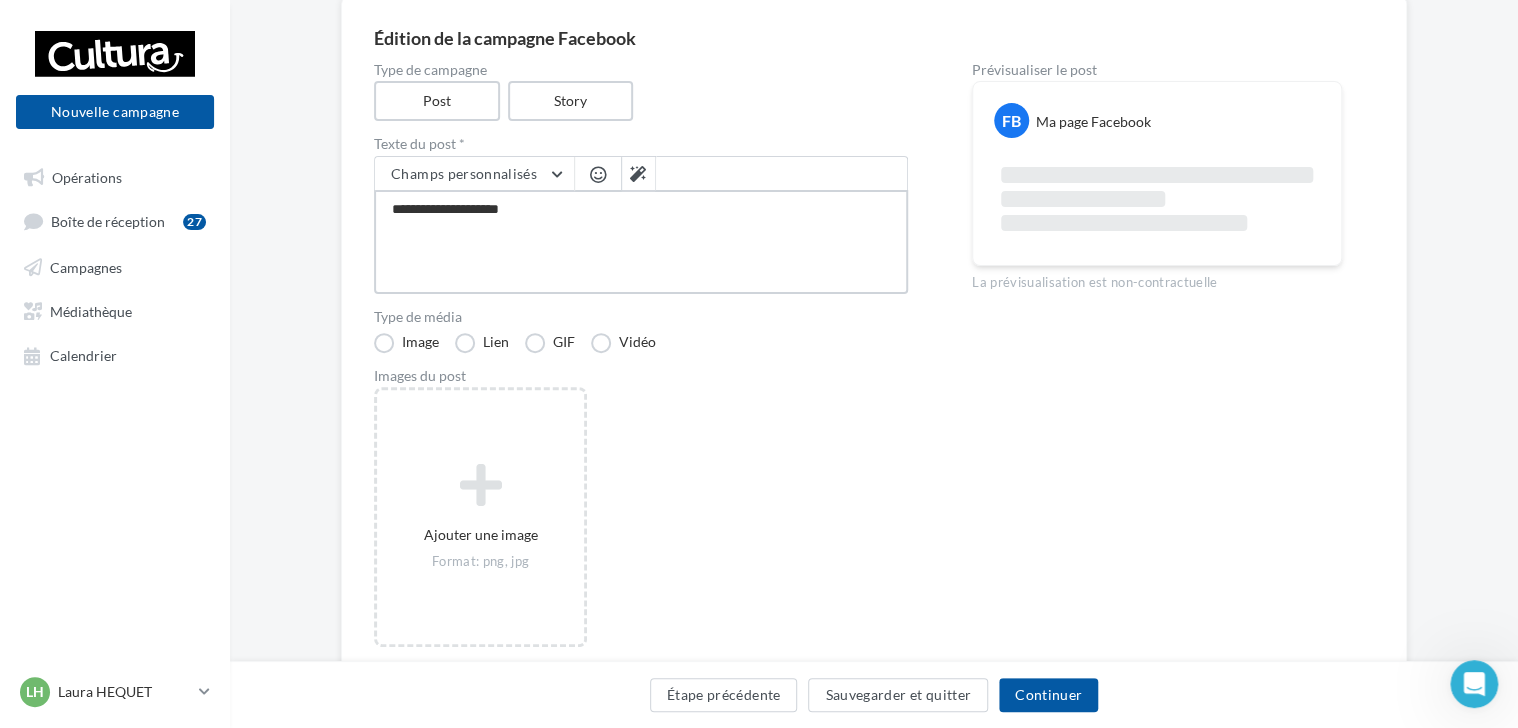 type on "**********" 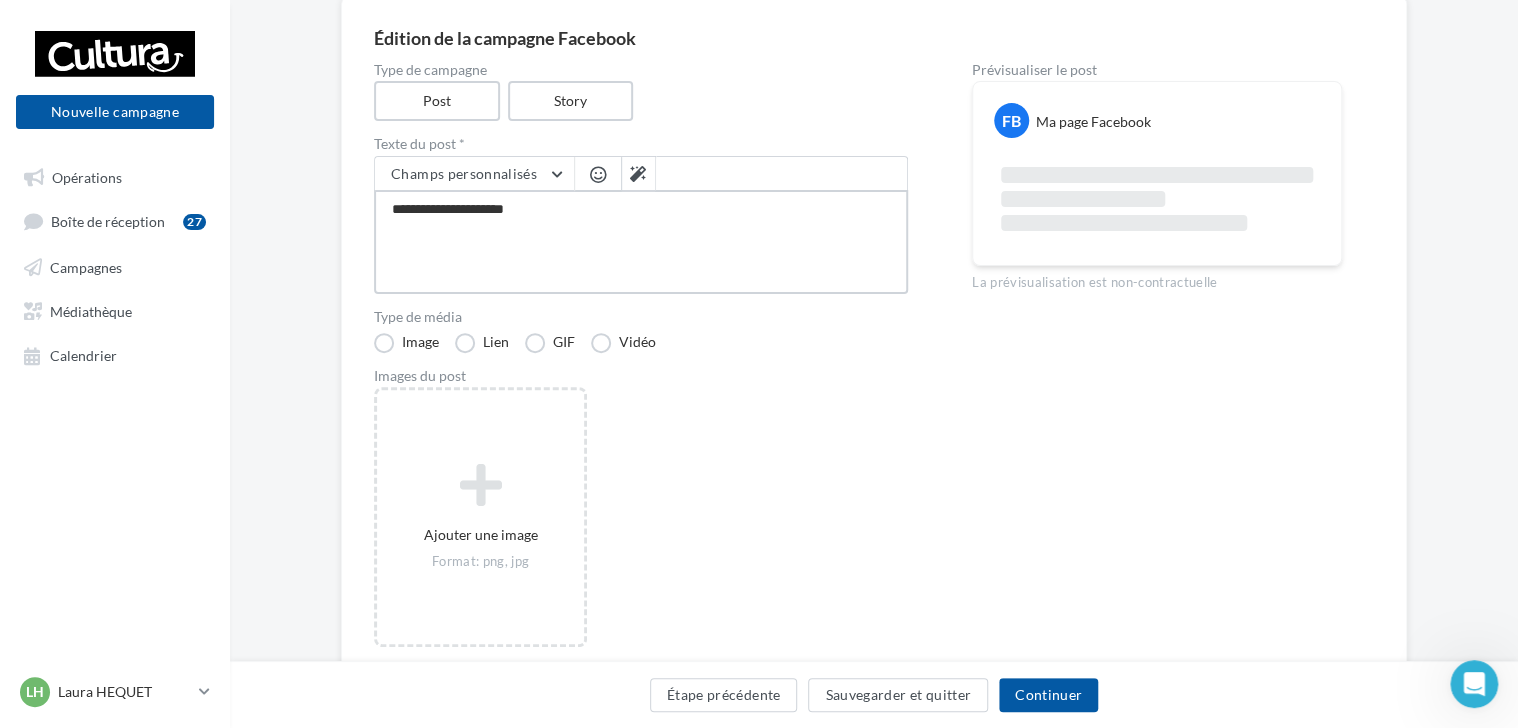 type on "**********" 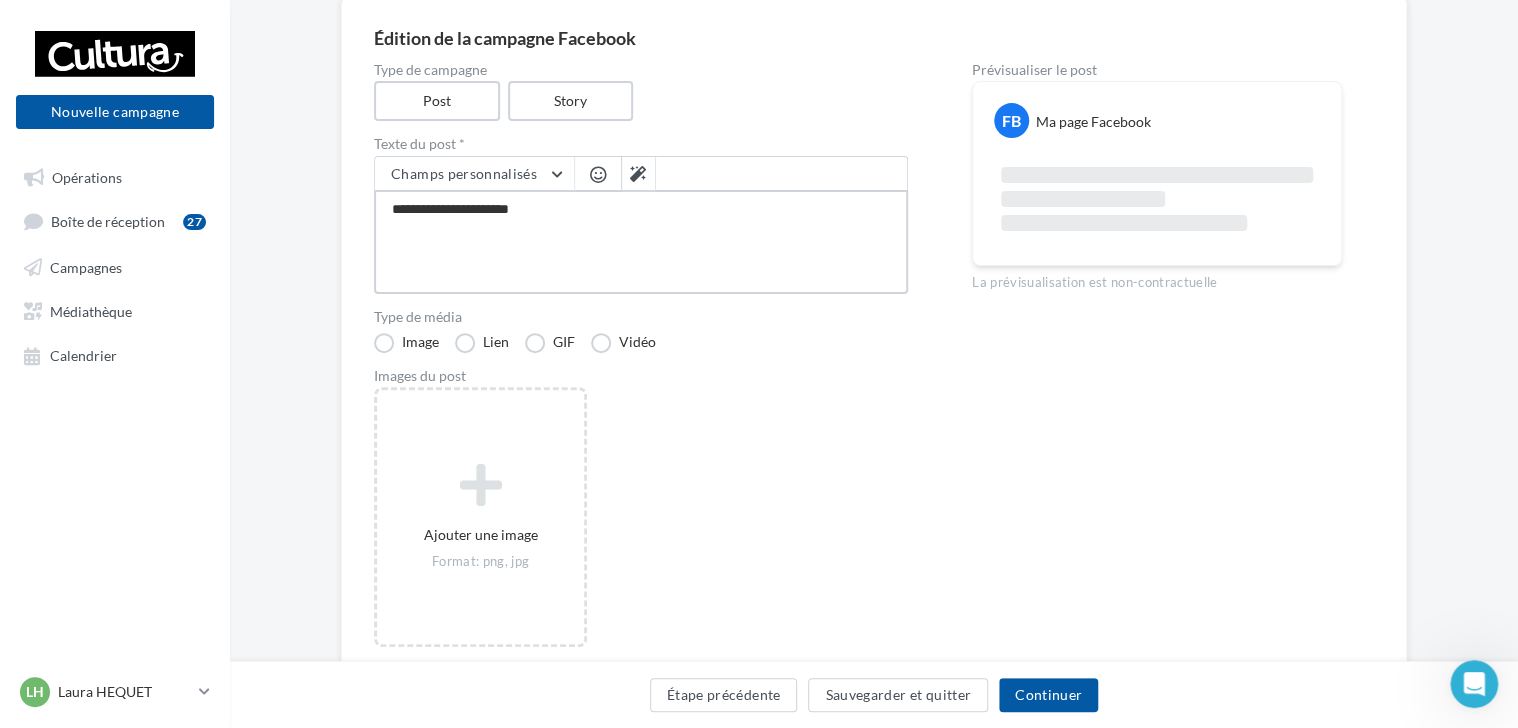 type on "**********" 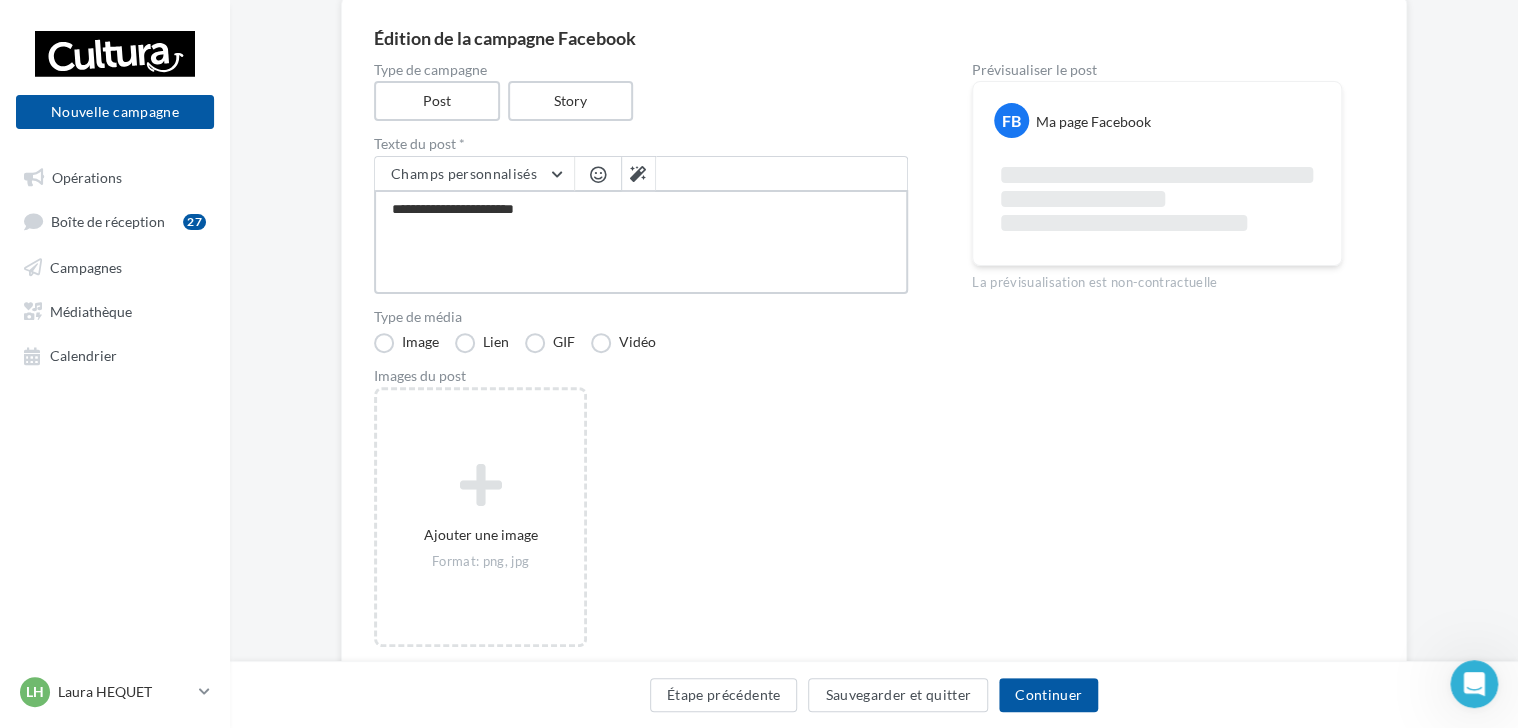 type on "**********" 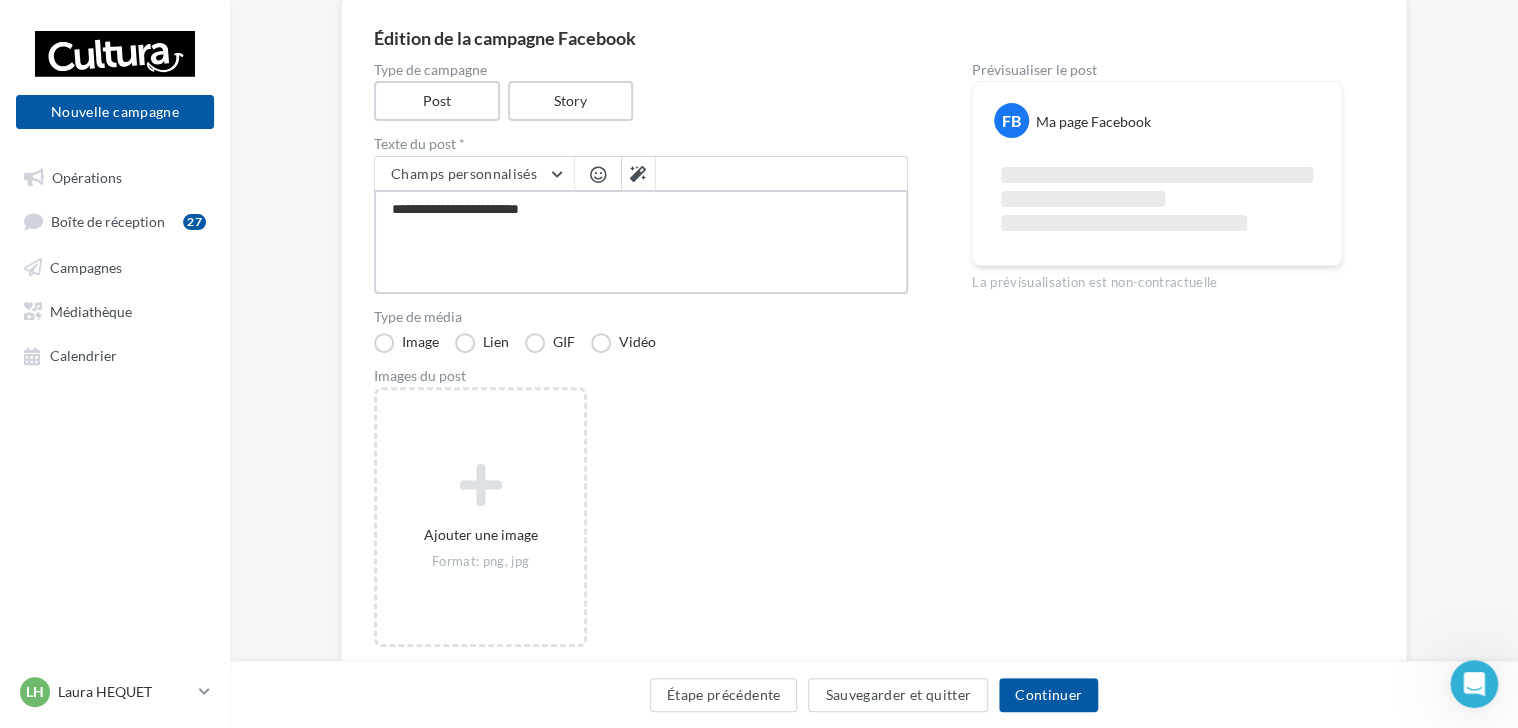 type on "**********" 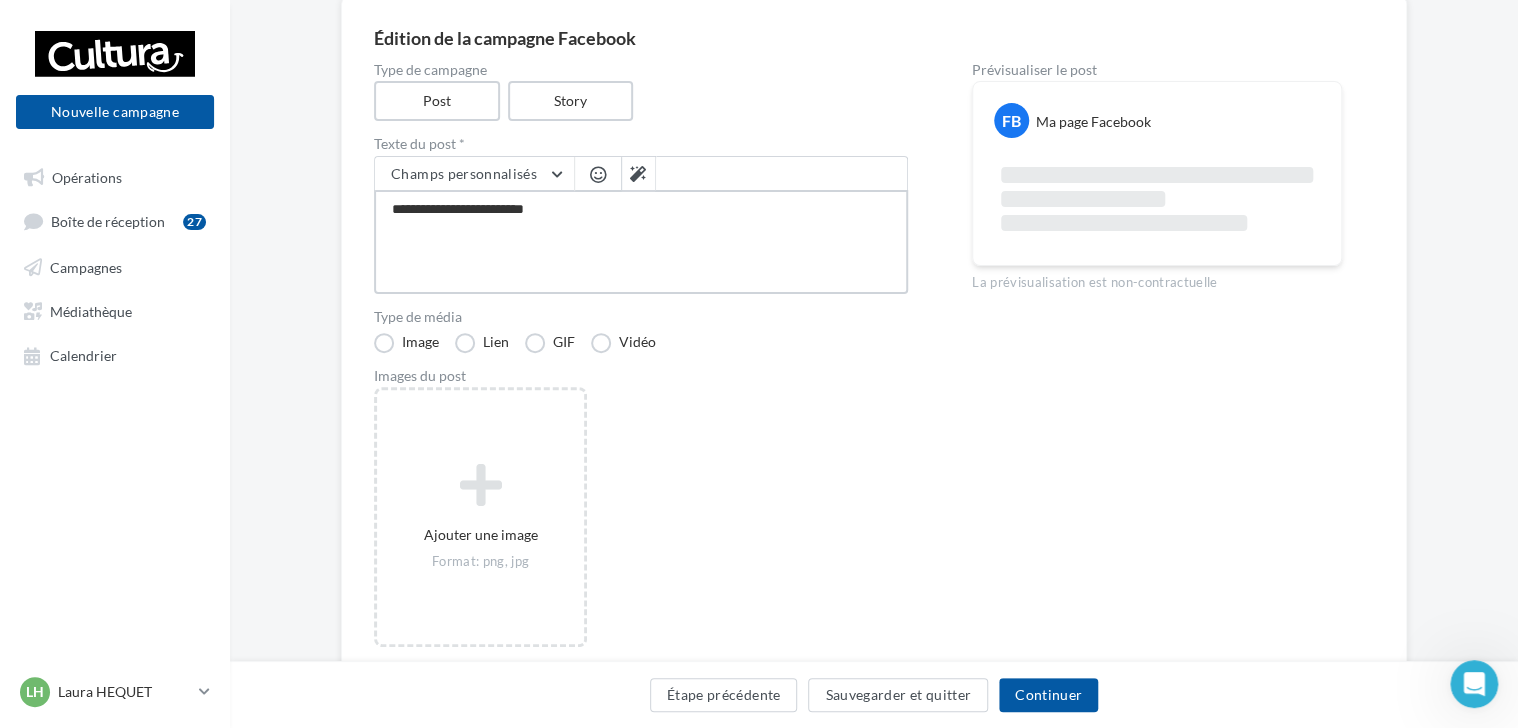 type on "**********" 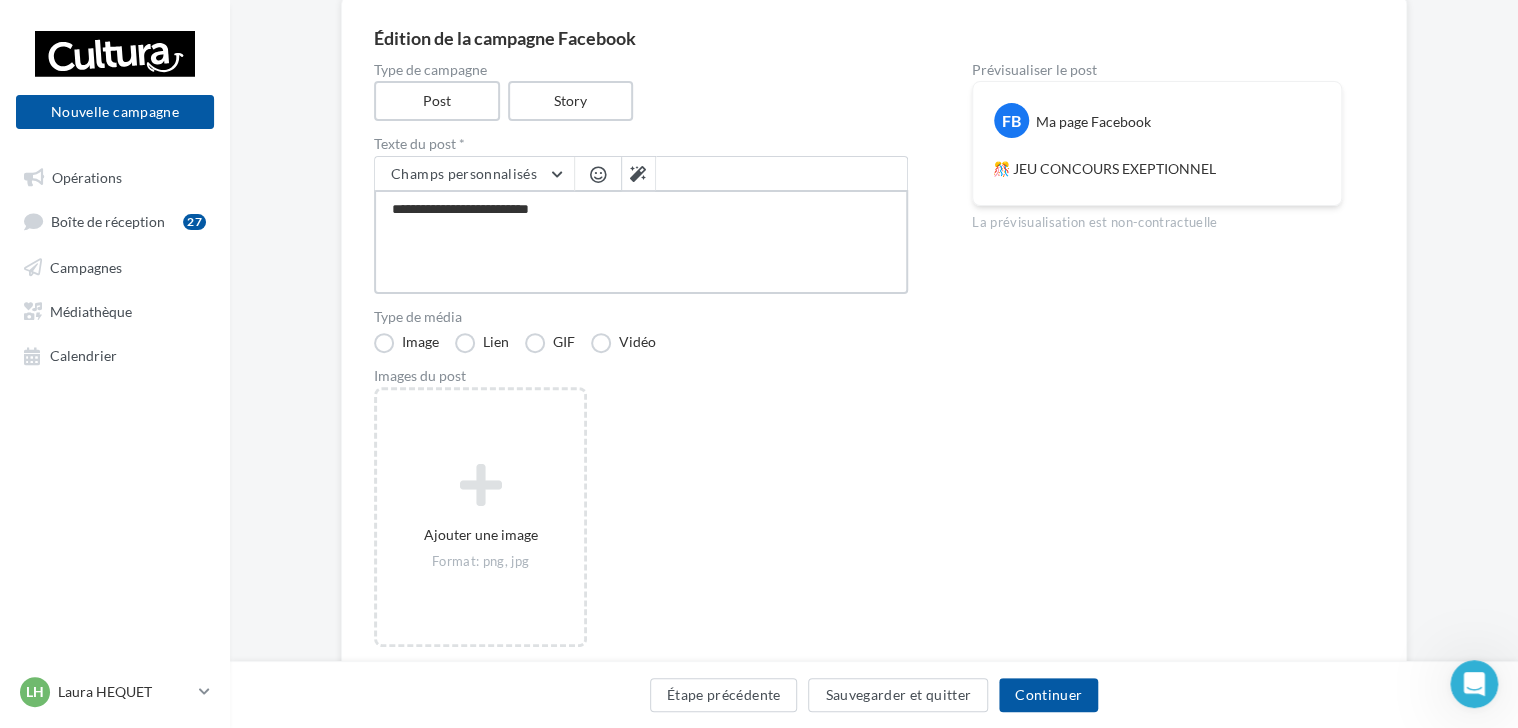 click on "**********" at bounding box center (641, 242) 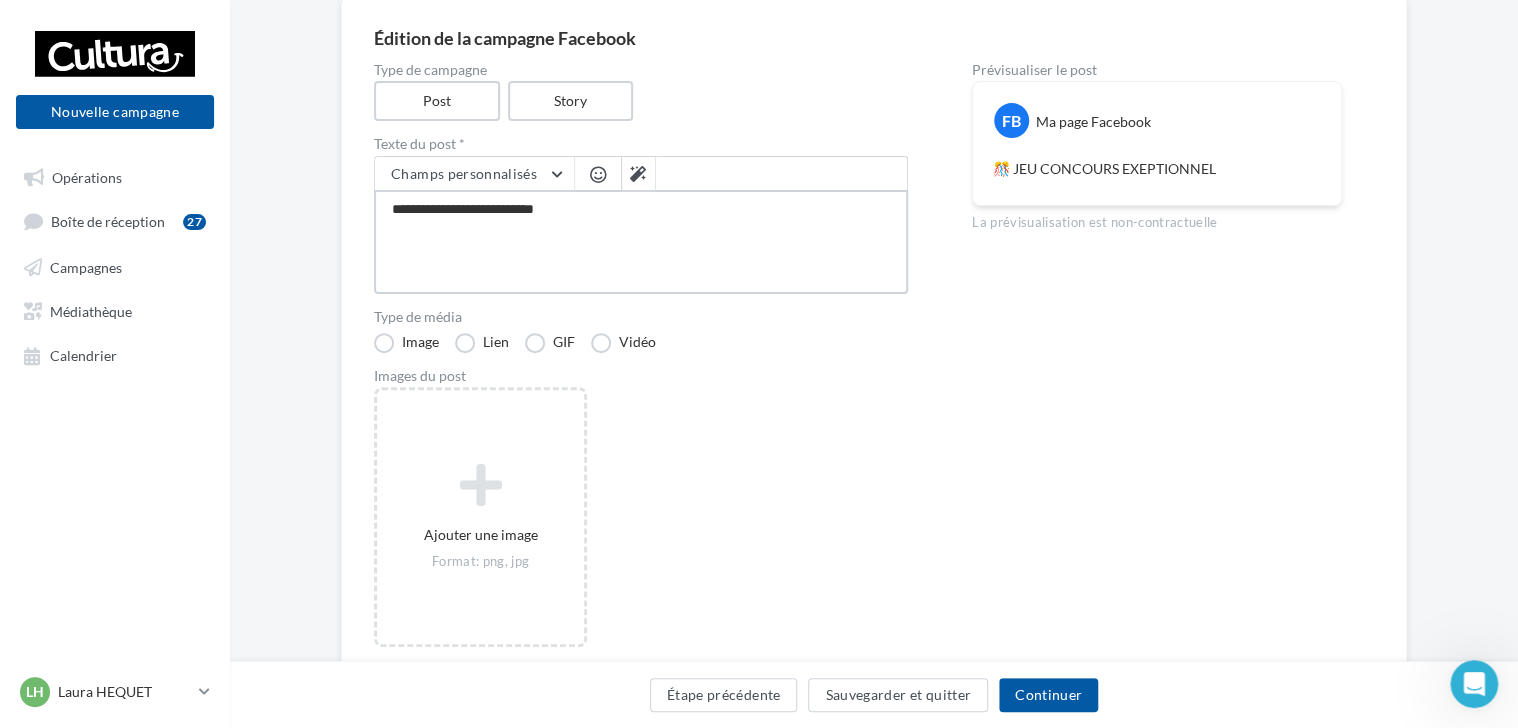 click on "**********" at bounding box center (641, 242) 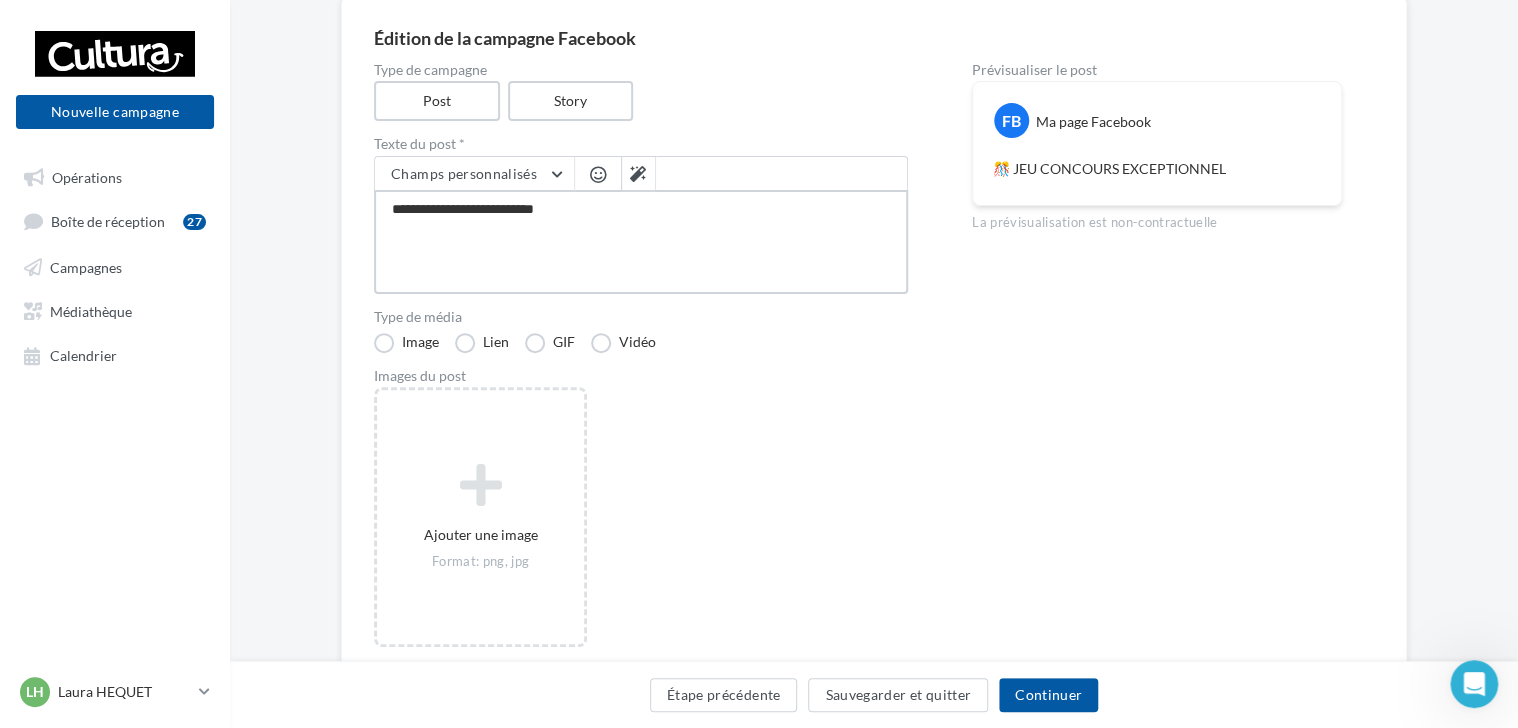 type on "**********" 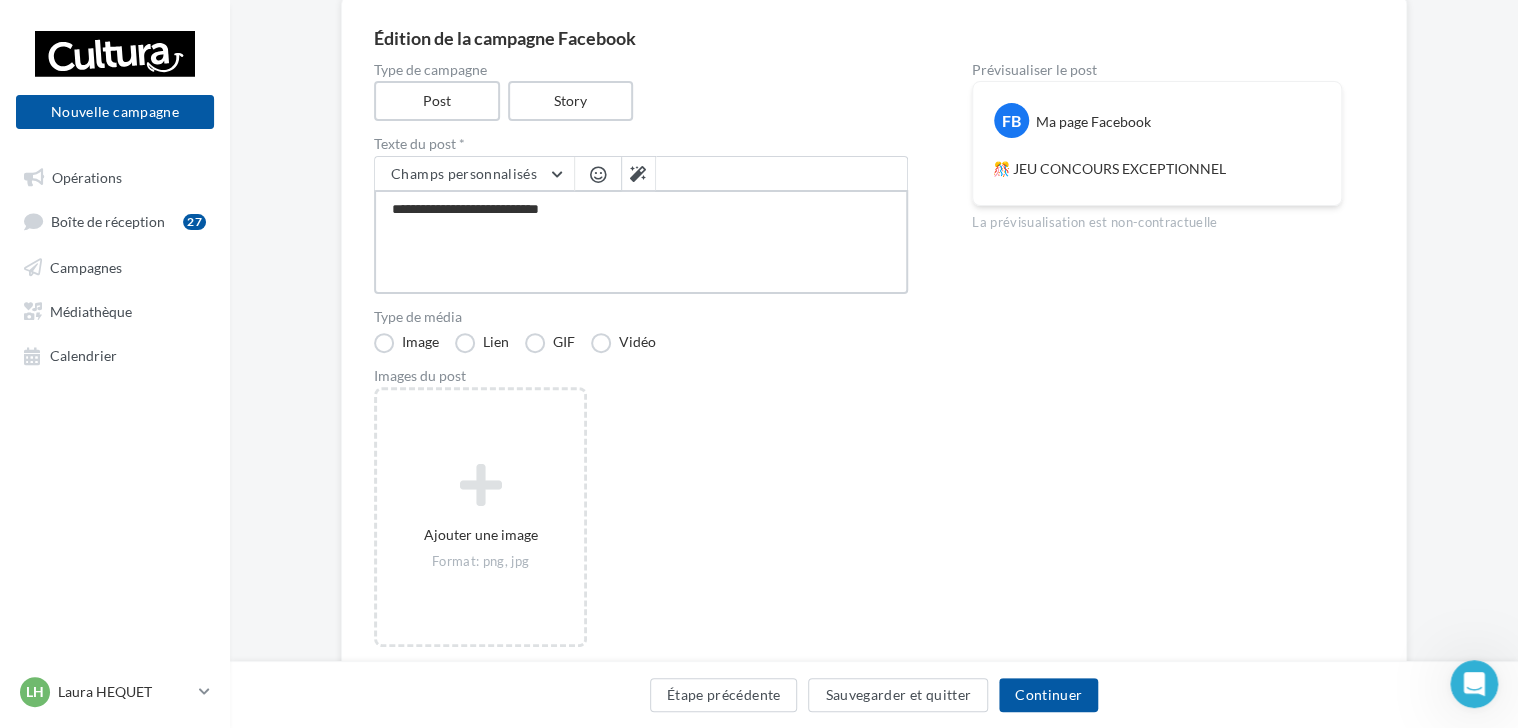 type on "**********" 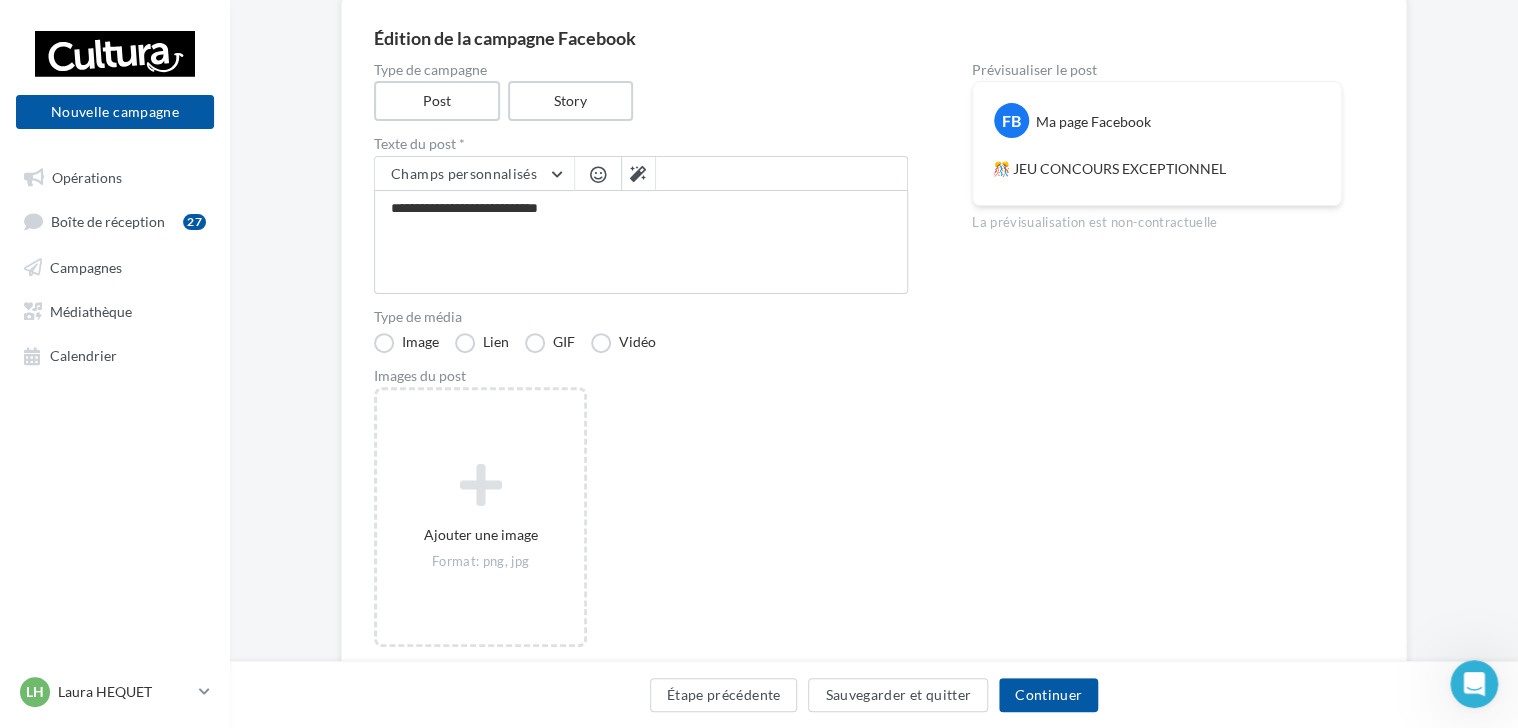 click at bounding box center [598, 174] 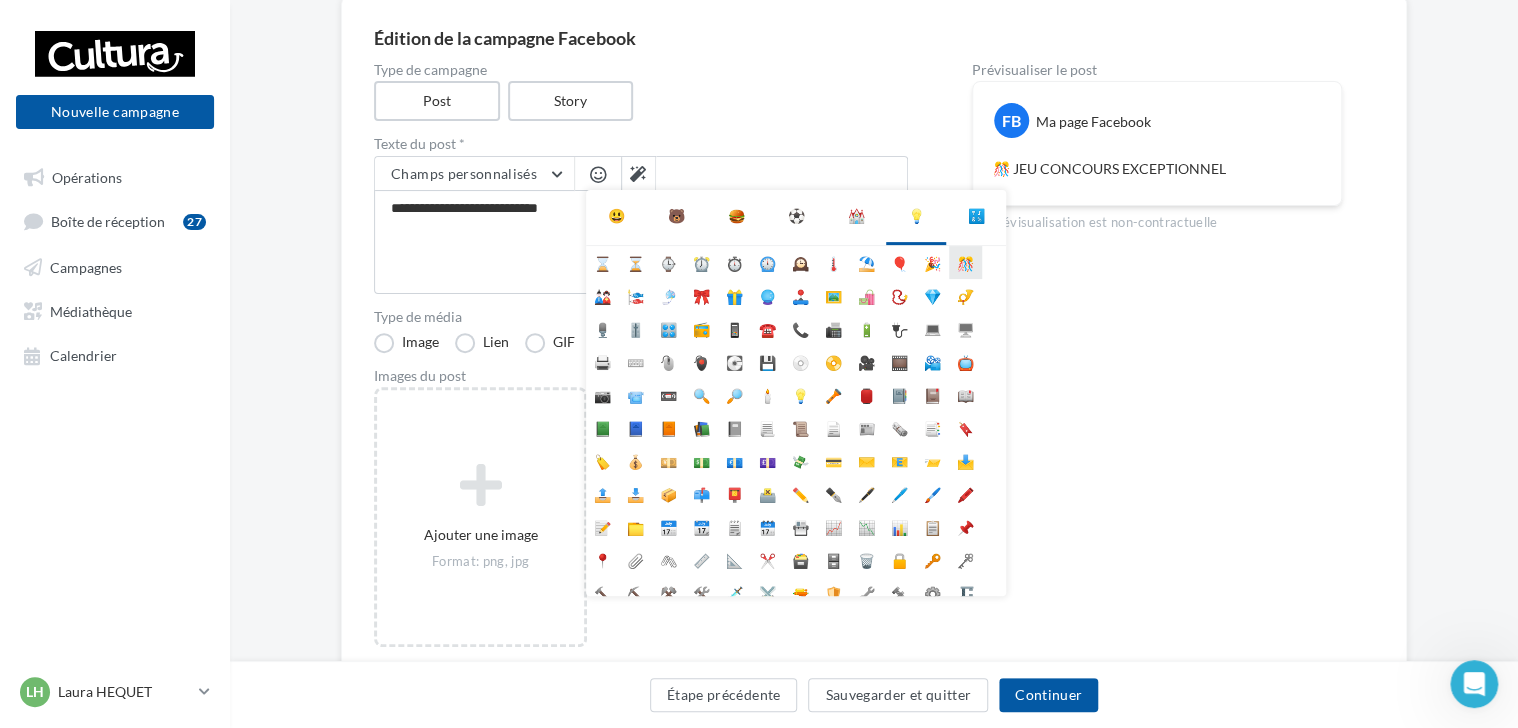 click on "🎊" at bounding box center [965, 262] 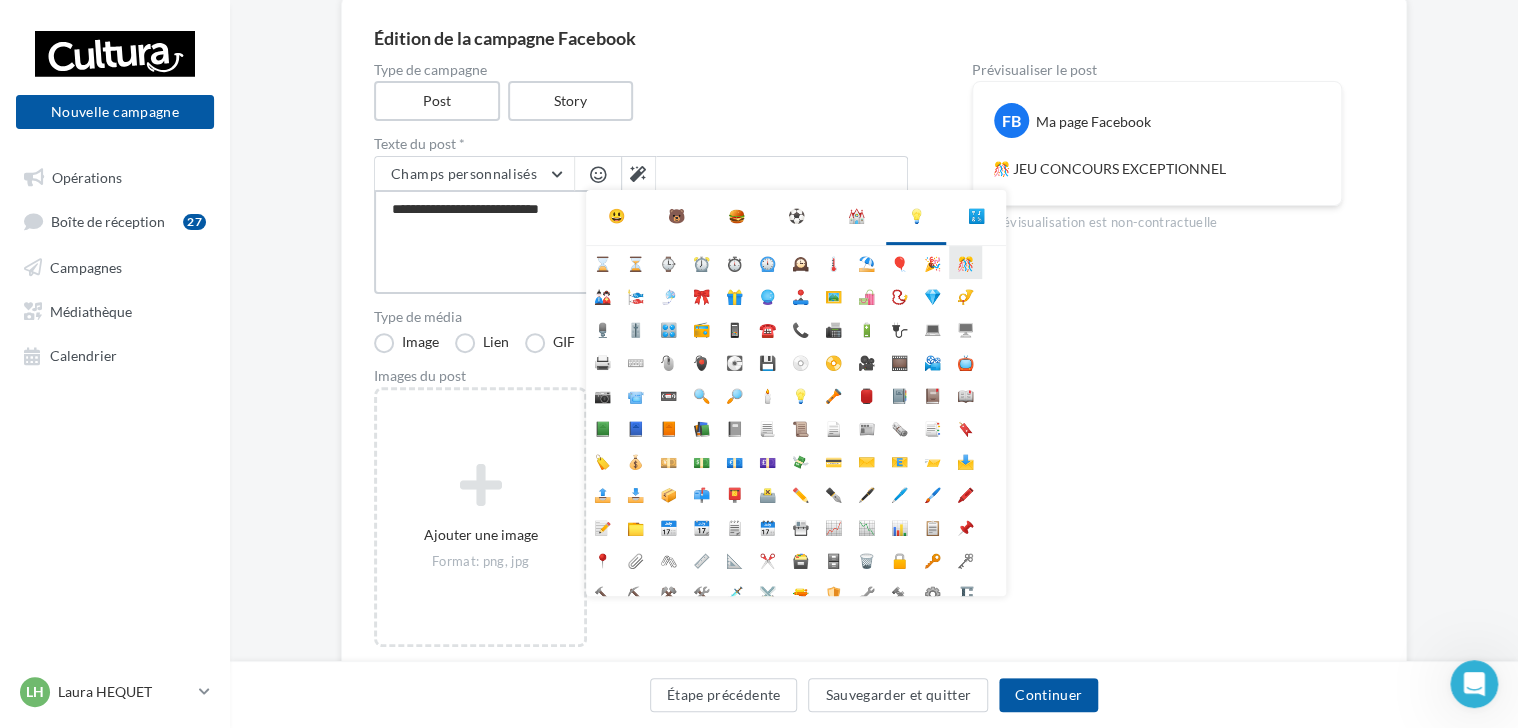 type on "**********" 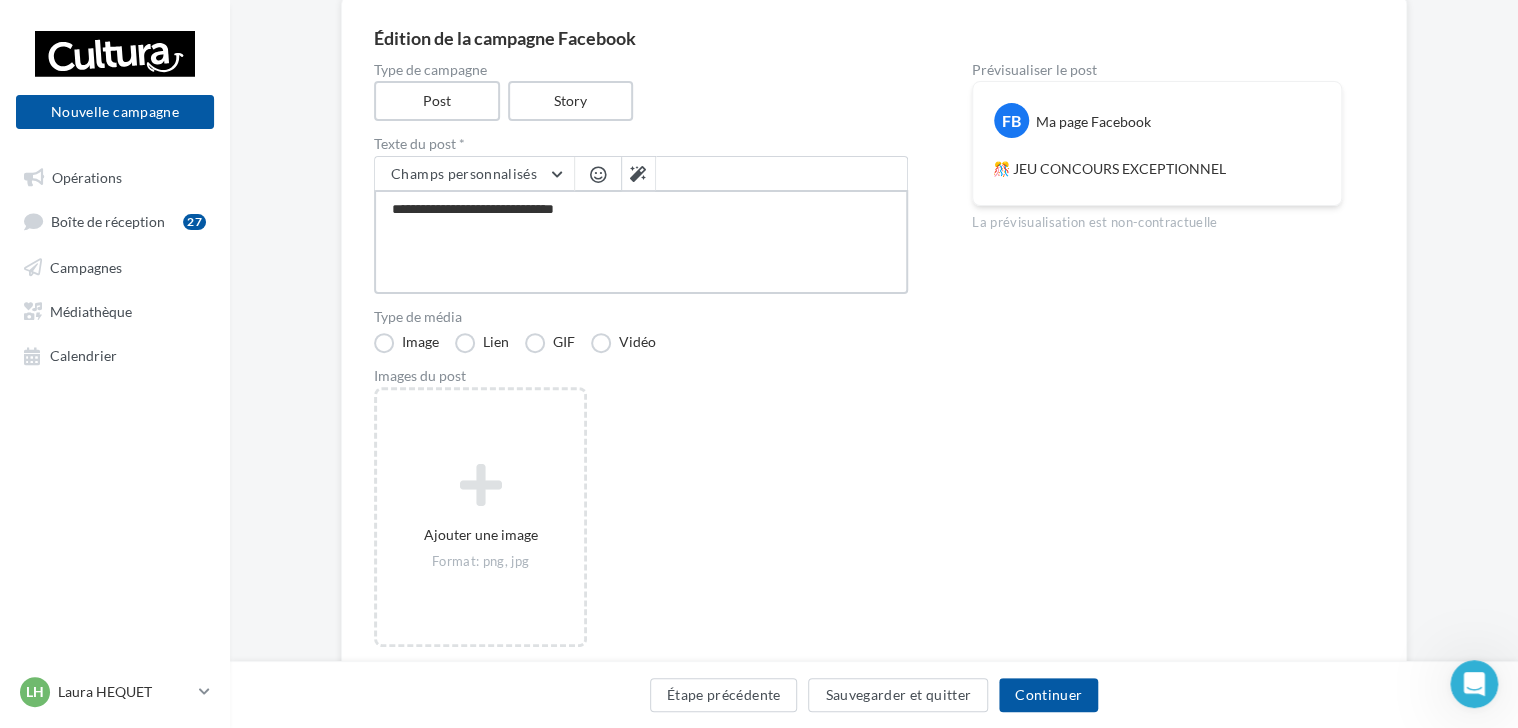 type on "**********" 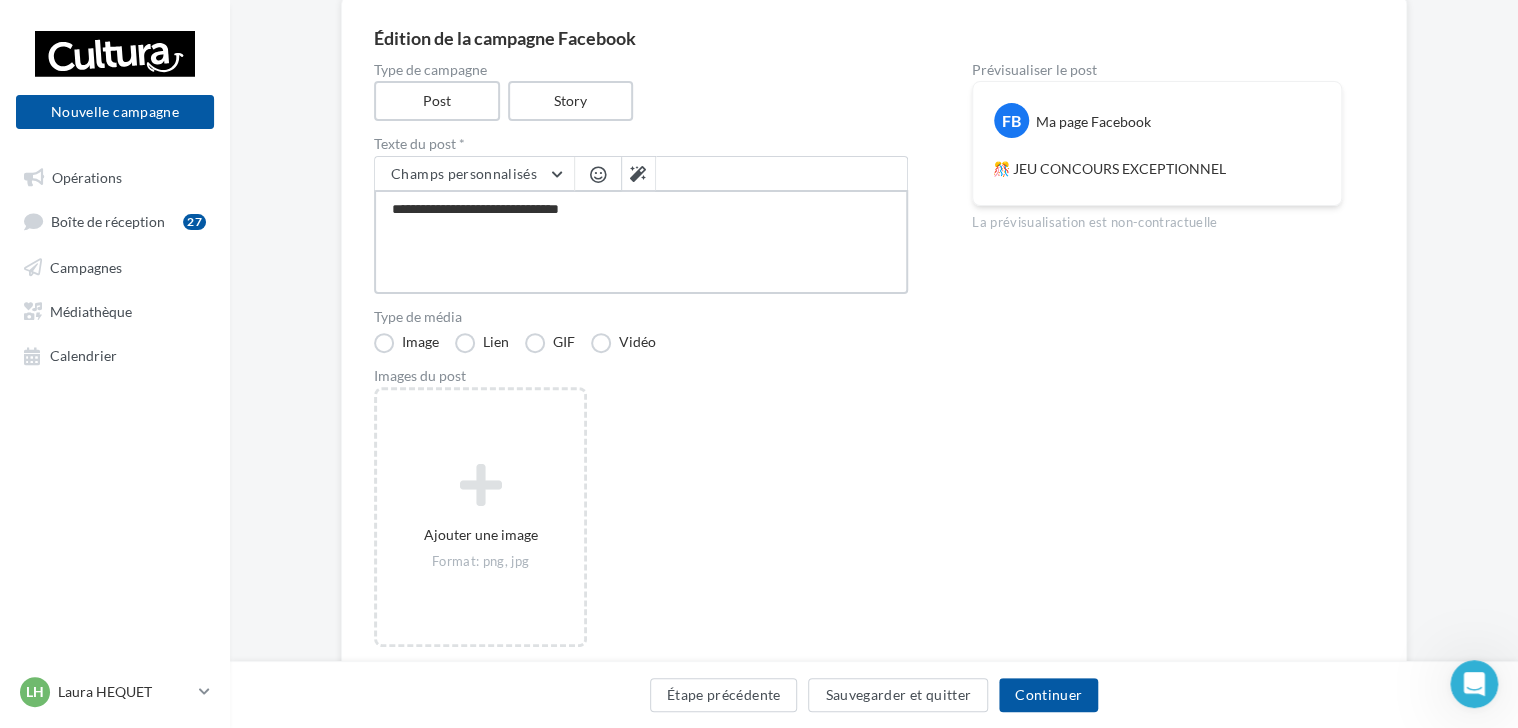 type on "**********" 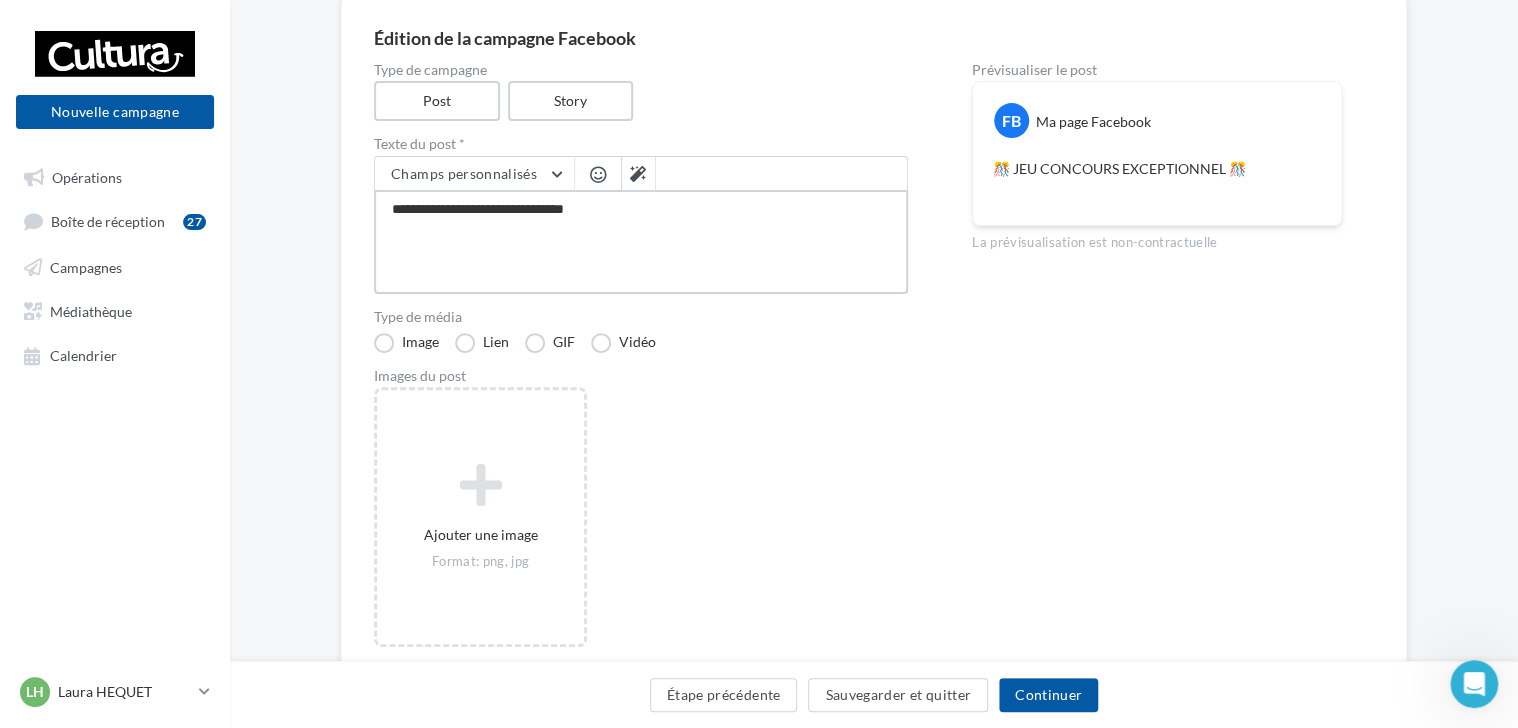 type on "**********" 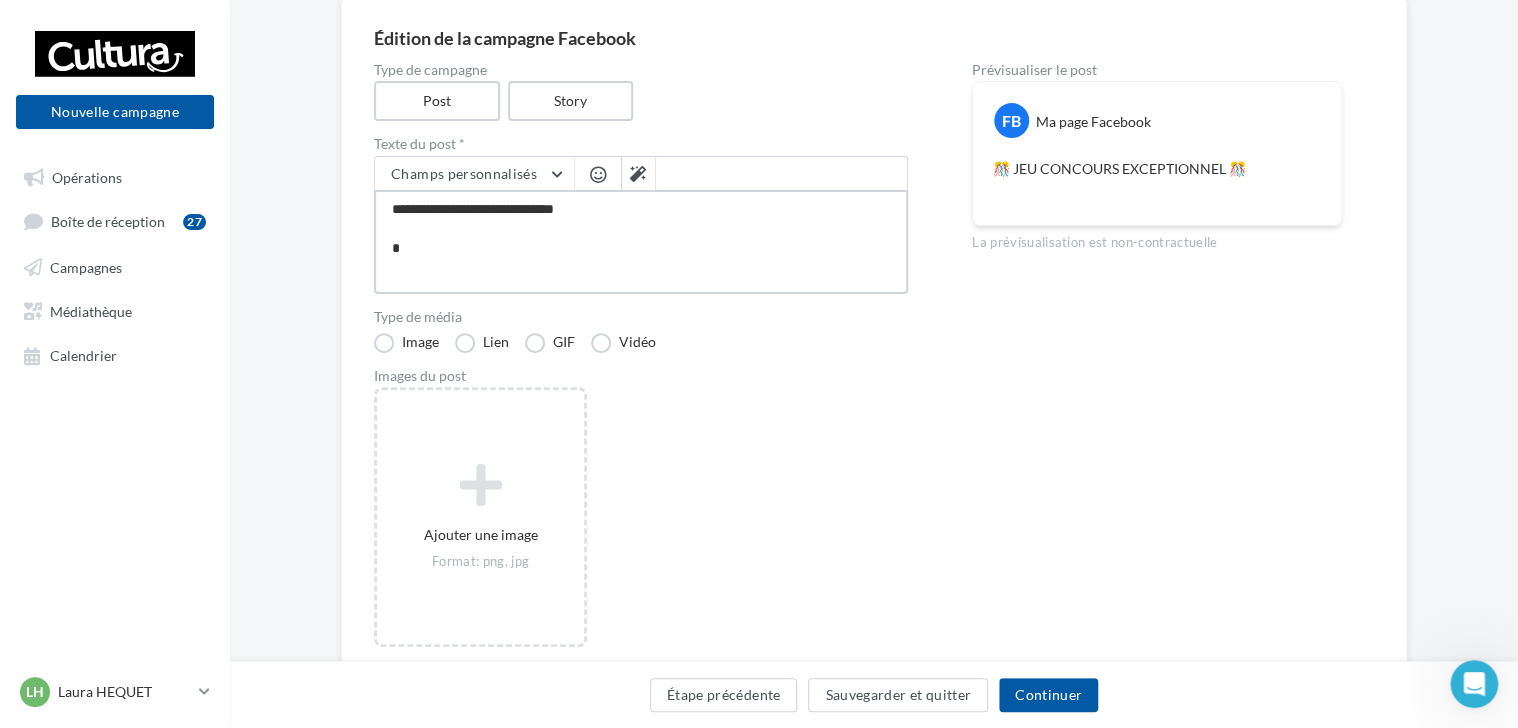 type on "**********" 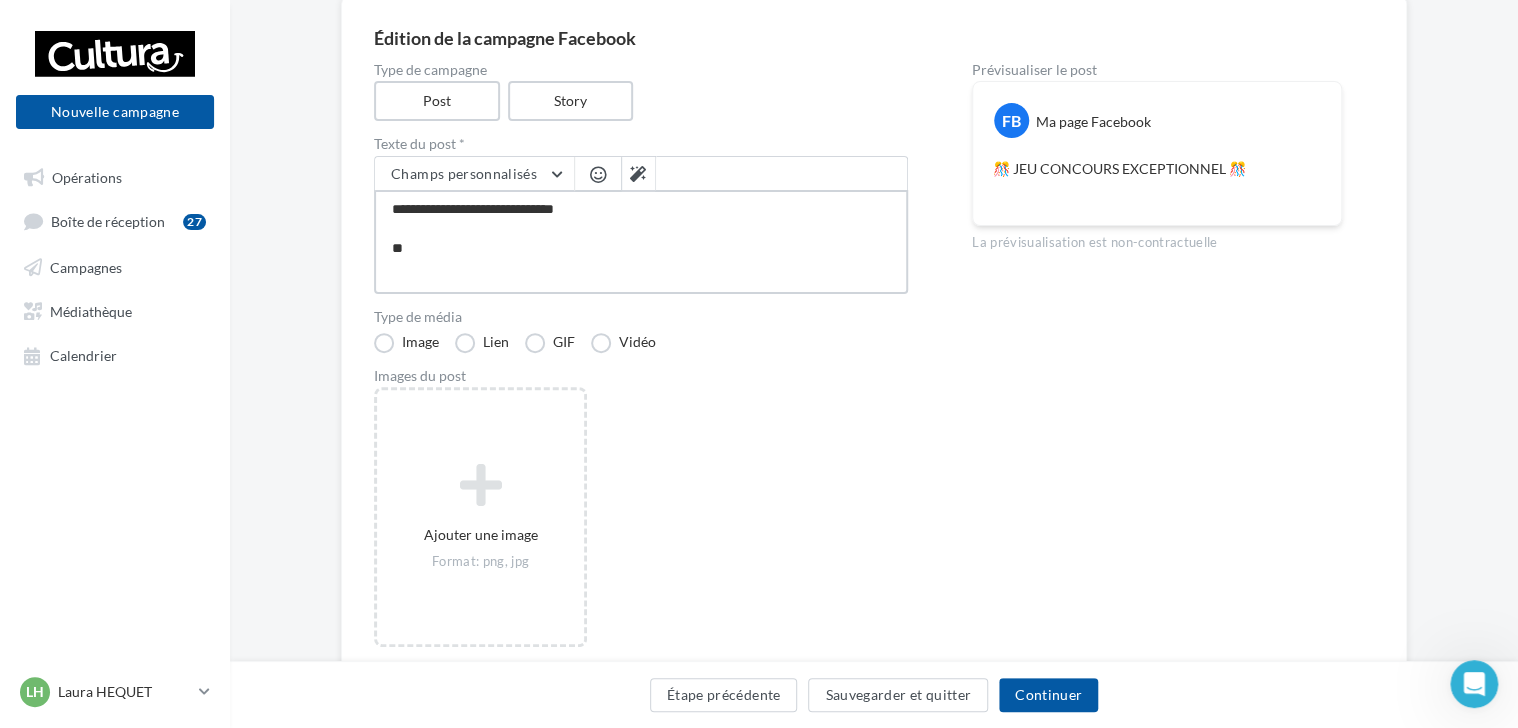 type on "**********" 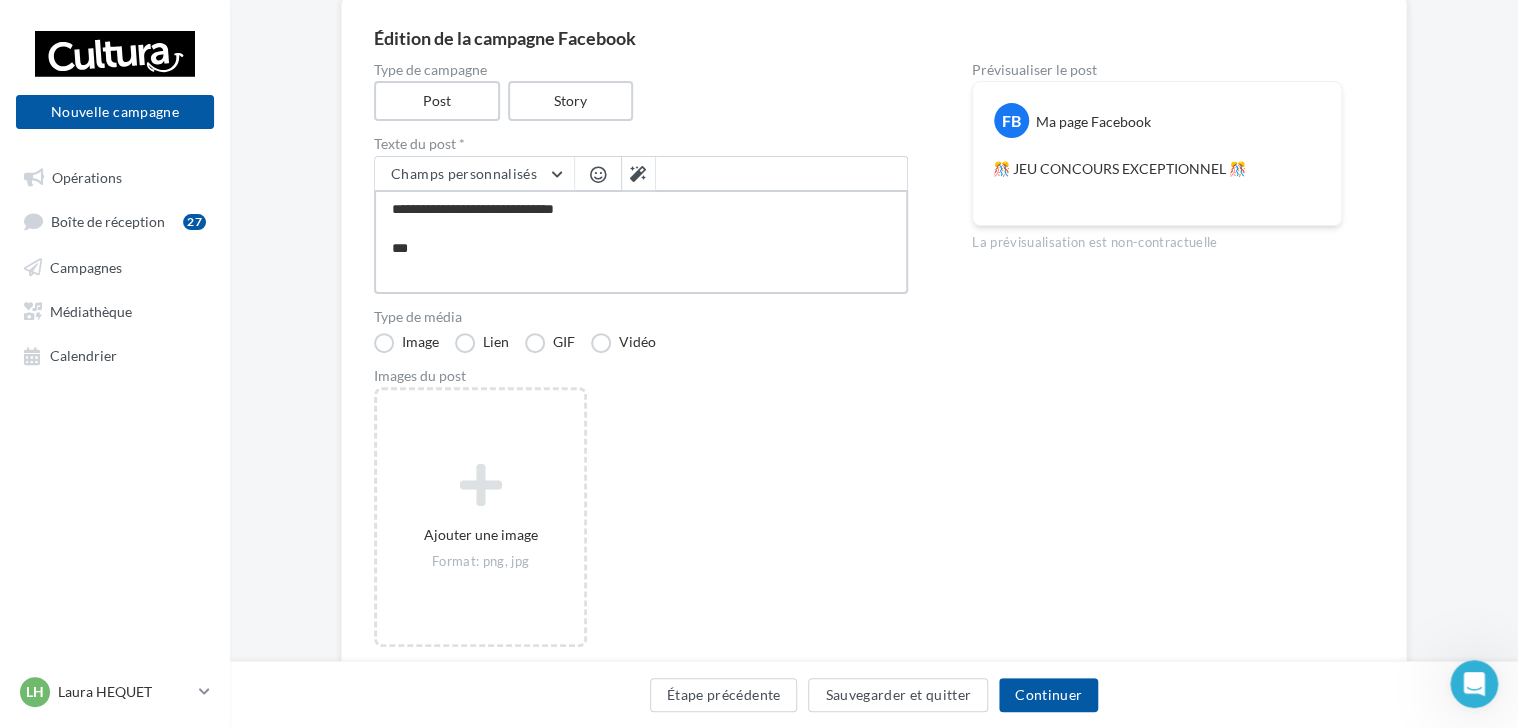 type on "**********" 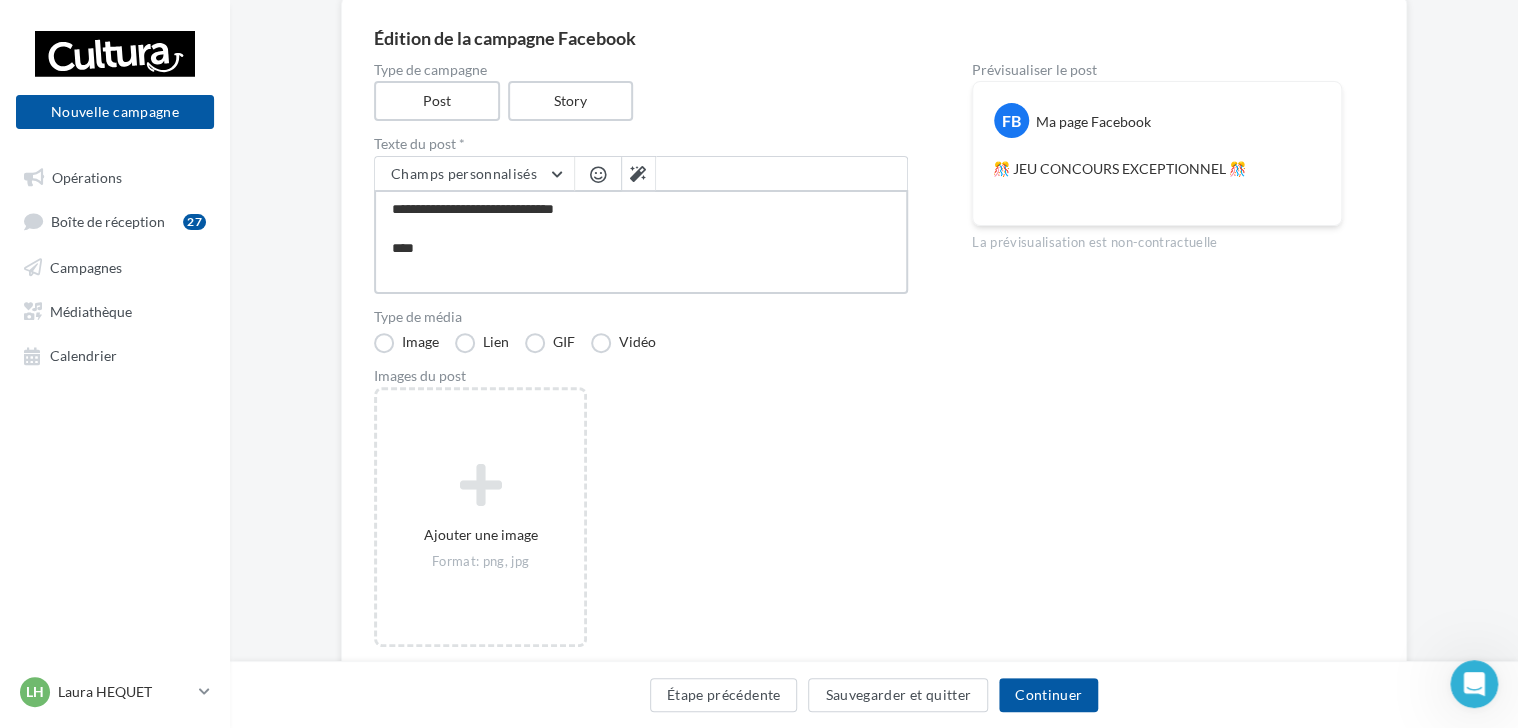 type on "**********" 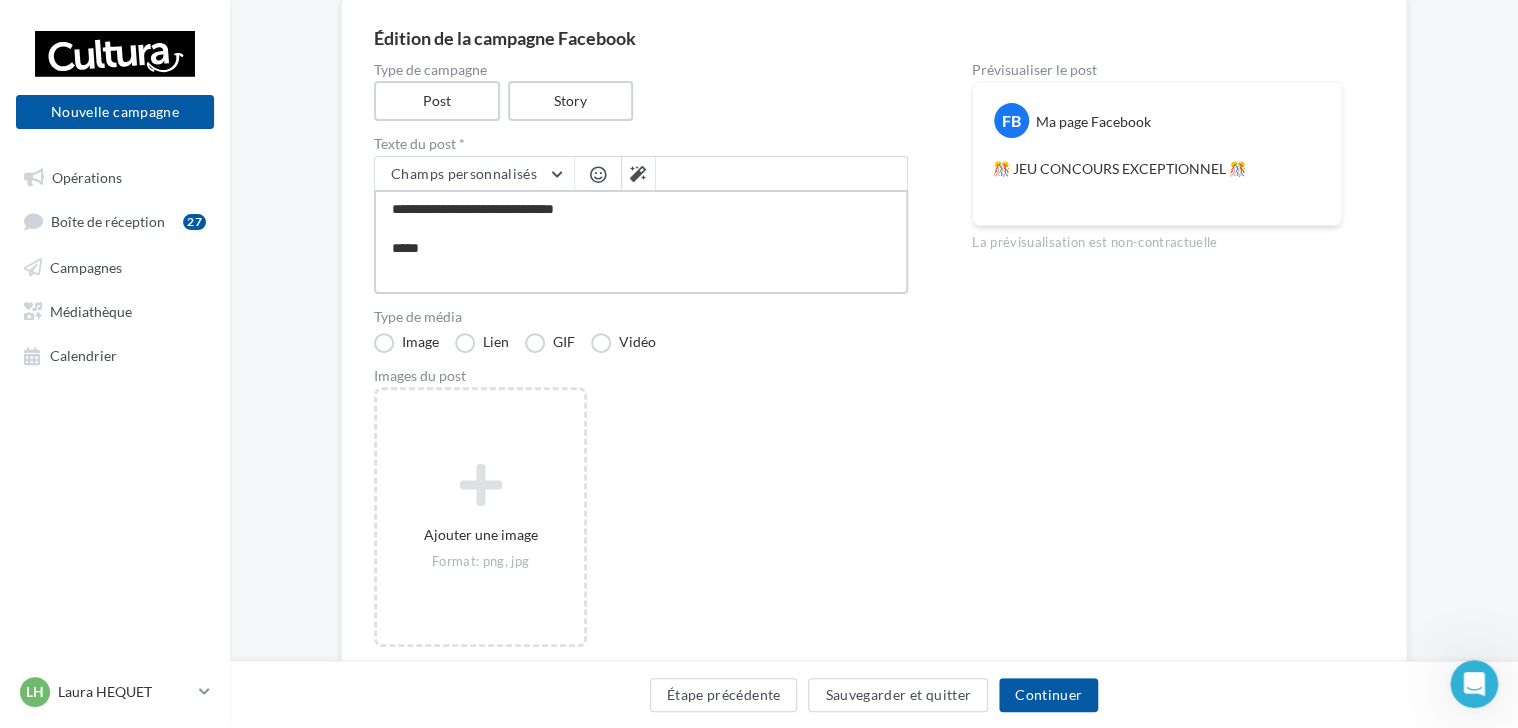 type on "**********" 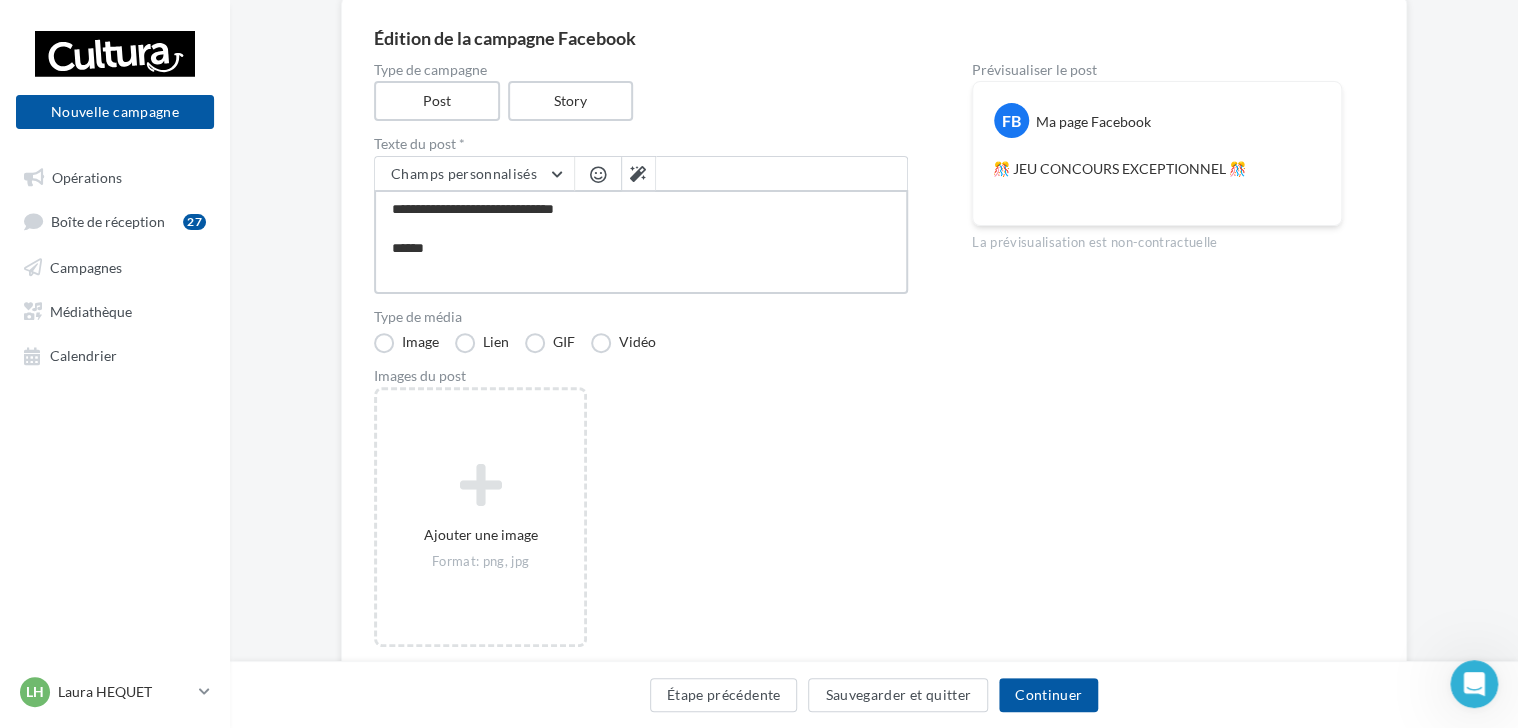 type on "**********" 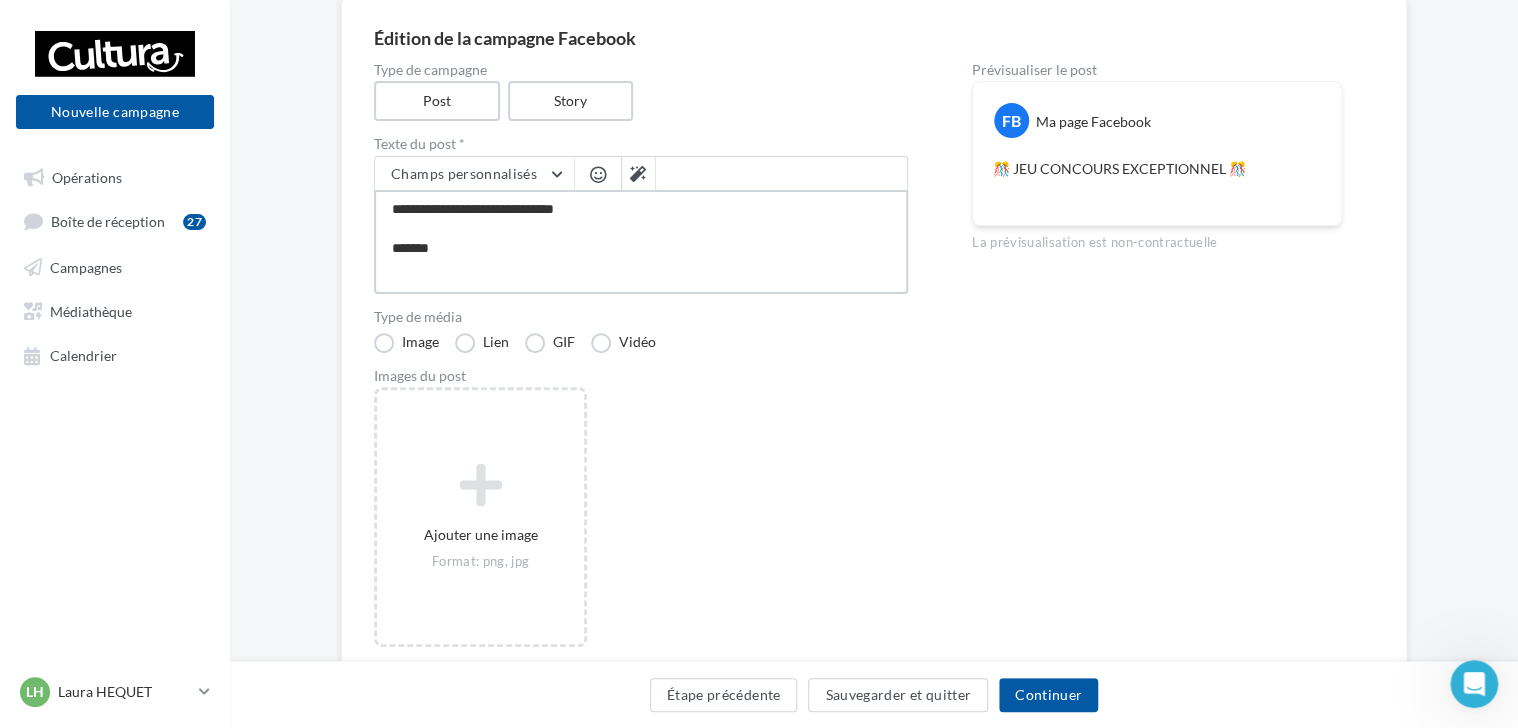 type on "**********" 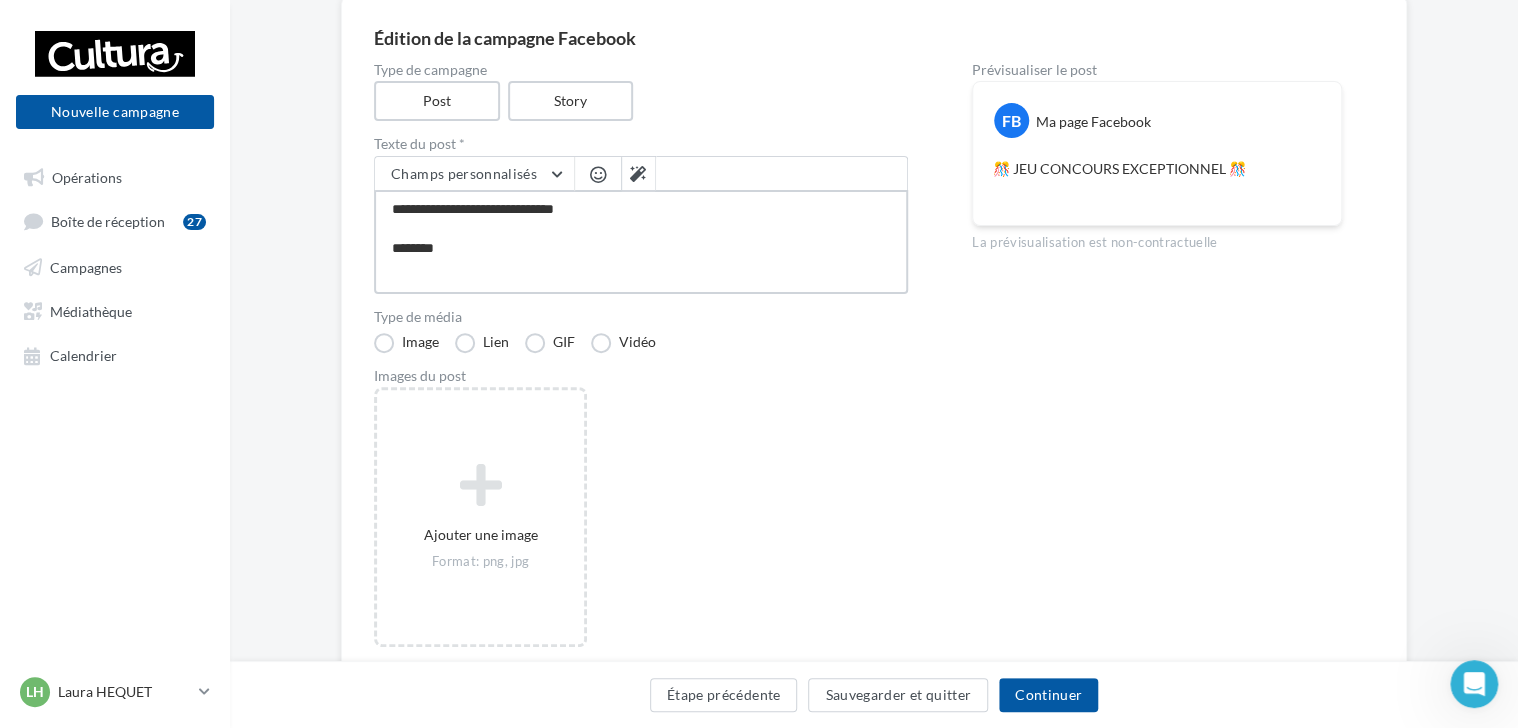 type on "**********" 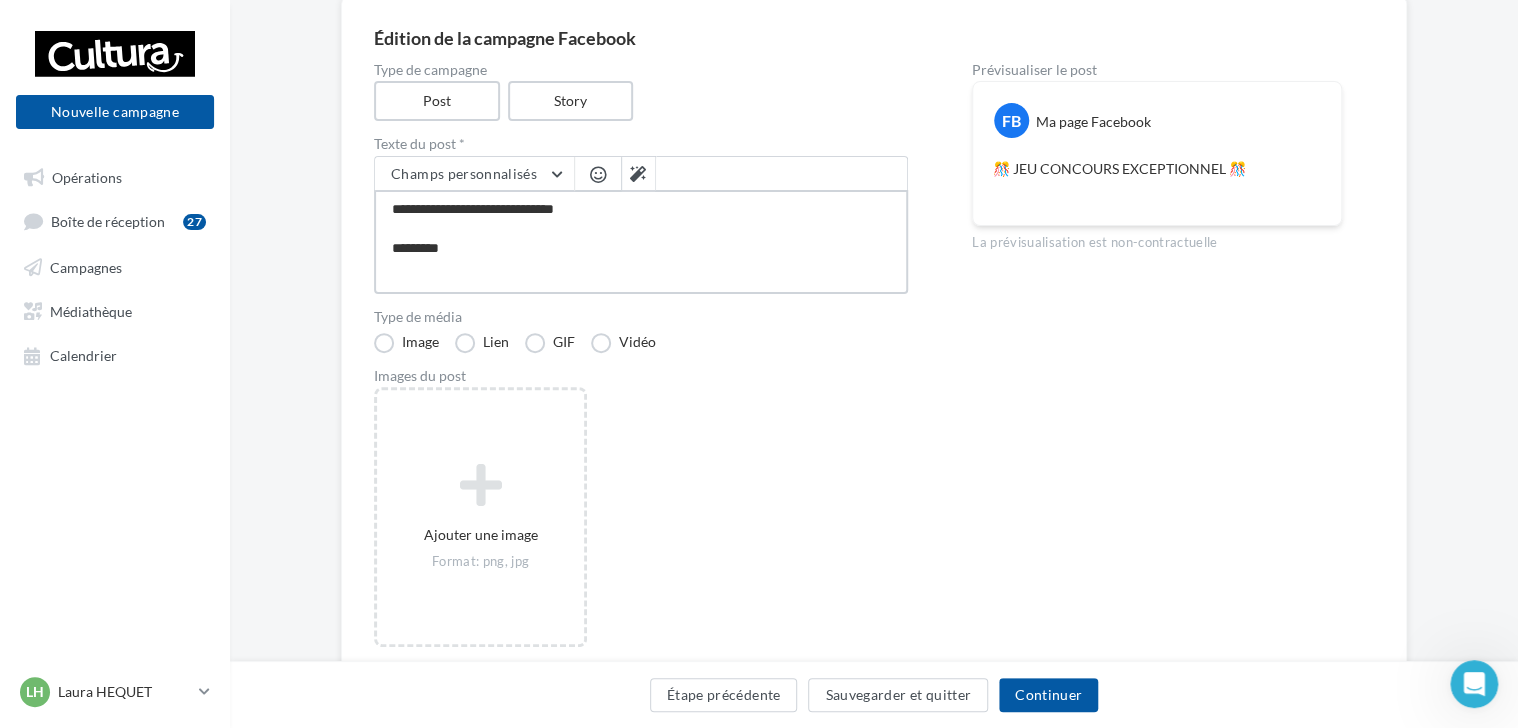 type on "**********" 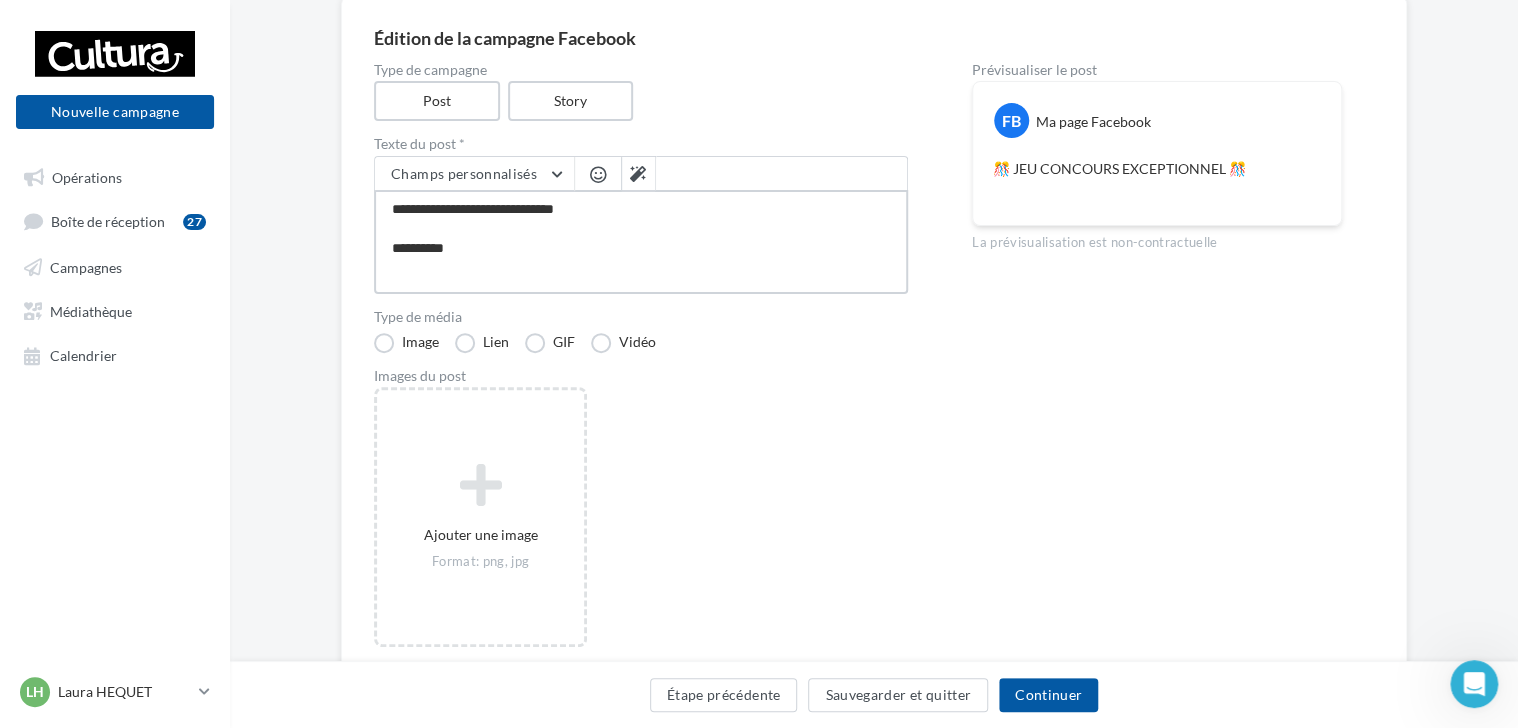 type on "**********" 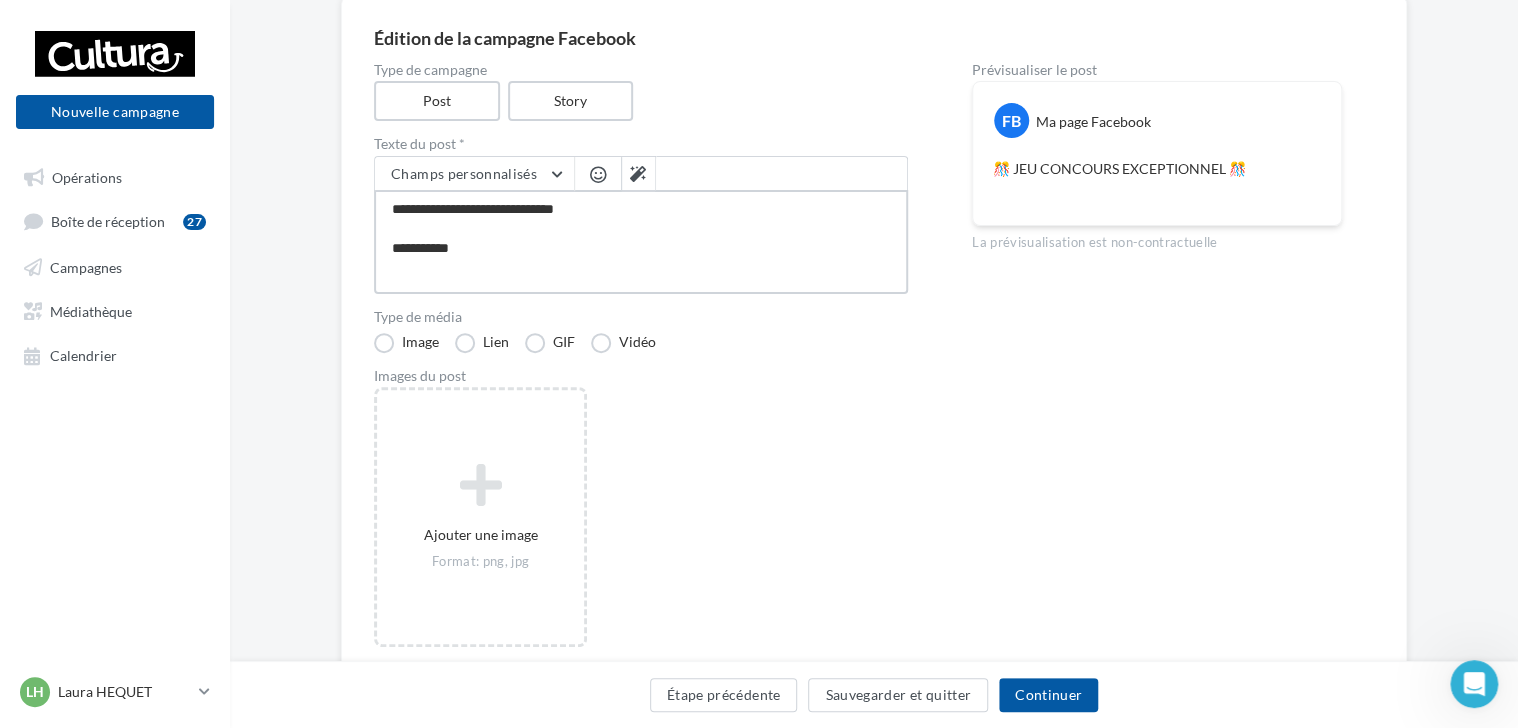 type on "**********" 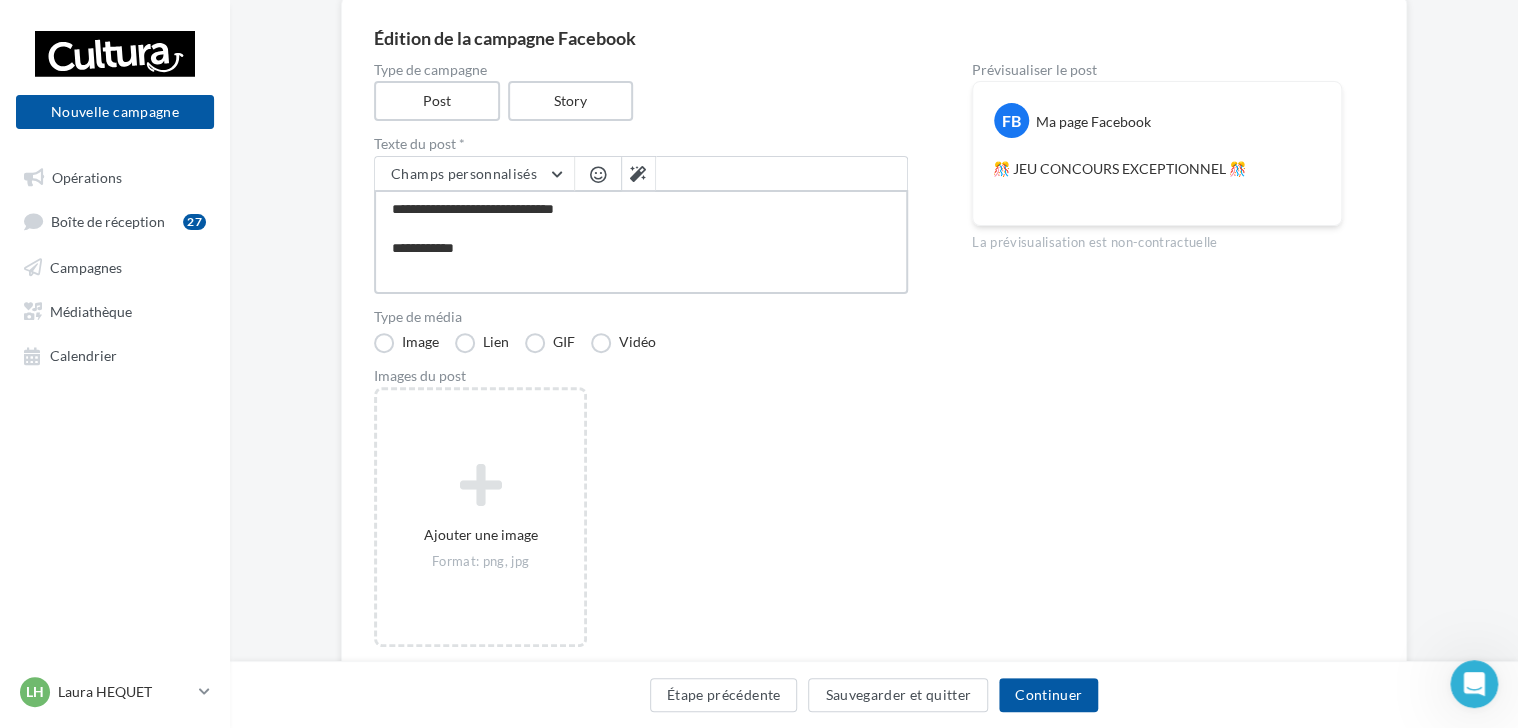 type on "**********" 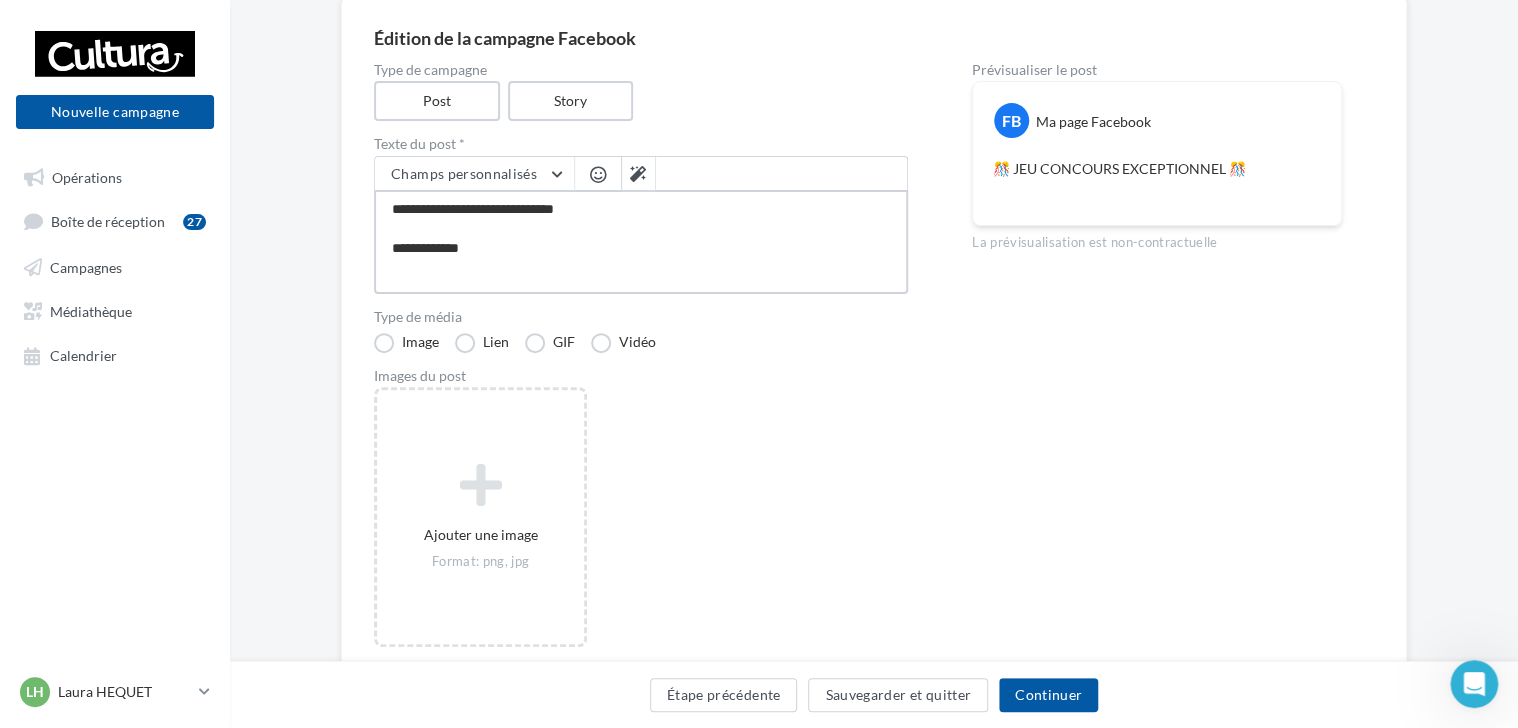 type on "**********" 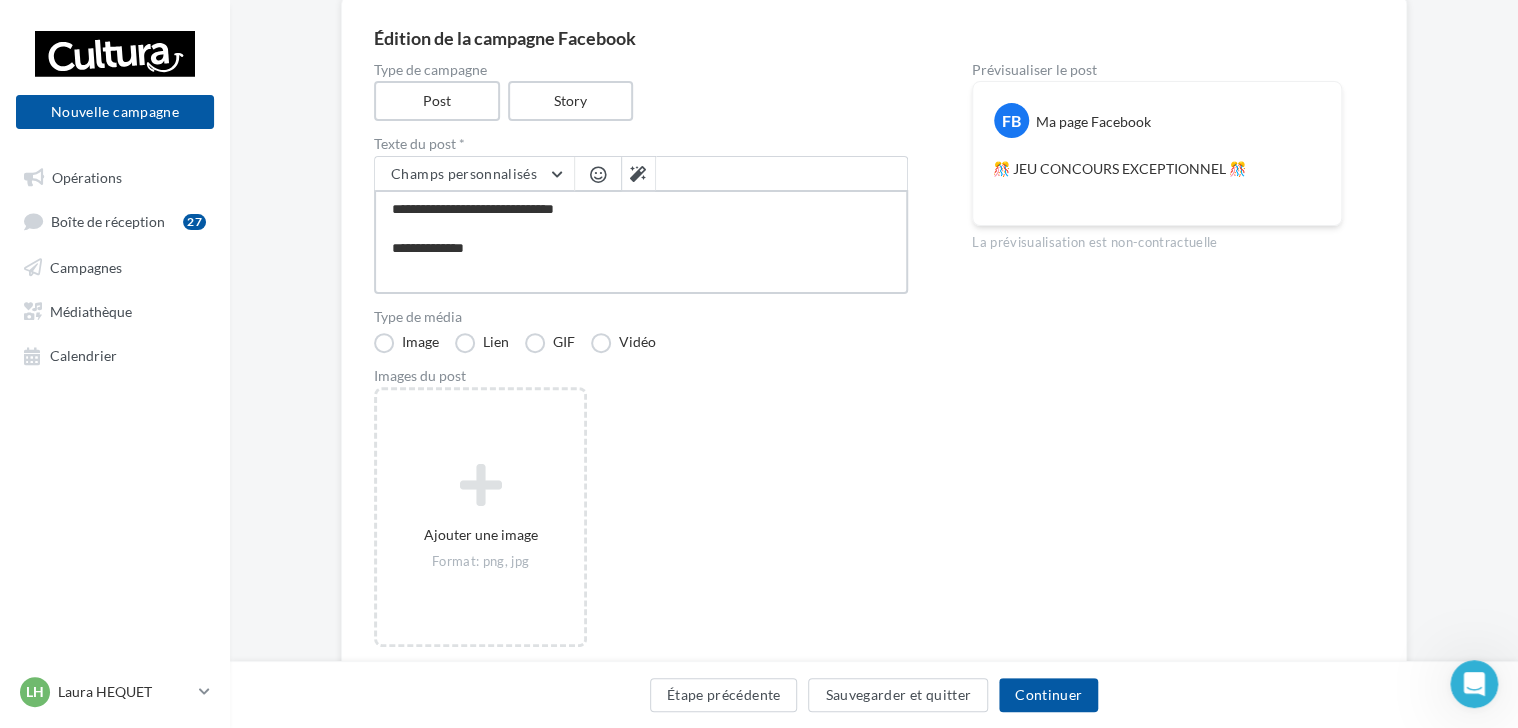 type on "**********" 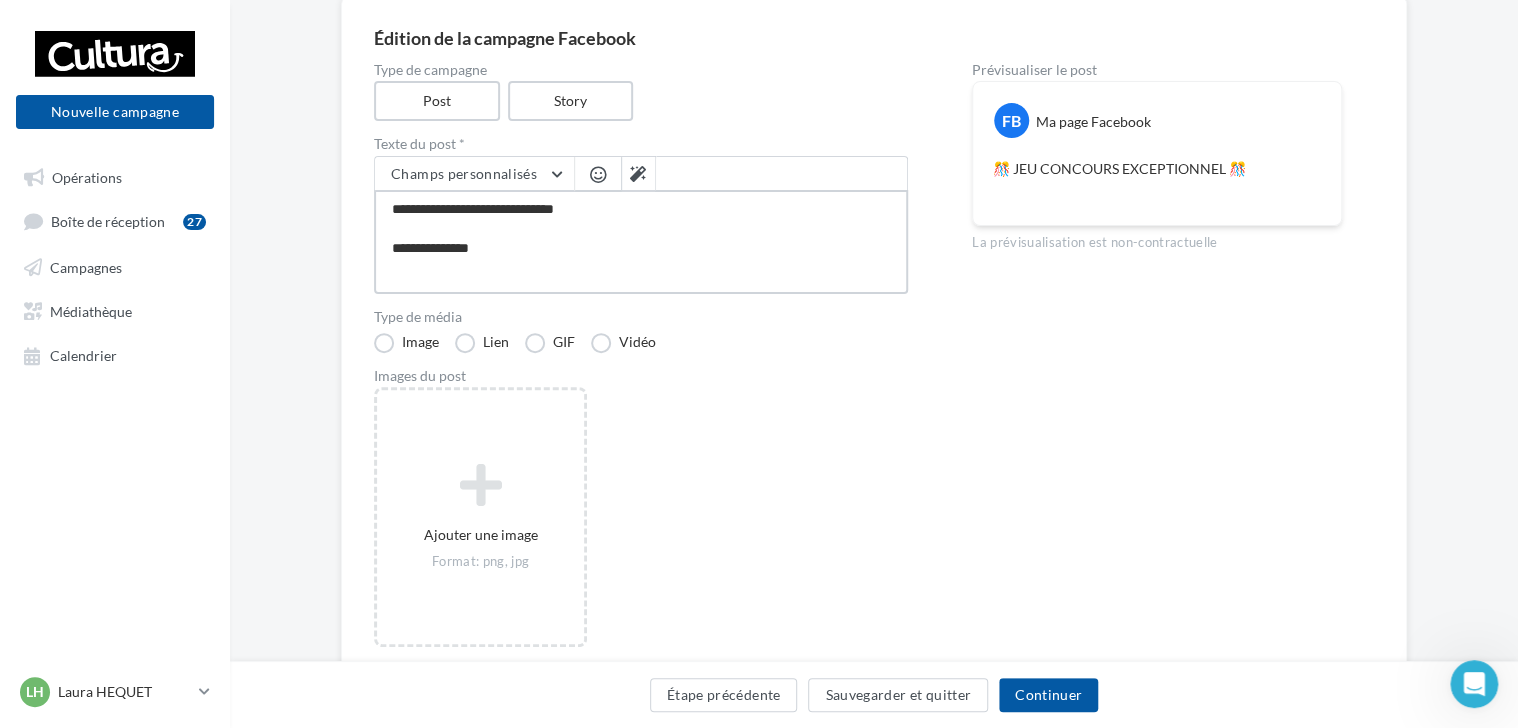 type on "**********" 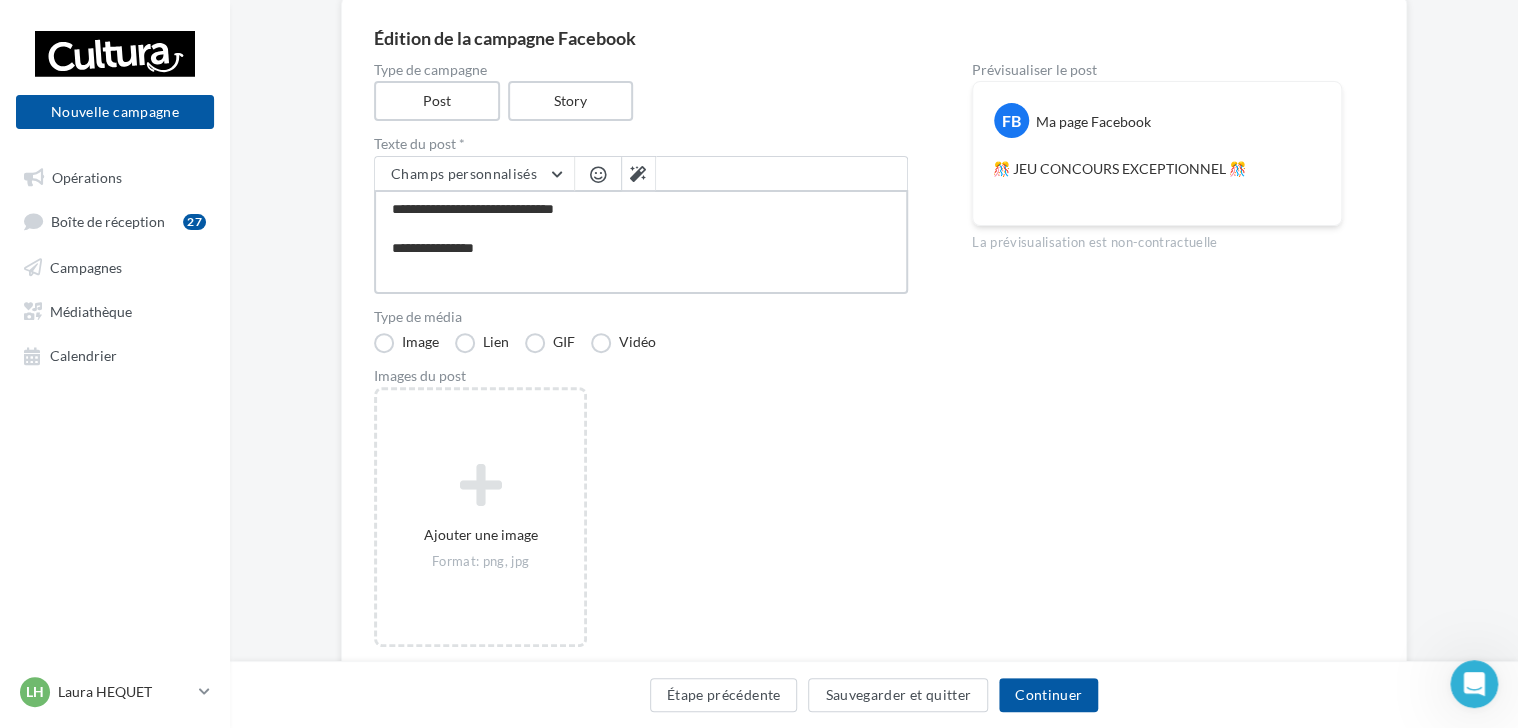 type on "**********" 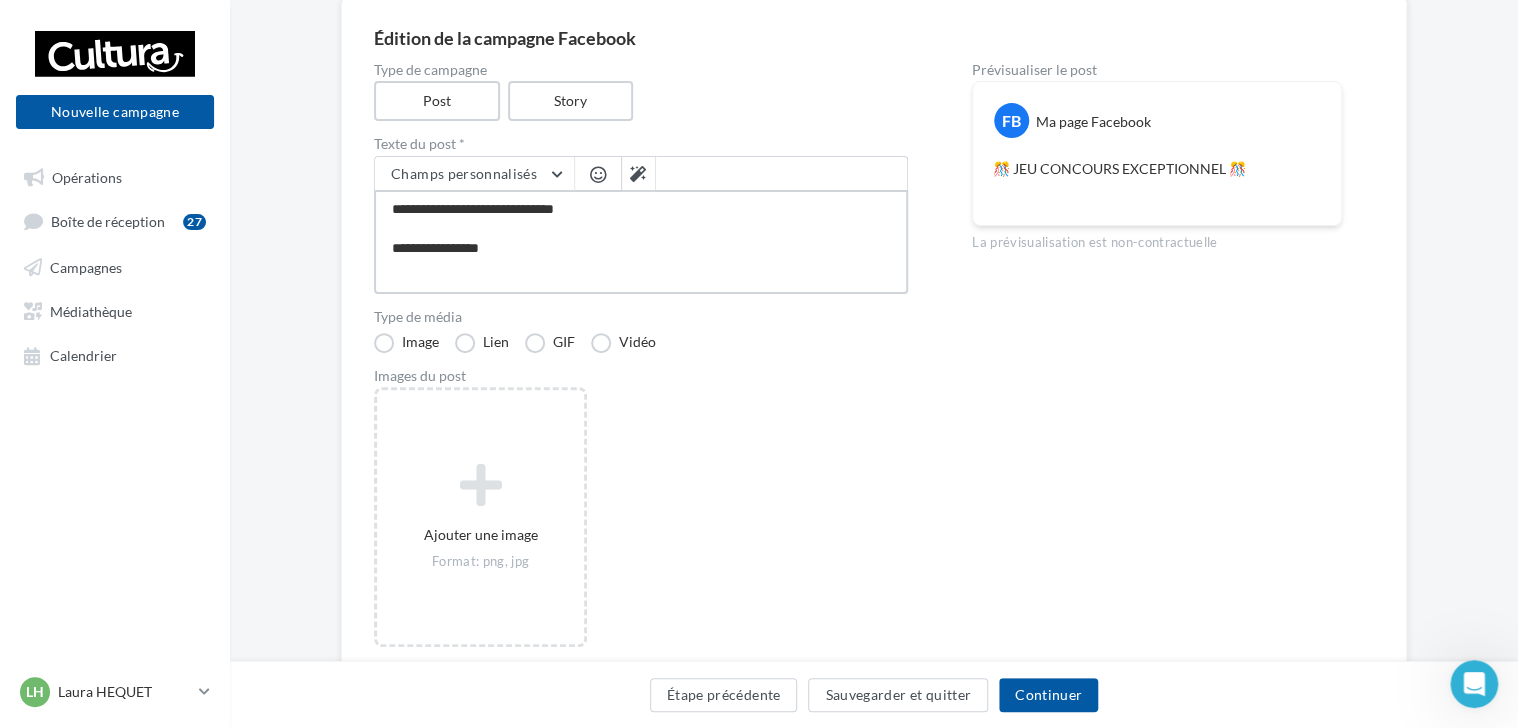 type on "**********" 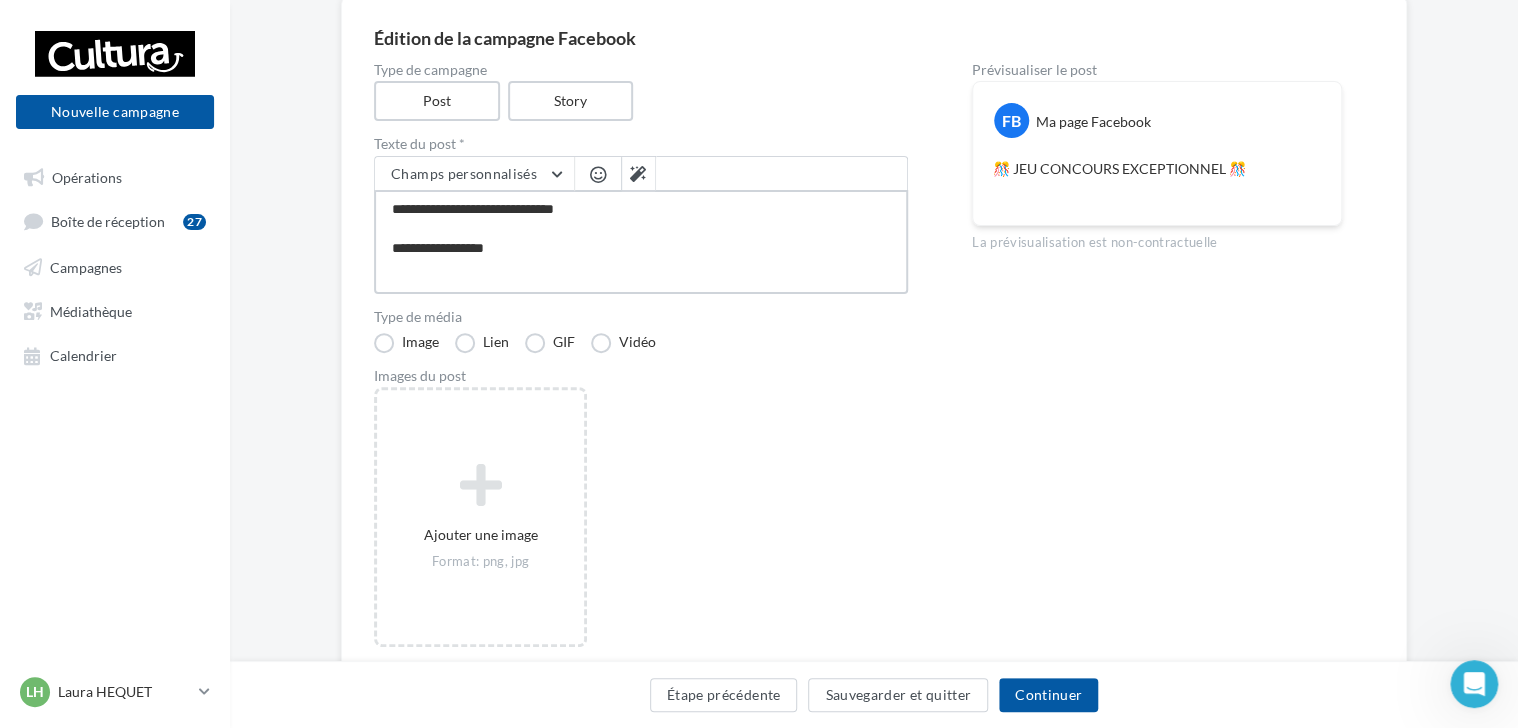 type on "**********" 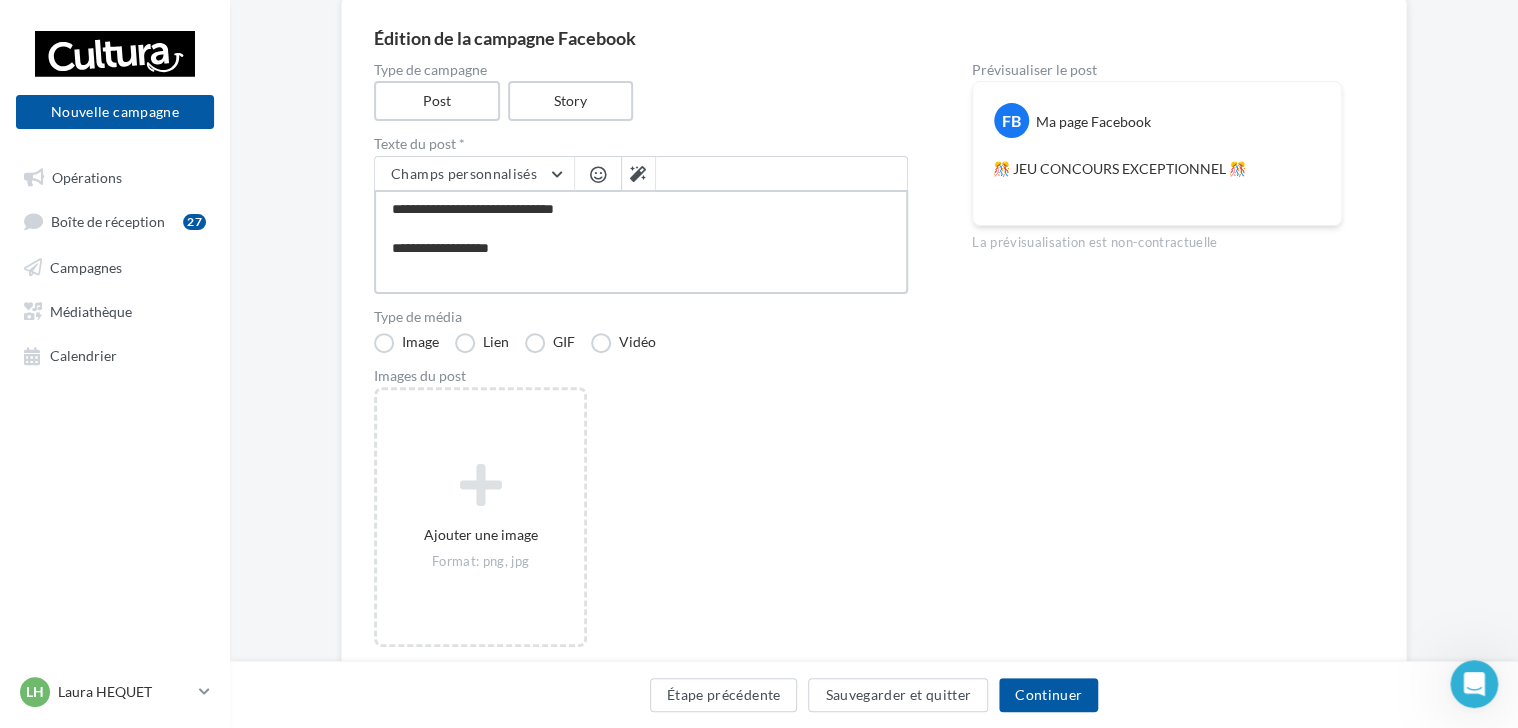 type on "**********" 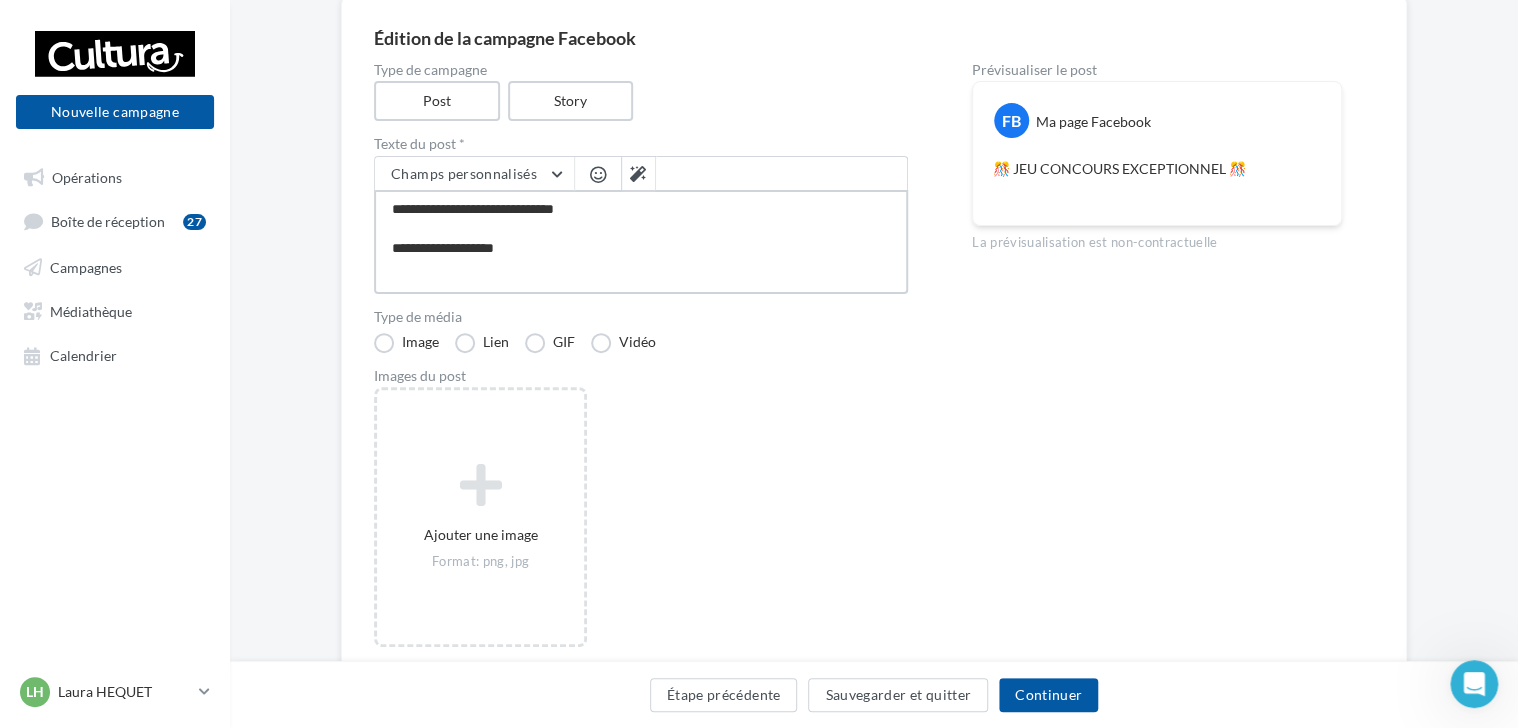 type on "**********" 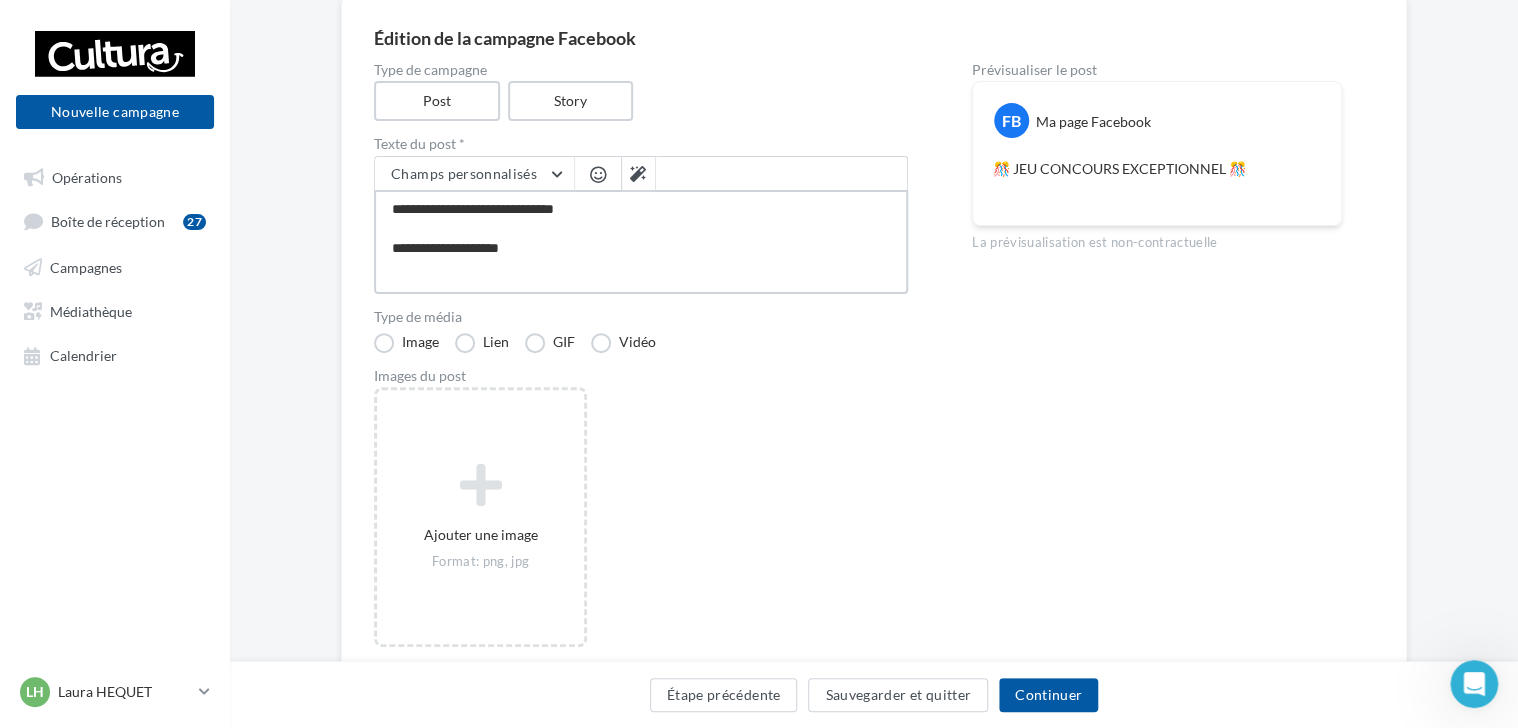 type on "**********" 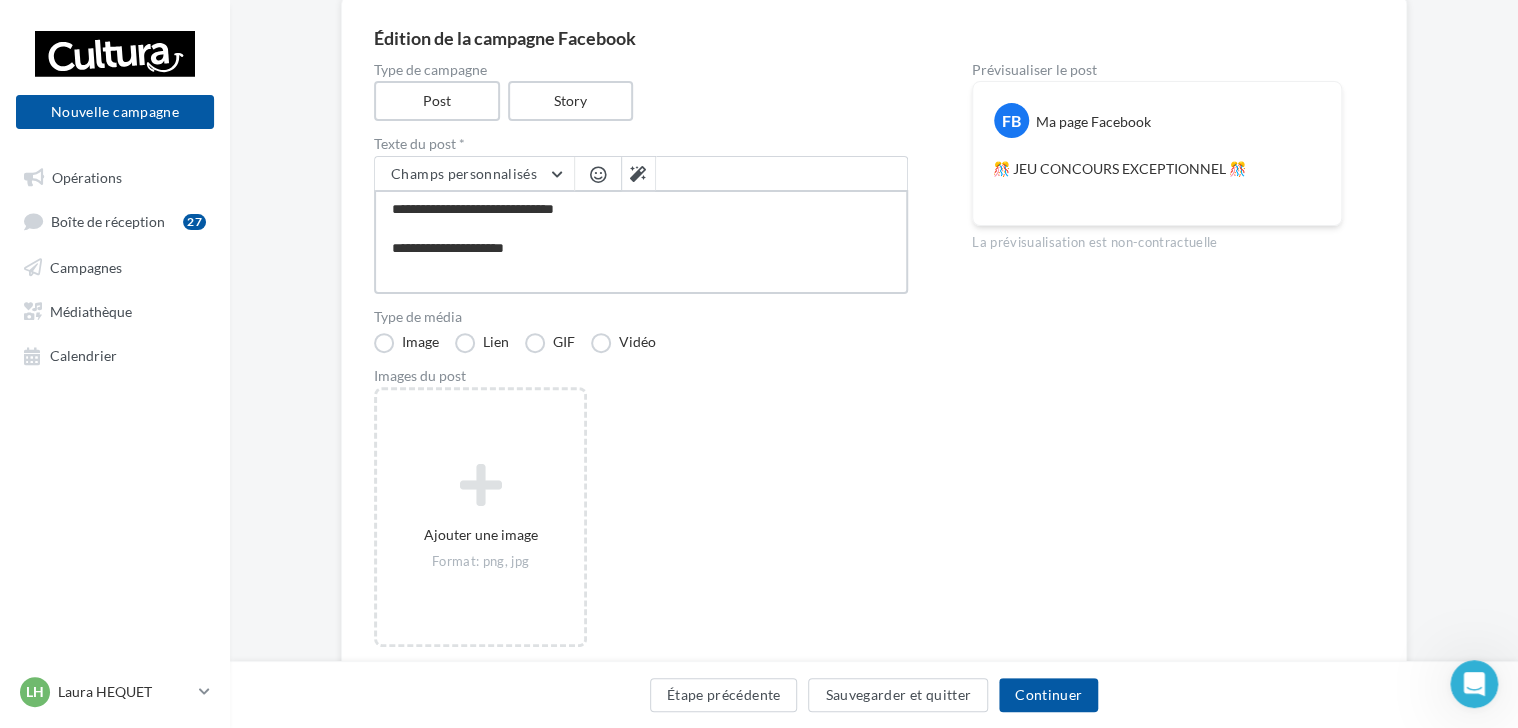 type on "**********" 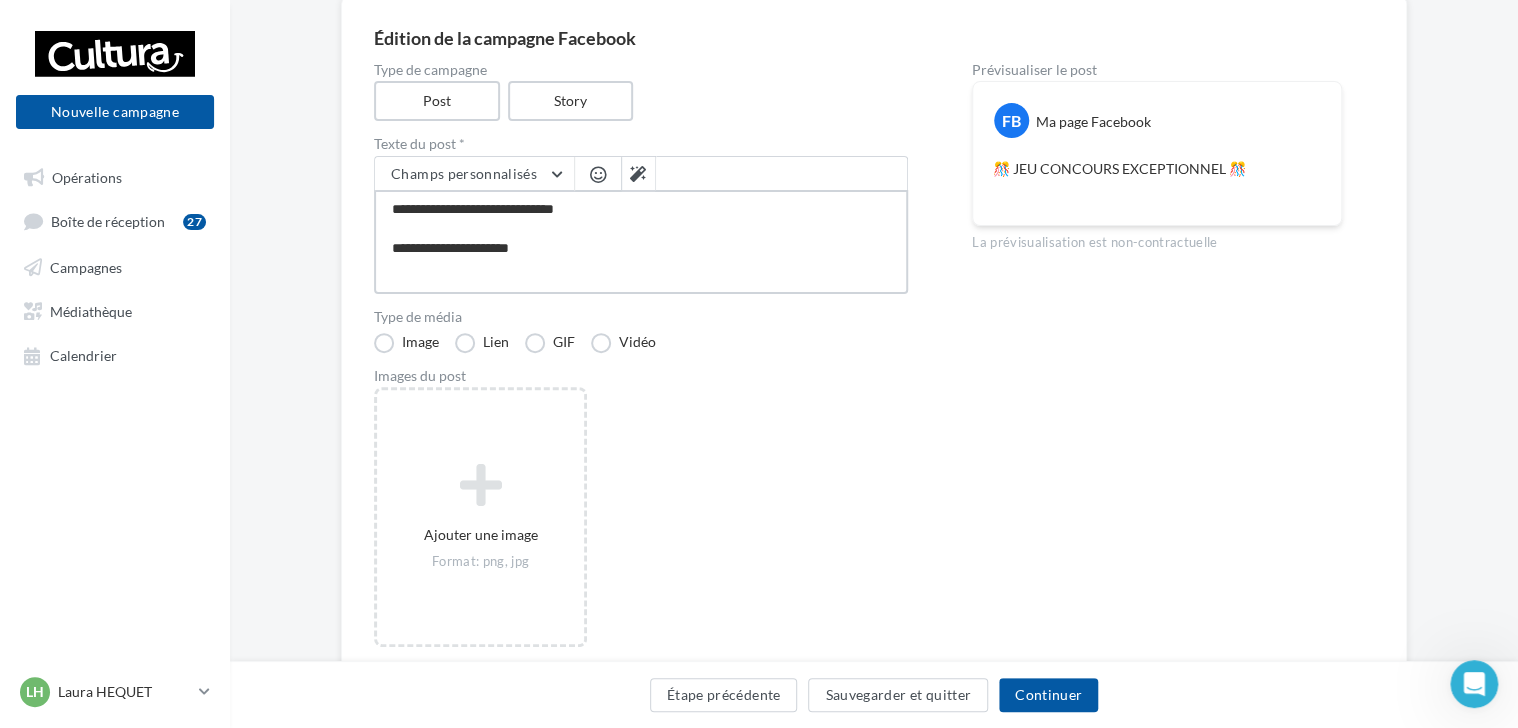 type on "**********" 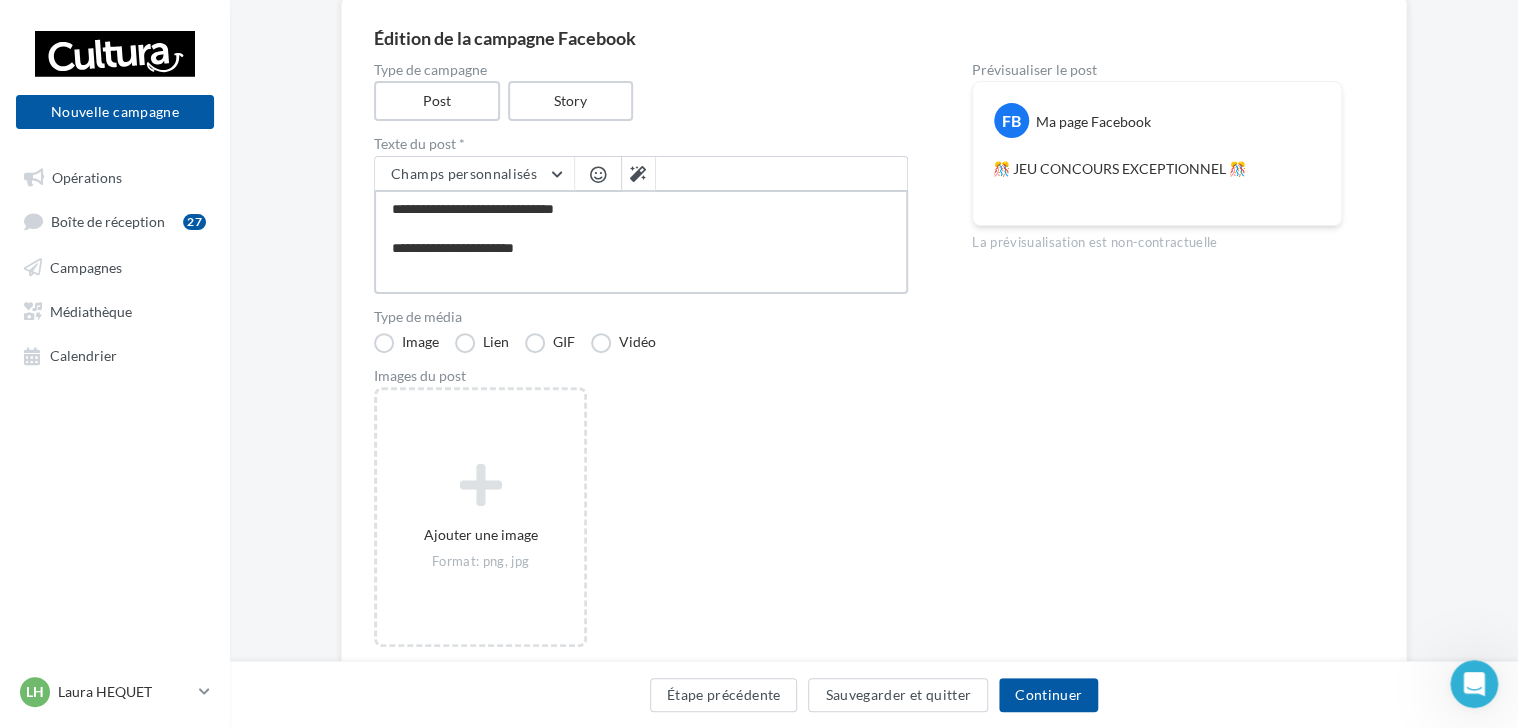 type on "**********" 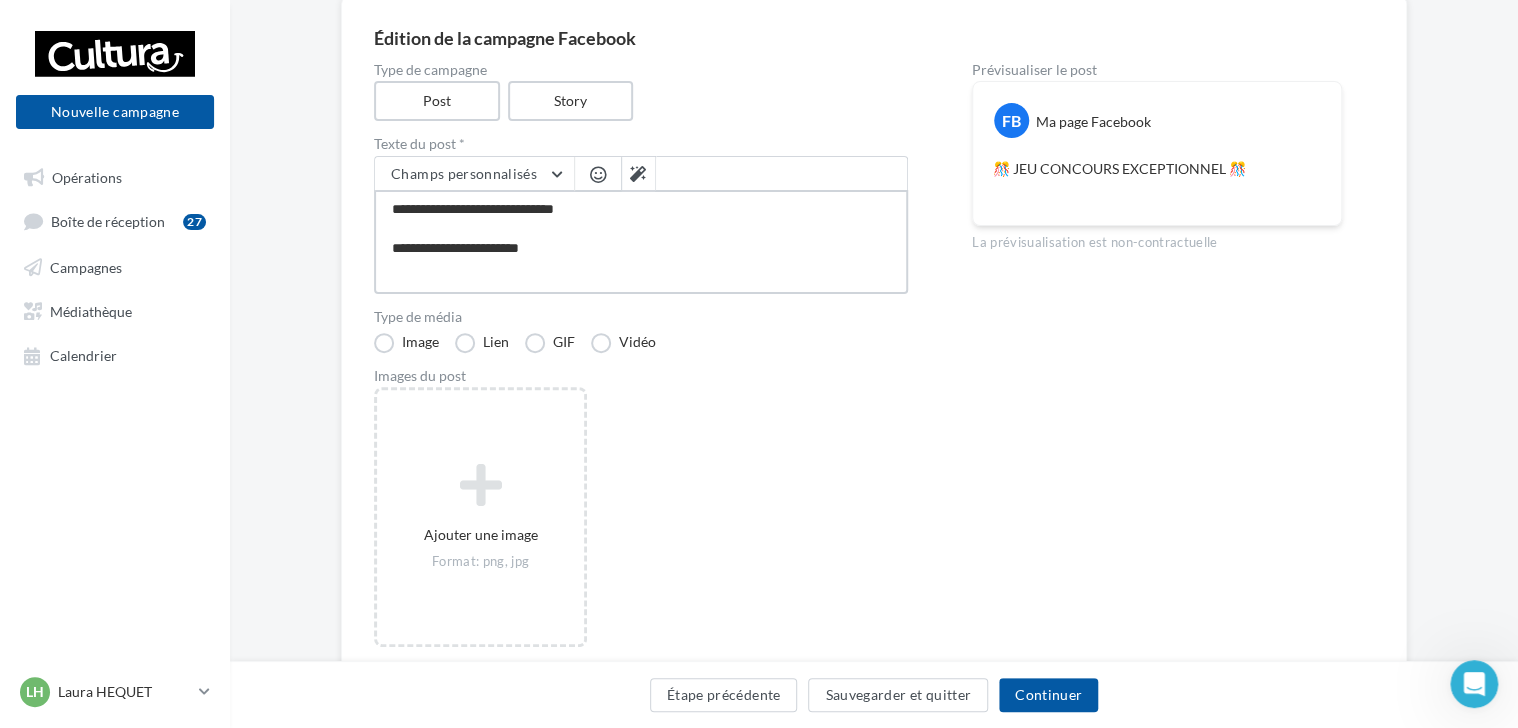 type on "**********" 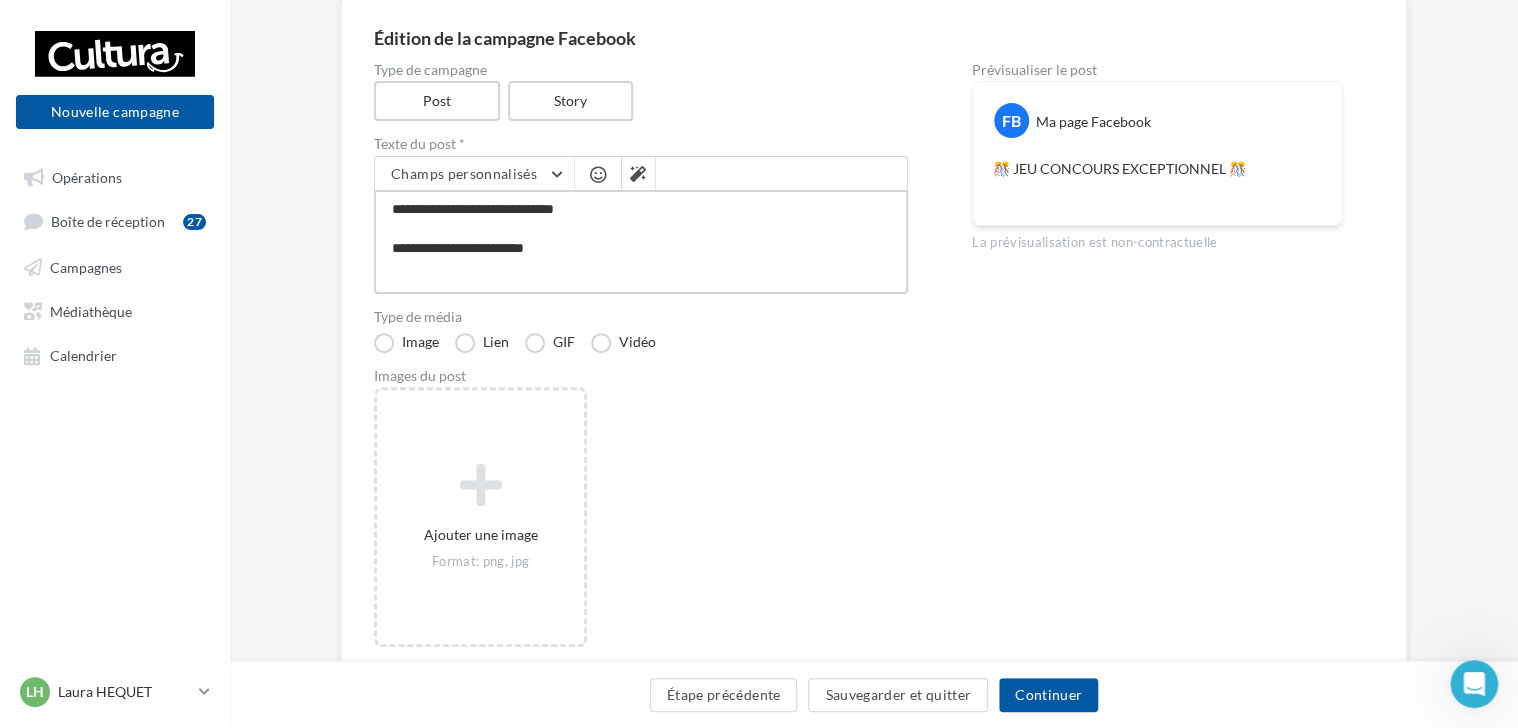 type on "**********" 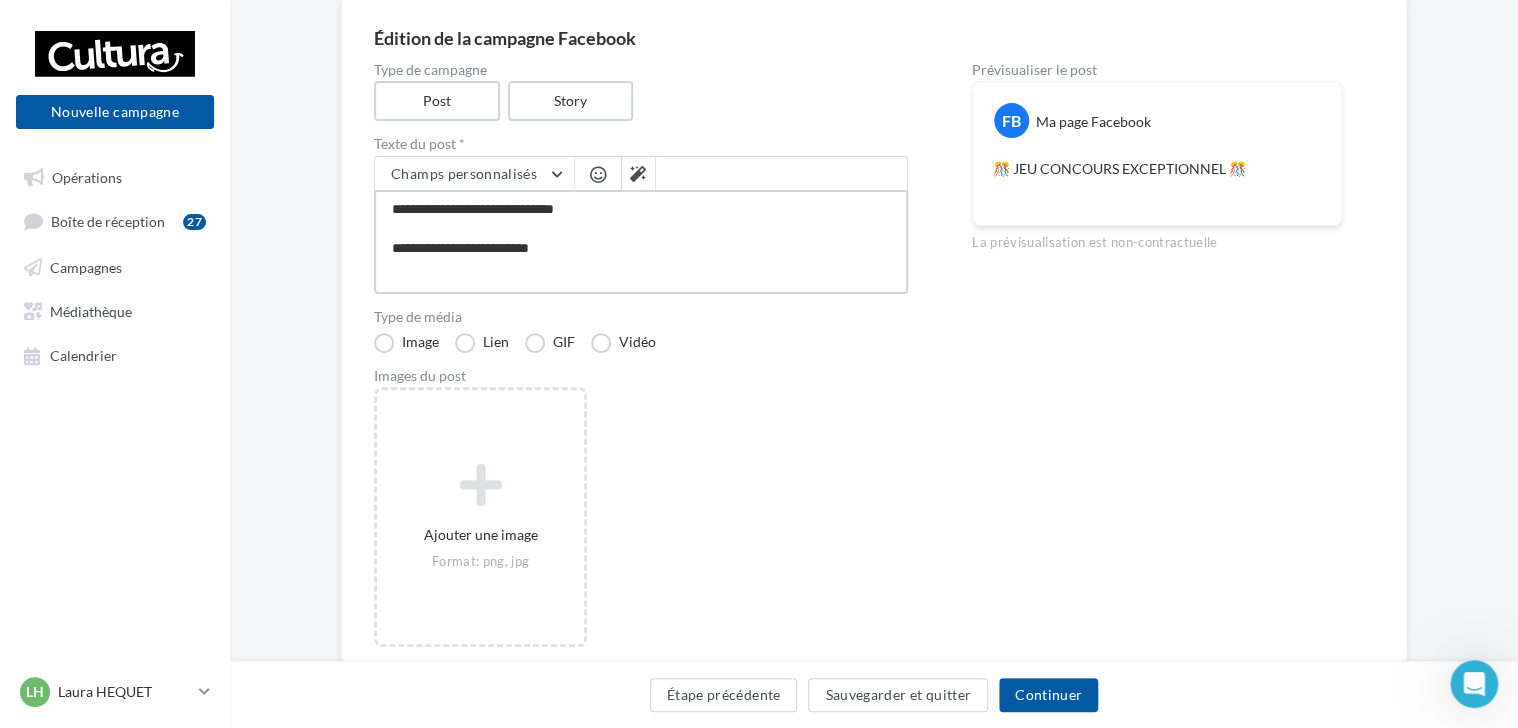 type on "**********" 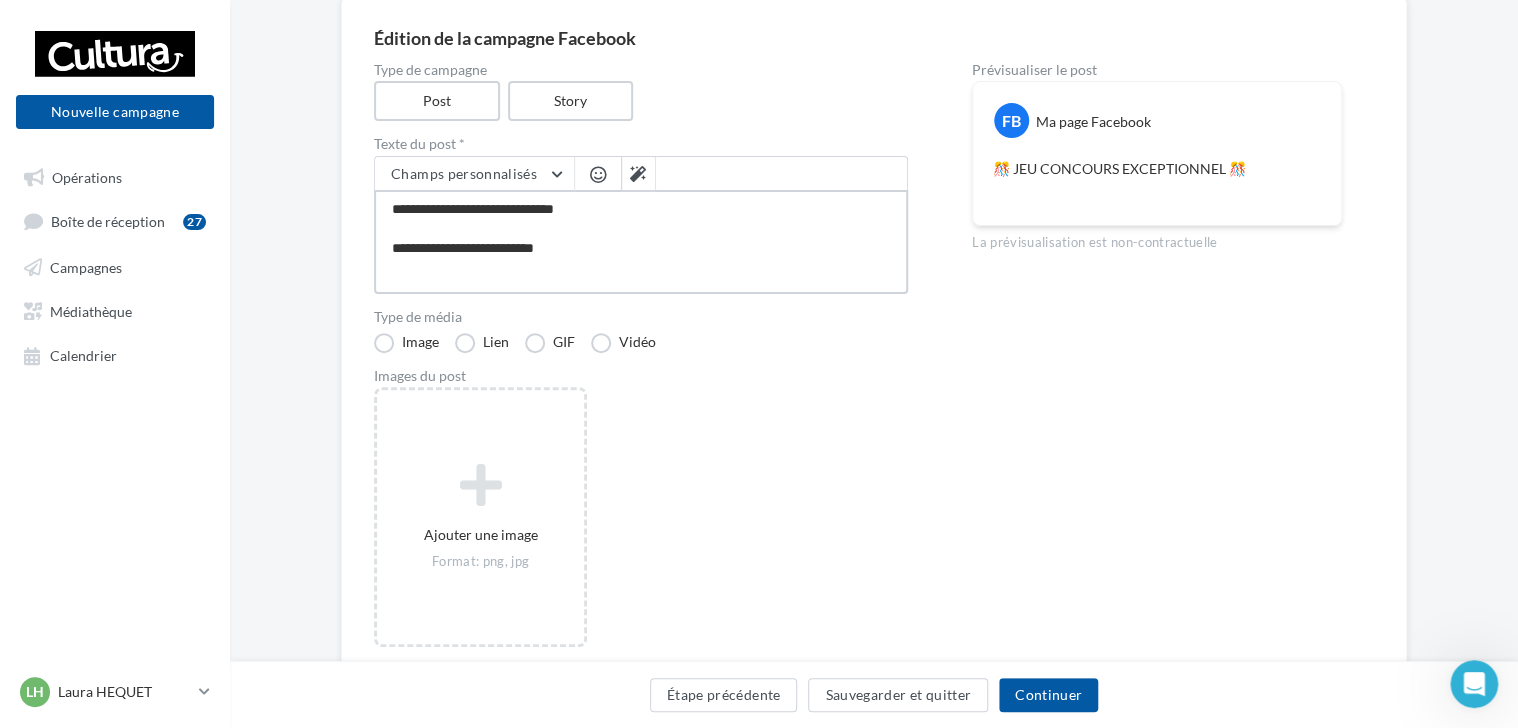 type on "**********" 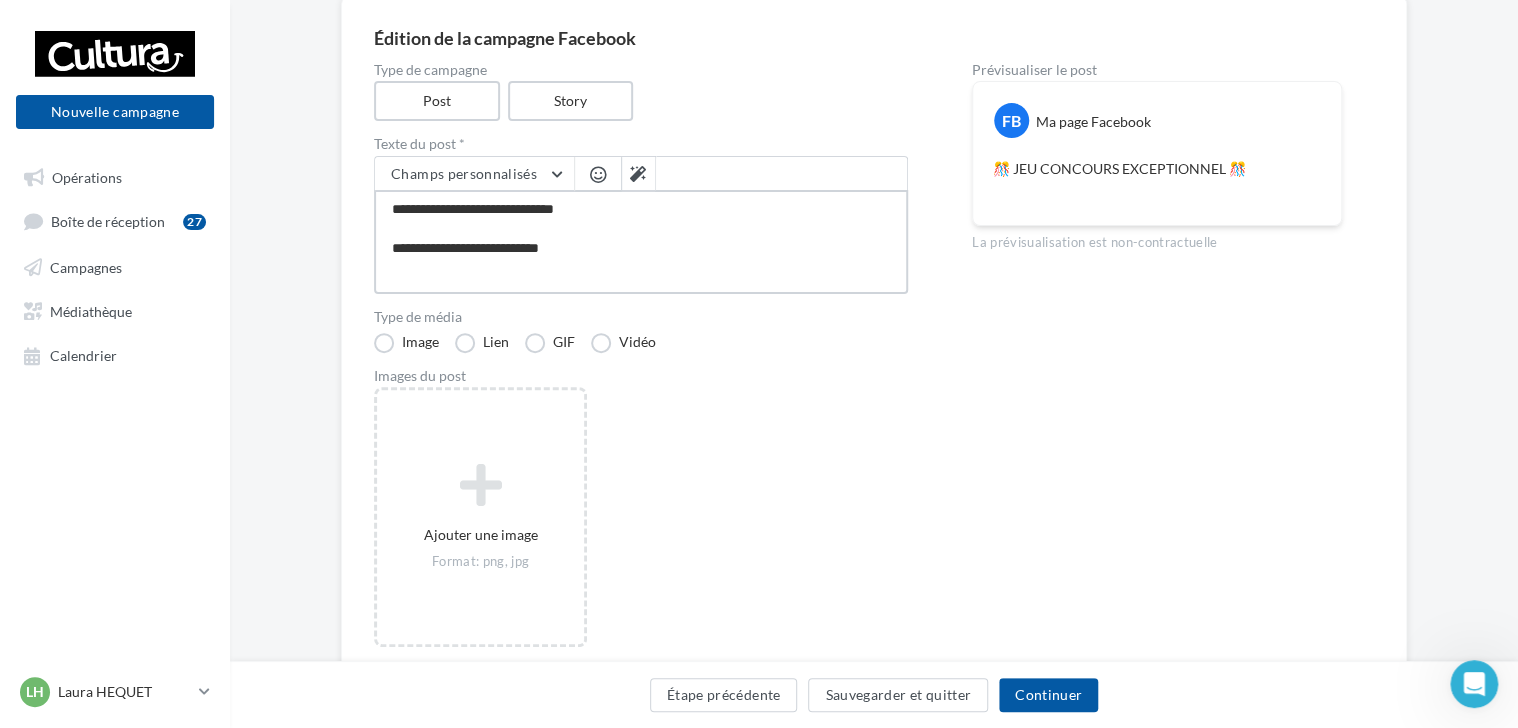 type on "**********" 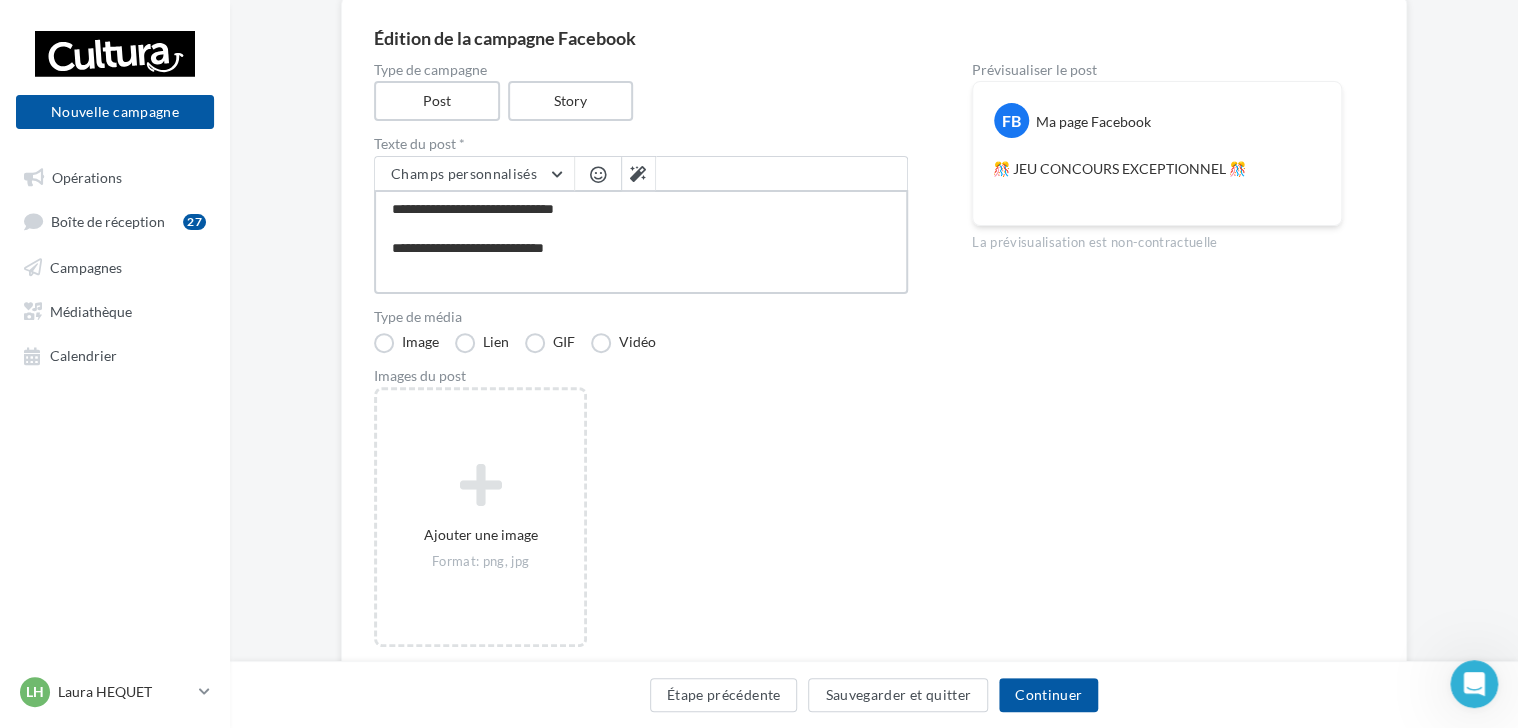 type on "**********" 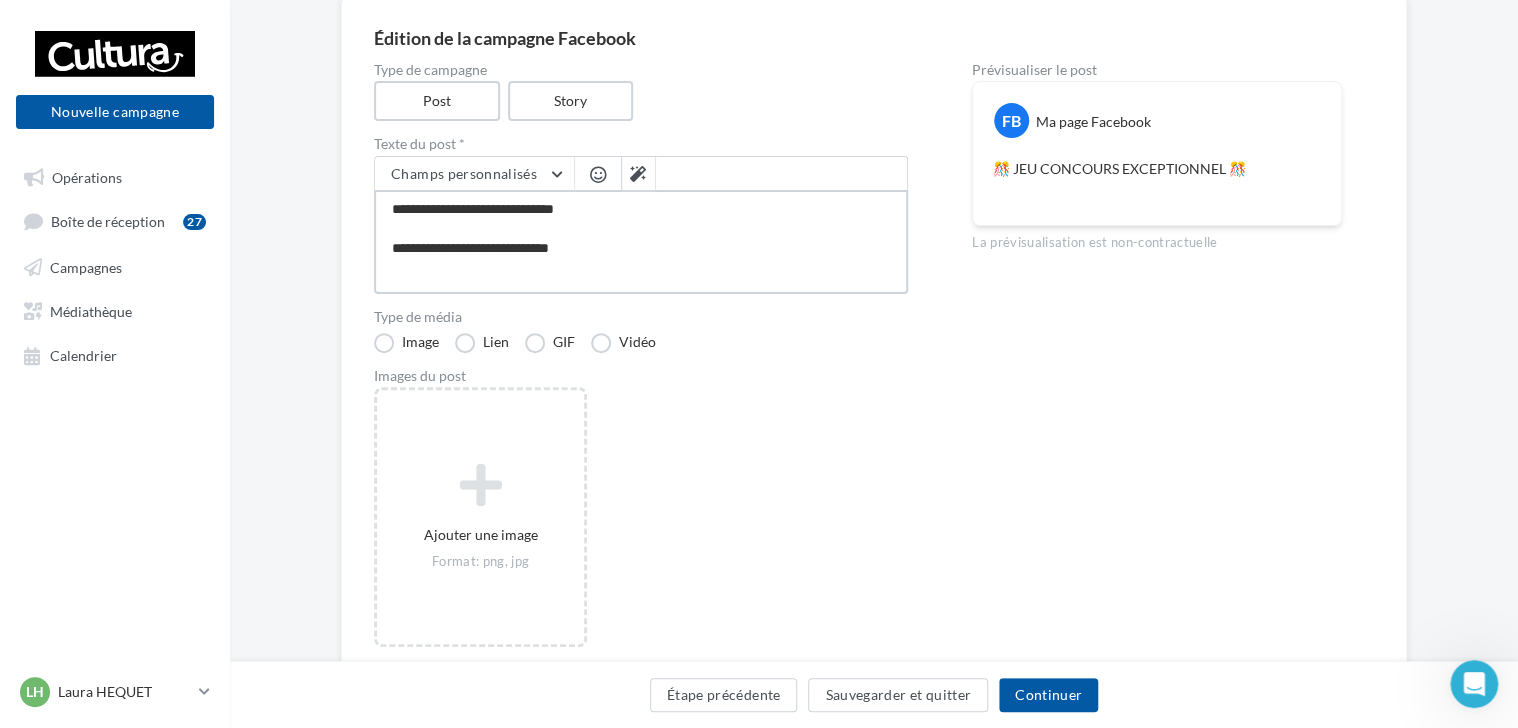 type on "**********" 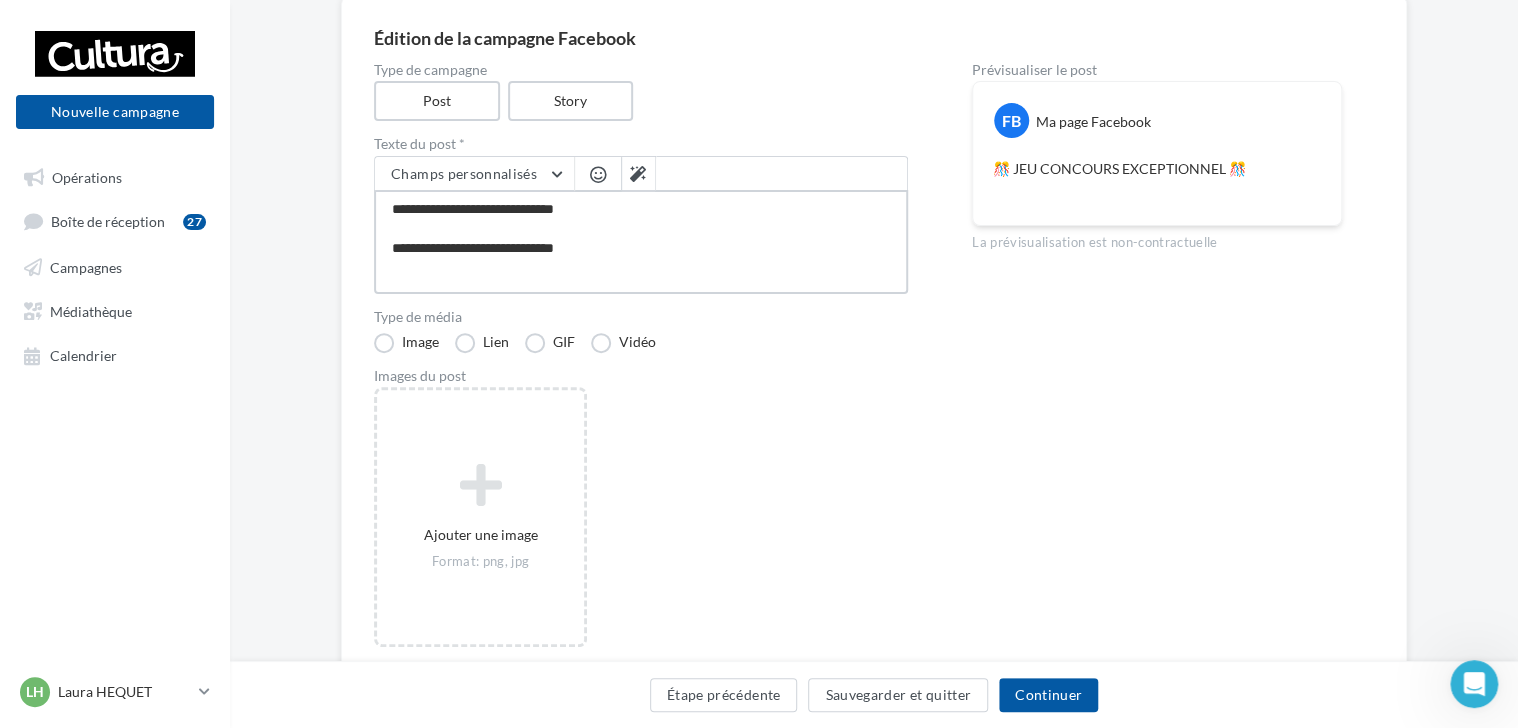 type on "**********" 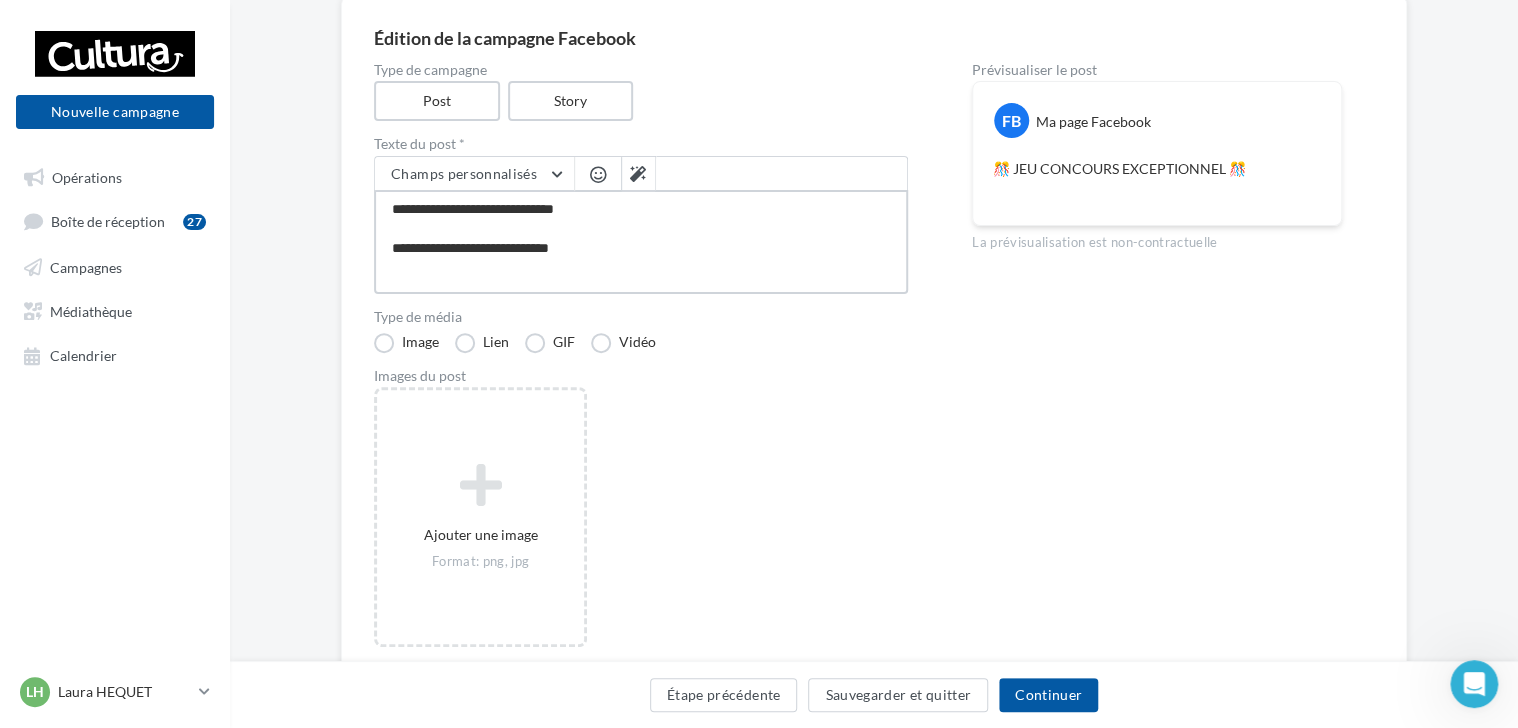 type on "**********" 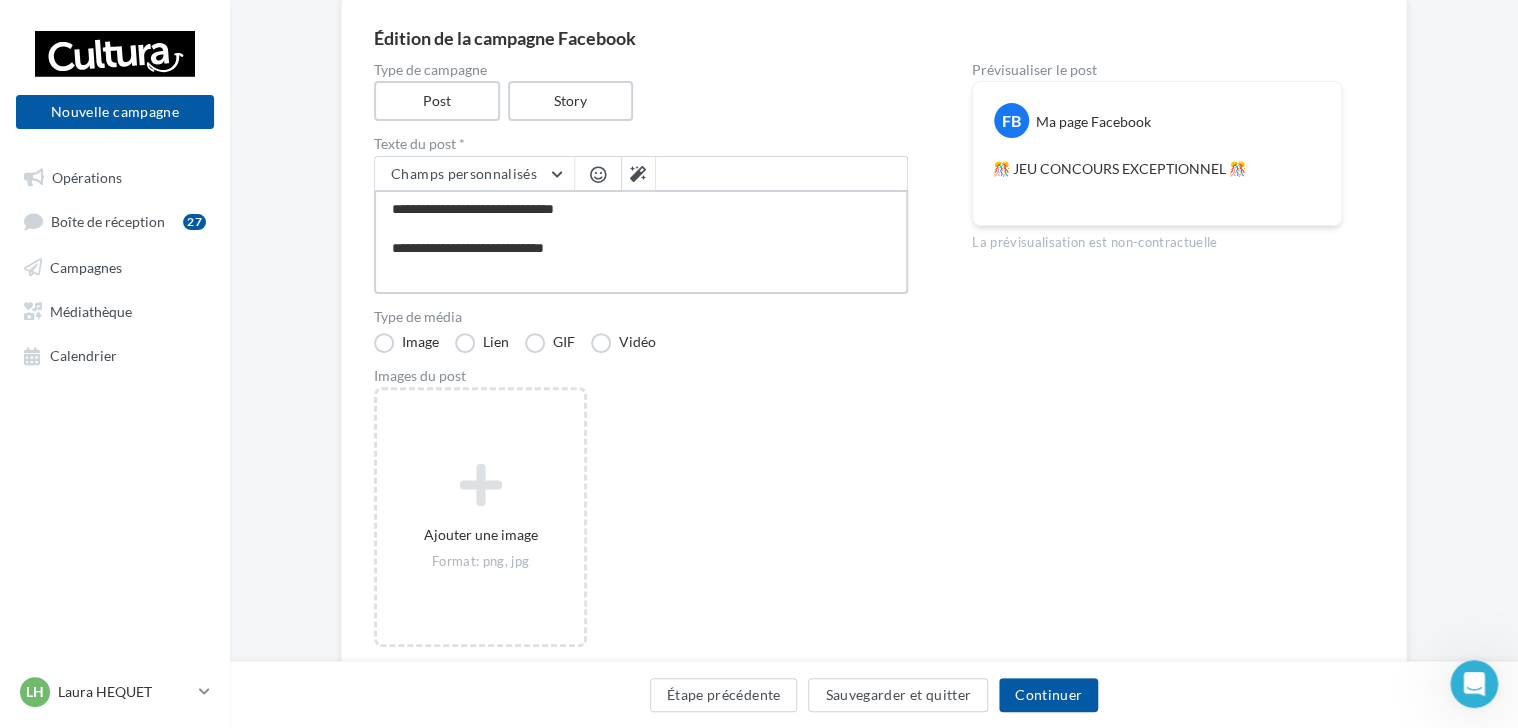 type on "**********" 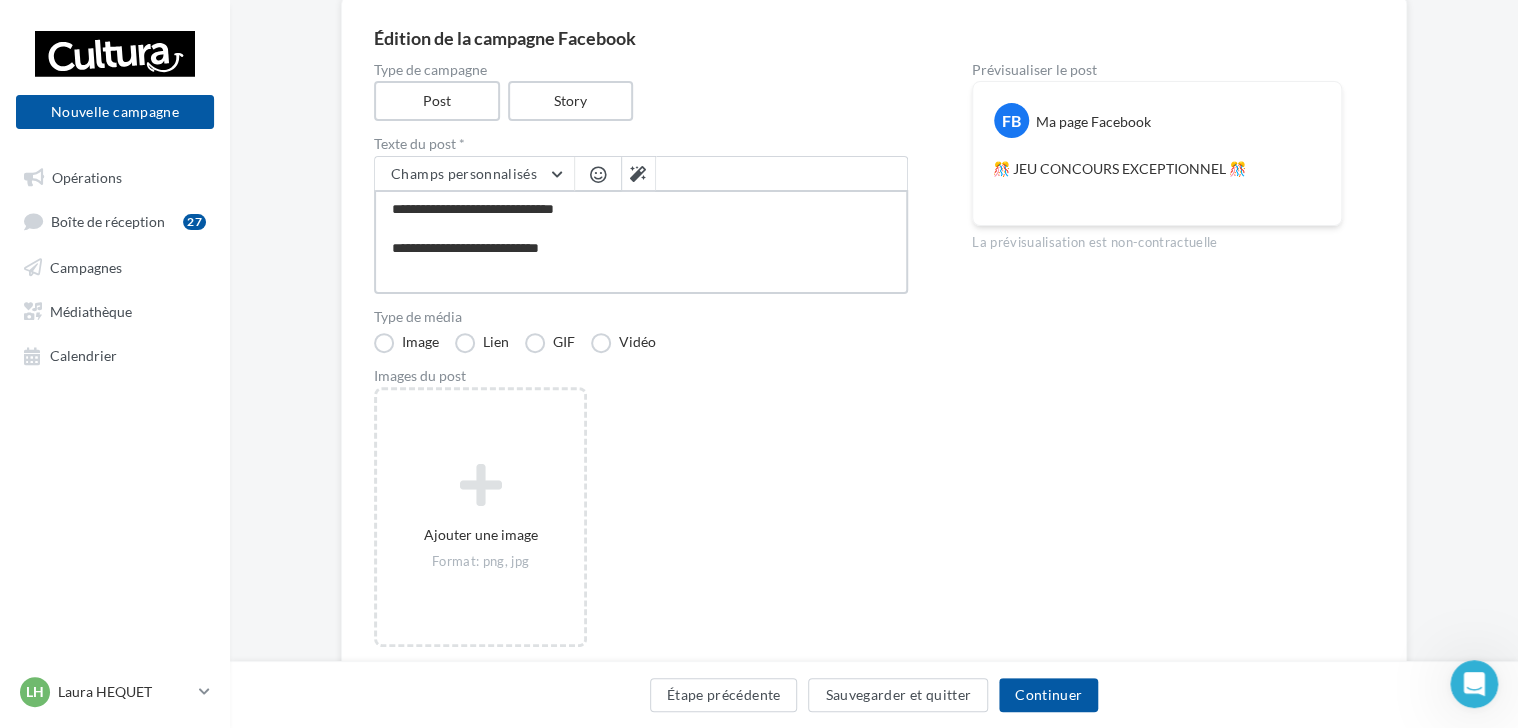 type on "**********" 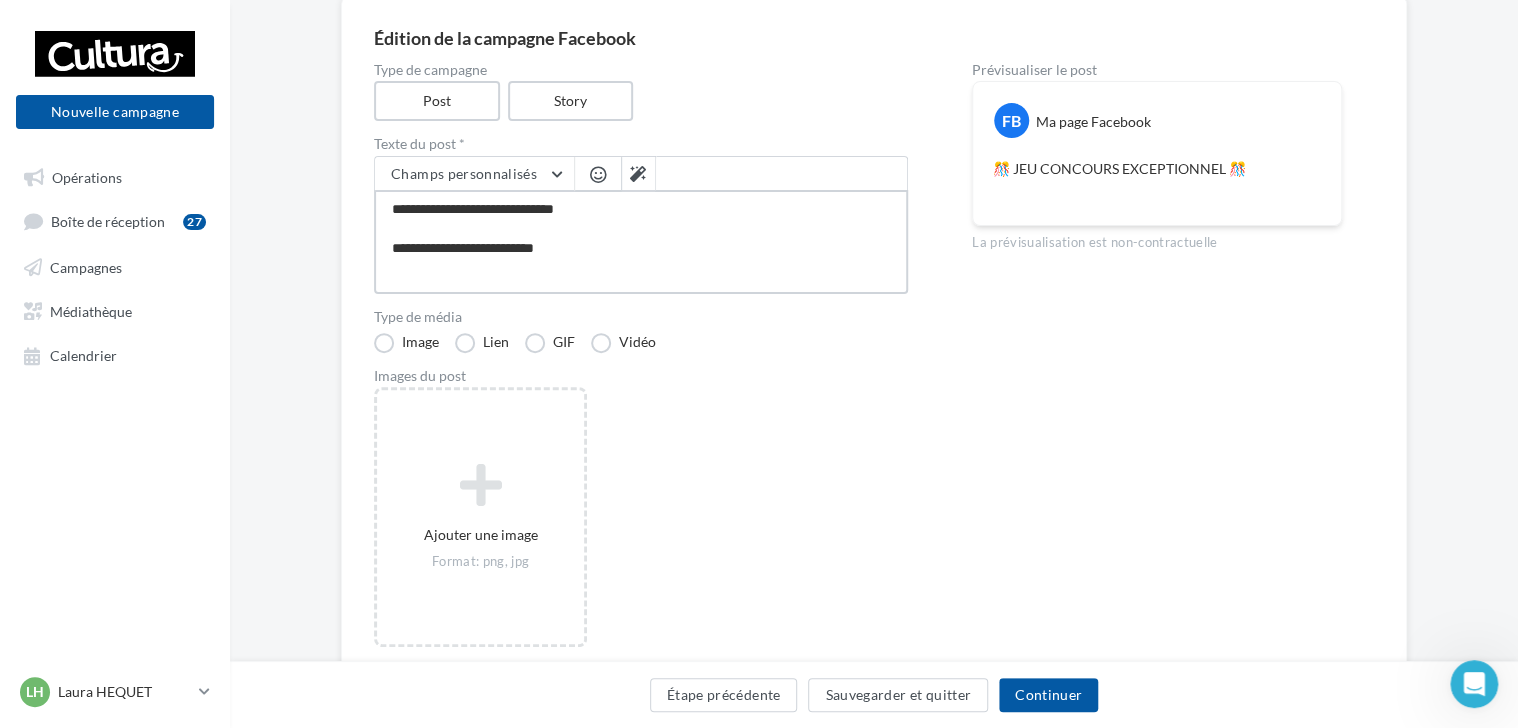 type on "**********" 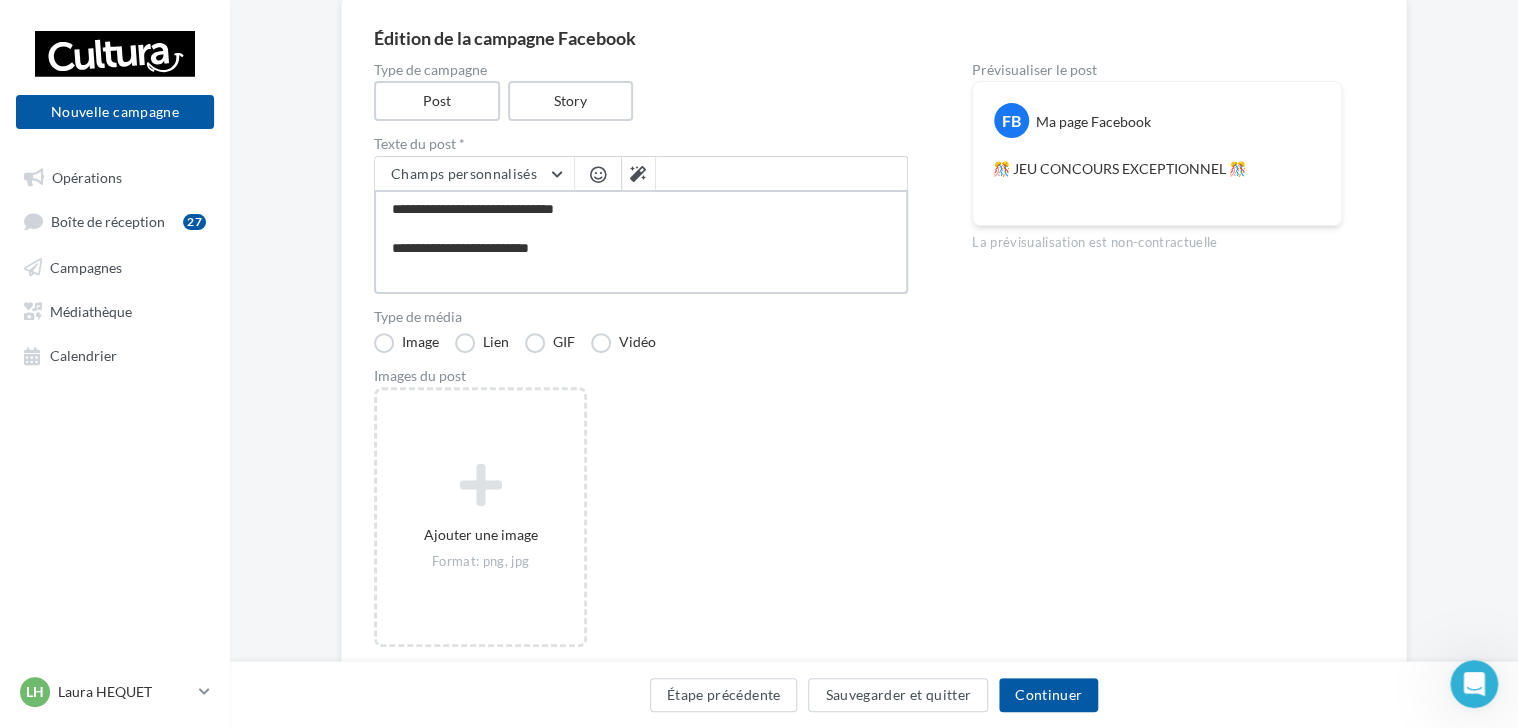 type on "**********" 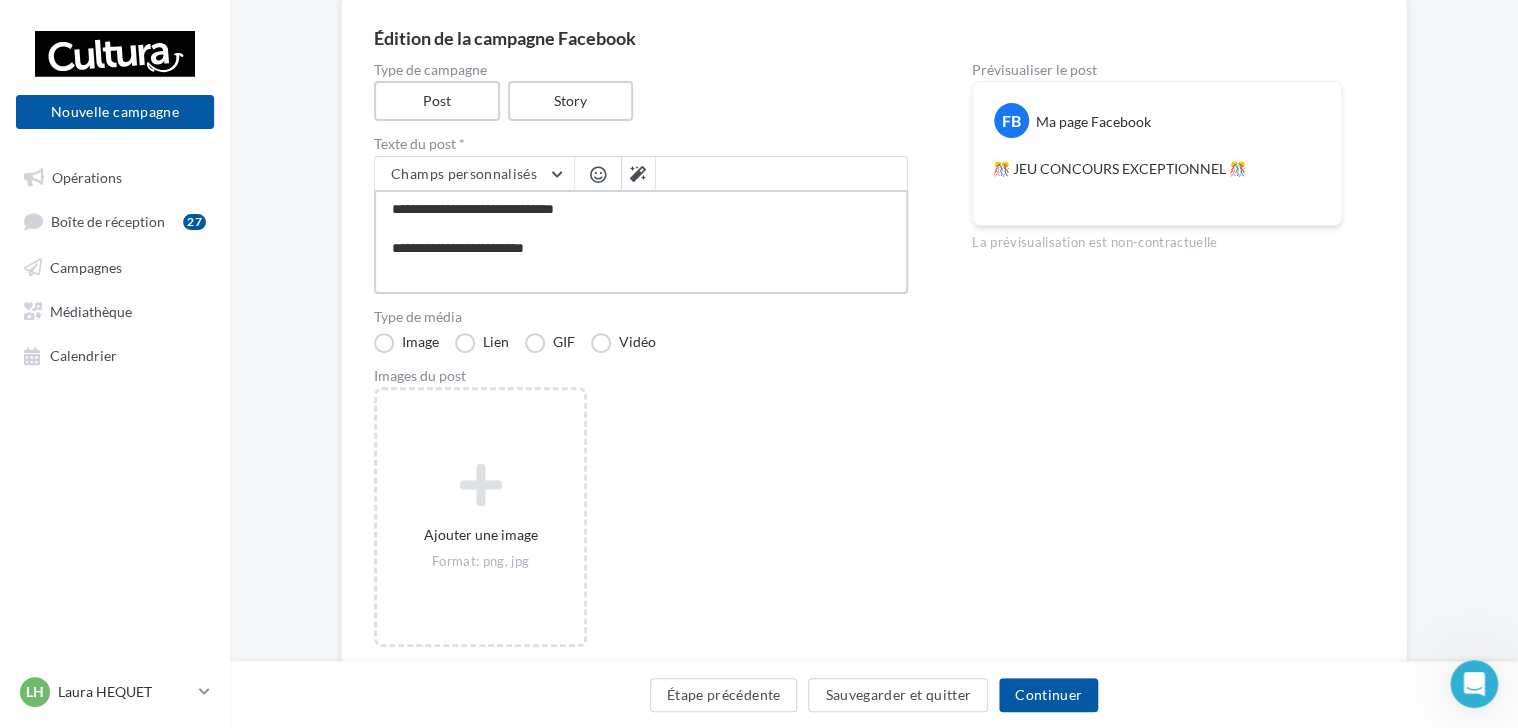 type on "**********" 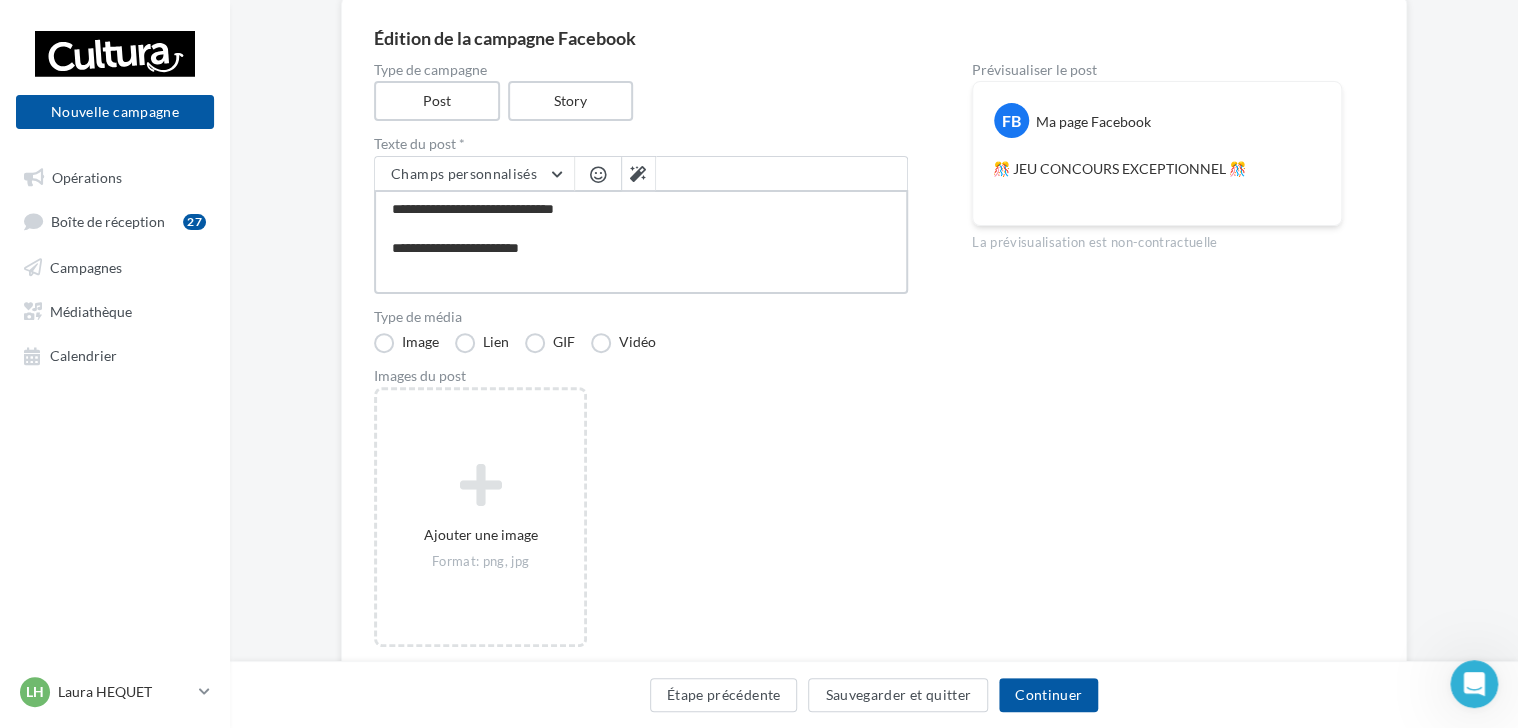 type on "**********" 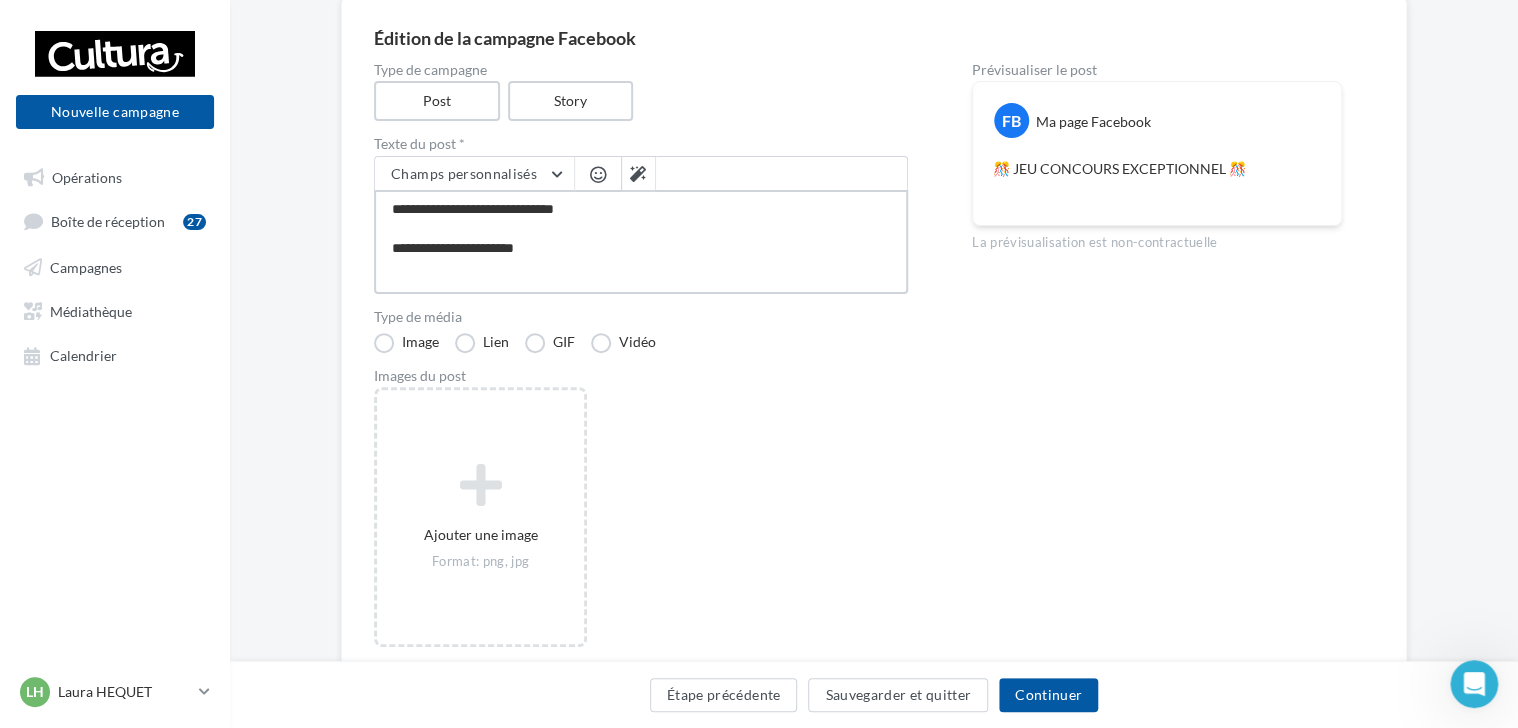 type on "**********" 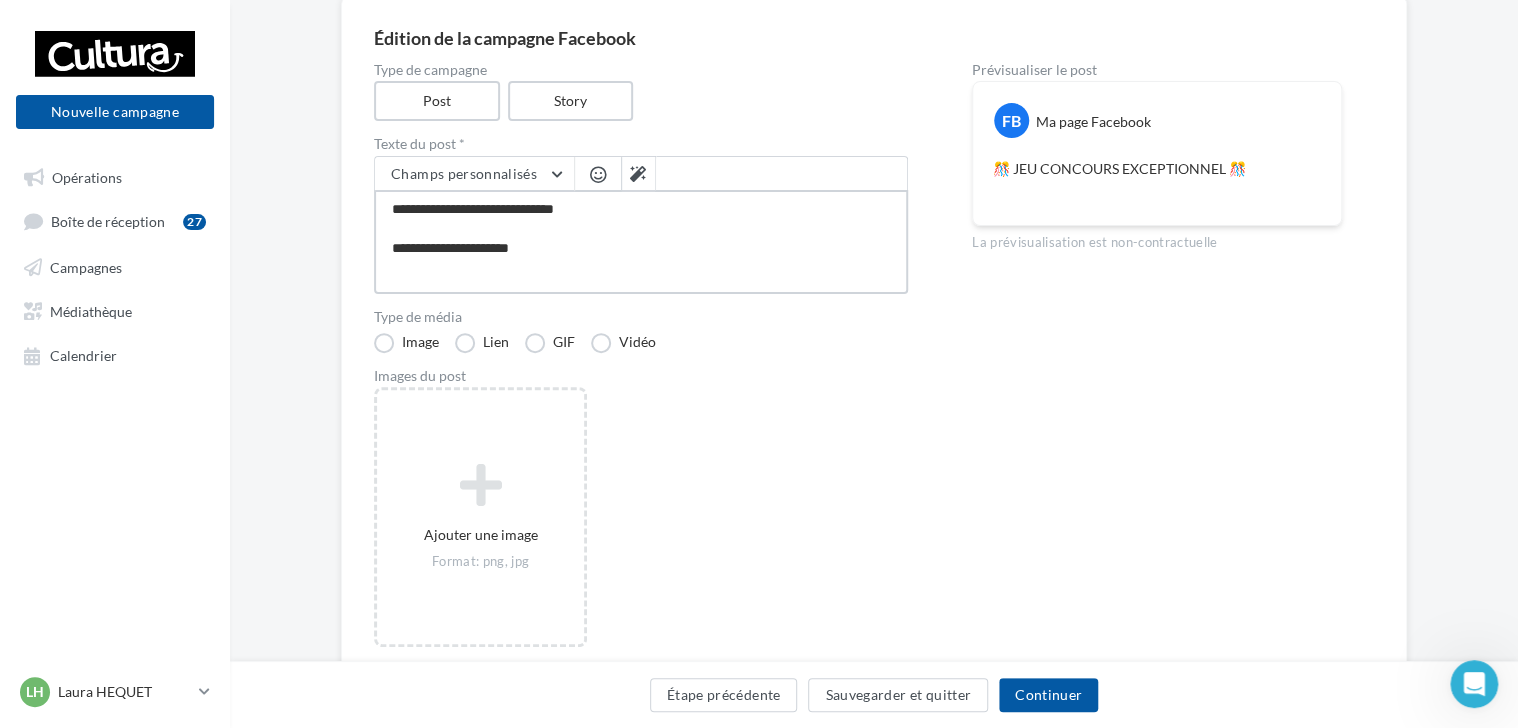 type on "**********" 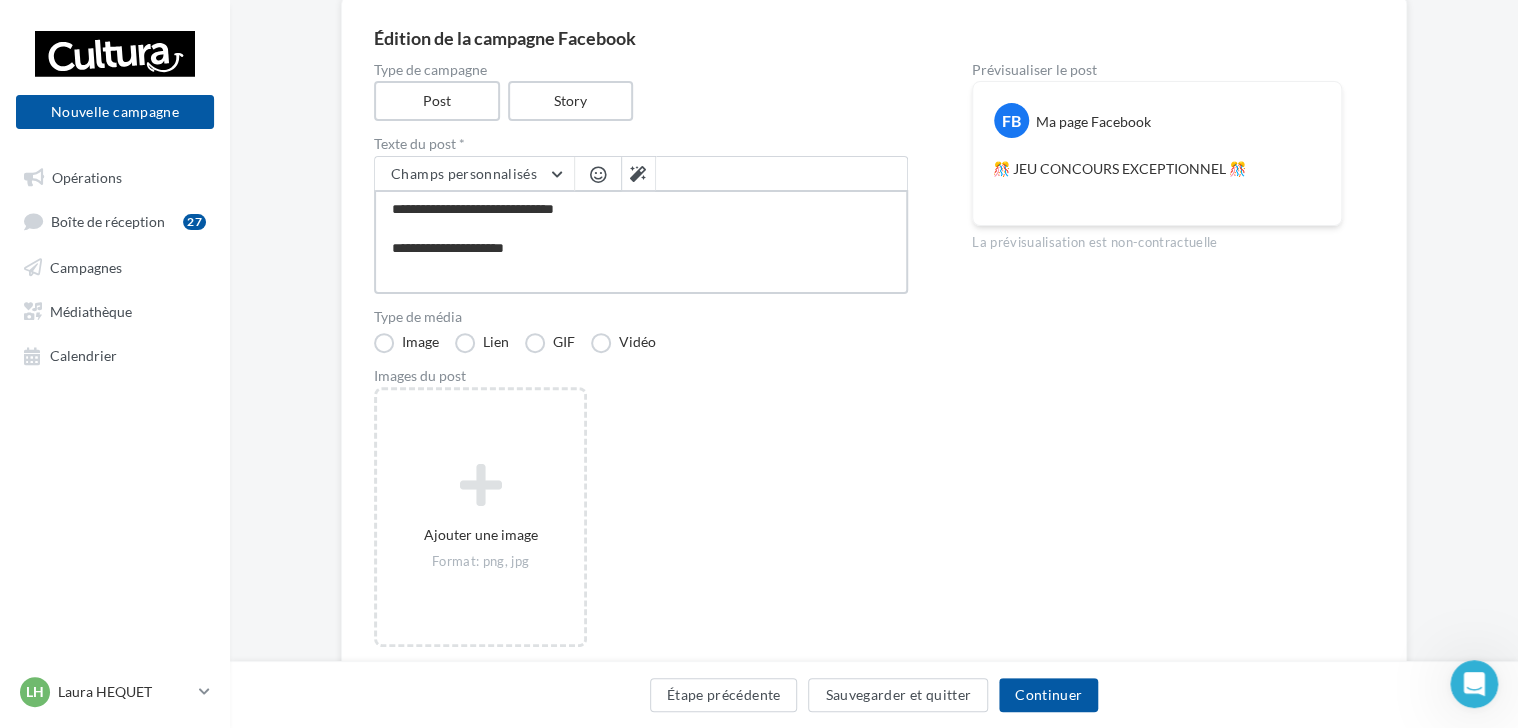 type on "**********" 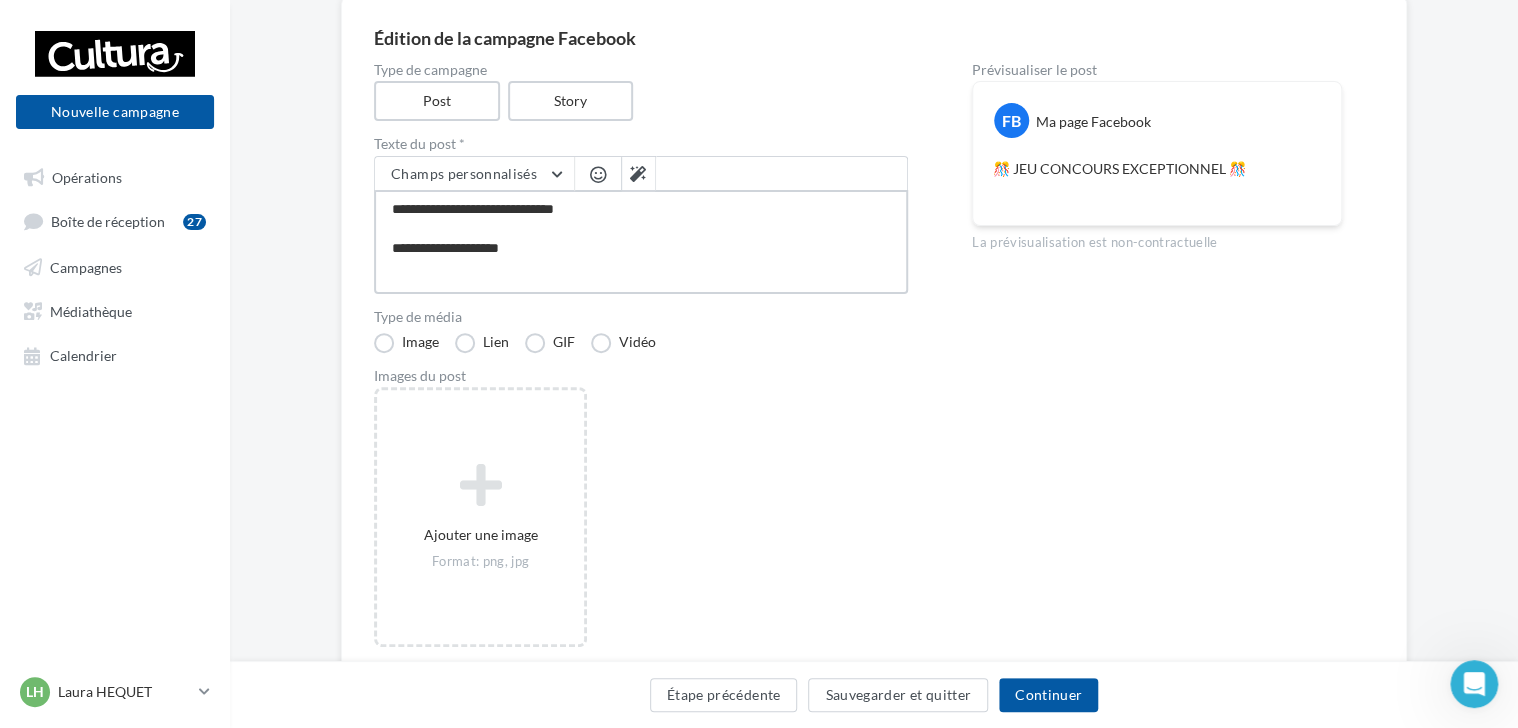 type on "**********" 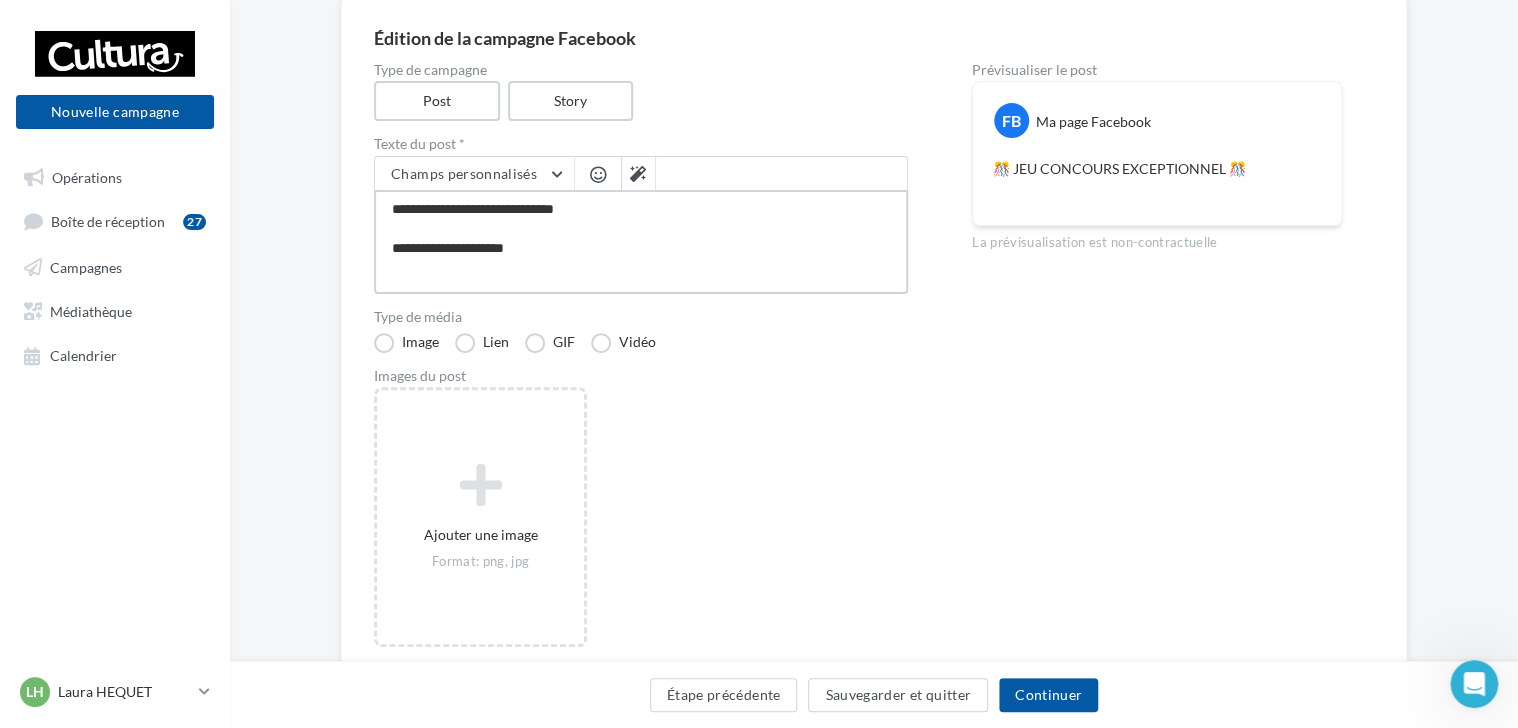type on "**********" 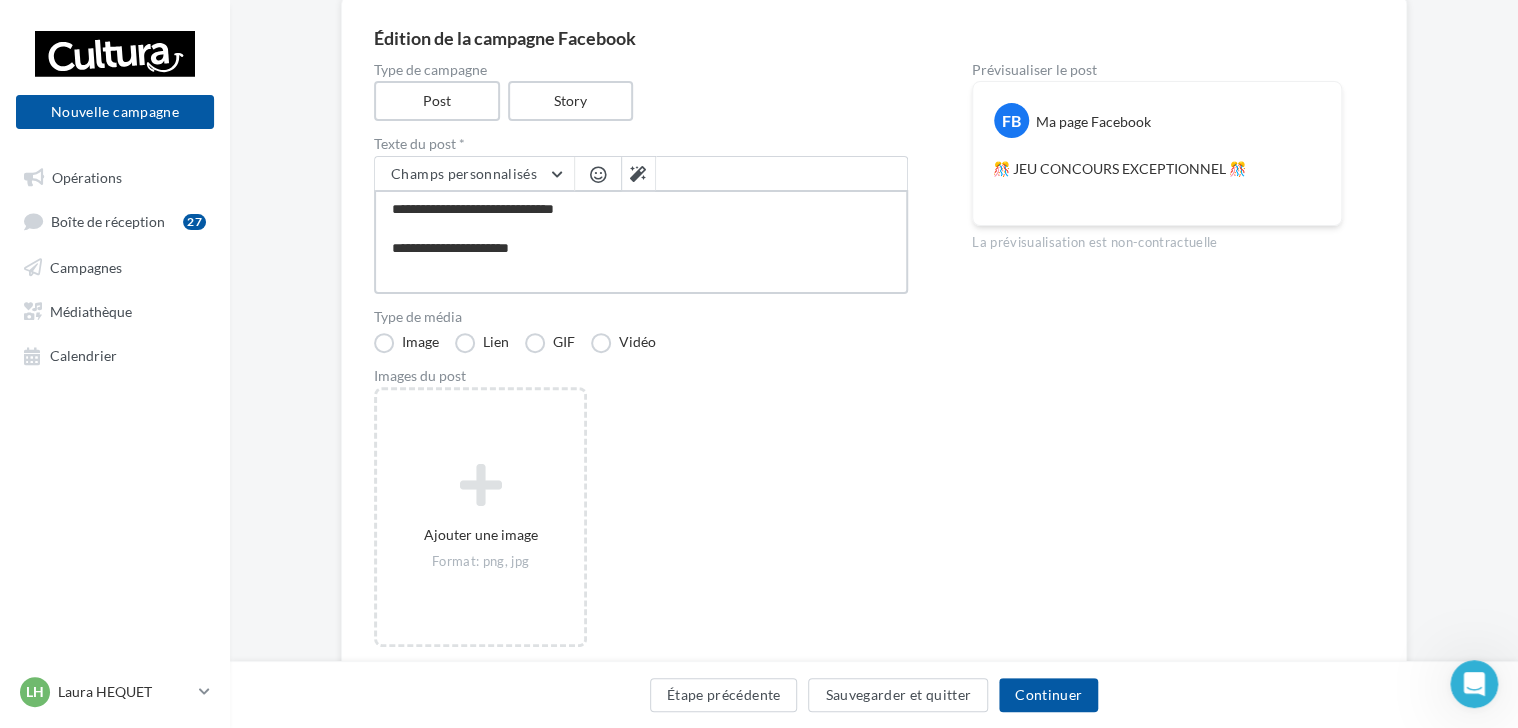 type on "**********" 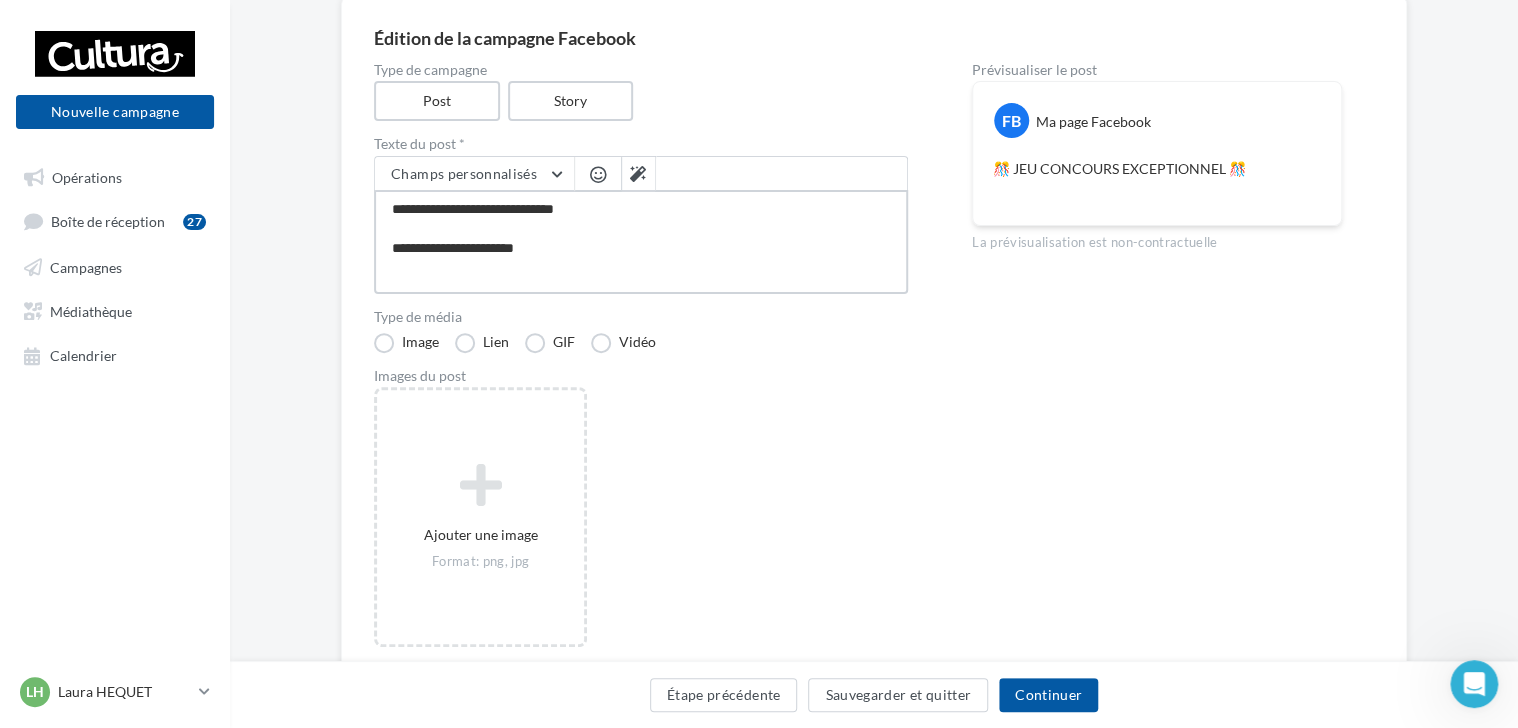type on "**********" 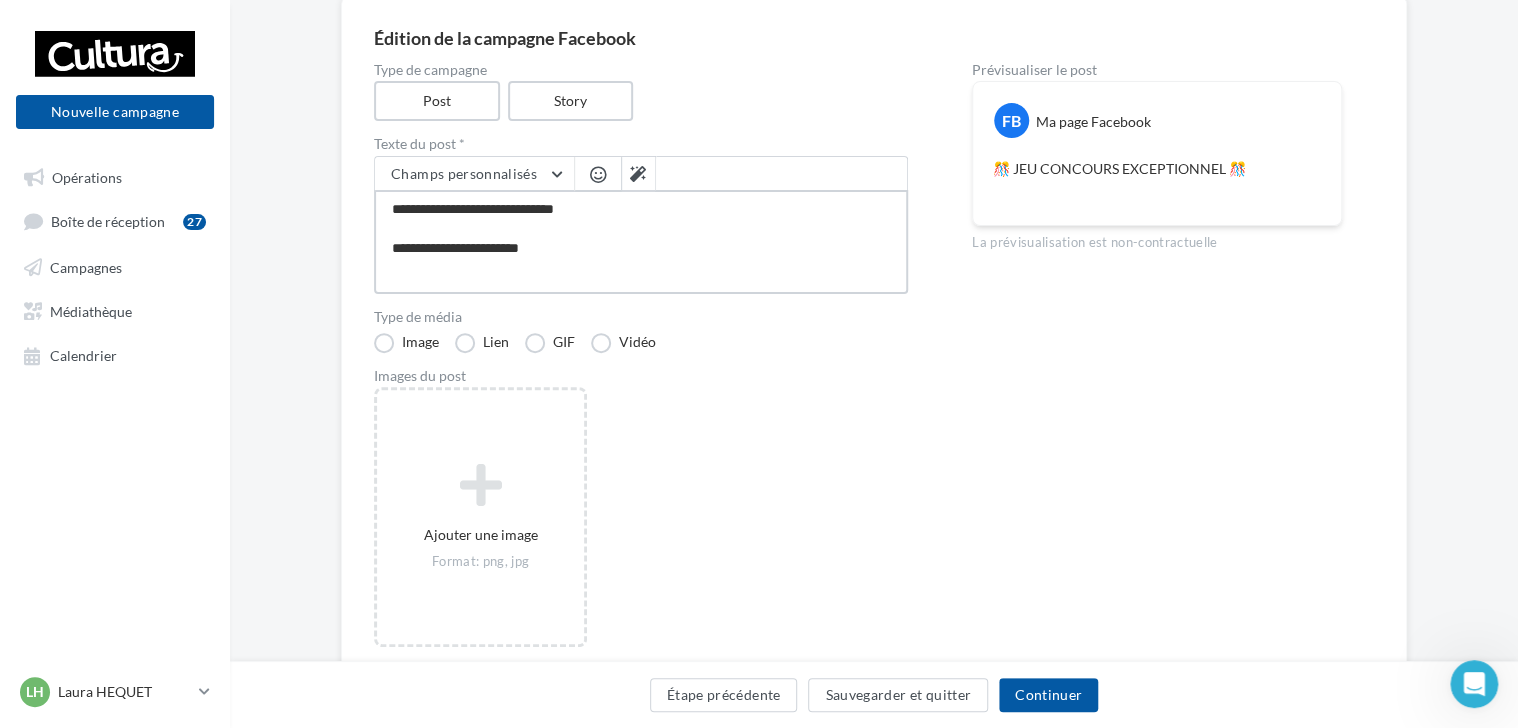 type on "**********" 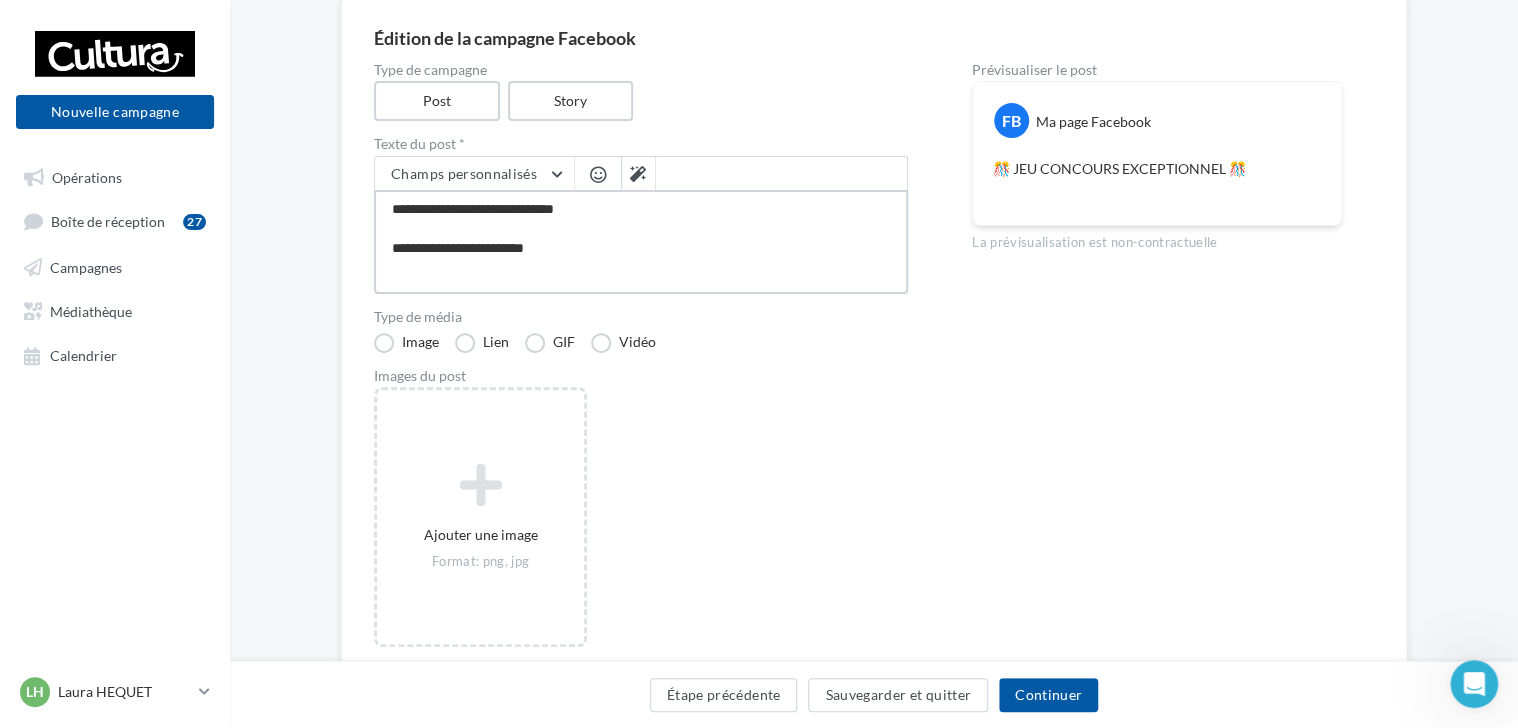 type on "**********" 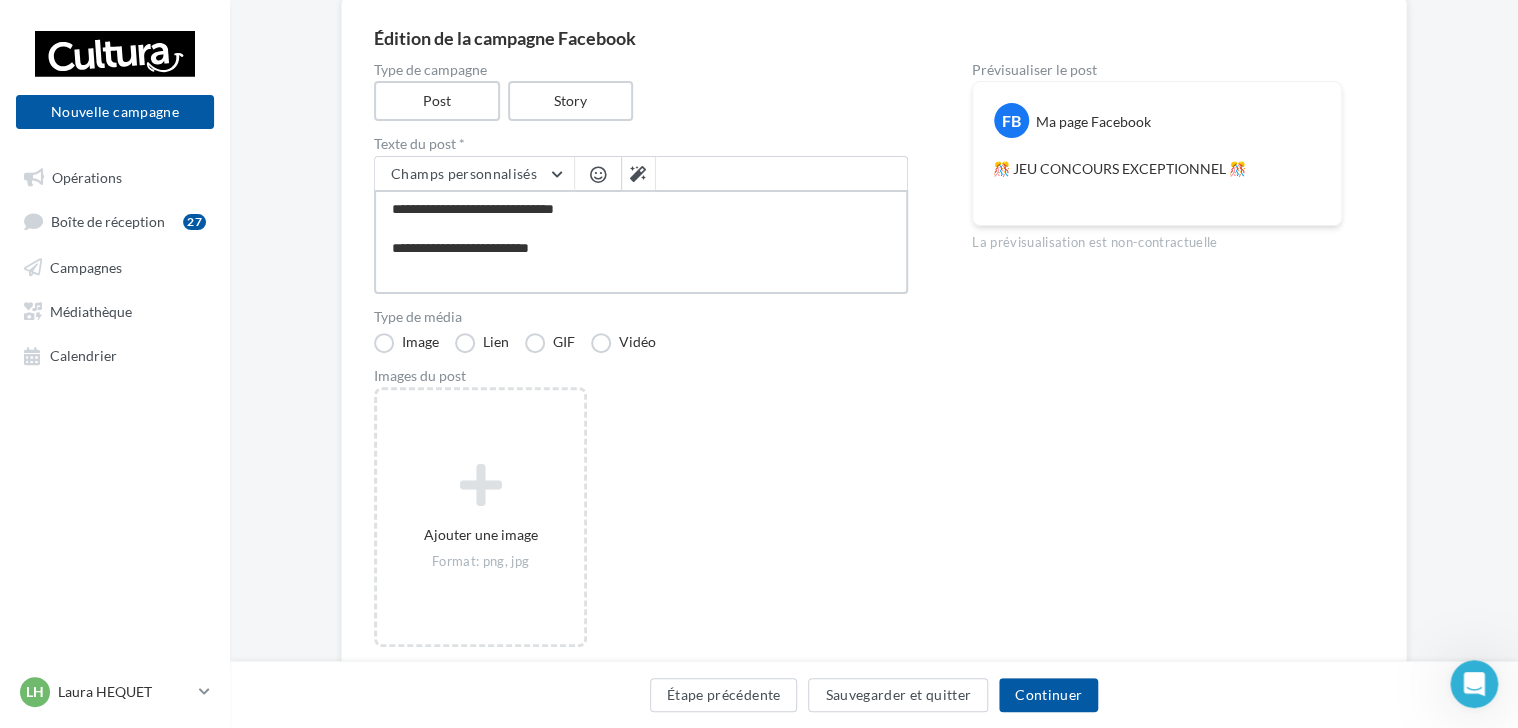 type on "**********" 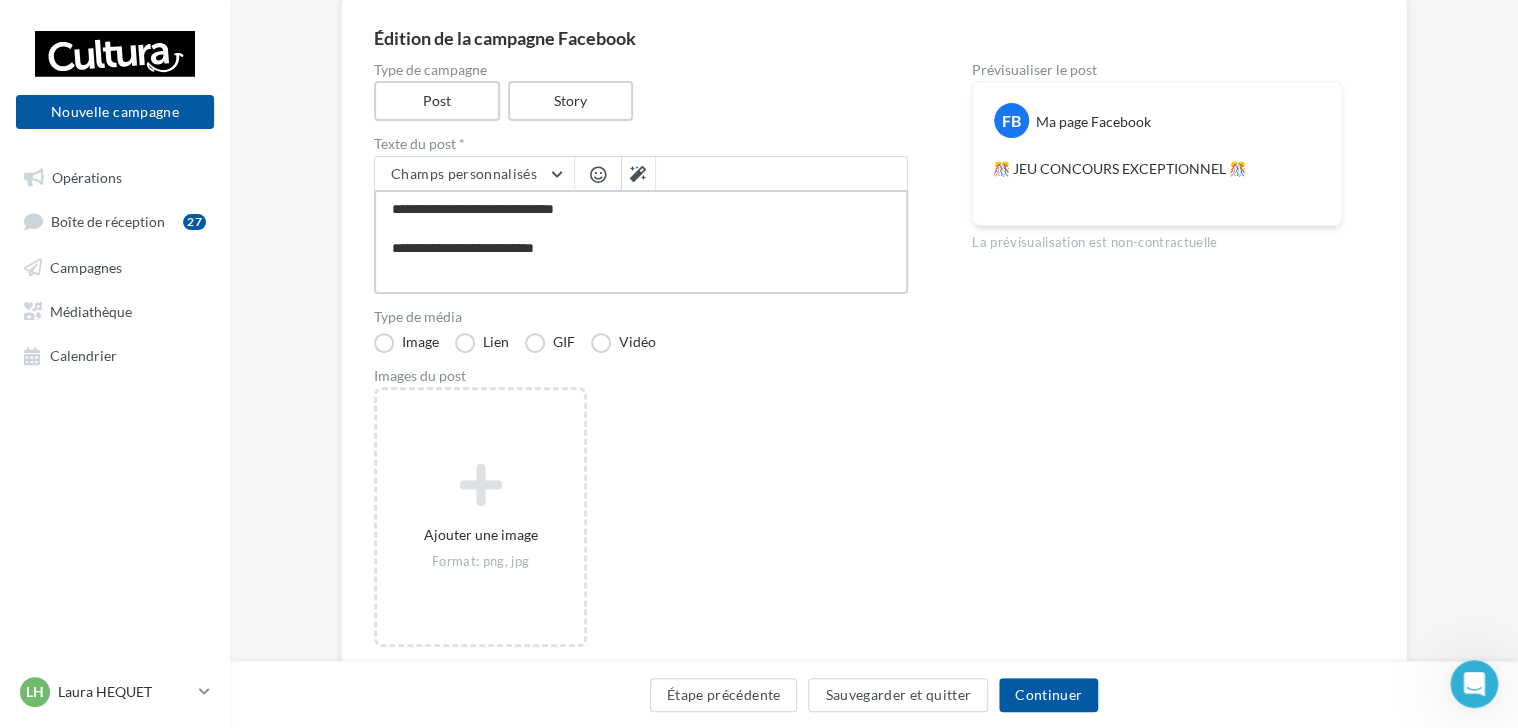 type on "**********" 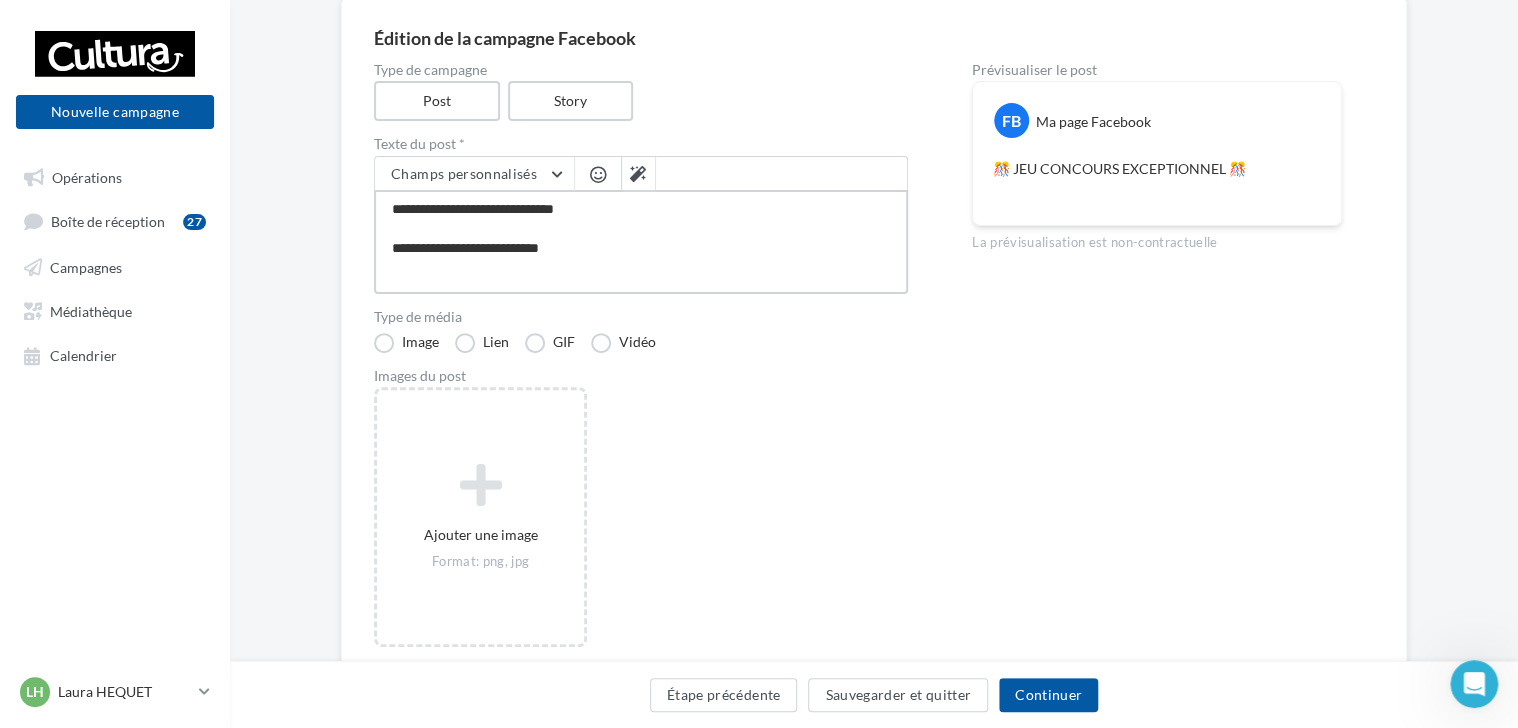 type on "**********" 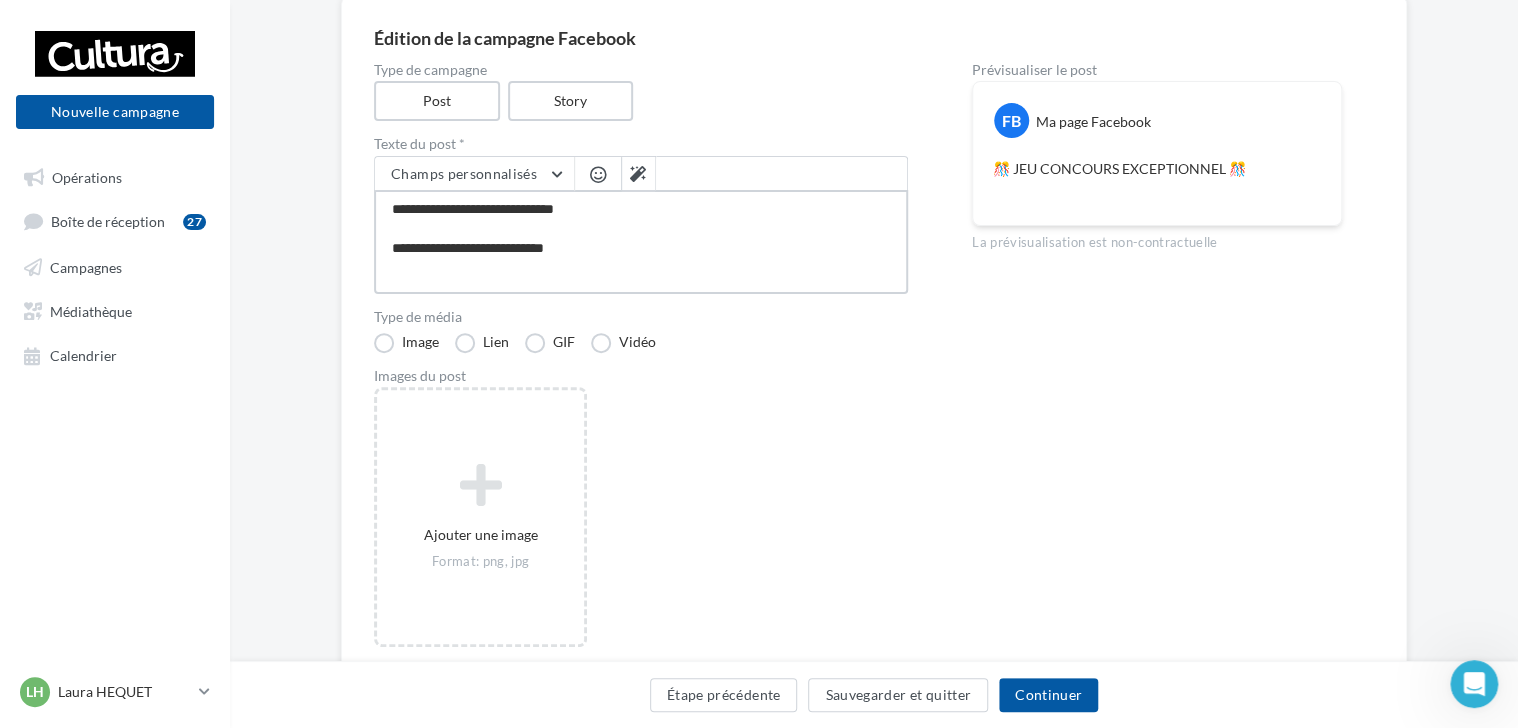 type on "**********" 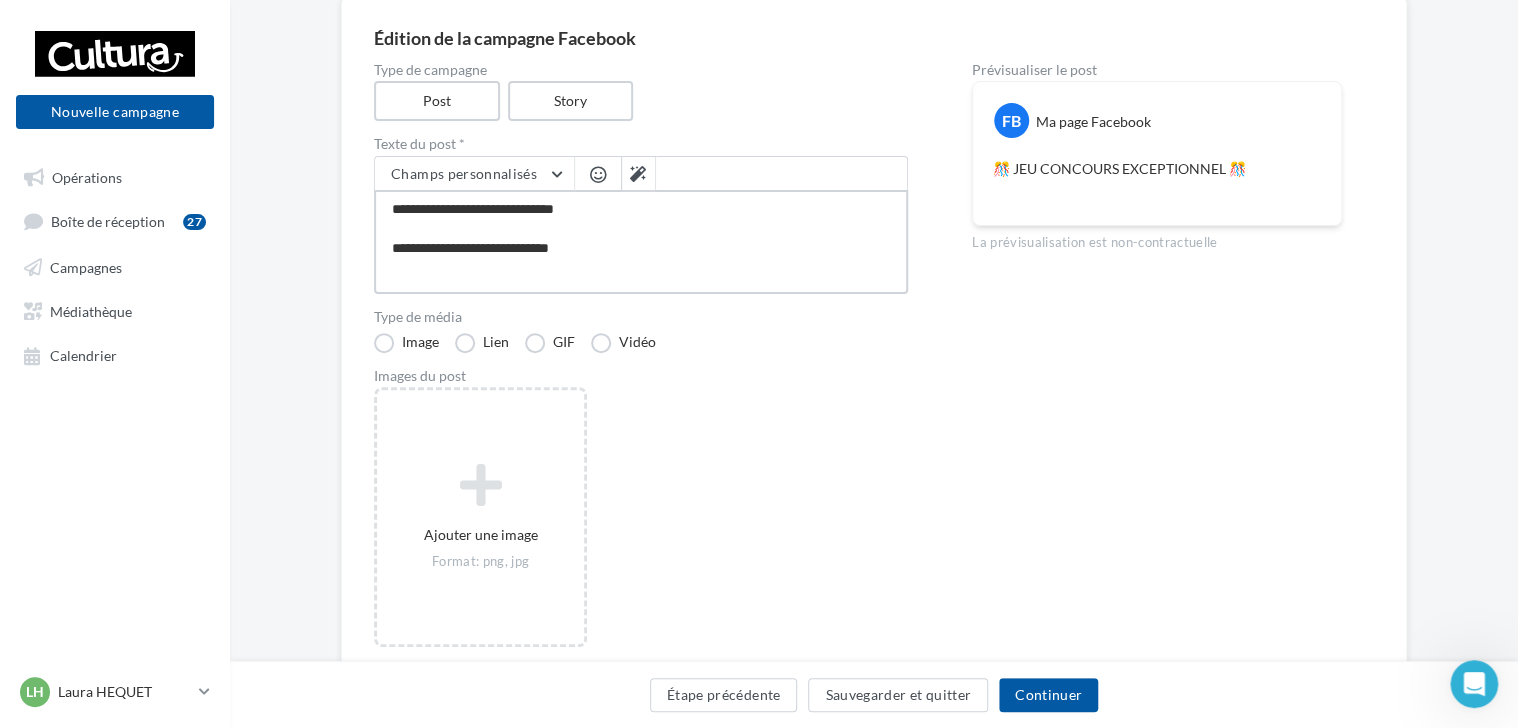 type on "**********" 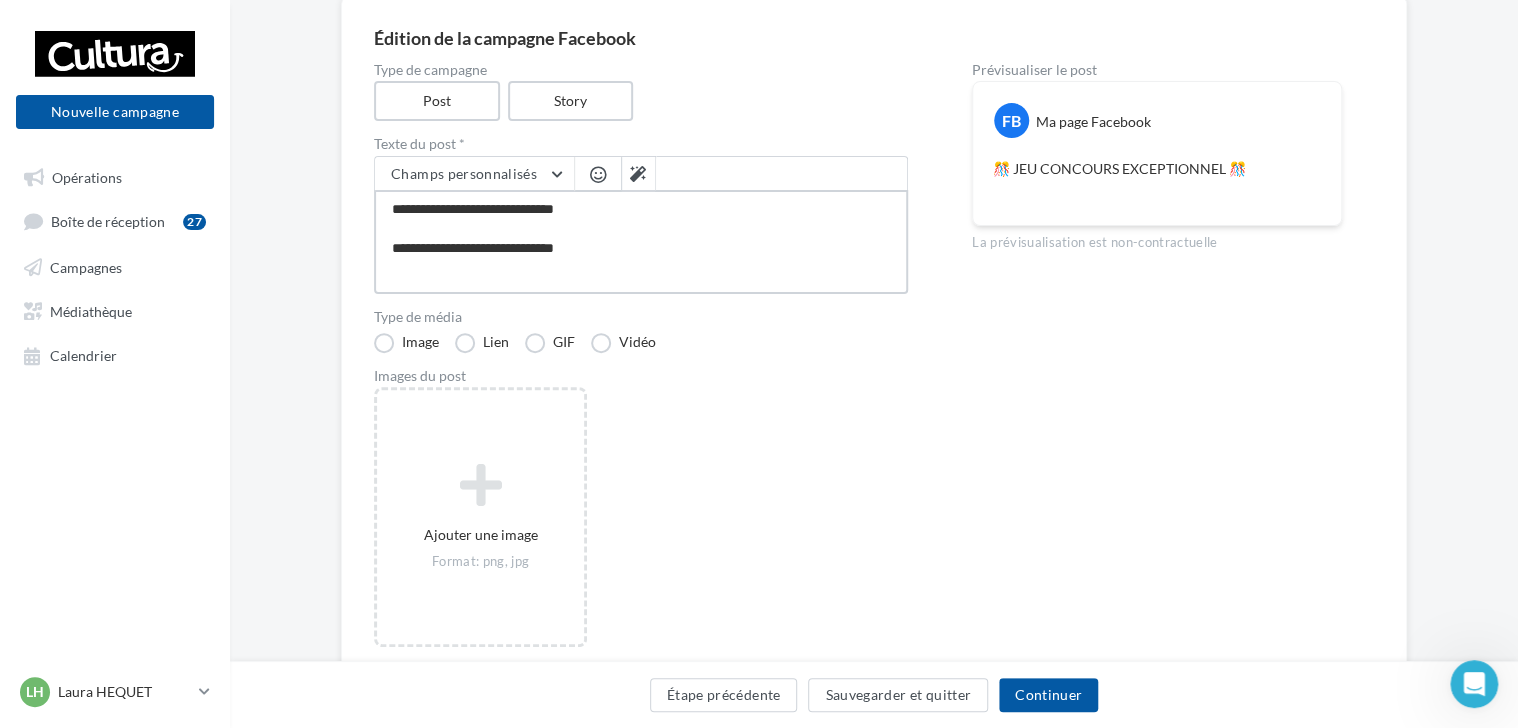 type on "**********" 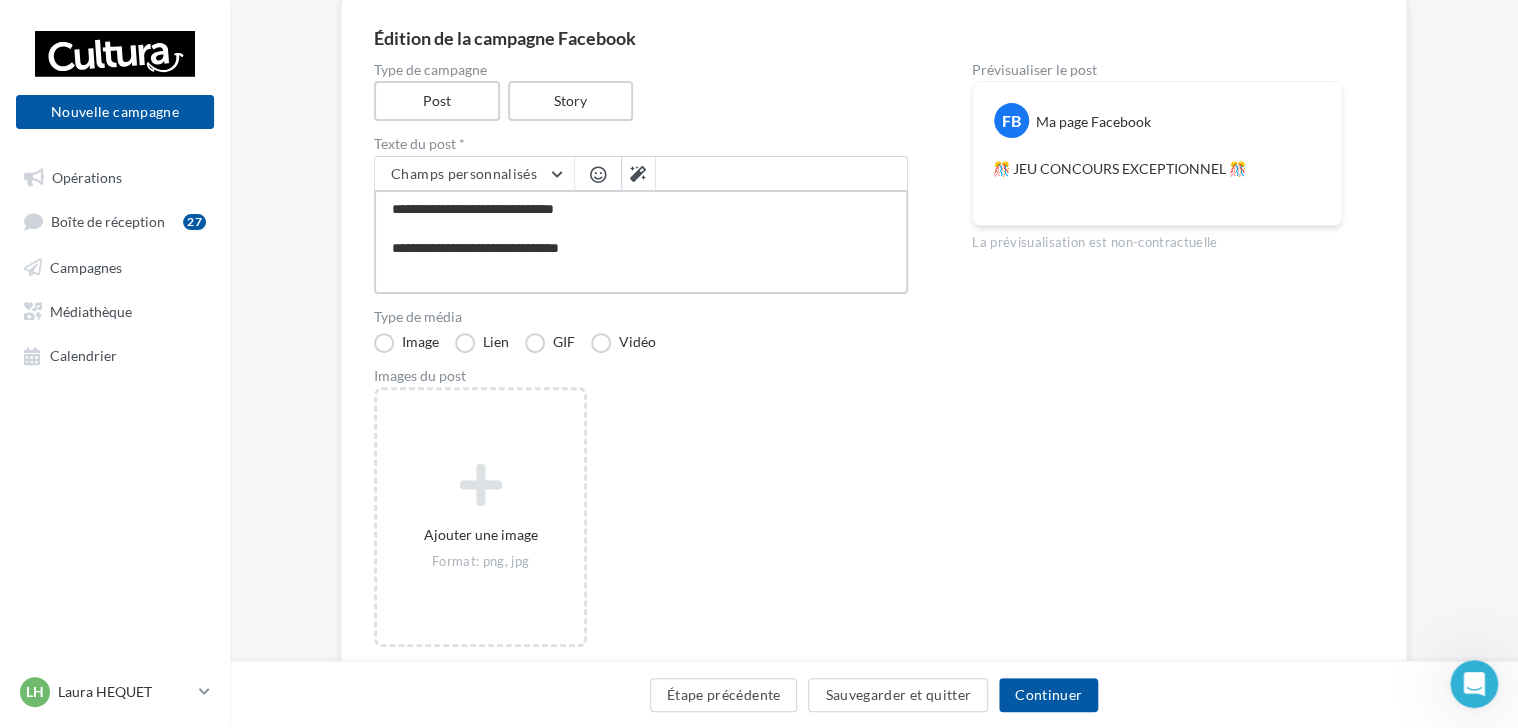 type on "**********" 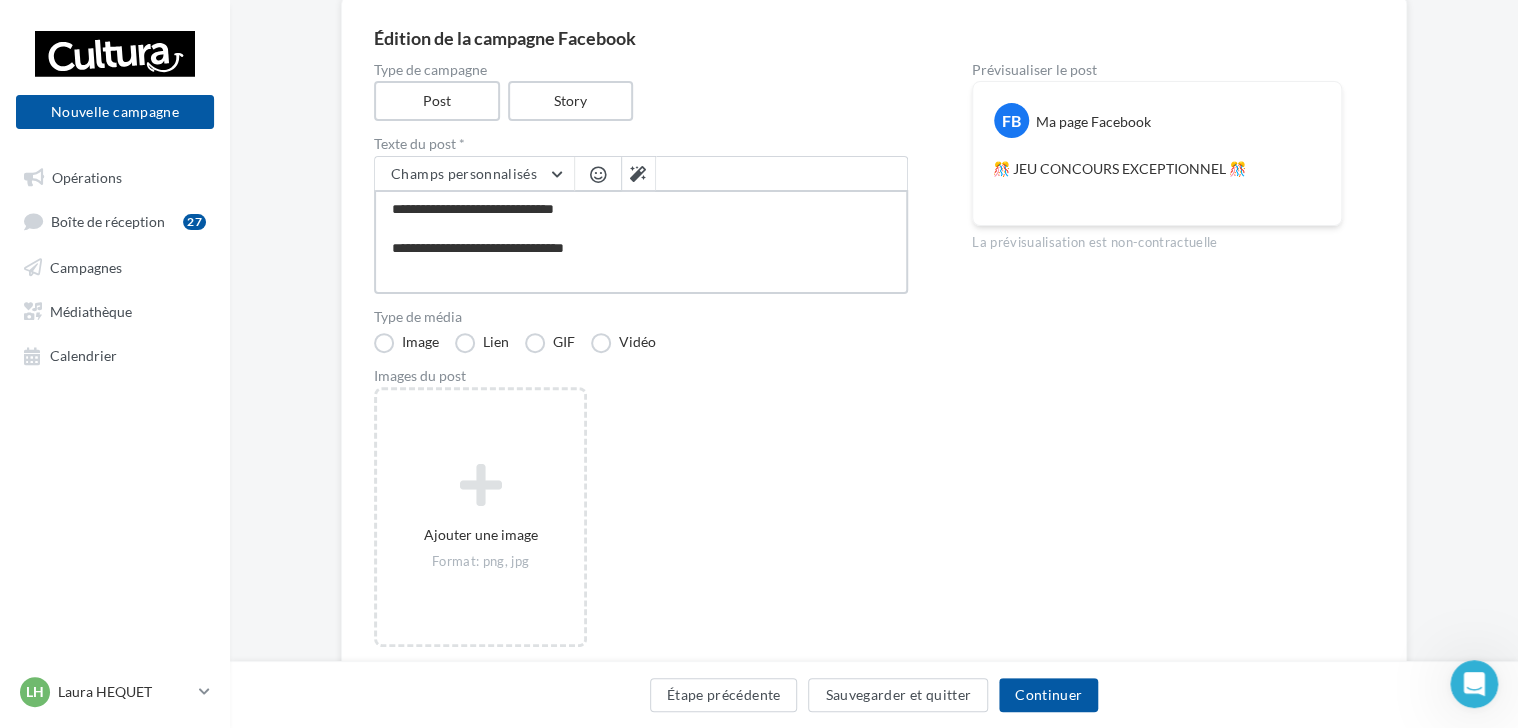 type on "**********" 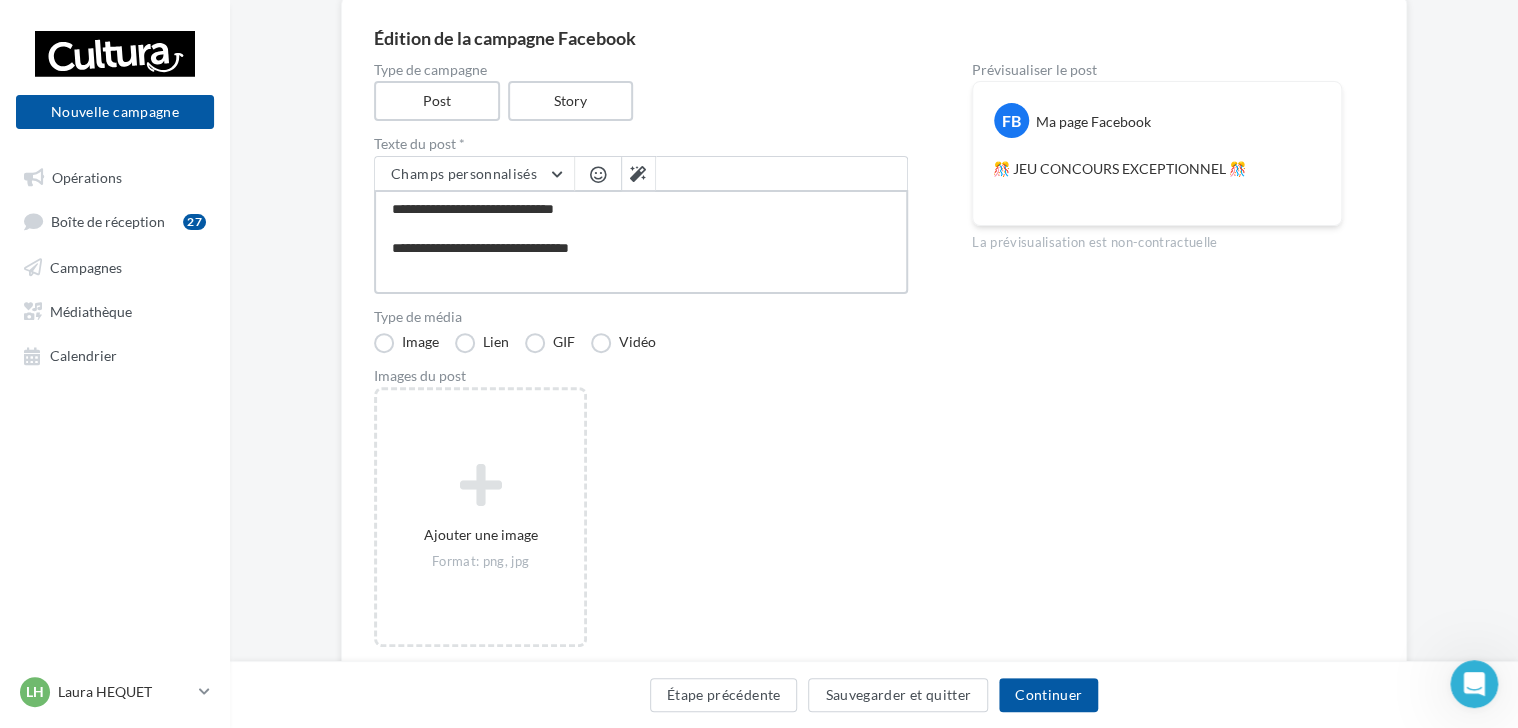 type on "**********" 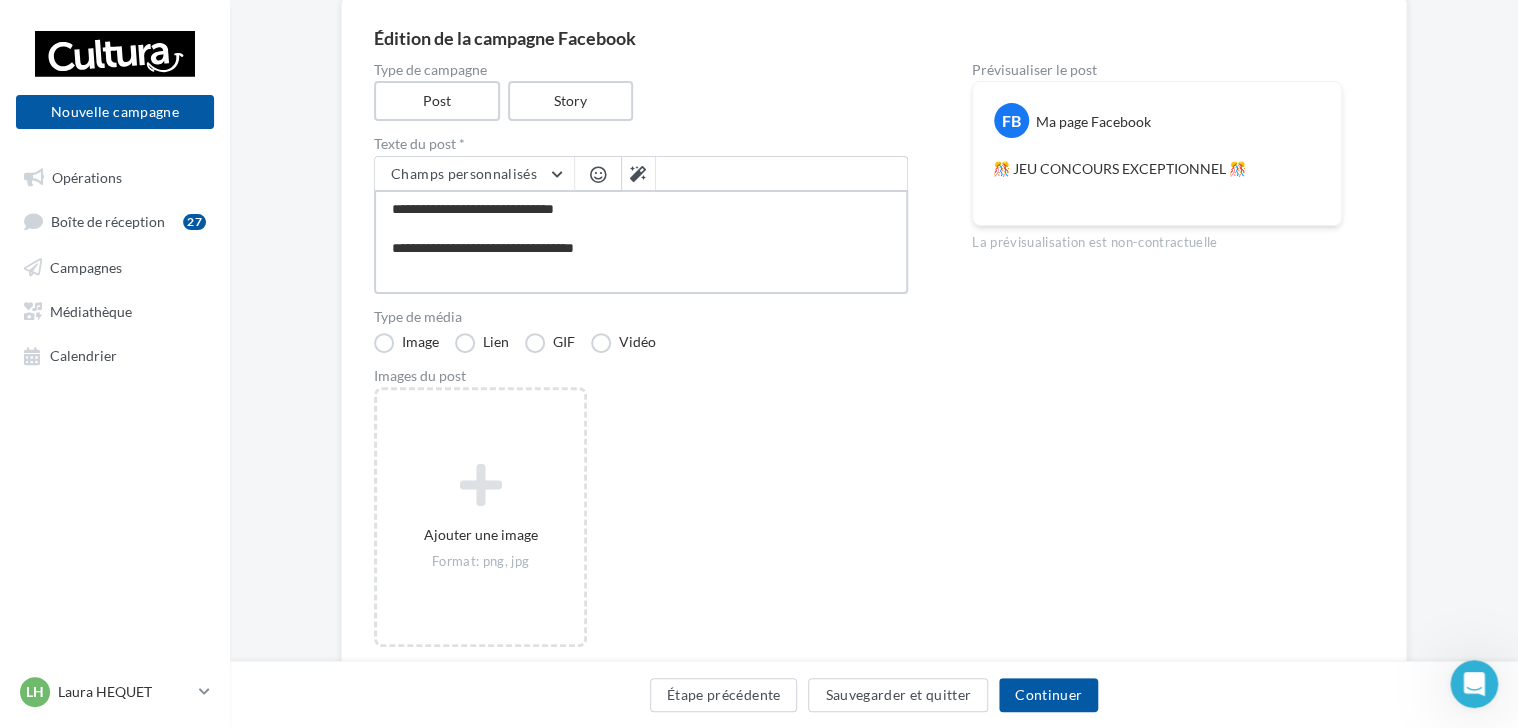 type on "**********" 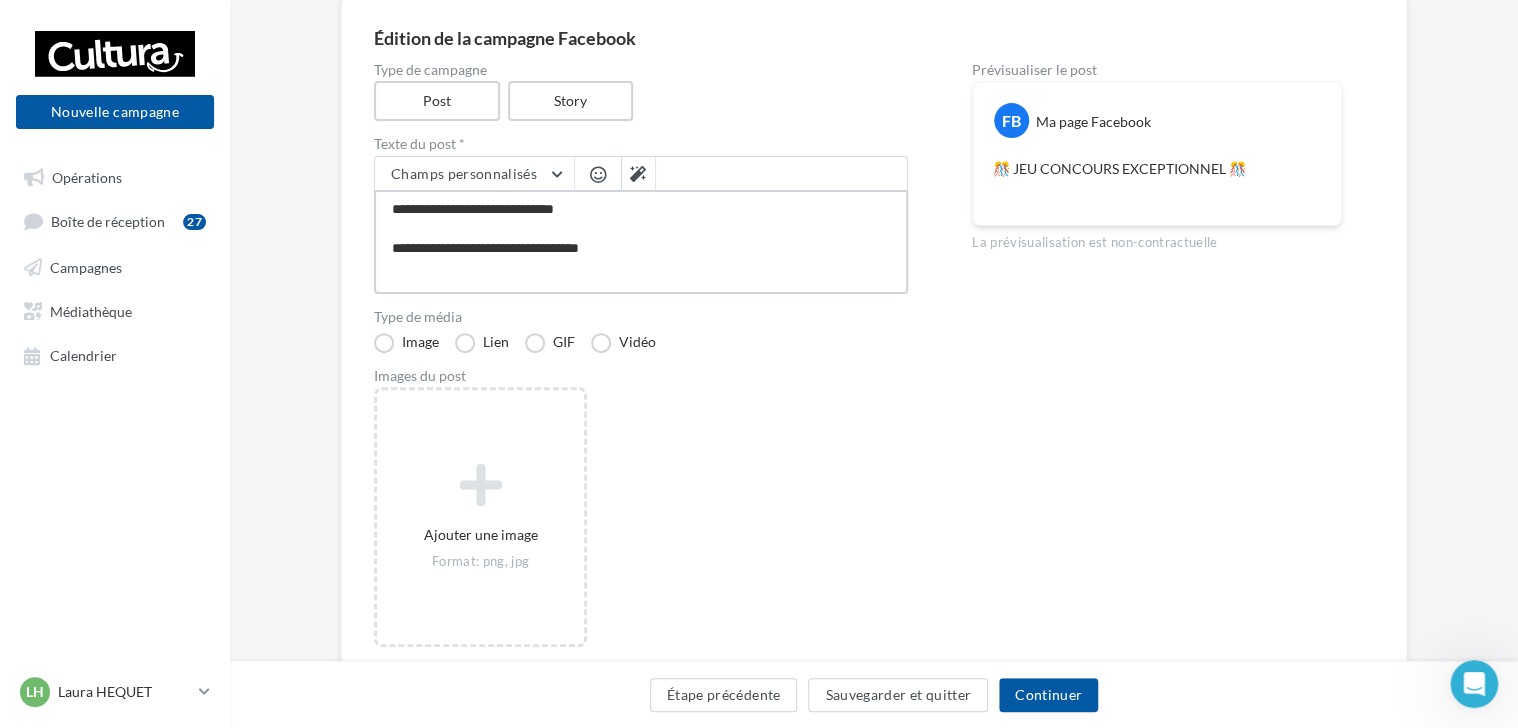 type on "**********" 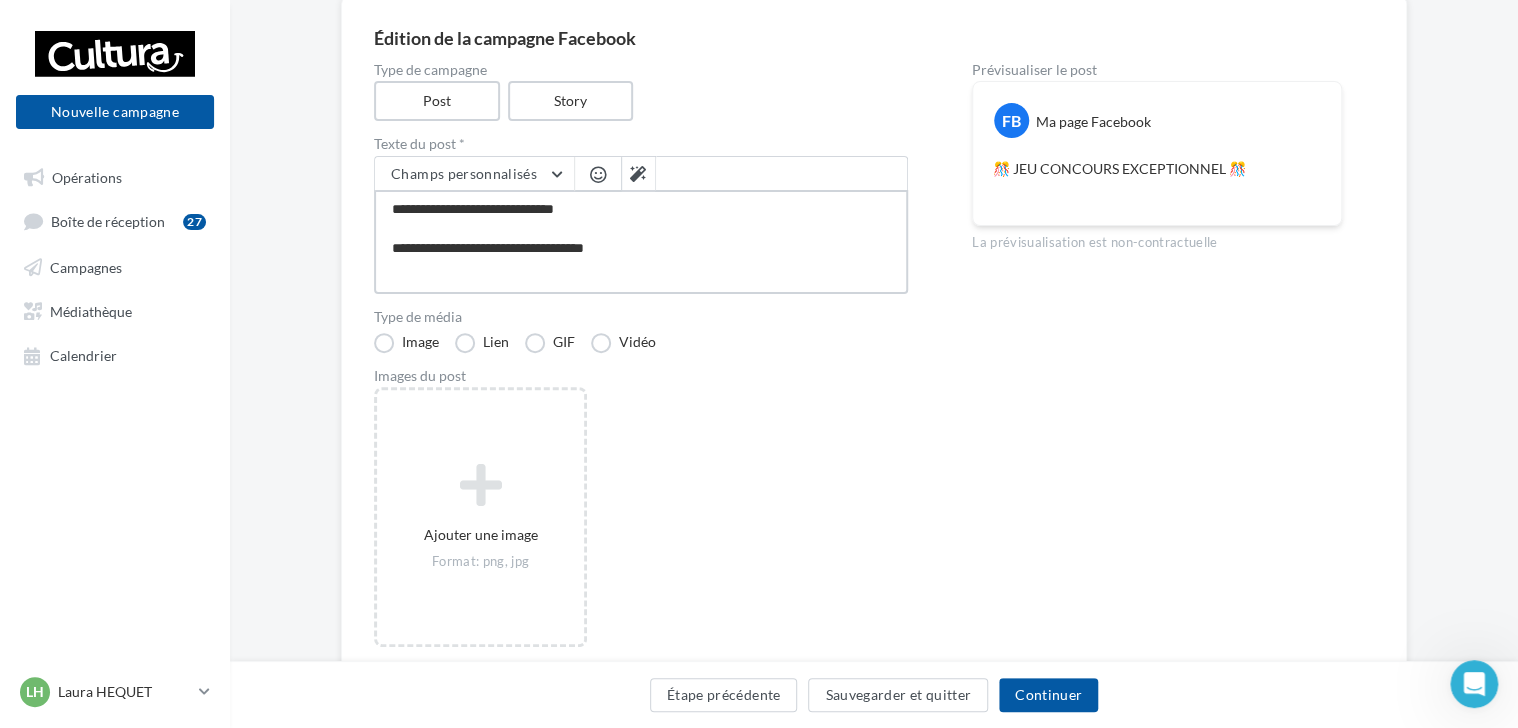 type on "**********" 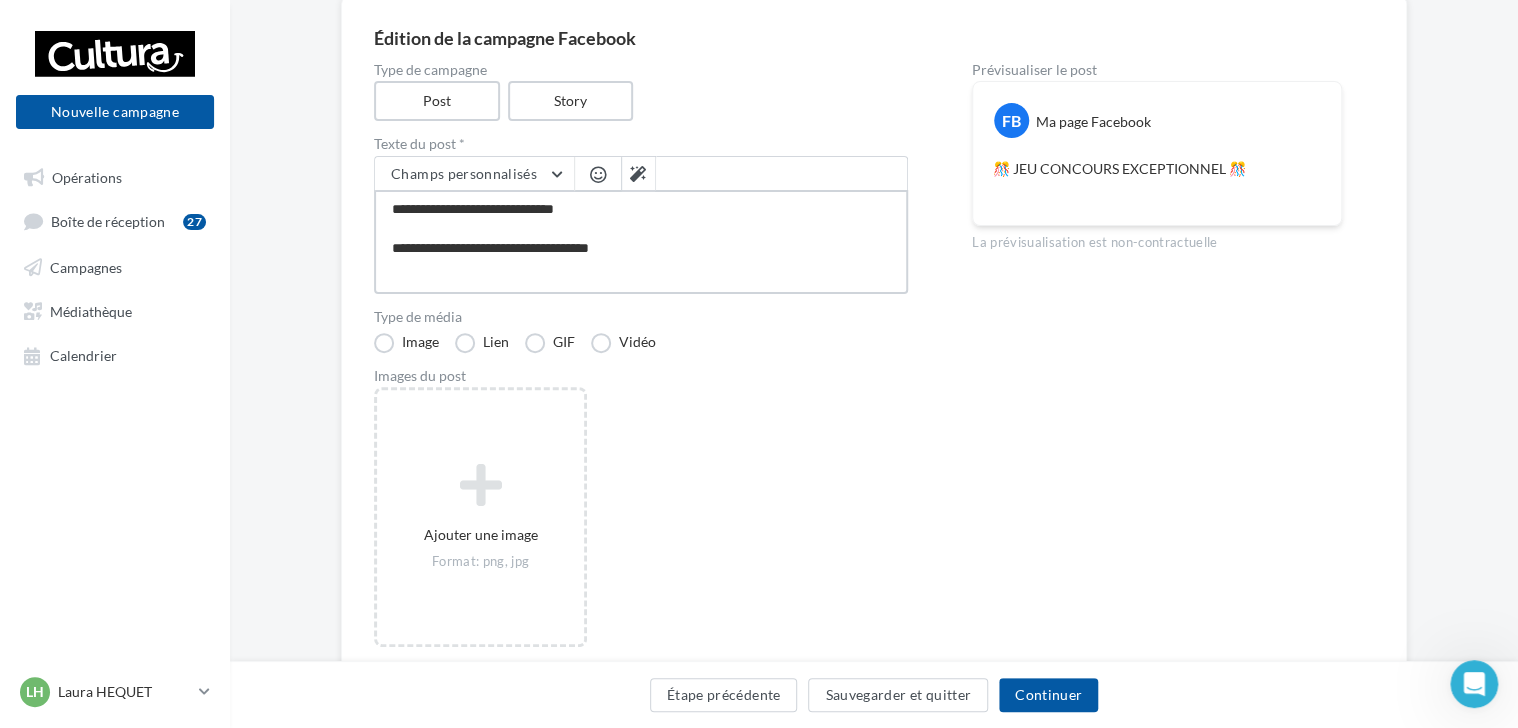 type on "**********" 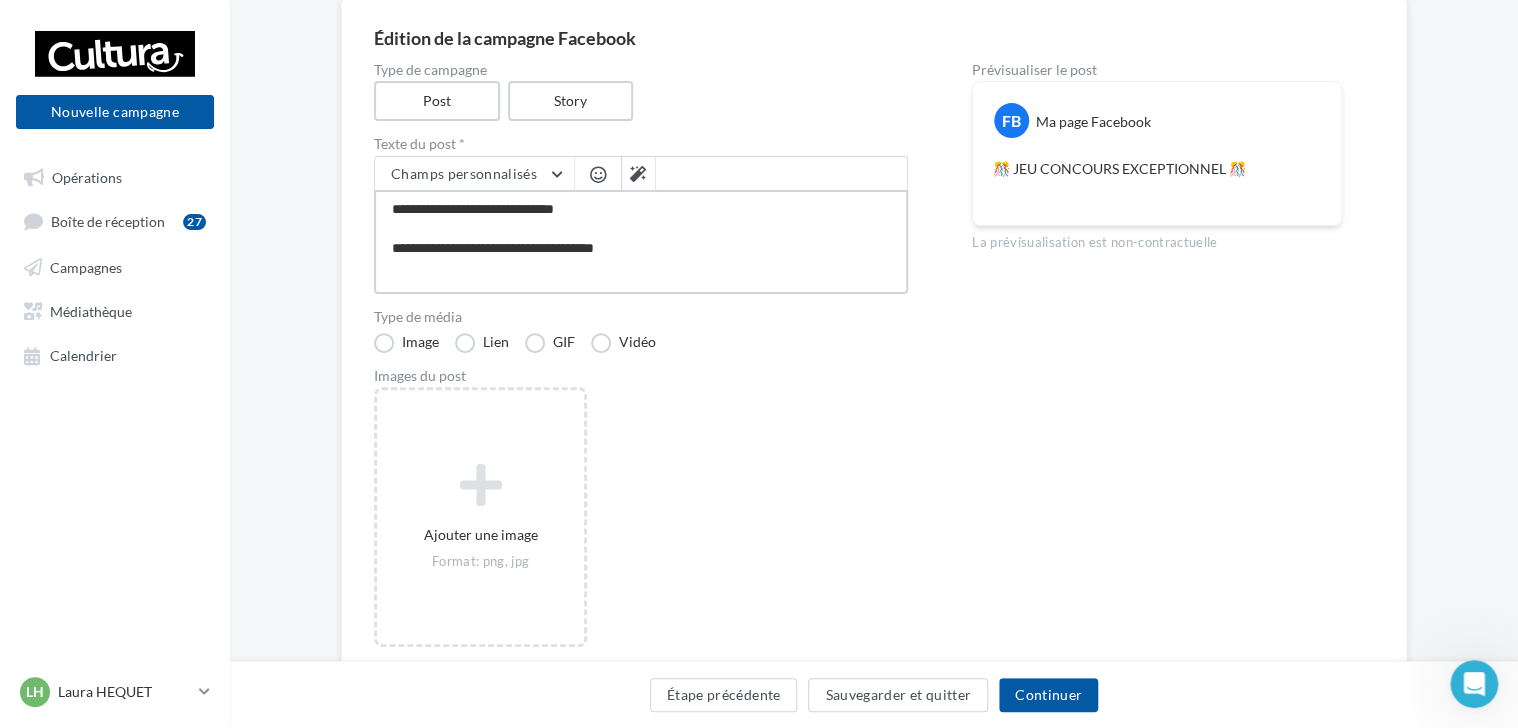 type on "**********" 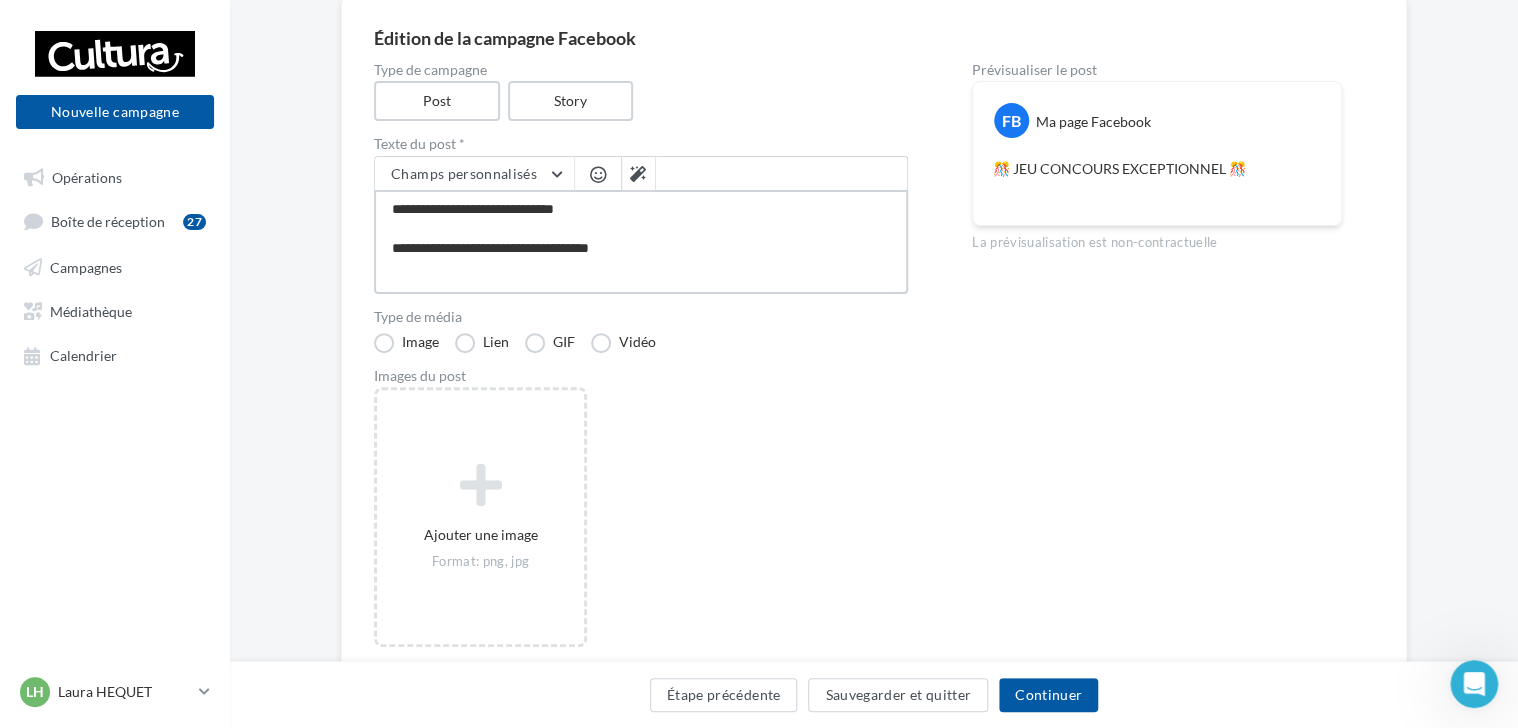 type on "**********" 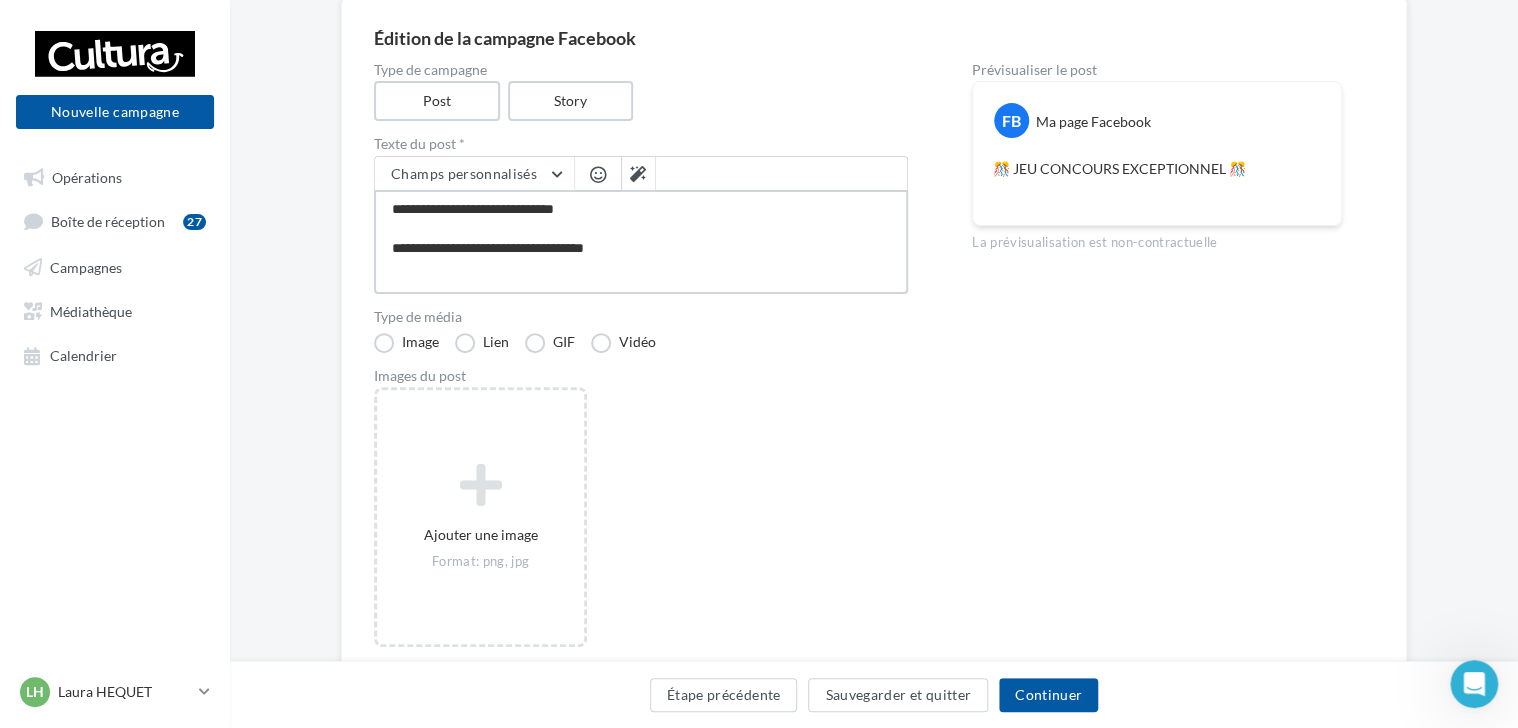 type on "**********" 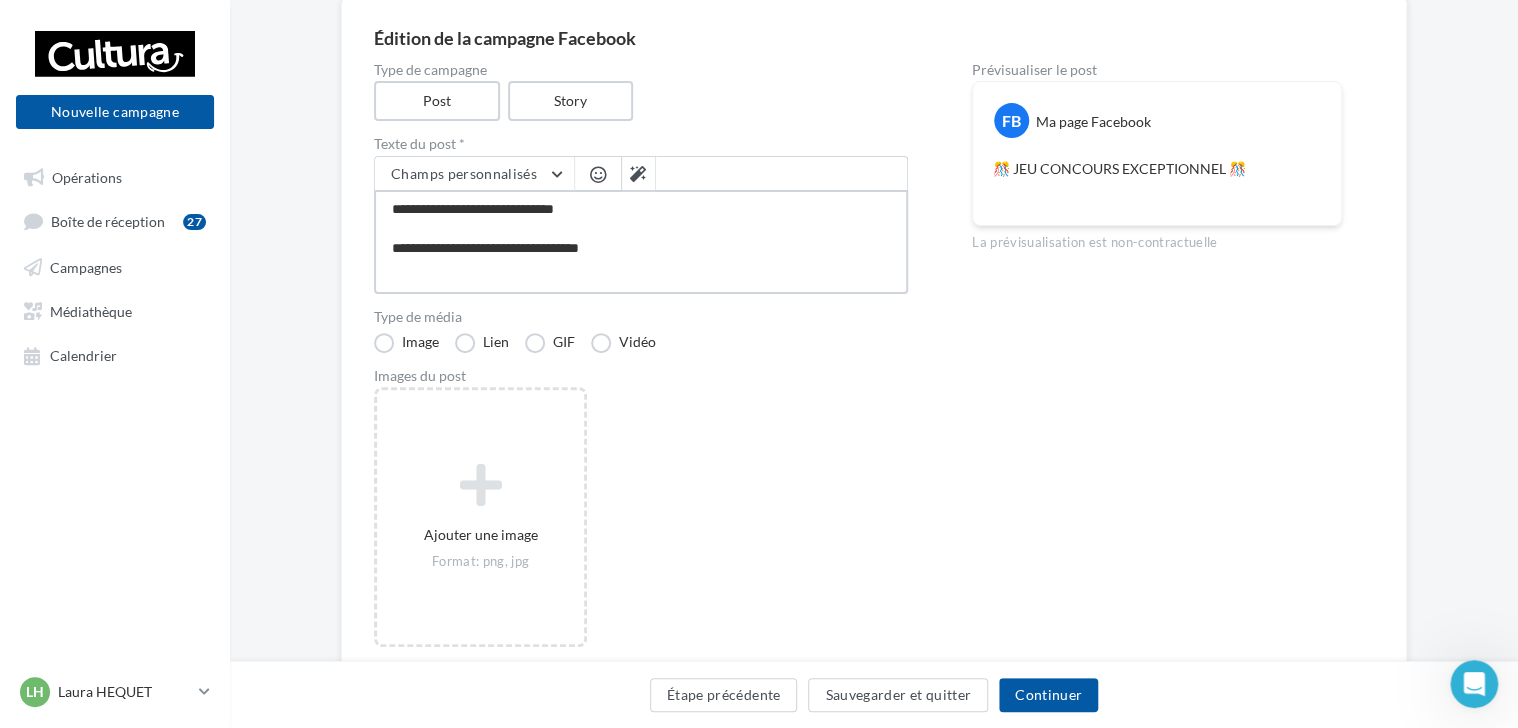 type 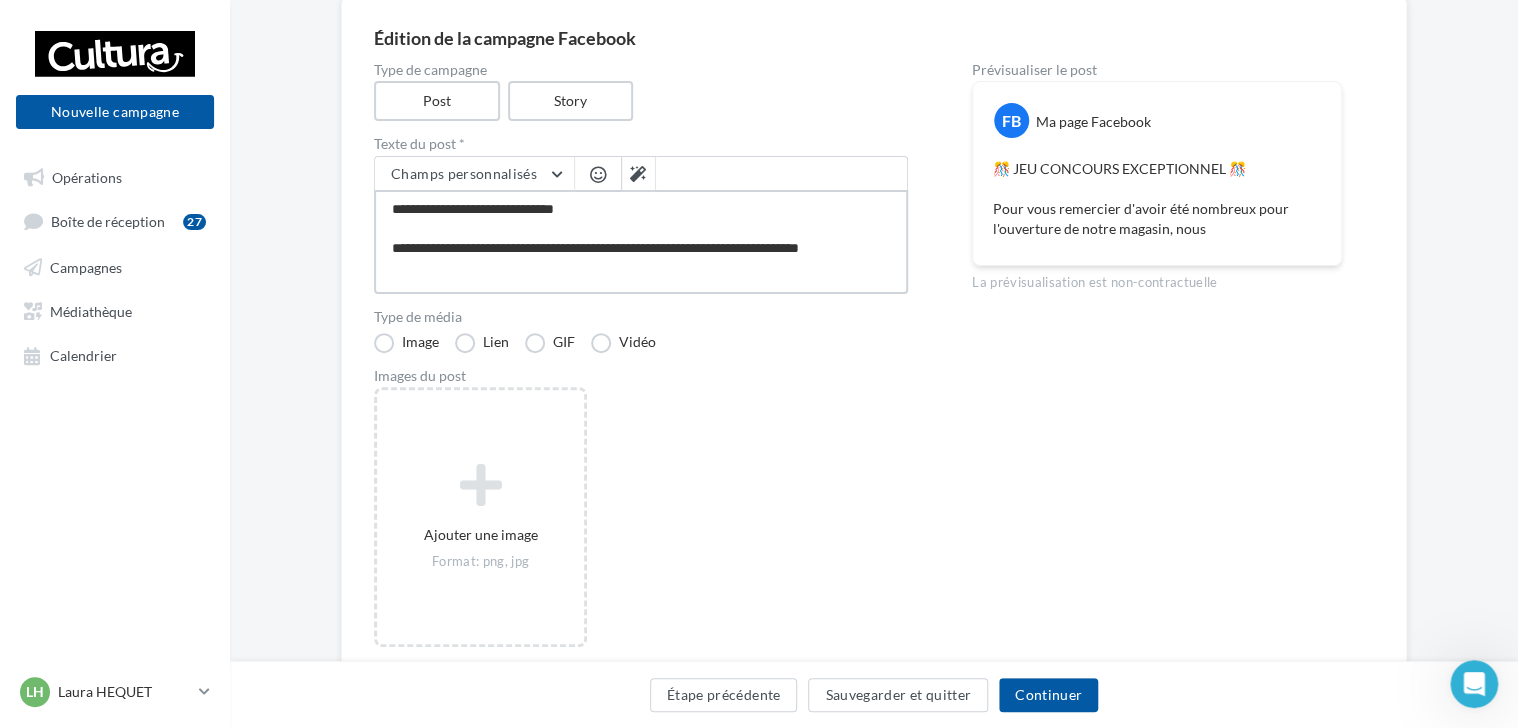 drag, startPoint x: 438, startPoint y: 262, endPoint x: 424, endPoint y: 251, distance: 17.804493 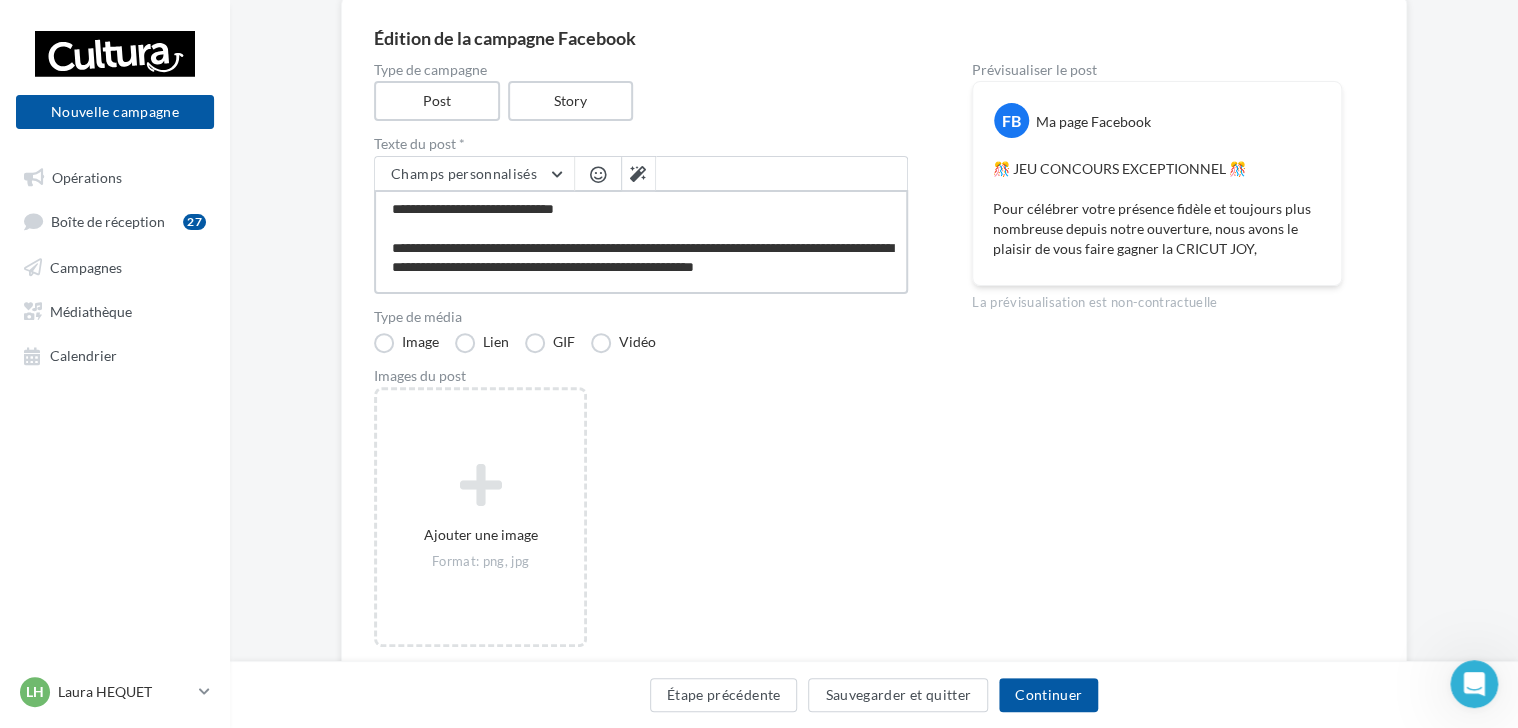 scroll, scrollTop: 0, scrollLeft: 0, axis: both 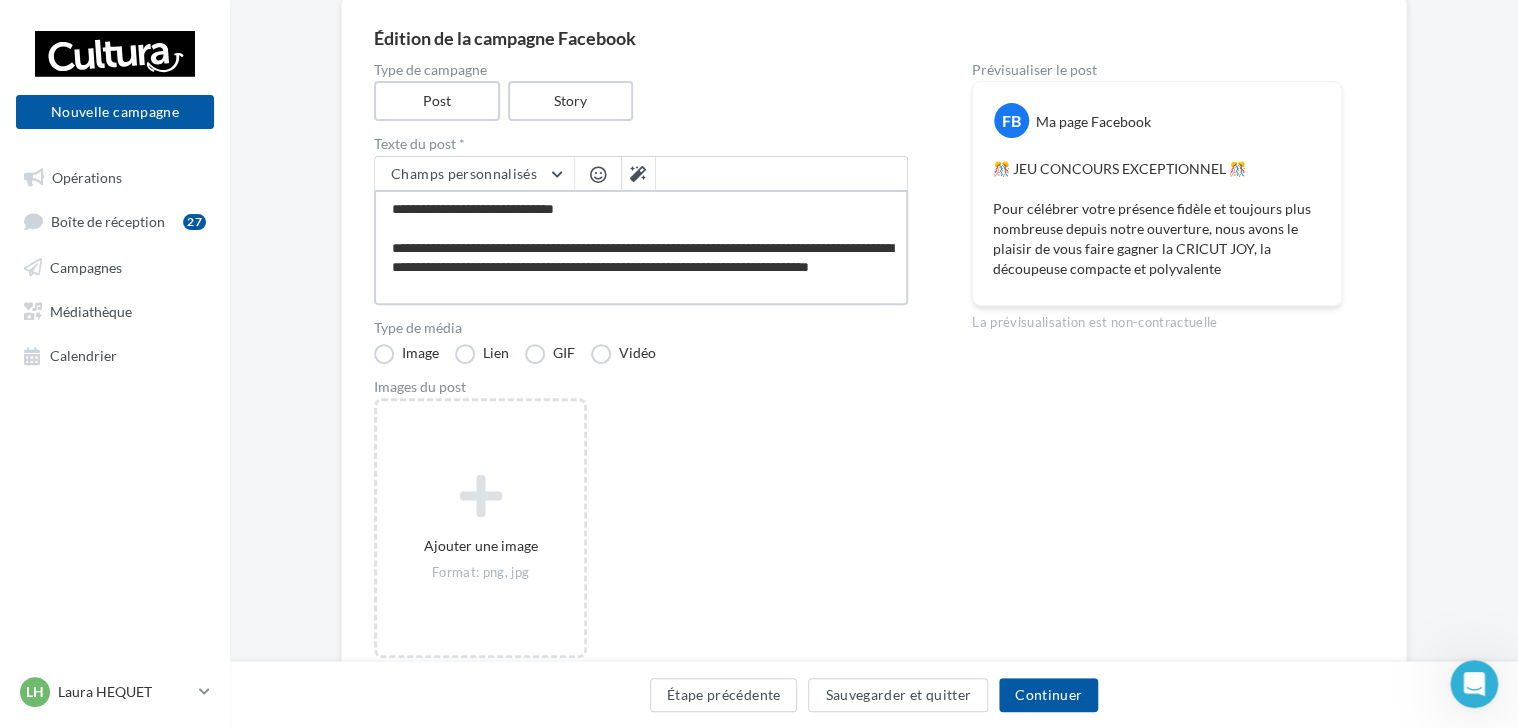 click on "**********" at bounding box center (641, 247) 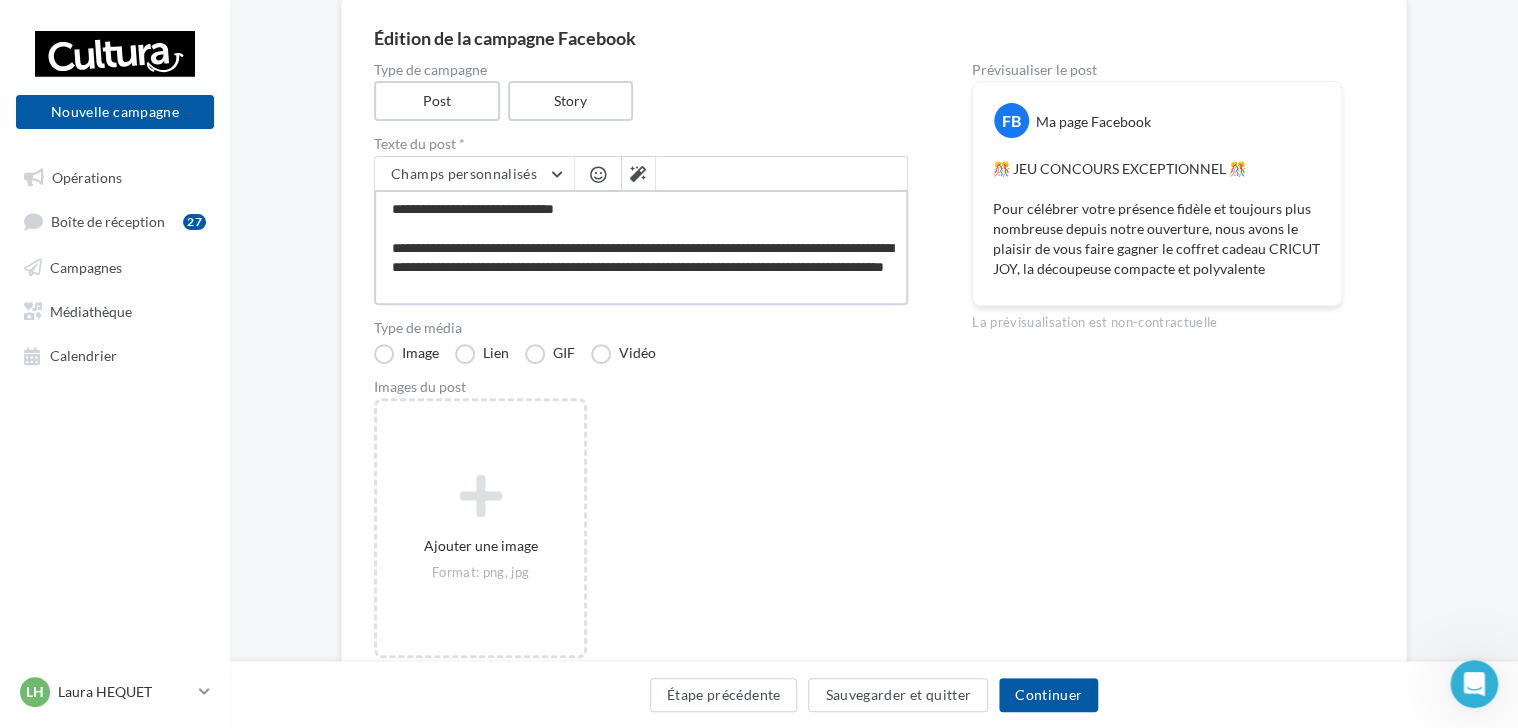 click on "**********" at bounding box center (641, 247) 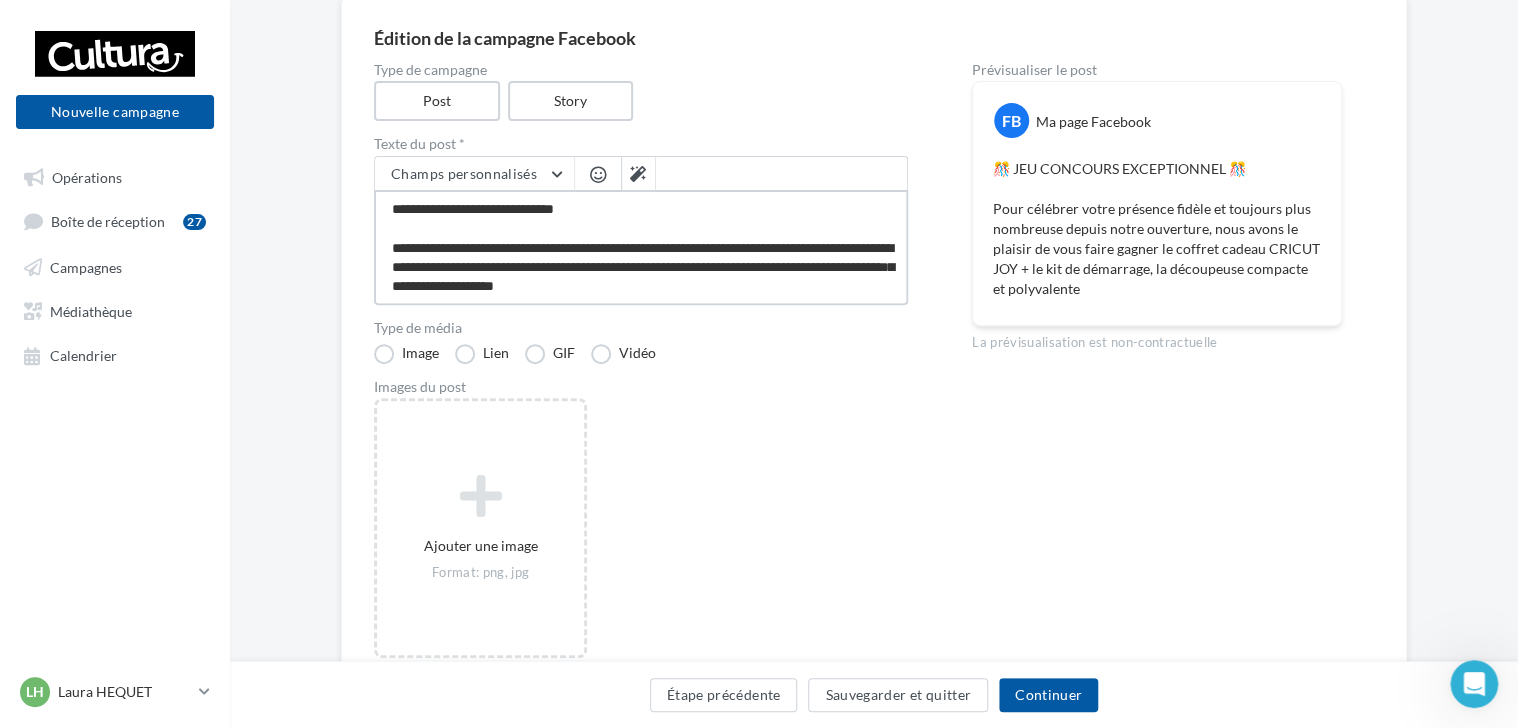 click on "**********" at bounding box center [641, 247] 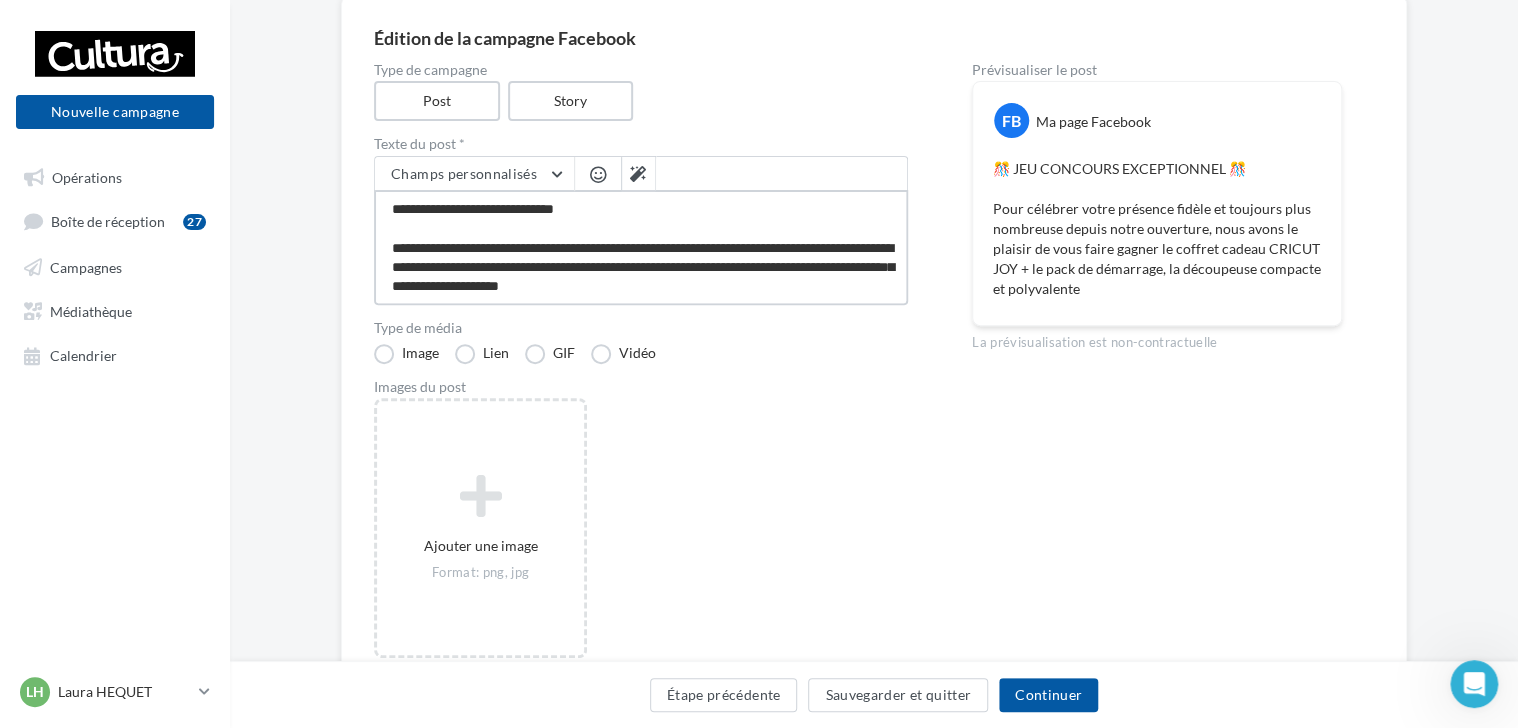 click on "**********" at bounding box center [641, 247] 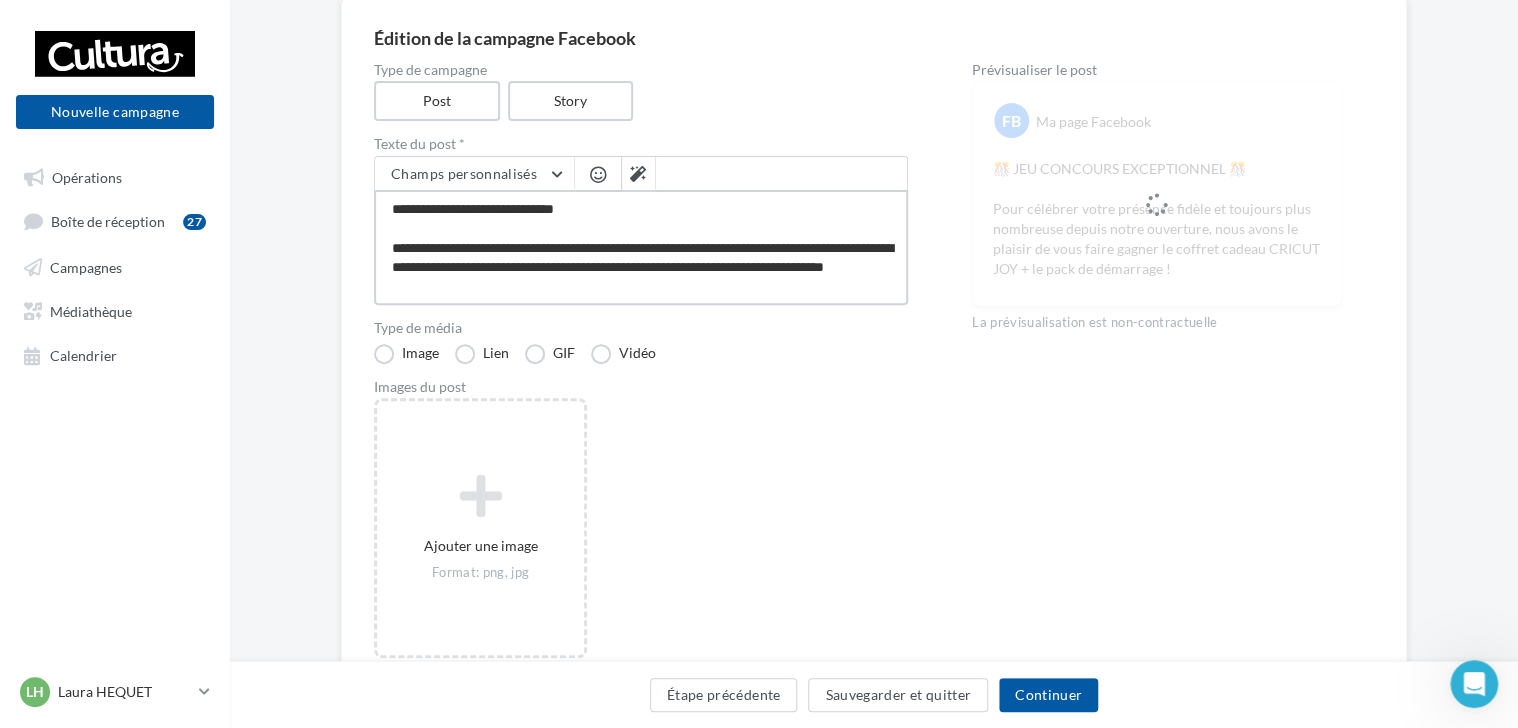 scroll, scrollTop: 29, scrollLeft: 0, axis: vertical 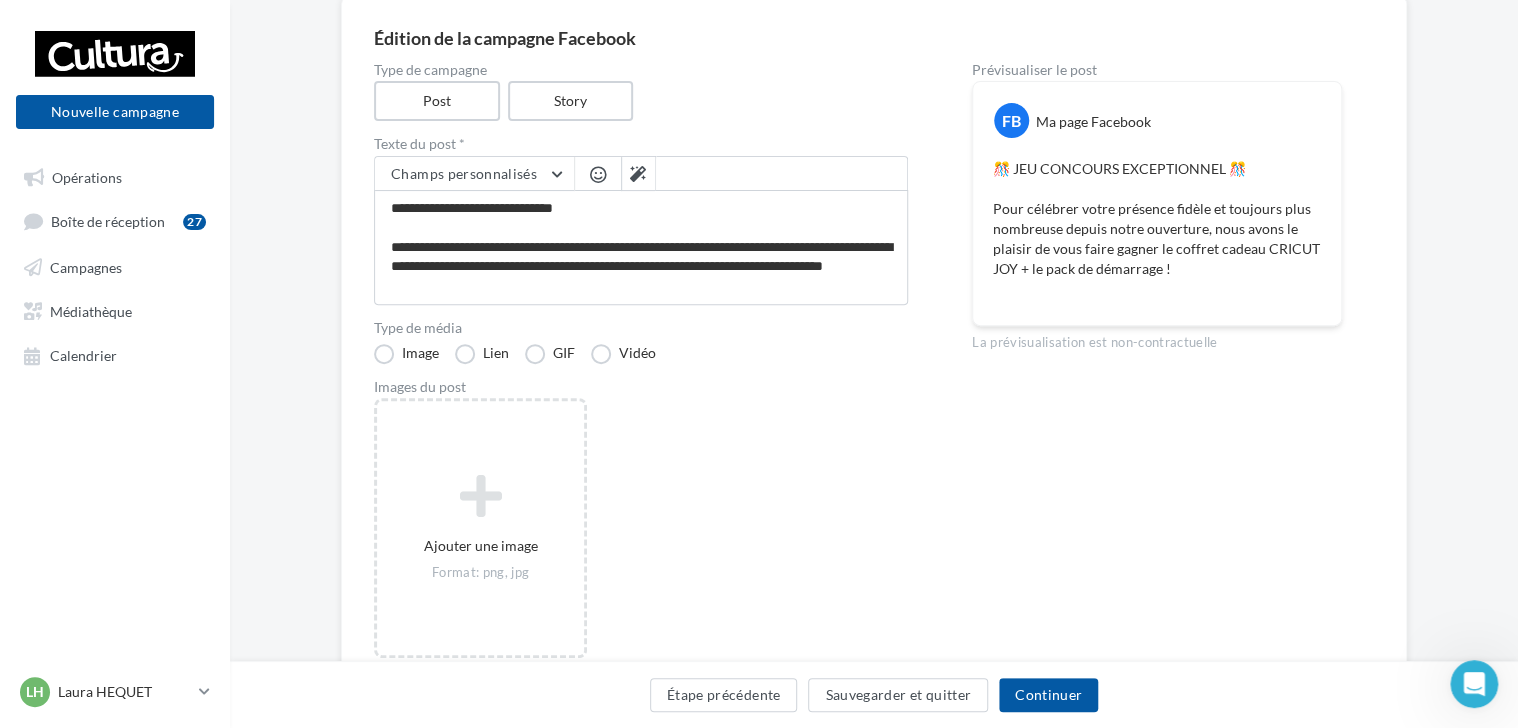 click at bounding box center (598, 174) 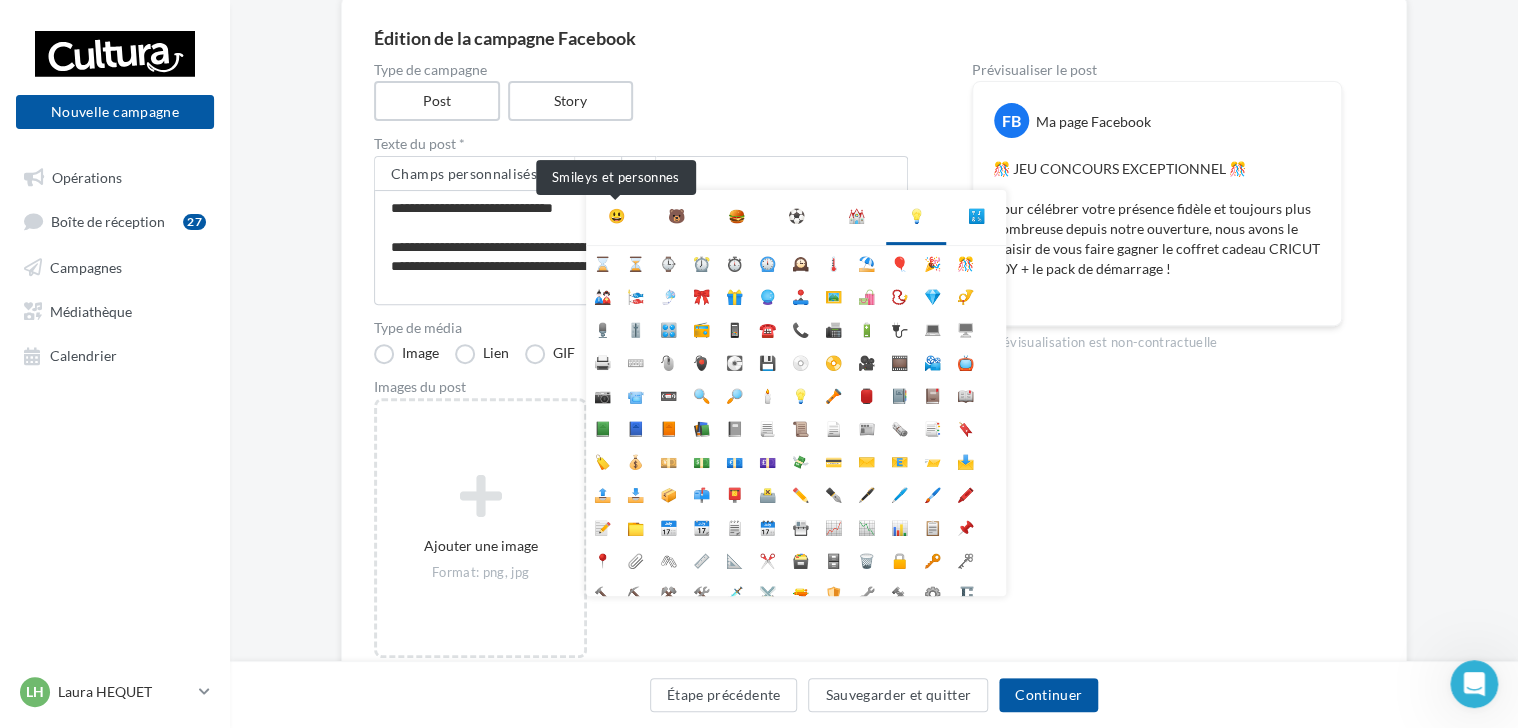 click on "😃" at bounding box center (616, 216) 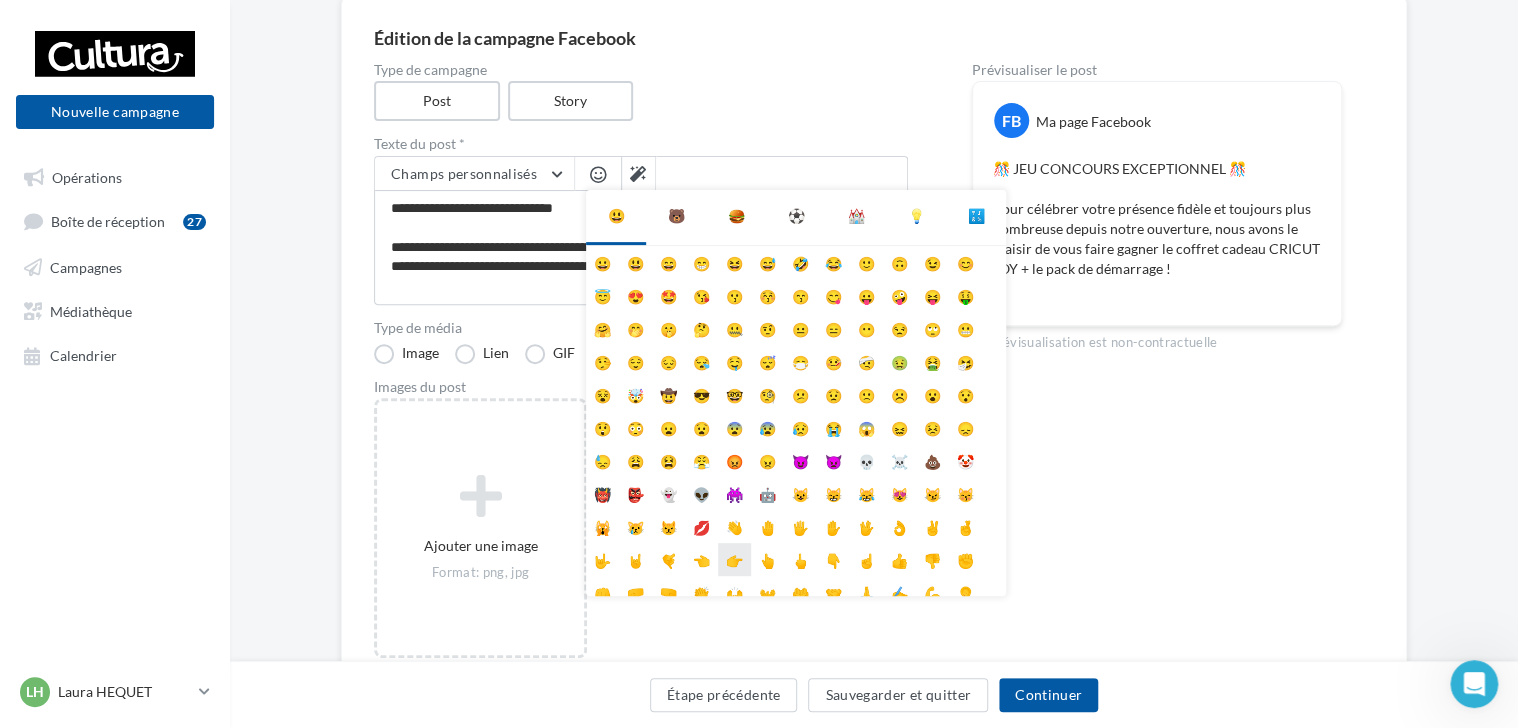 click on "👉" at bounding box center [734, 559] 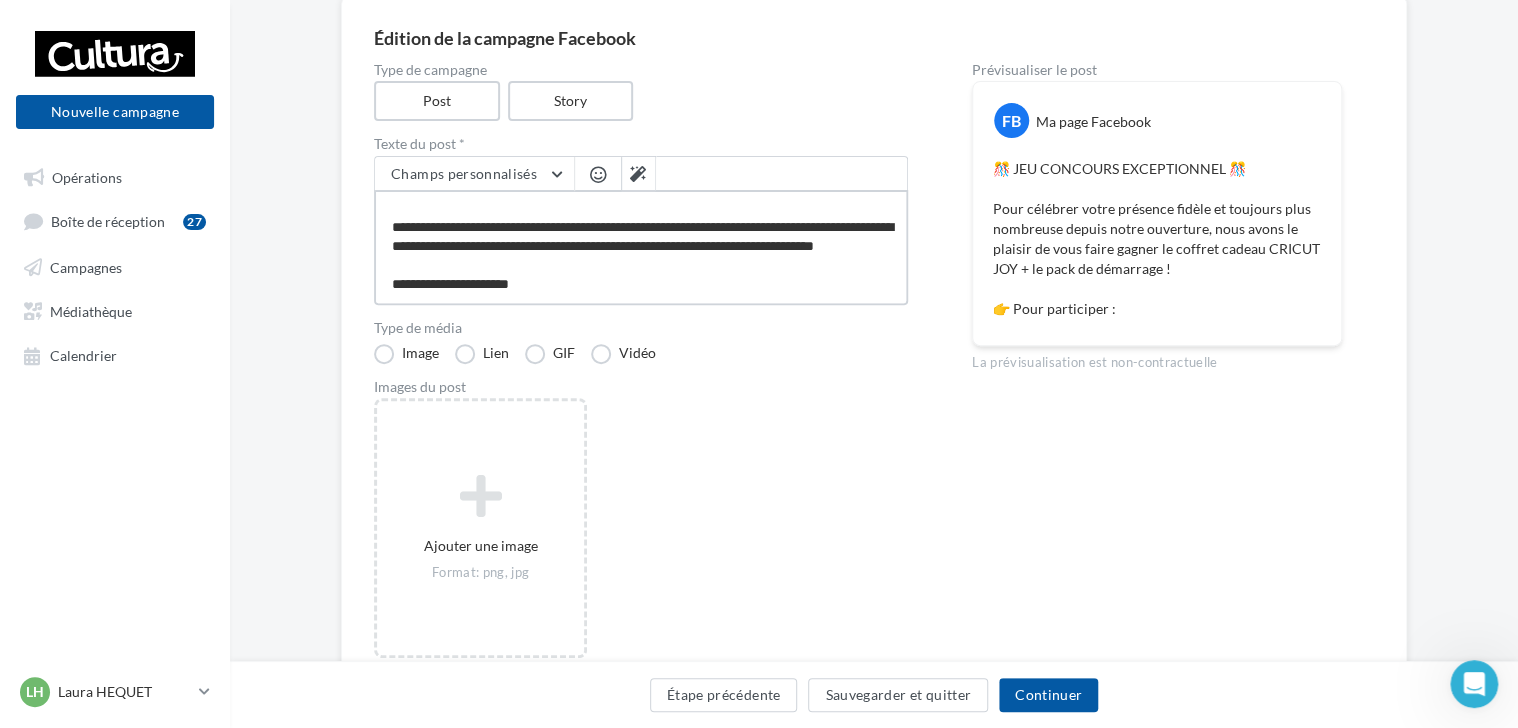 scroll, scrollTop: 48, scrollLeft: 0, axis: vertical 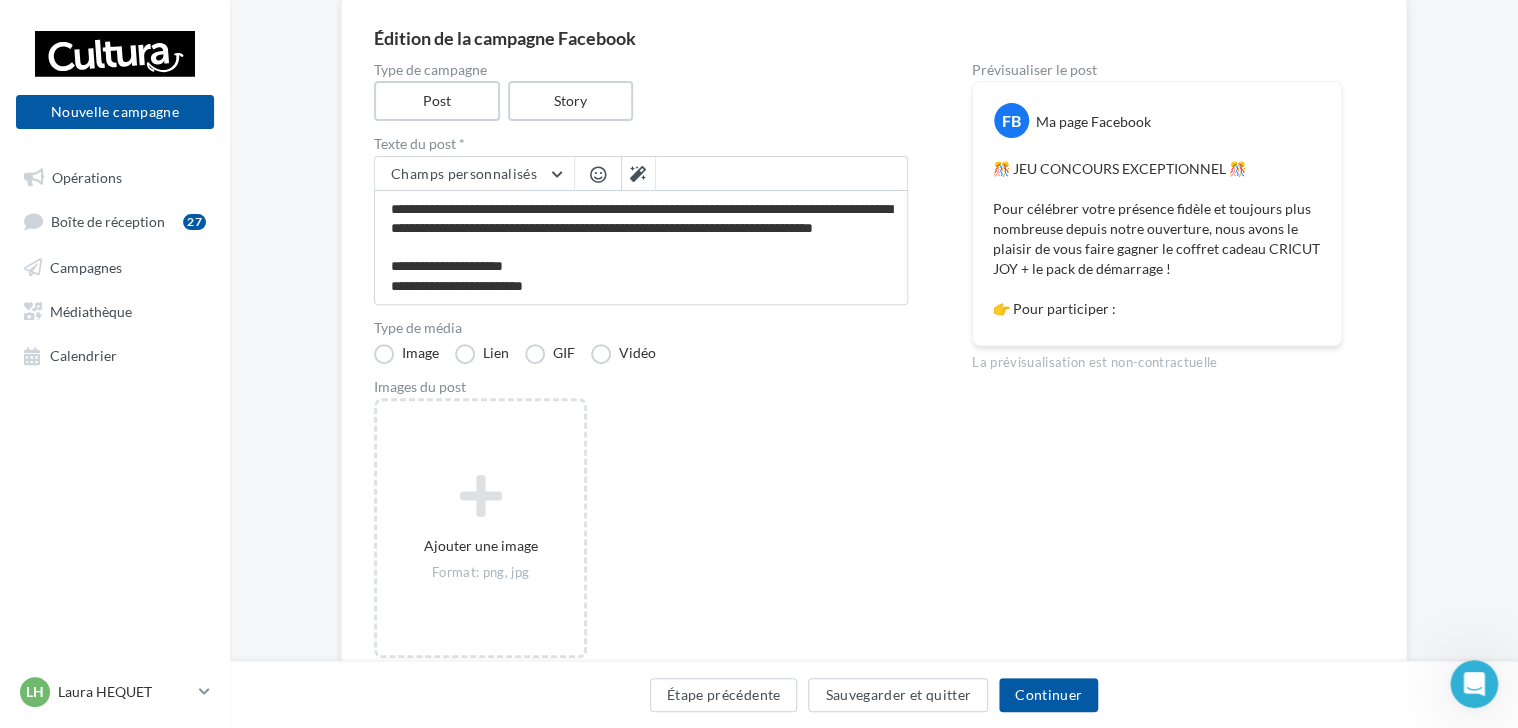 click at bounding box center [598, 174] 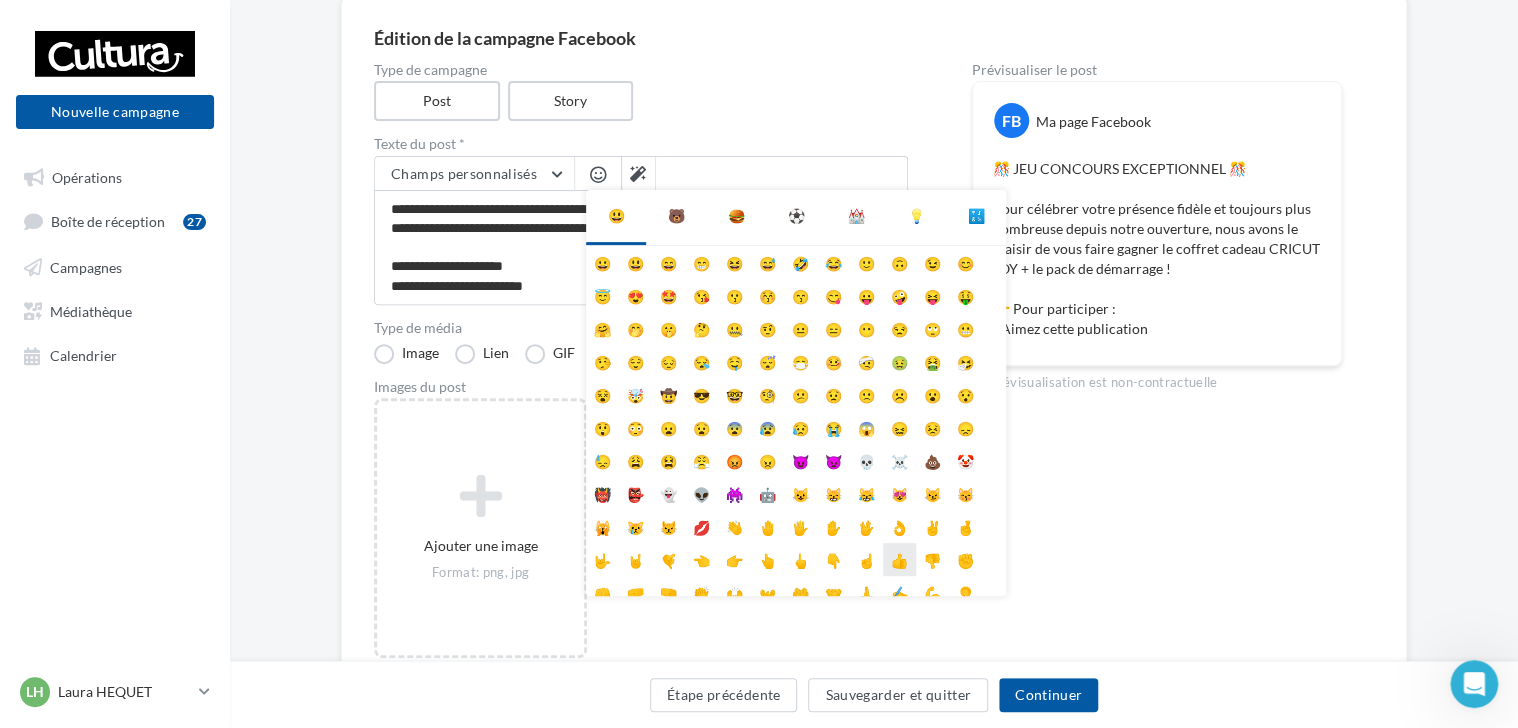 click on "👍" at bounding box center [899, 559] 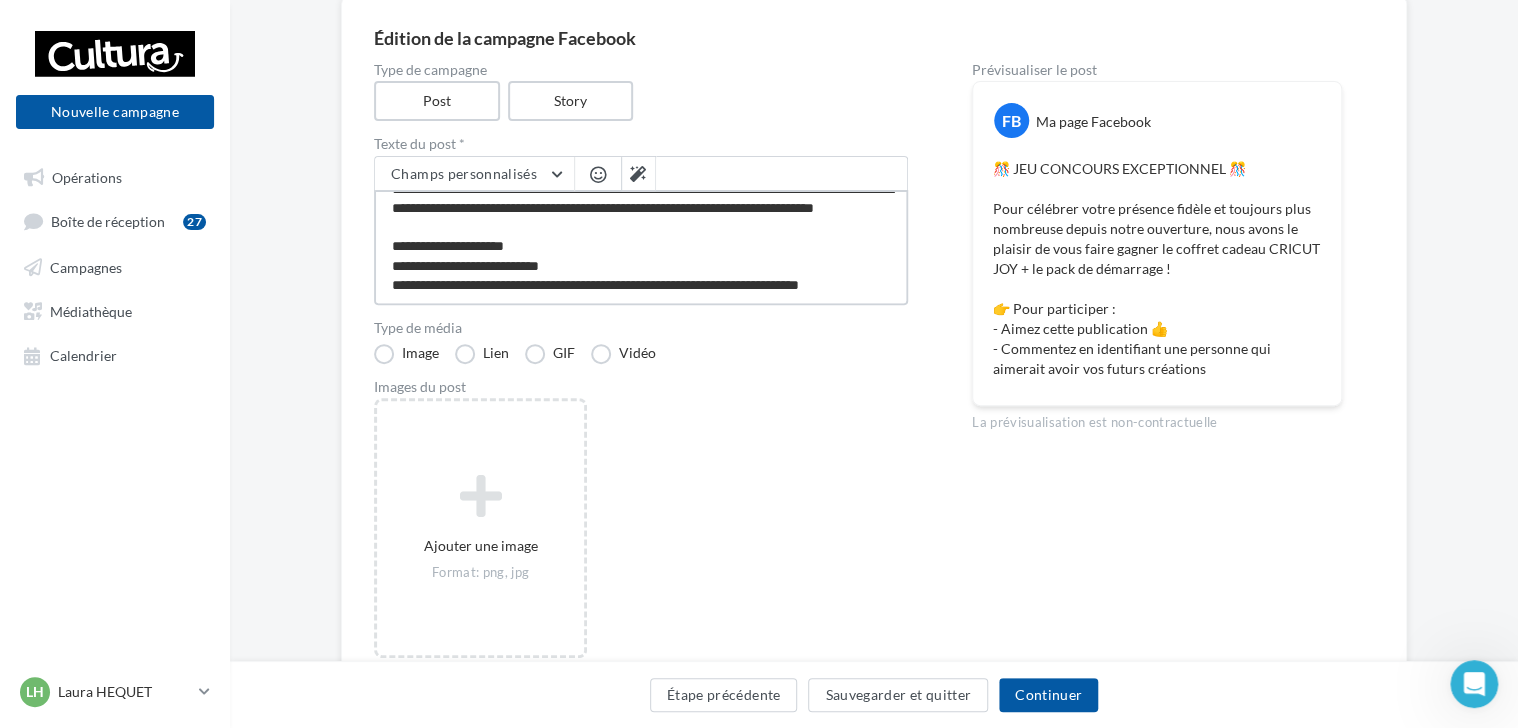 scroll, scrollTop: 106, scrollLeft: 0, axis: vertical 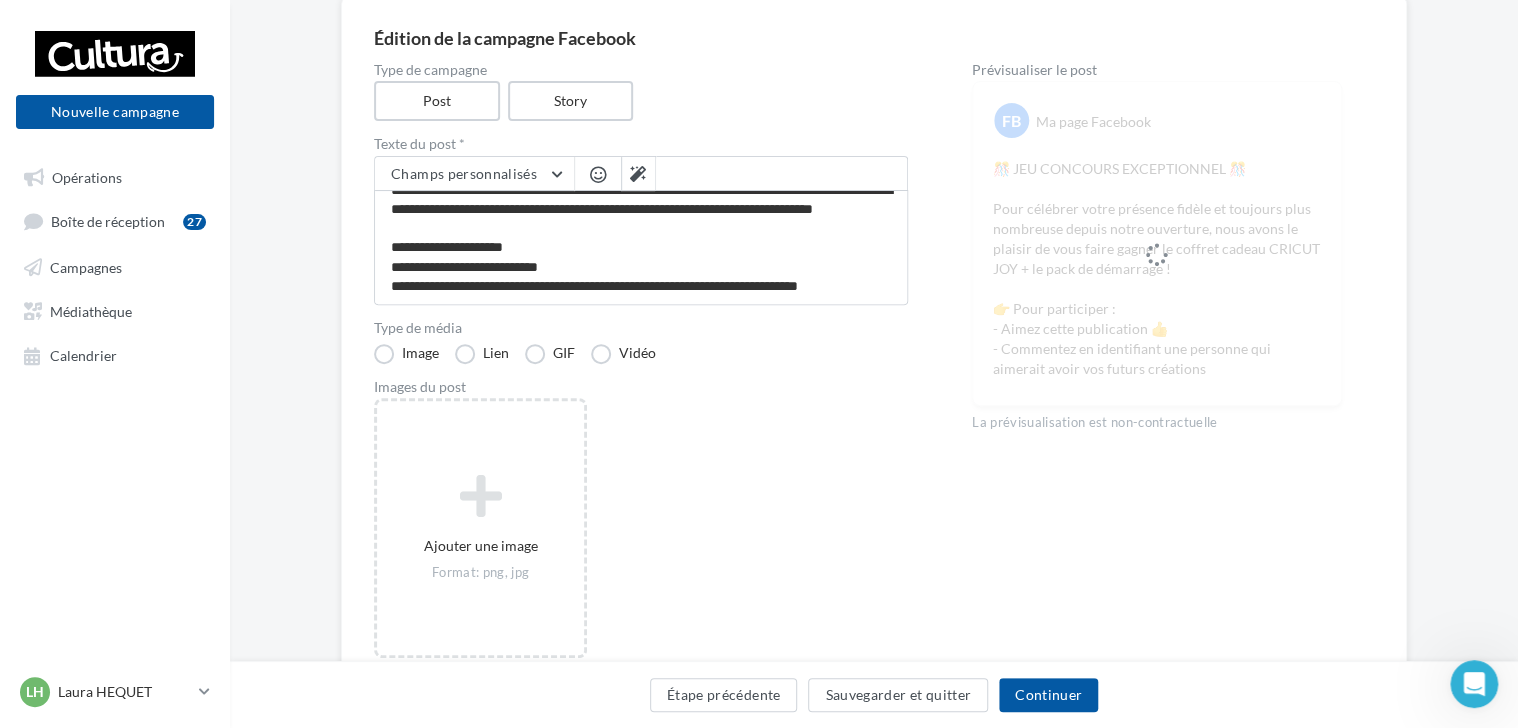 click at bounding box center [598, 174] 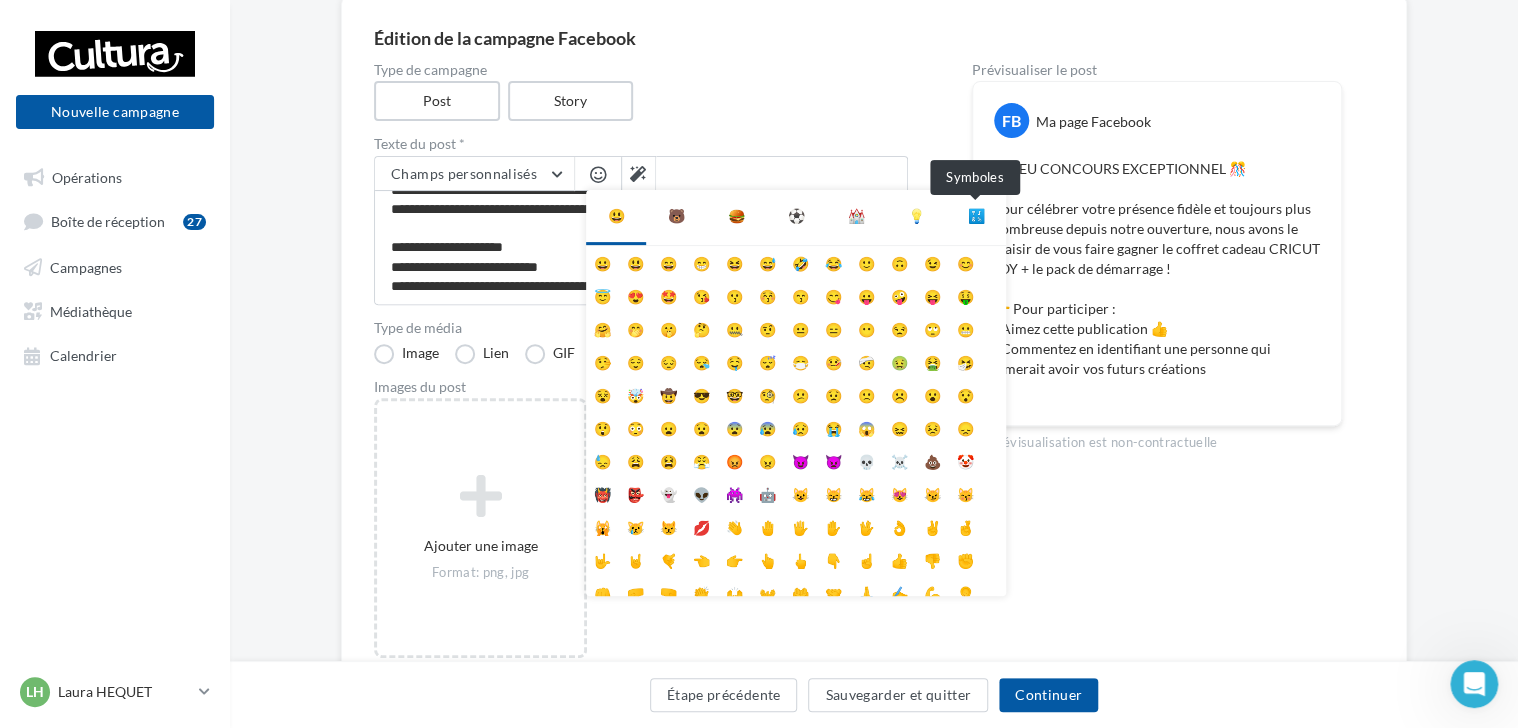 click on "🔣" at bounding box center (976, 216) 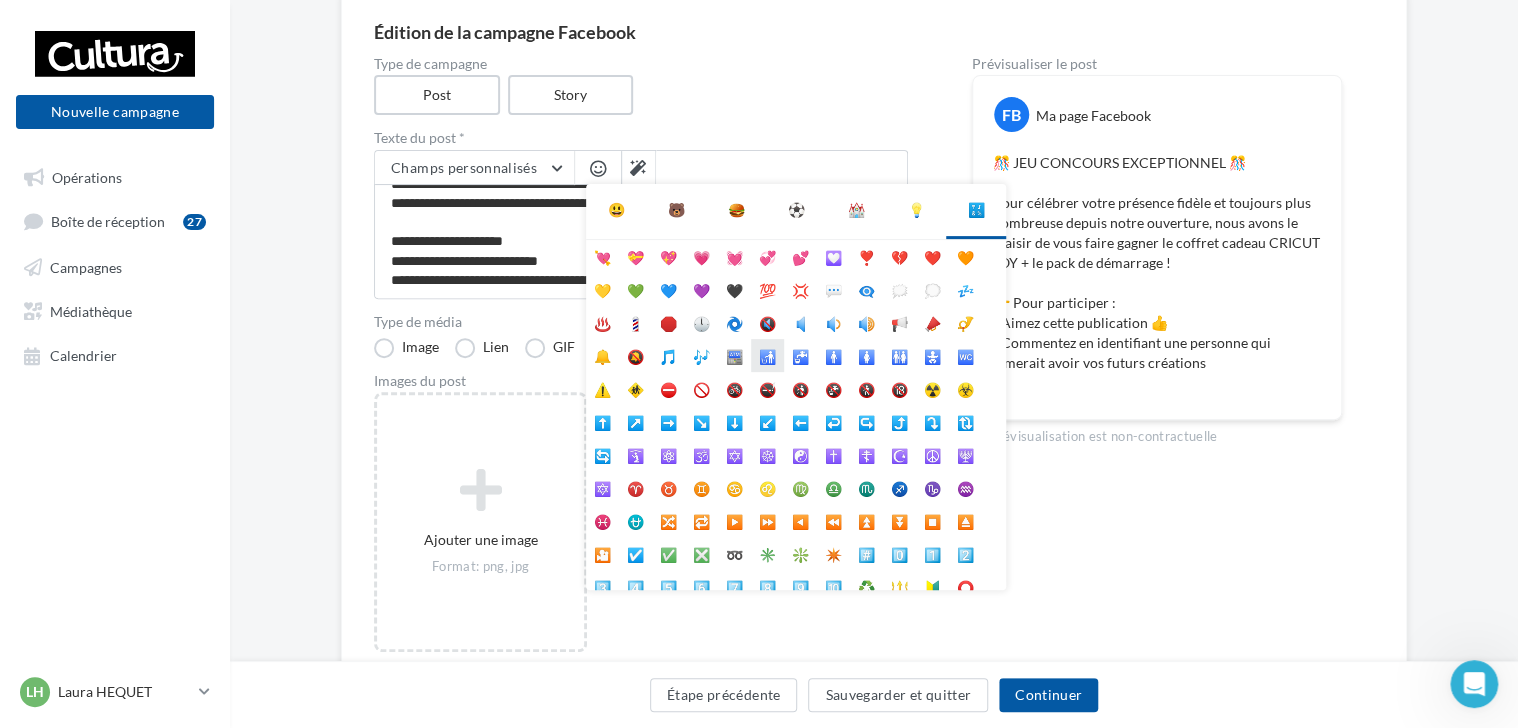 scroll, scrollTop: 183, scrollLeft: 0, axis: vertical 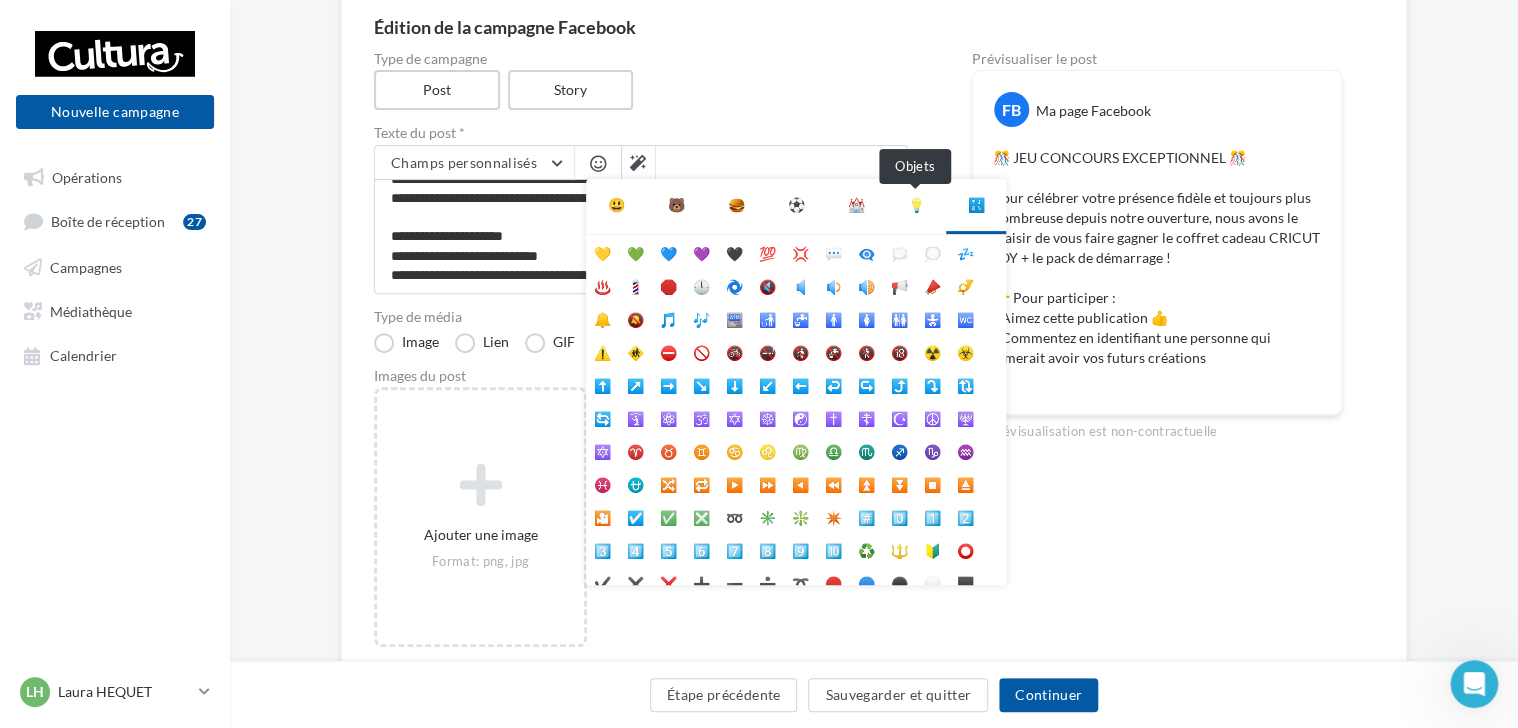 click on "💡" at bounding box center (916, 205) 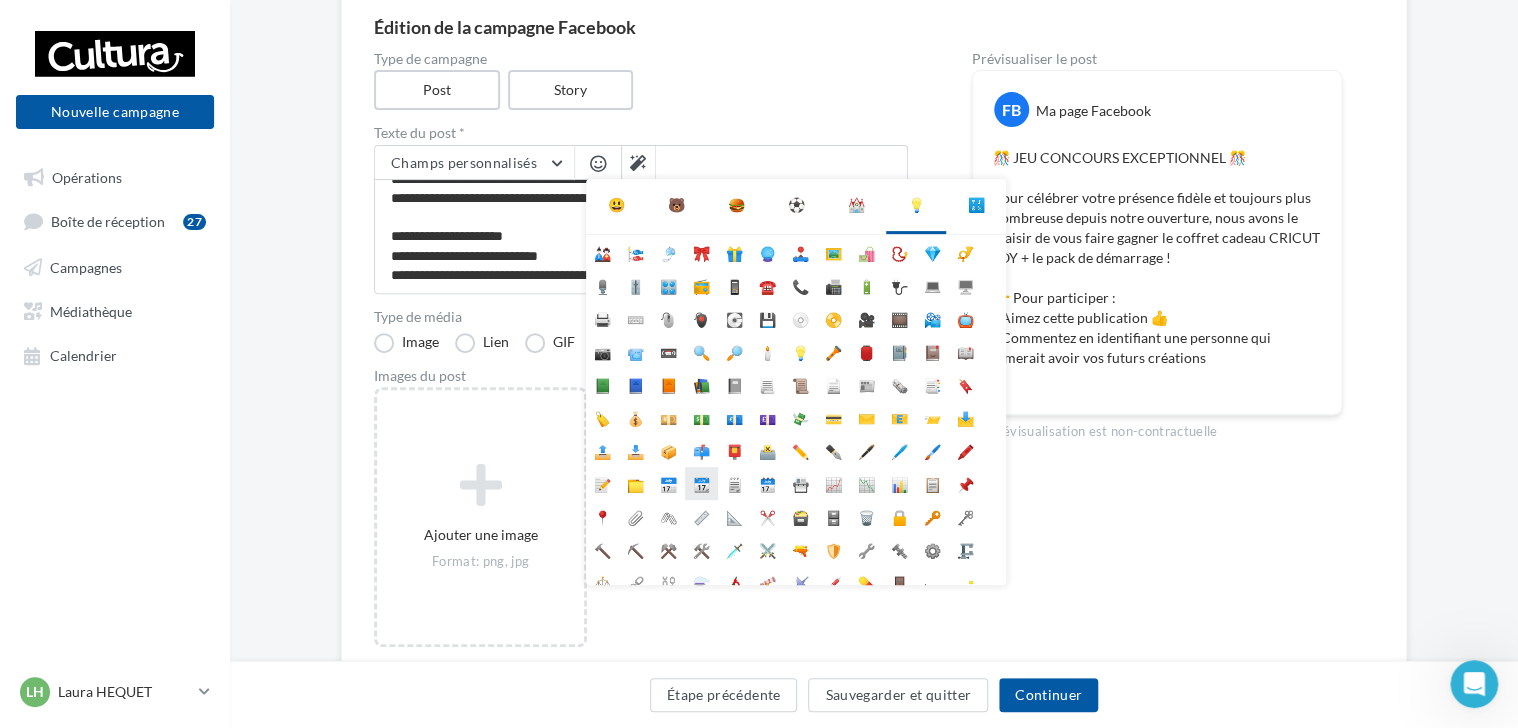 click on "📆" at bounding box center [701, 483] 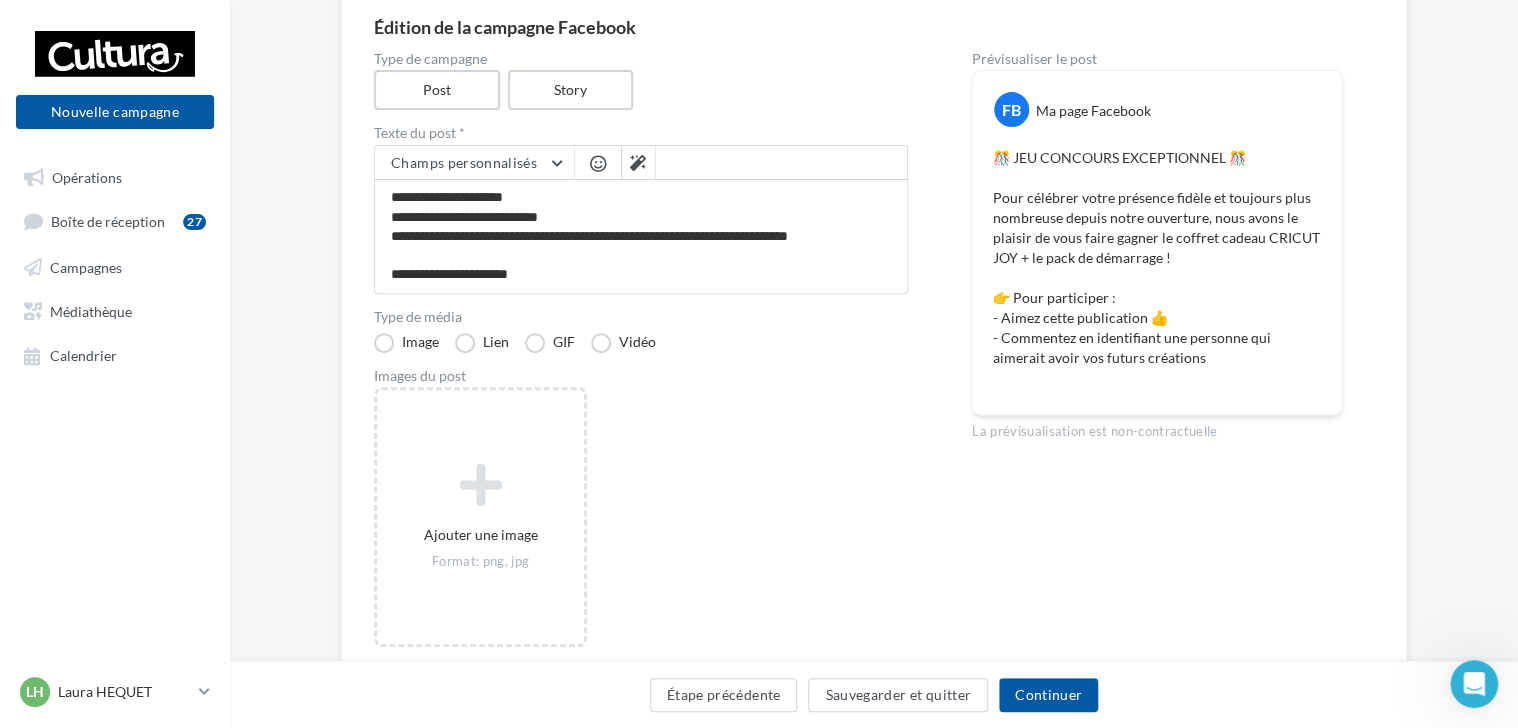 scroll, scrollTop: 105, scrollLeft: 0, axis: vertical 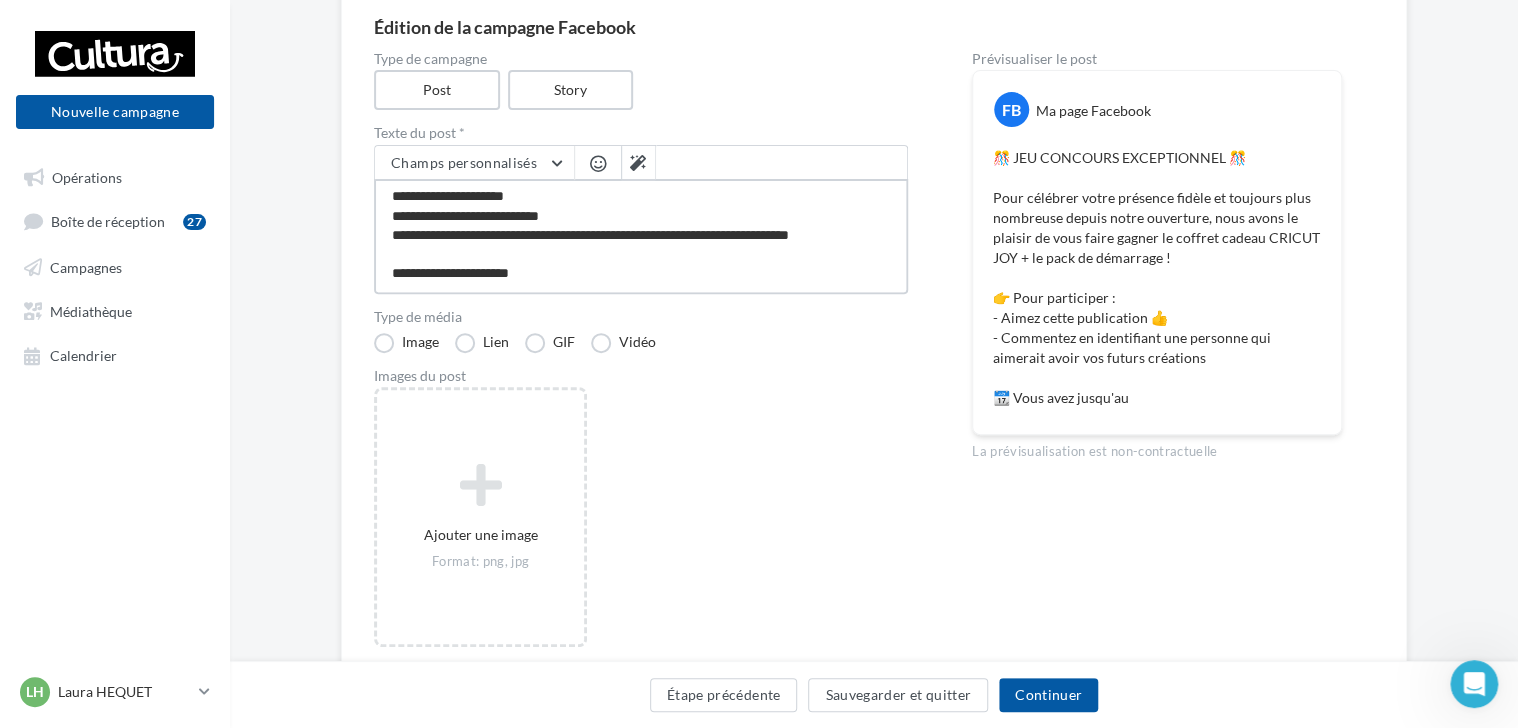 click on "**********" at bounding box center (641, 236) 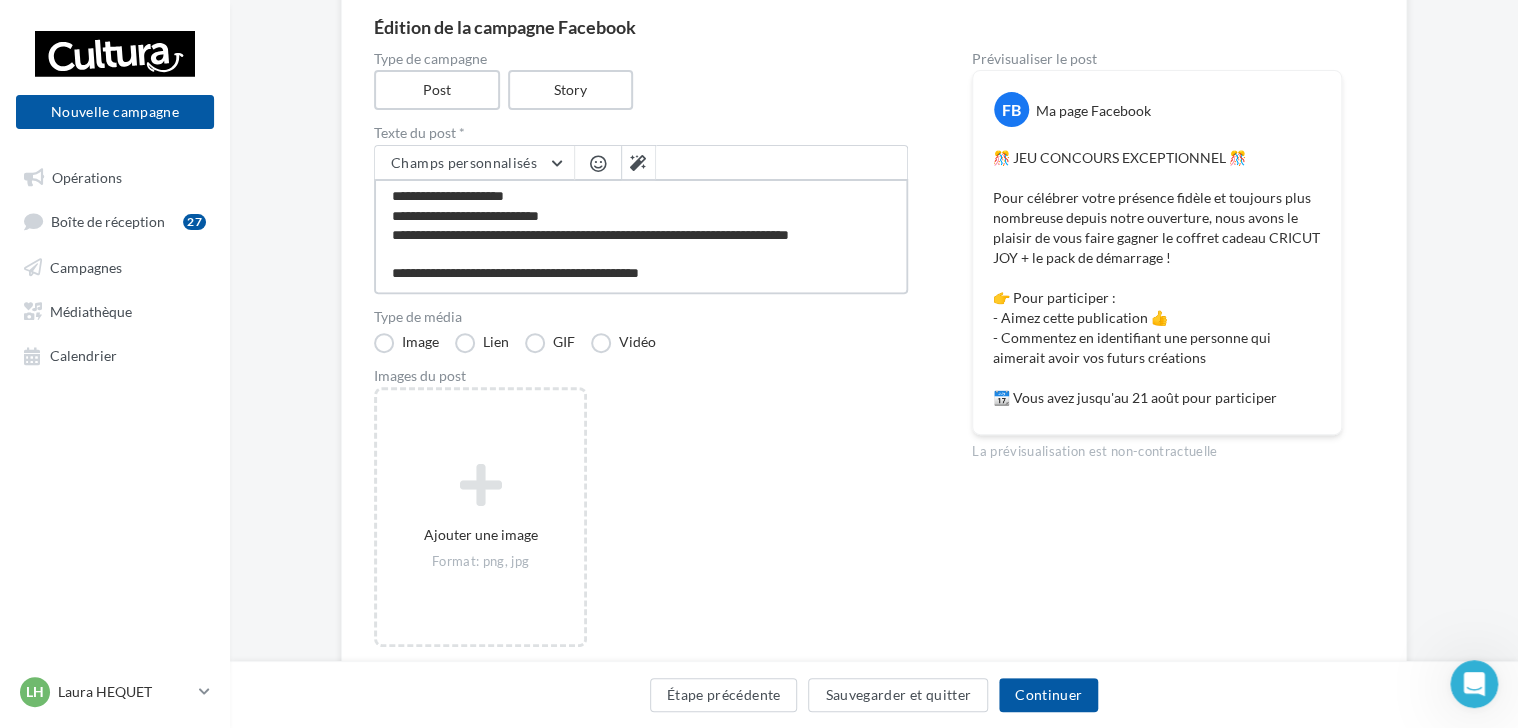 scroll, scrollTop: 125, scrollLeft: 0, axis: vertical 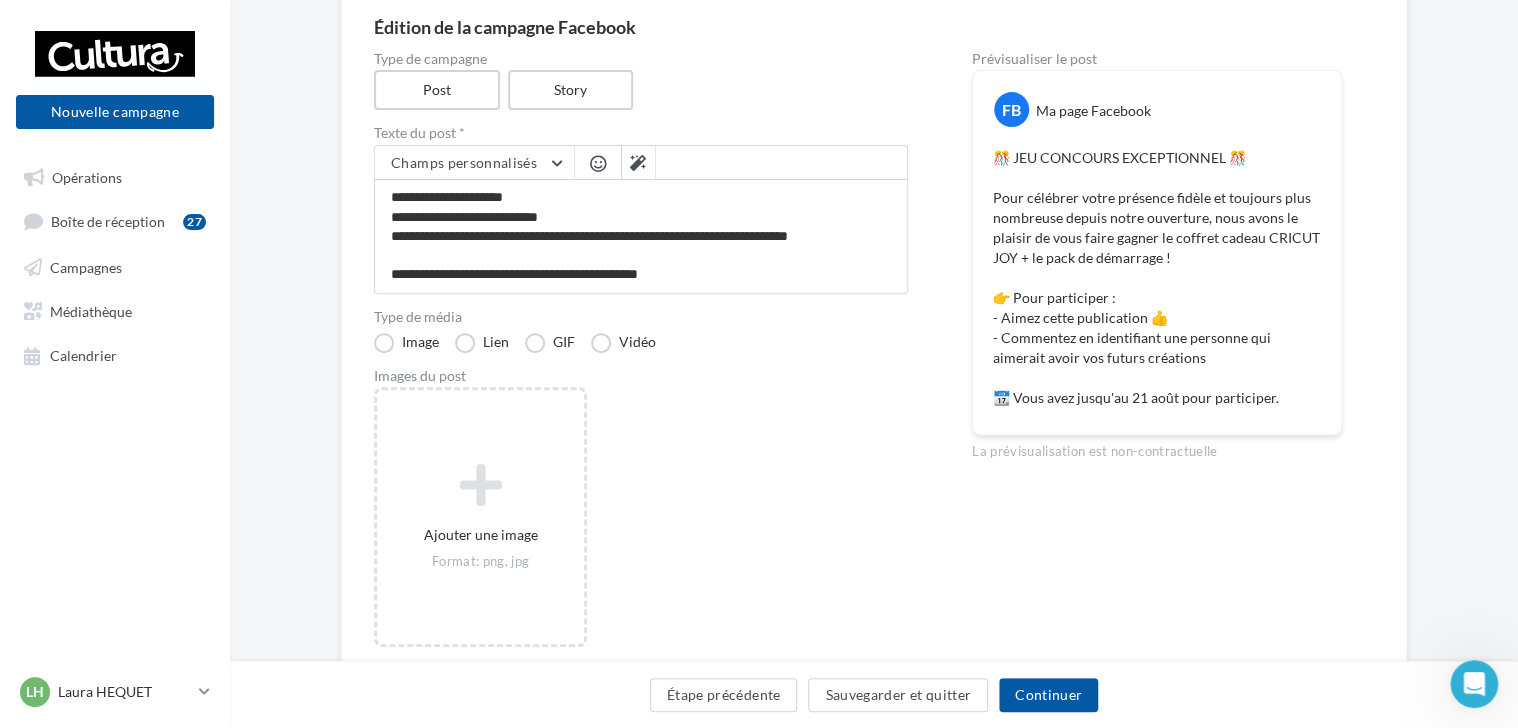 click at bounding box center [598, 163] 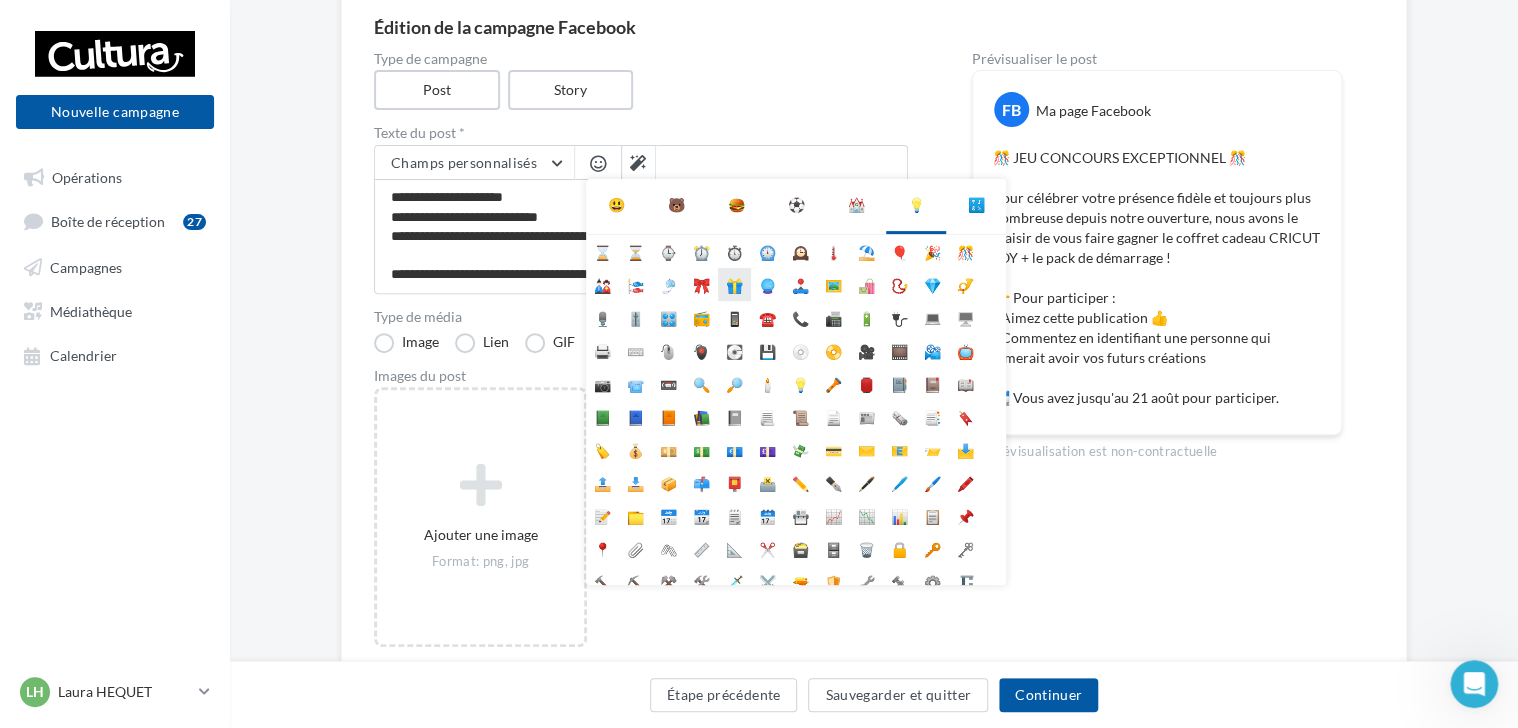 click on "🎁" at bounding box center (734, 284) 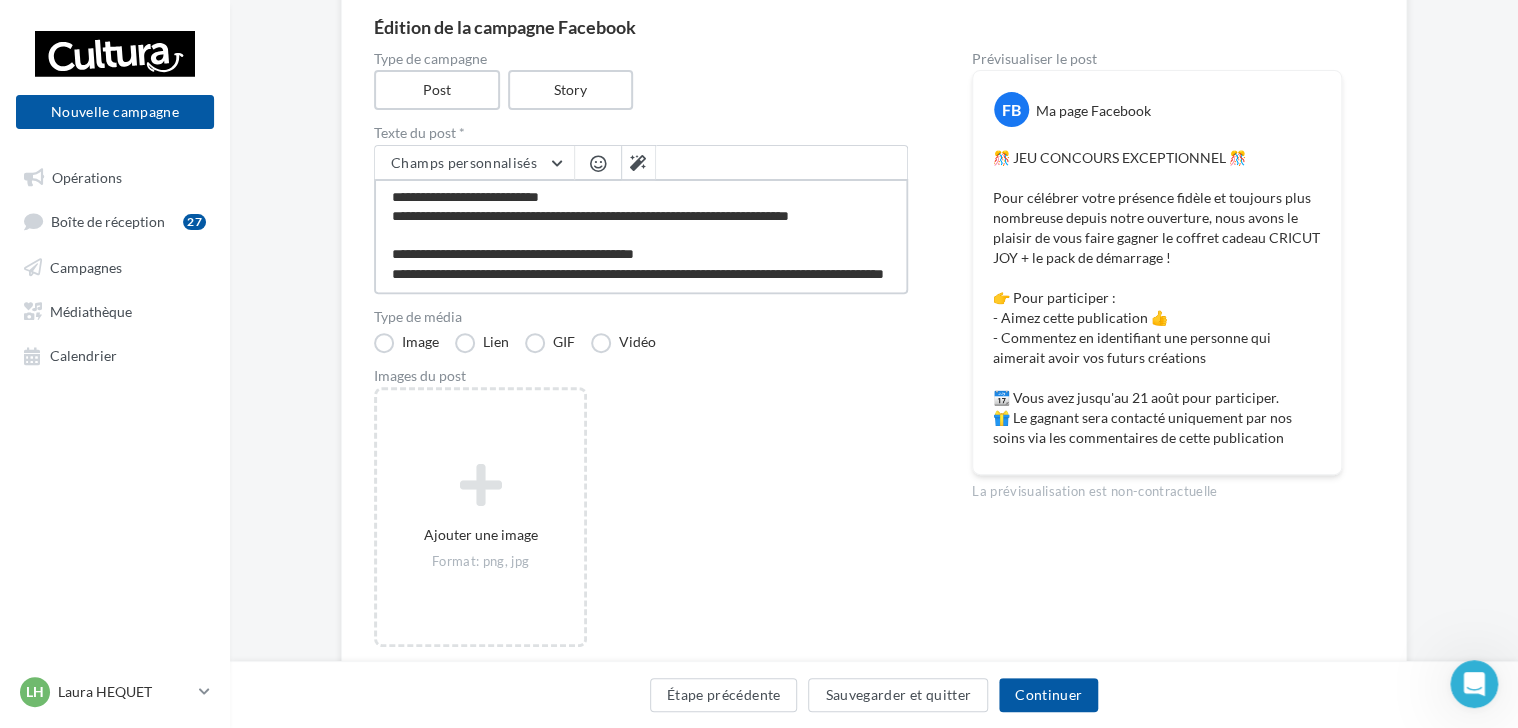 scroll, scrollTop: 184, scrollLeft: 0, axis: vertical 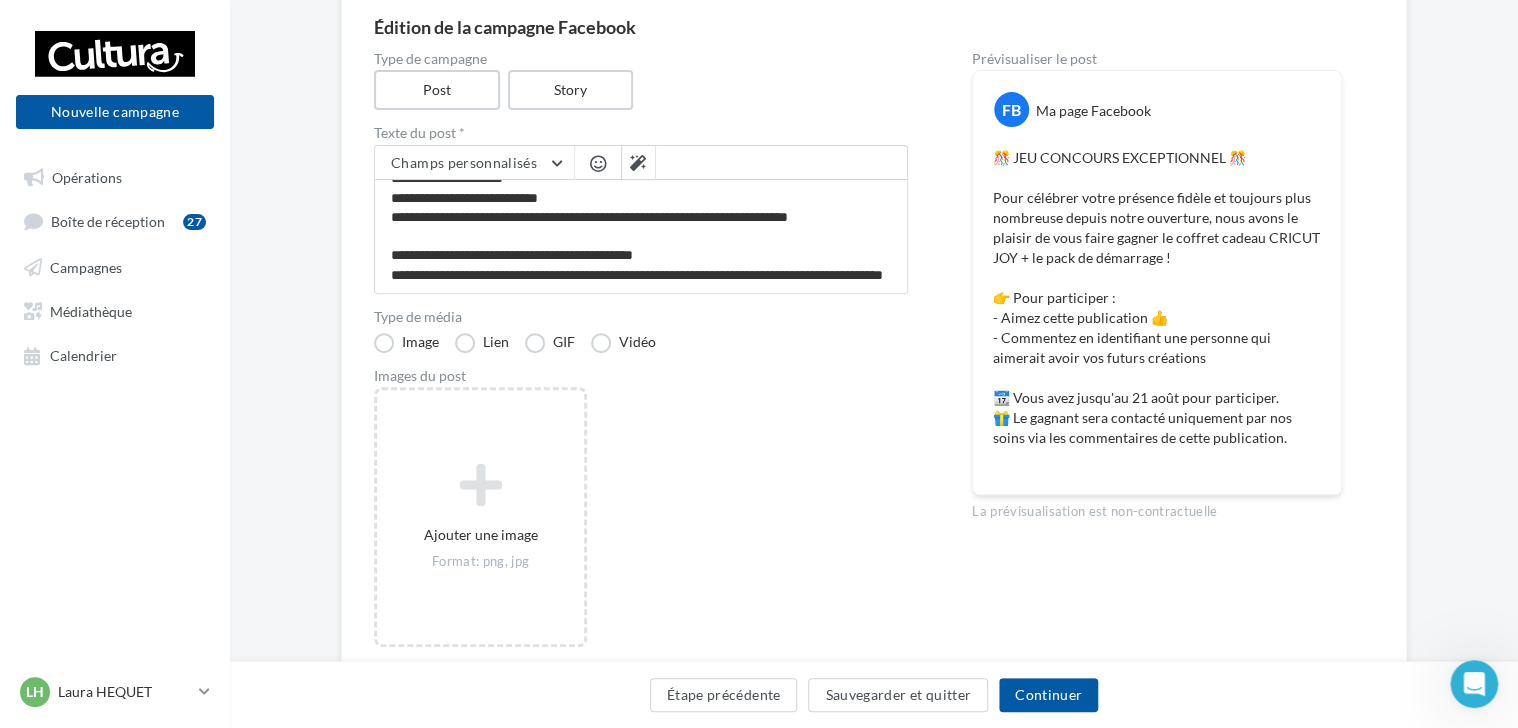 click at bounding box center [598, 163] 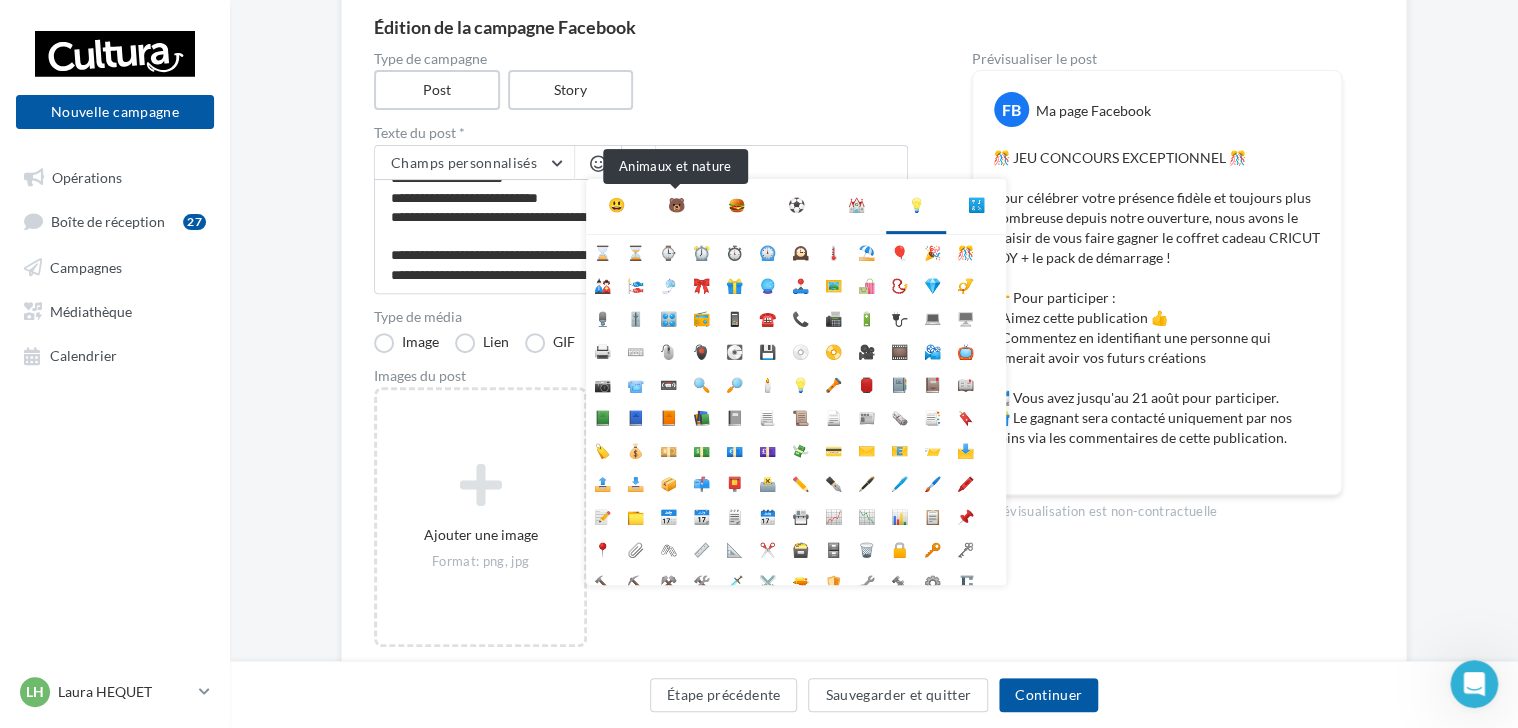 click on "🐻" at bounding box center (676, 205) 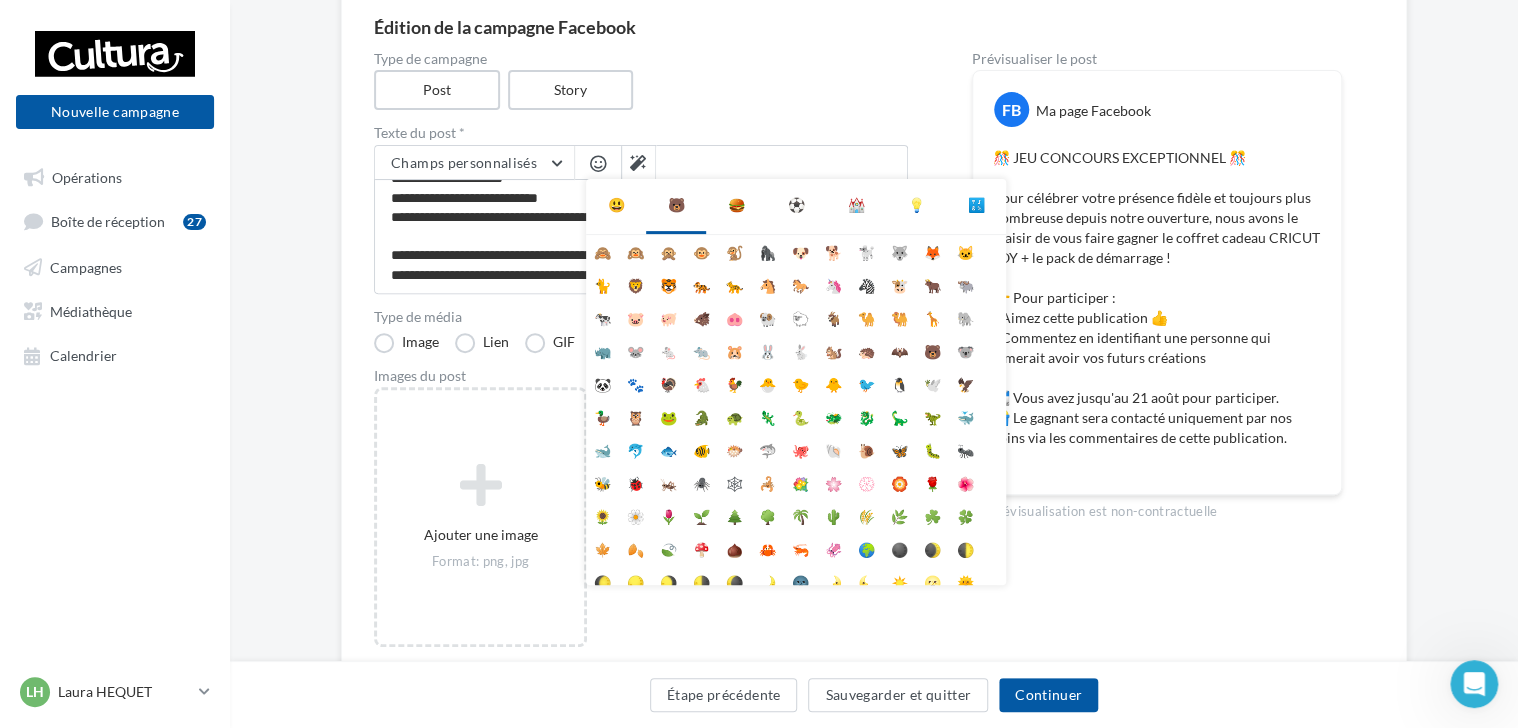 click on "🐻" at bounding box center [676, 205] 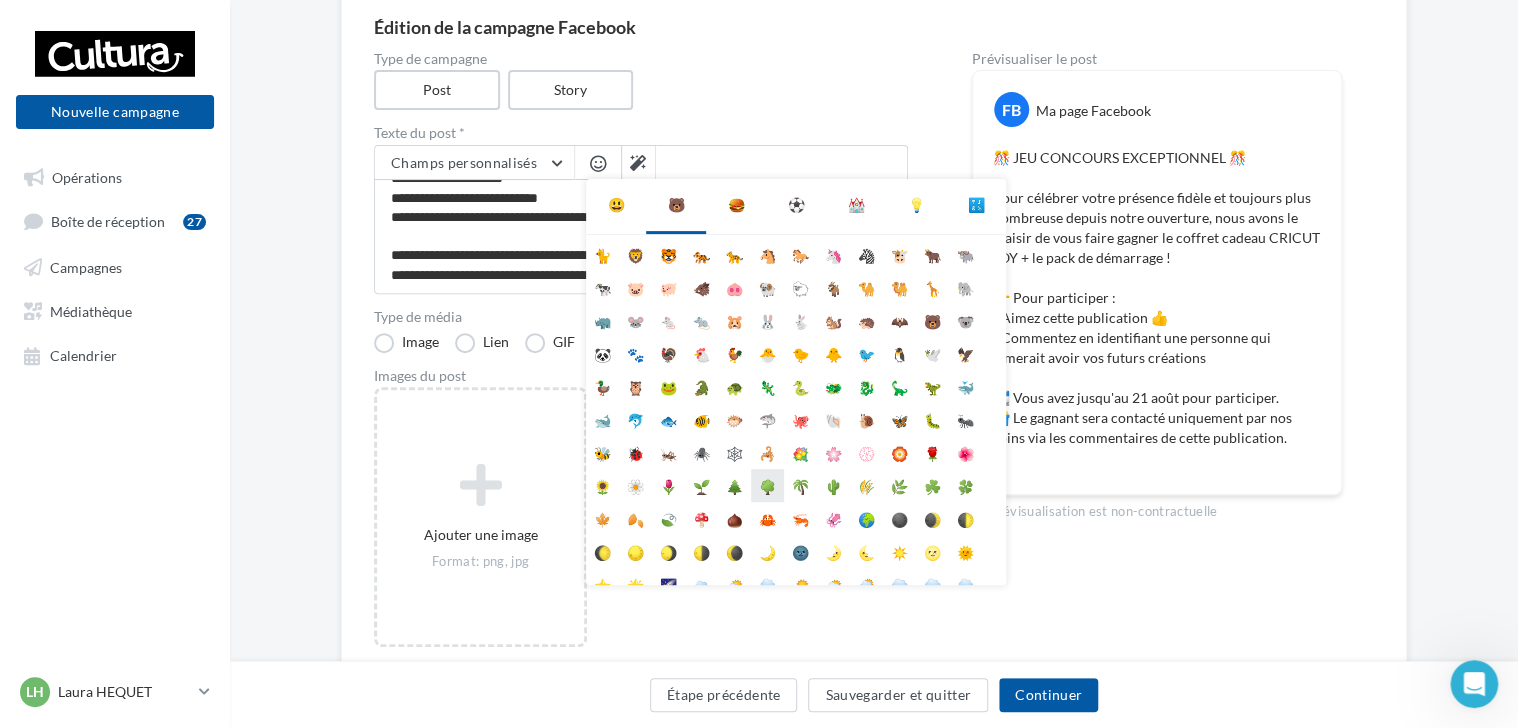 scroll, scrollTop: 31, scrollLeft: 0, axis: vertical 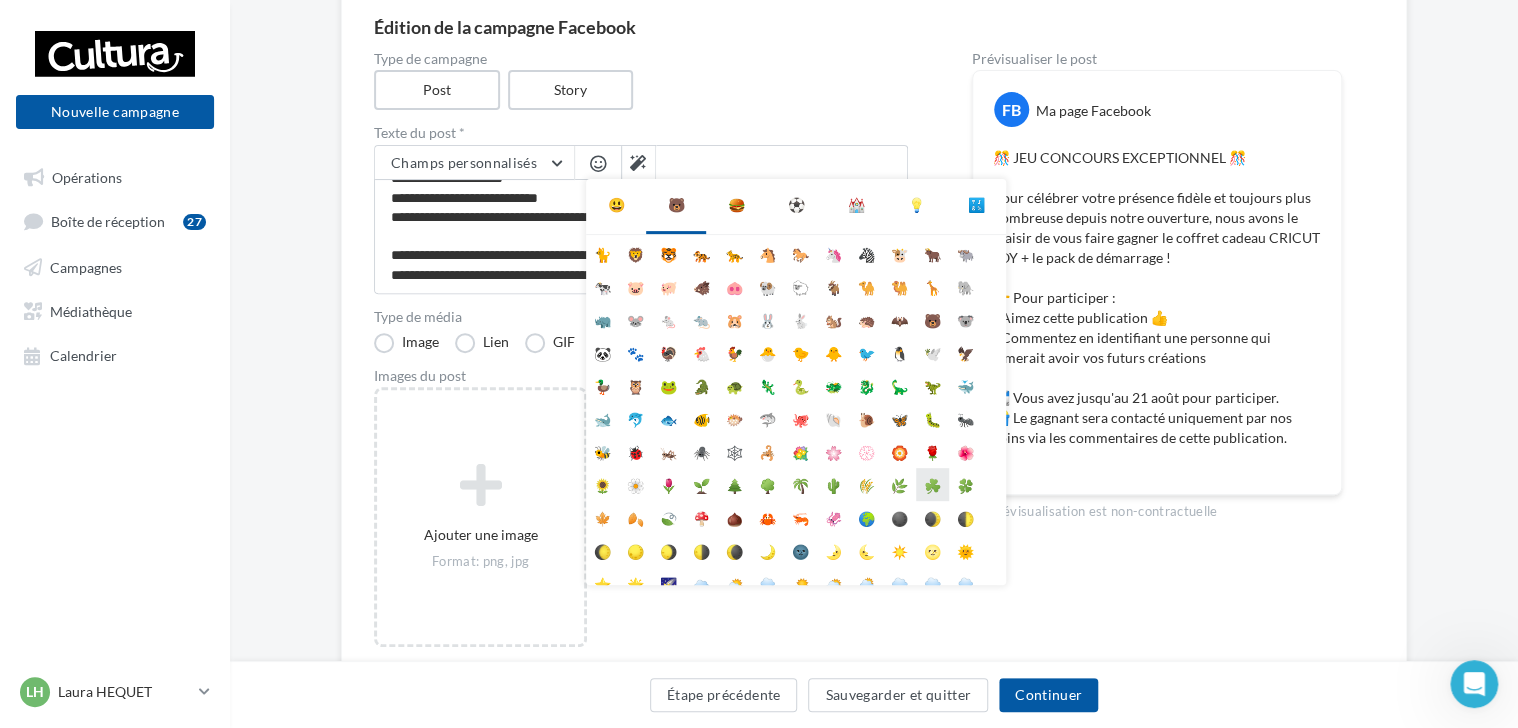 click on "☘️" at bounding box center (932, 484) 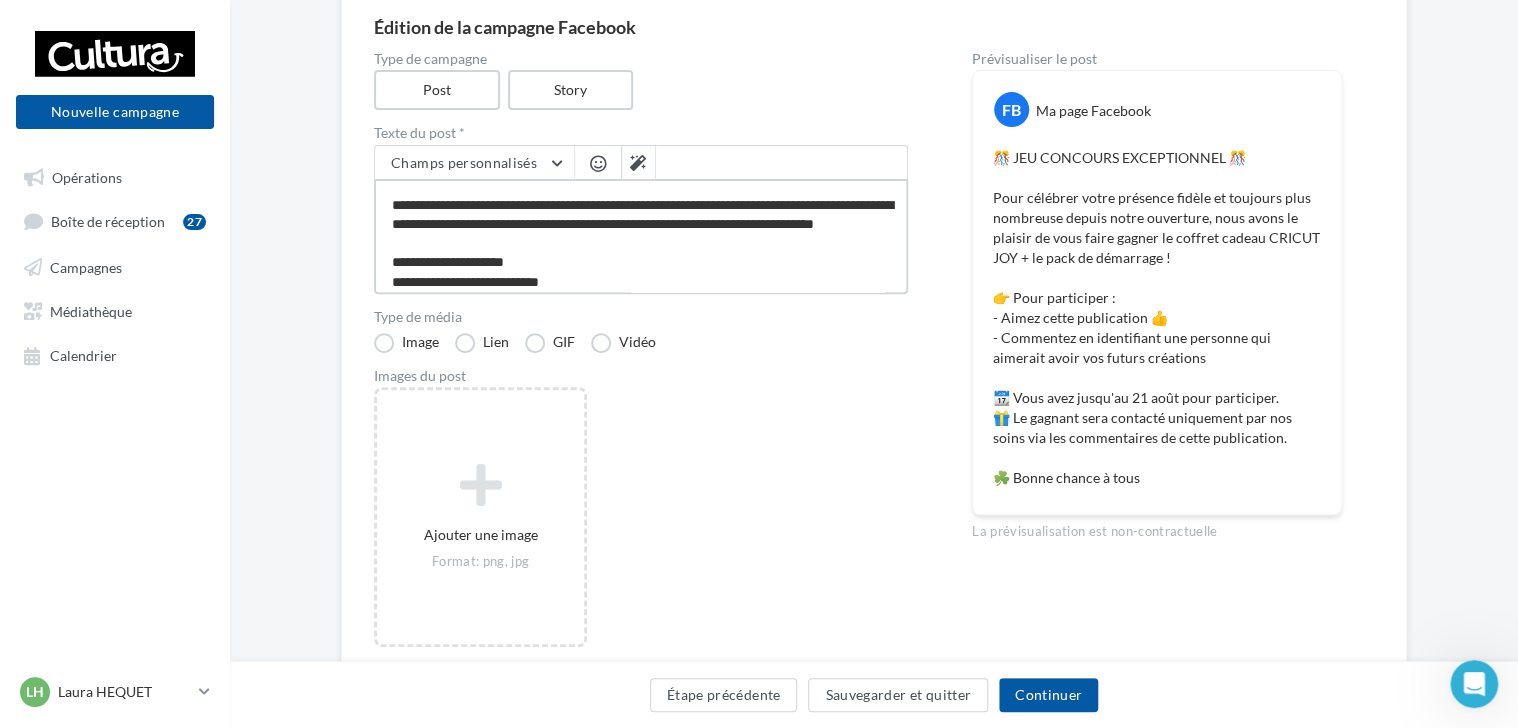 scroll, scrollTop: 0, scrollLeft: 0, axis: both 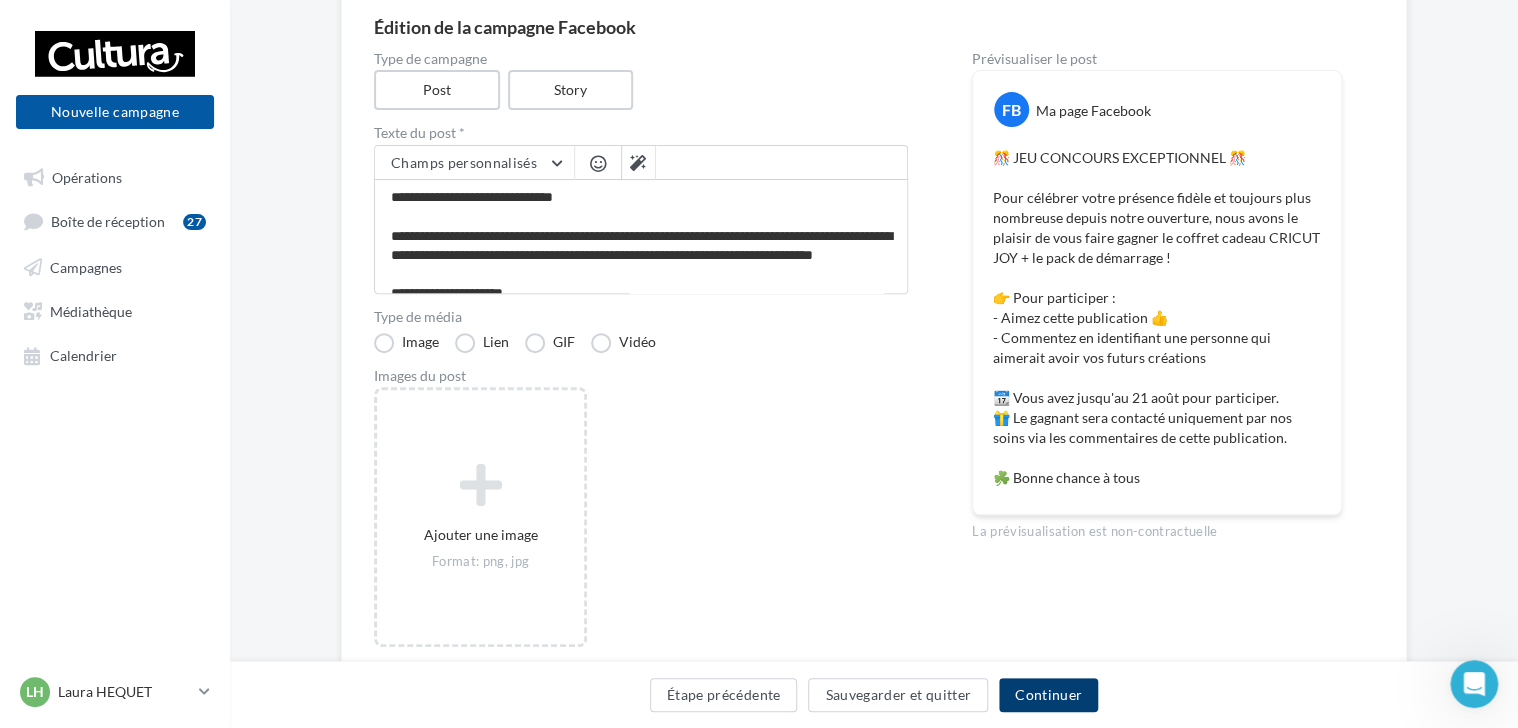 click on "Continuer" at bounding box center (1048, 695) 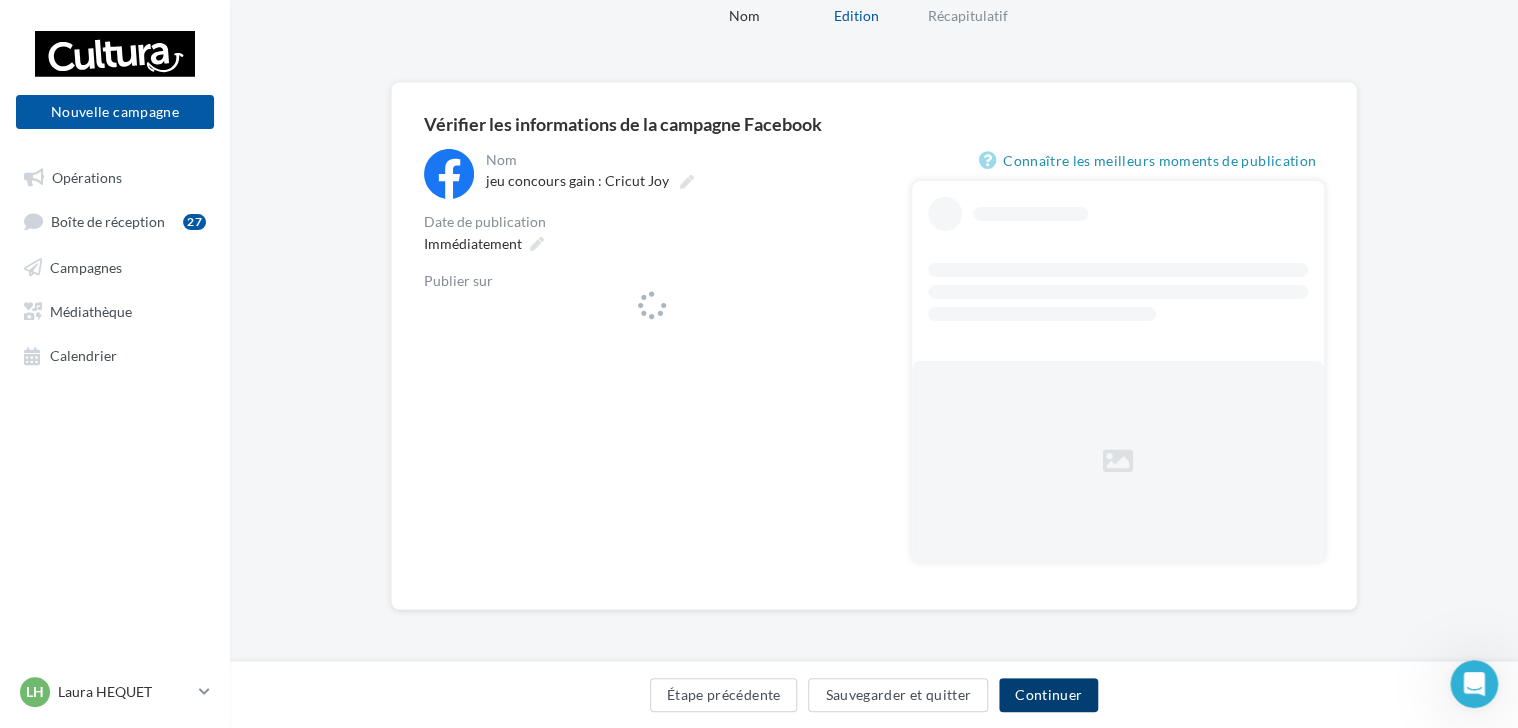 scroll, scrollTop: 0, scrollLeft: 0, axis: both 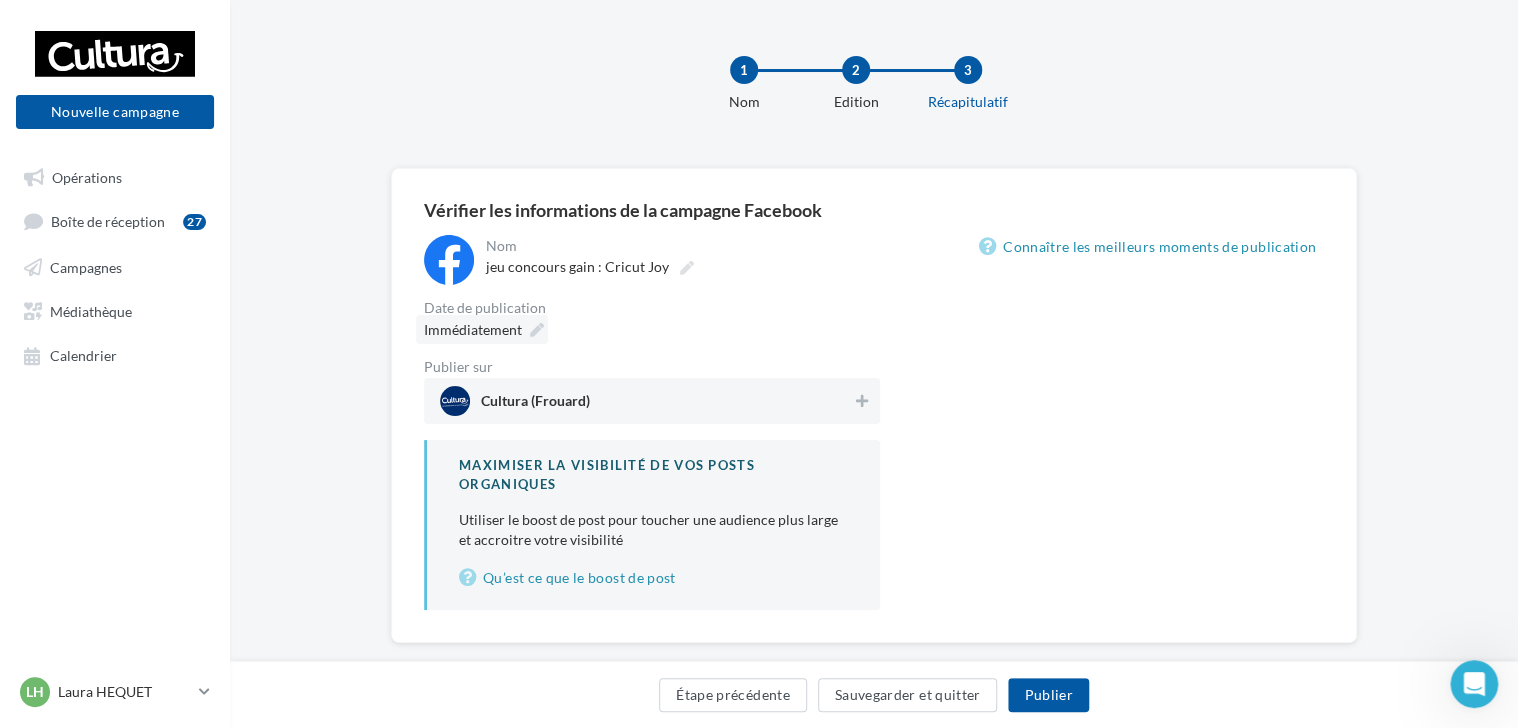 click on "Immédiatement" at bounding box center [482, 329] 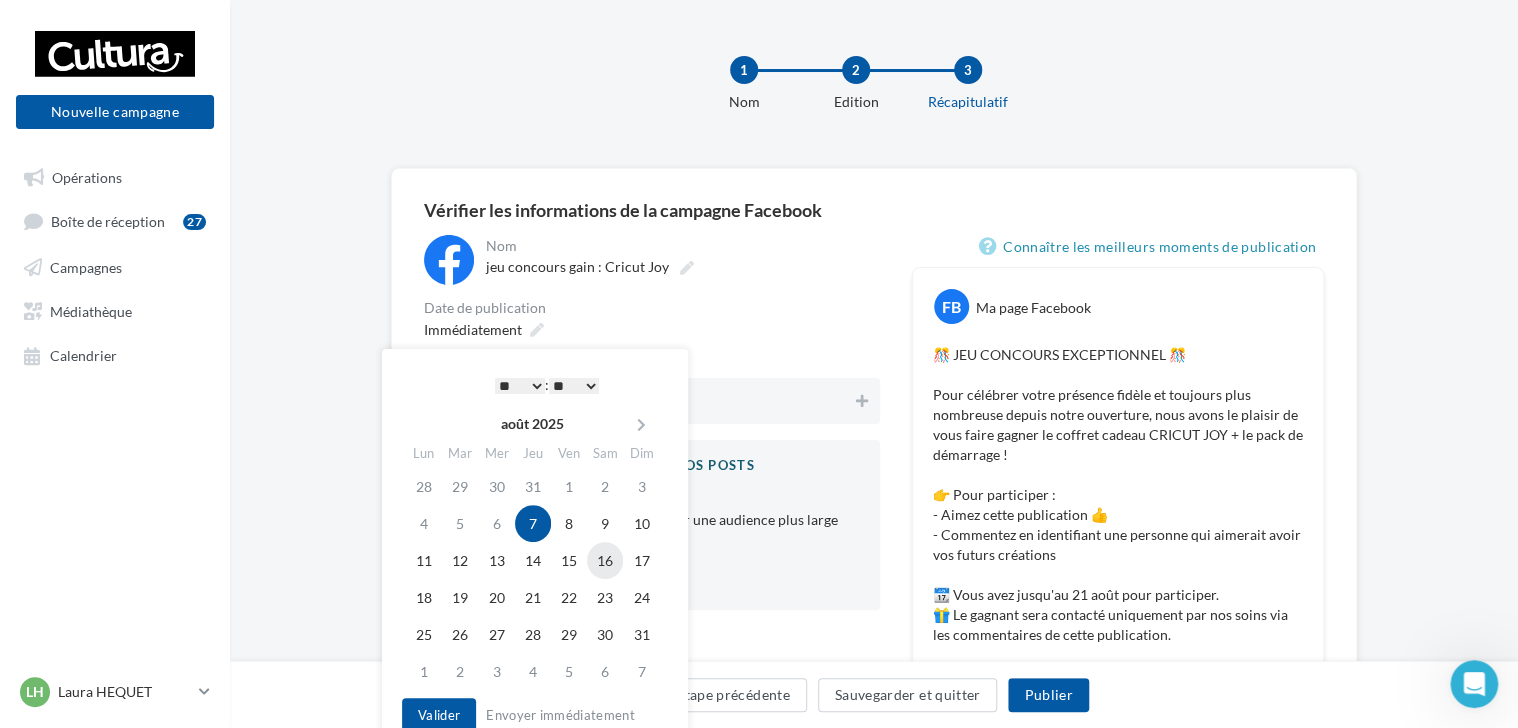 click on "16" at bounding box center [605, 560] 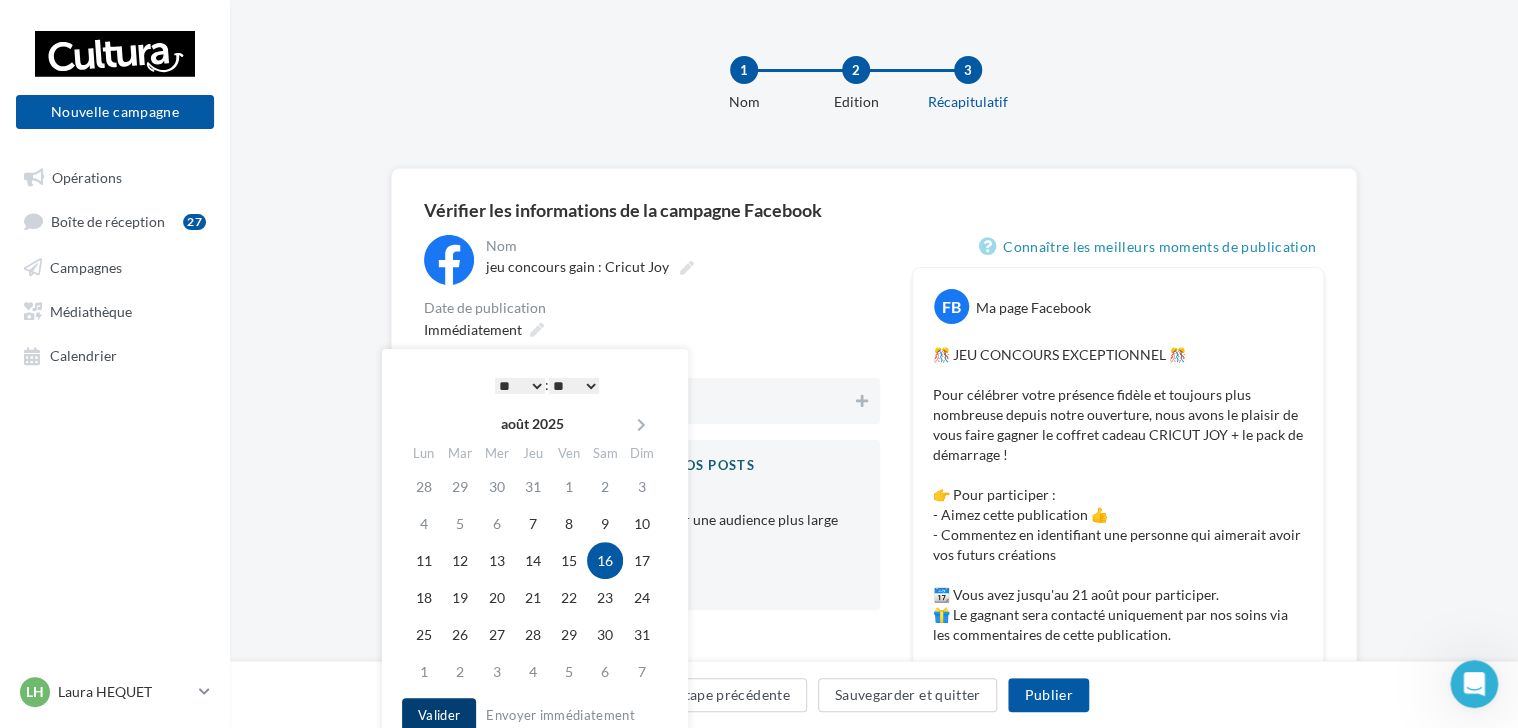 click on "Valider" at bounding box center [439, 715] 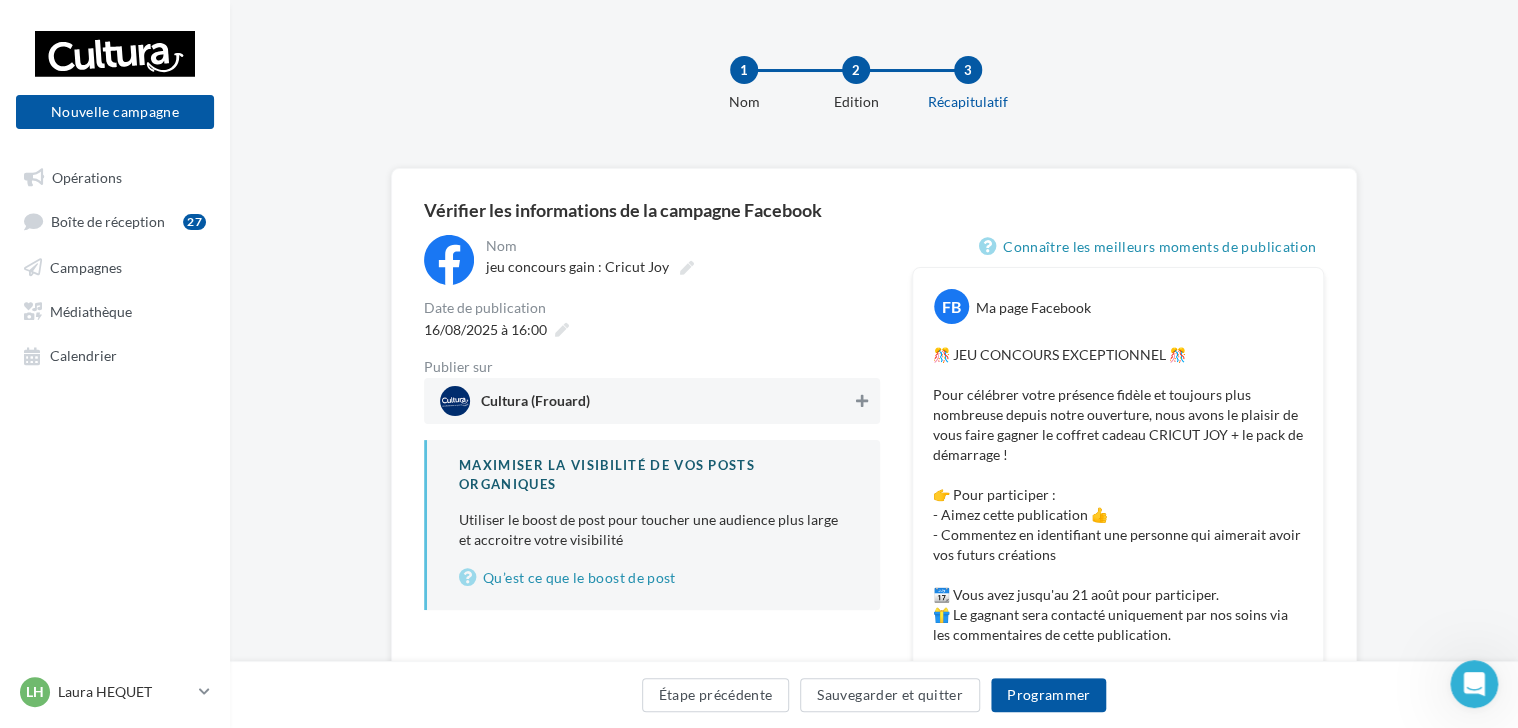 click at bounding box center (862, 401) 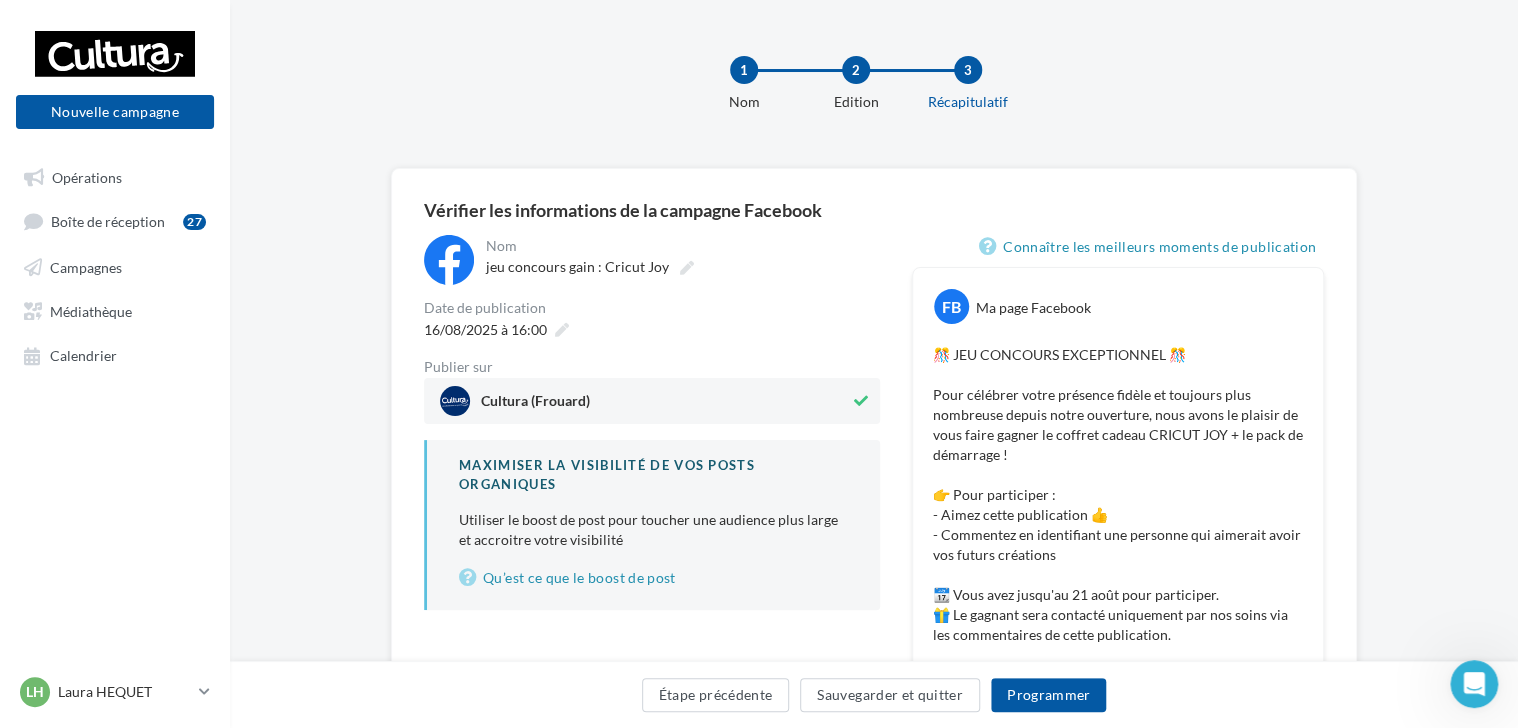 scroll, scrollTop: 160, scrollLeft: 0, axis: vertical 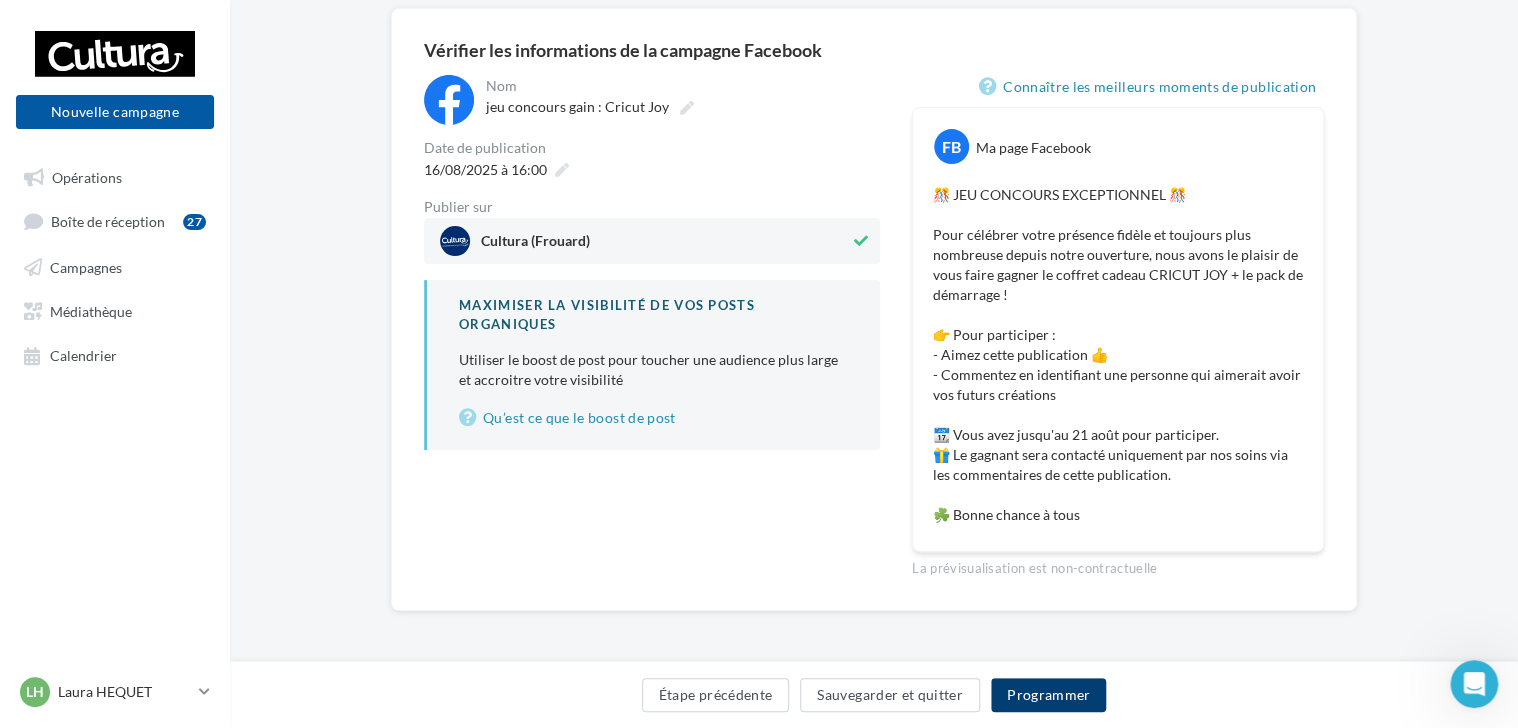 click on "Programmer" at bounding box center (1049, 695) 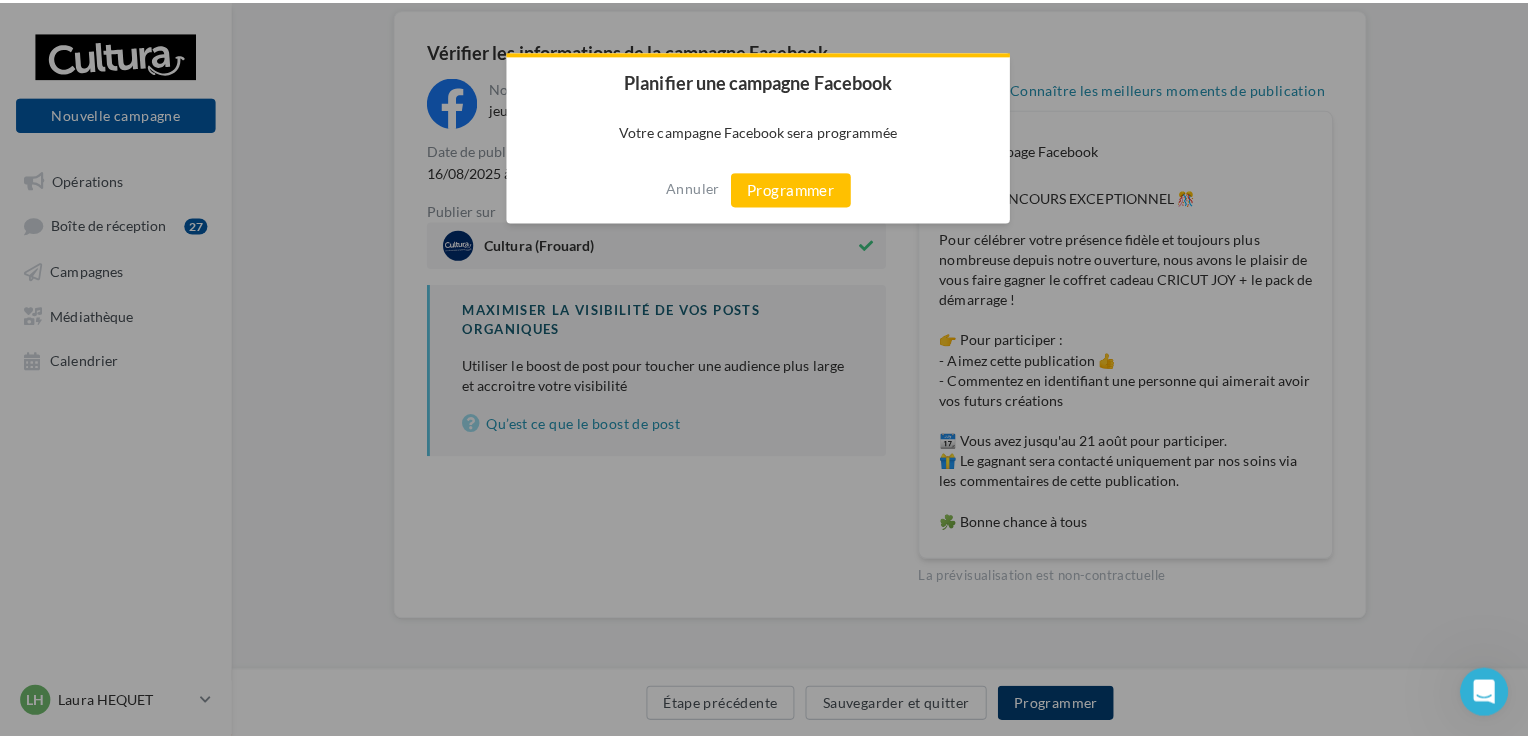 scroll, scrollTop: 149, scrollLeft: 0, axis: vertical 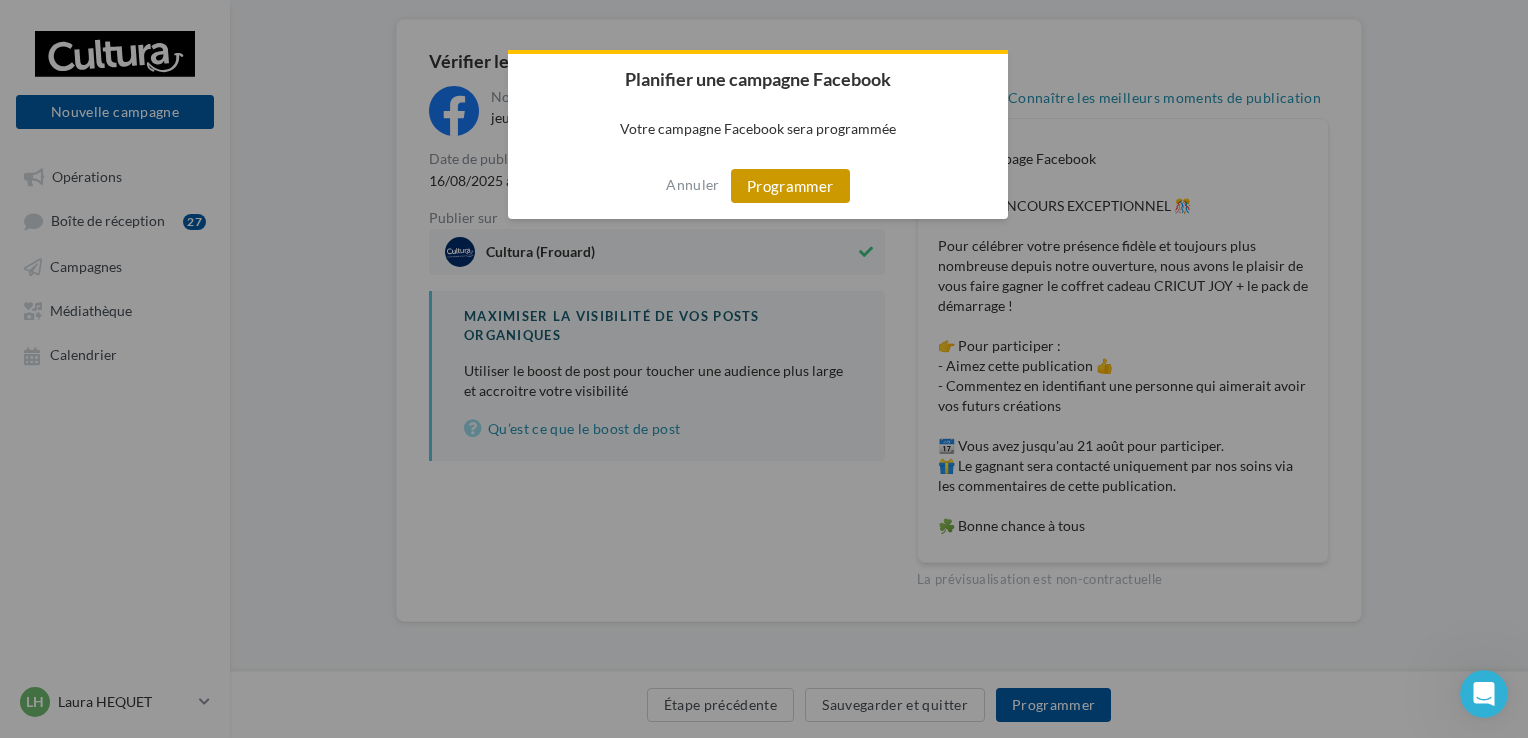click on "Programmer" at bounding box center [790, 186] 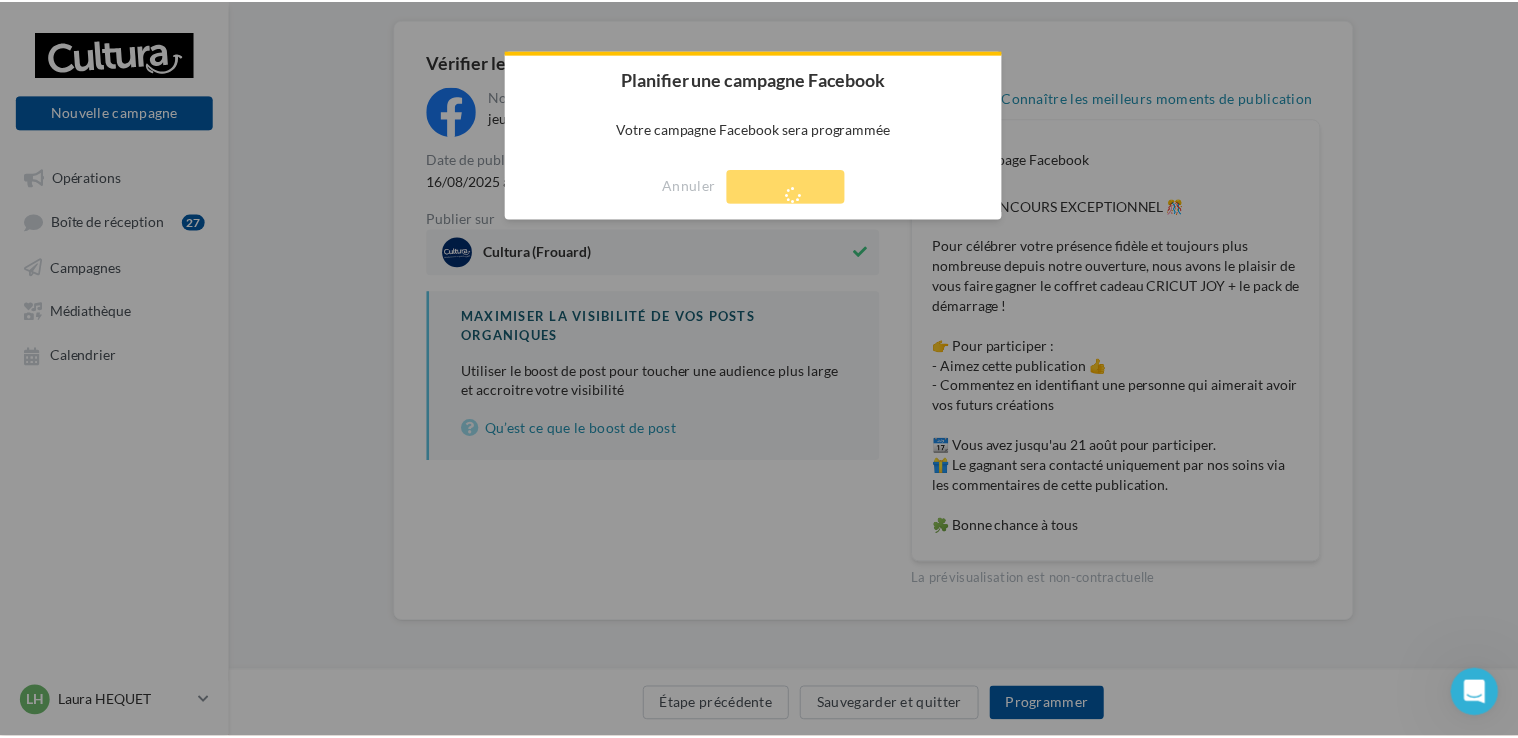 scroll, scrollTop: 32, scrollLeft: 0, axis: vertical 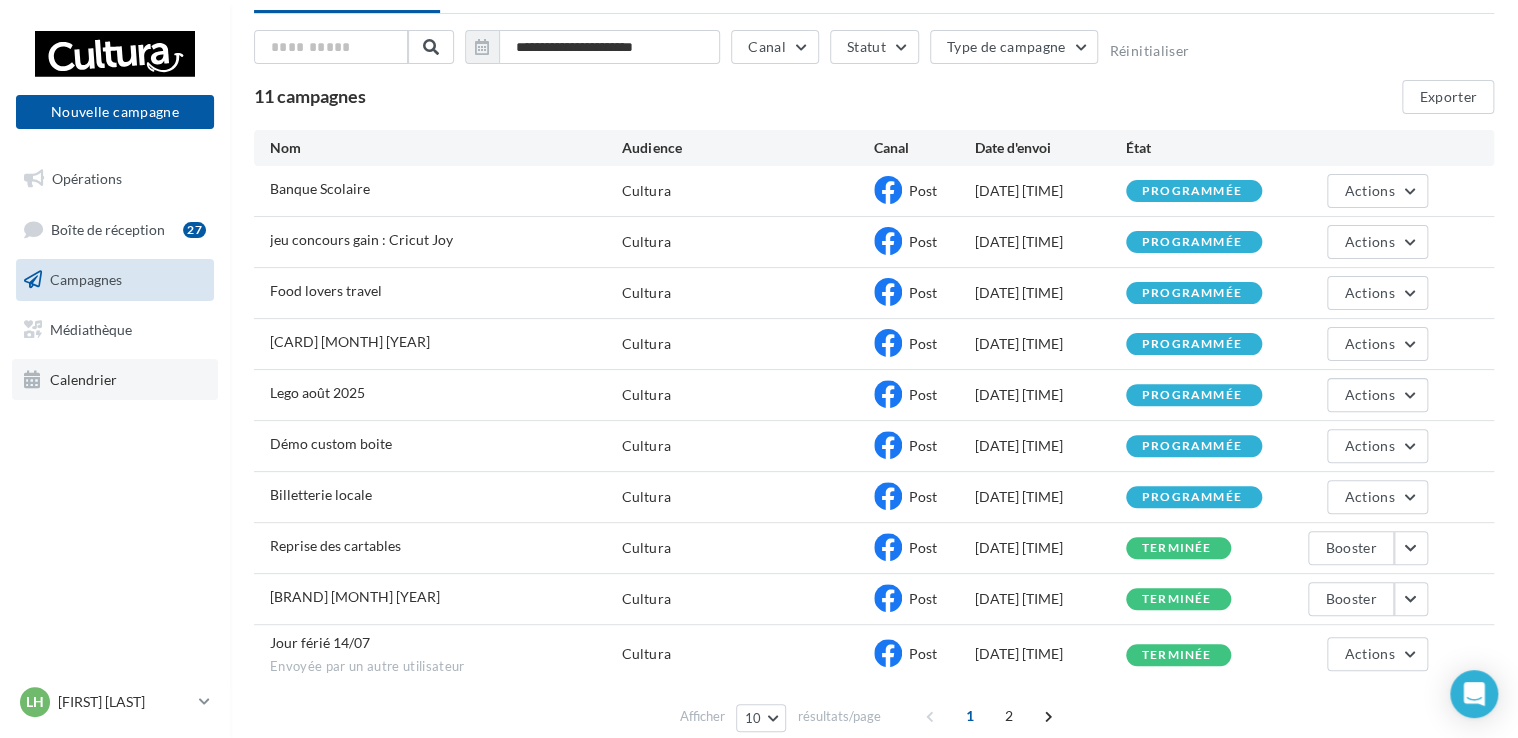 click on "Calendrier" at bounding box center (83, 378) 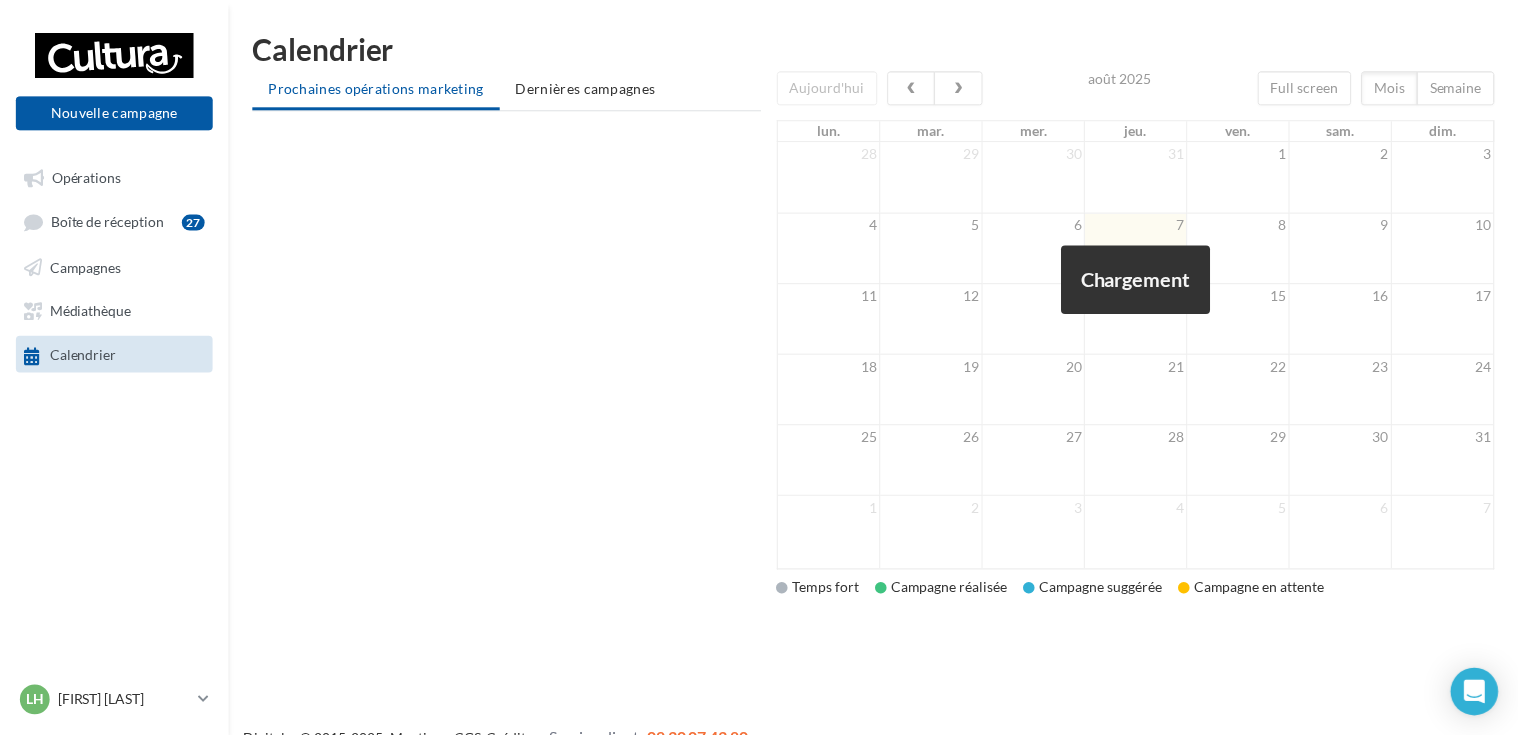 scroll, scrollTop: 0, scrollLeft: 0, axis: both 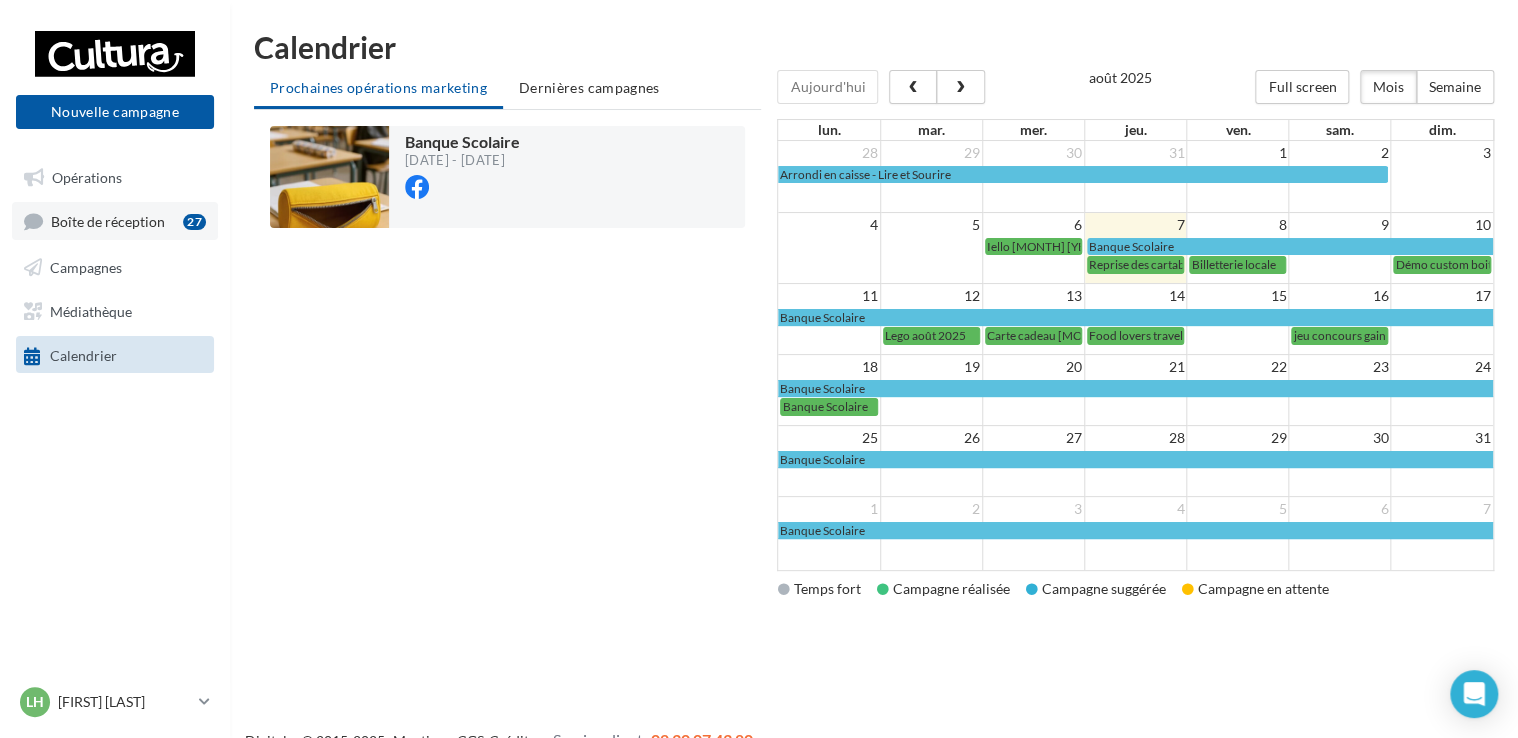 click on "Boîte de réception
27" at bounding box center (115, 220) 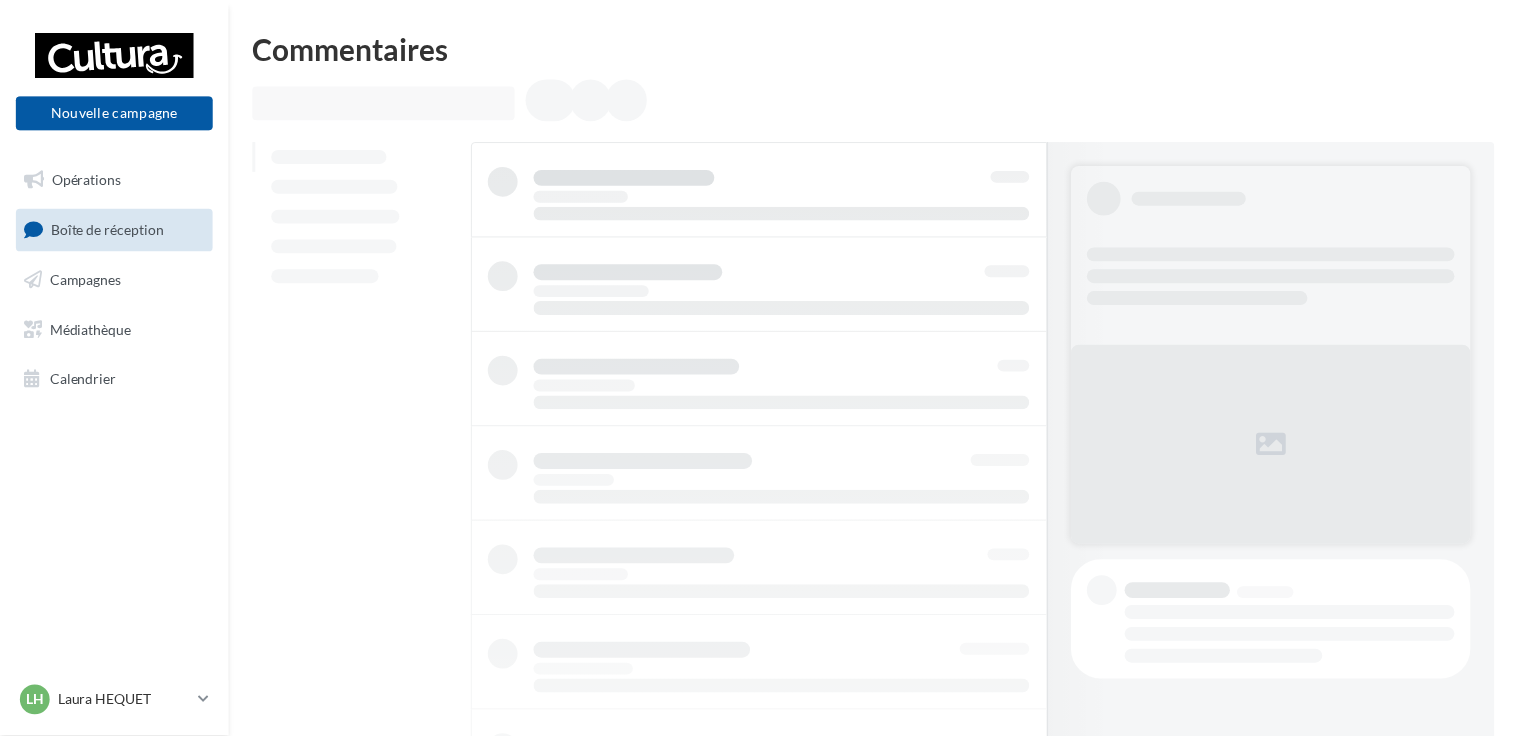scroll, scrollTop: 0, scrollLeft: 0, axis: both 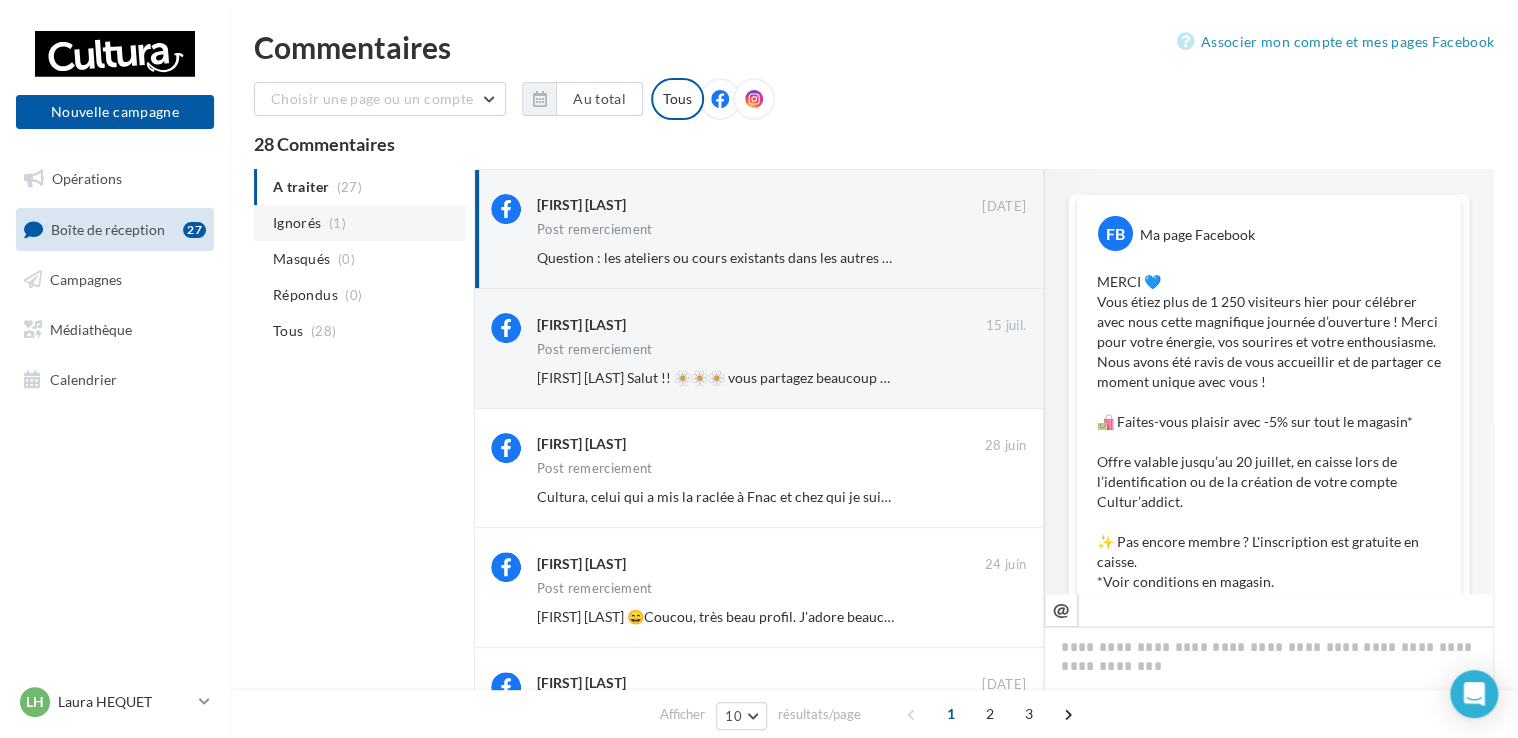 click on "Ignorés" at bounding box center (297, 223) 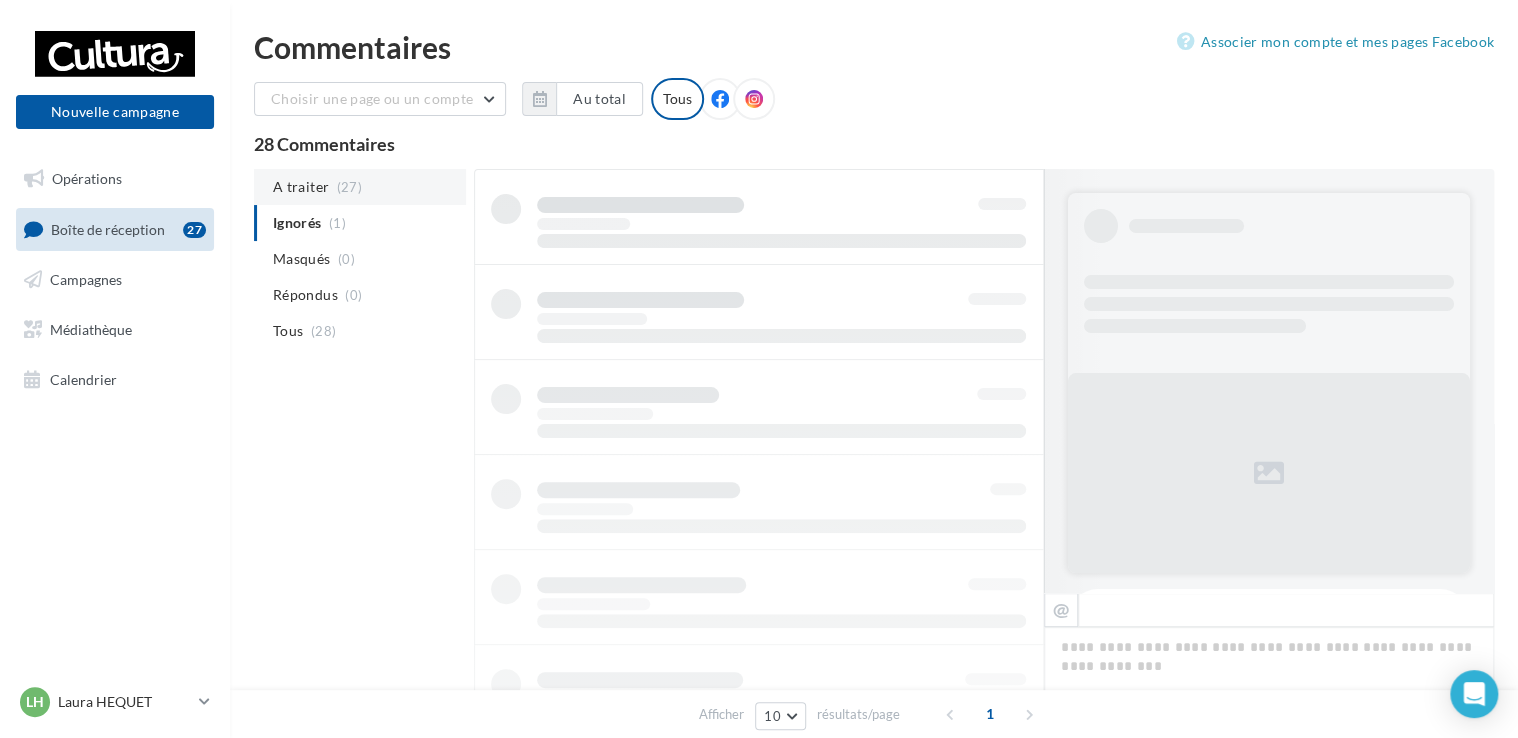 scroll, scrollTop: 0, scrollLeft: 0, axis: both 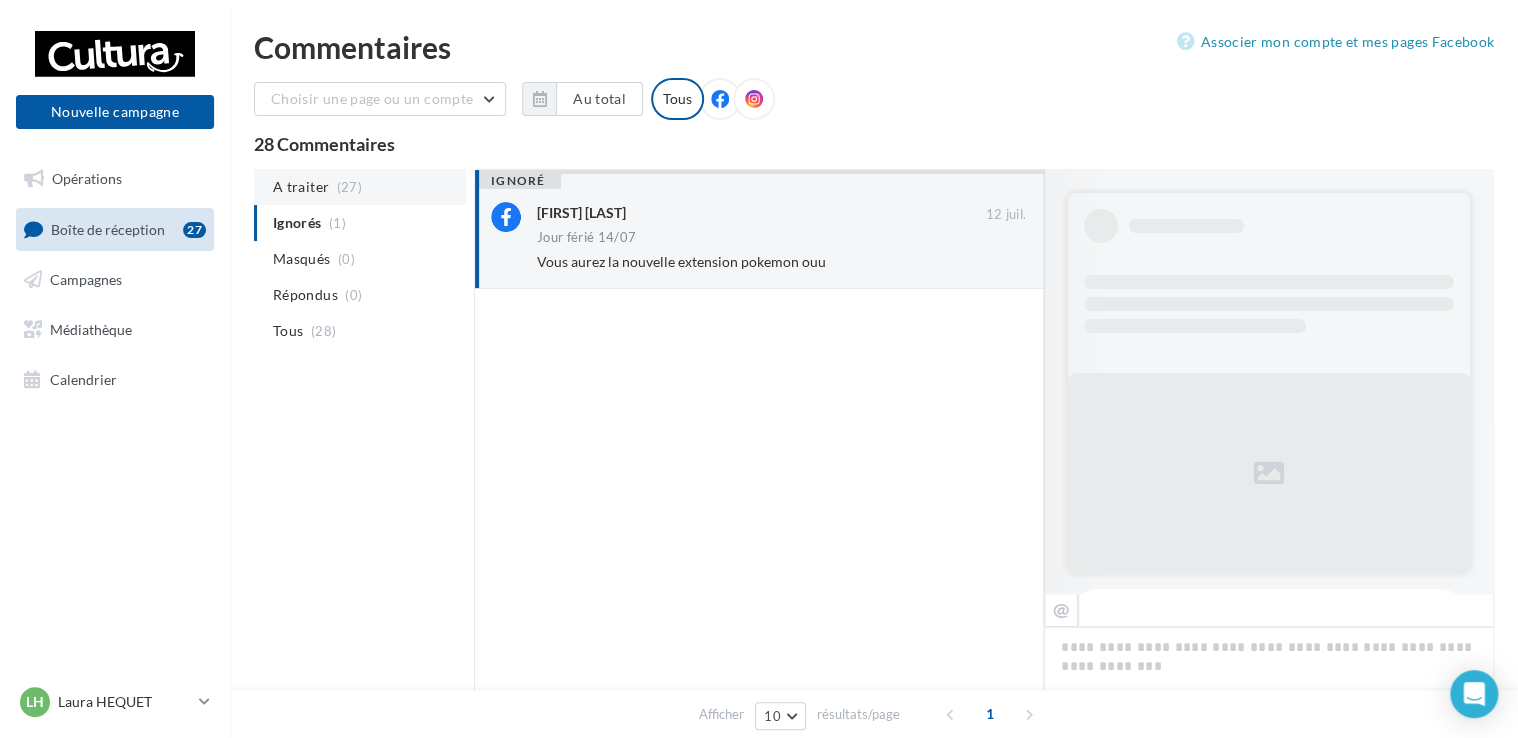 click on "A traiter" at bounding box center [301, 187] 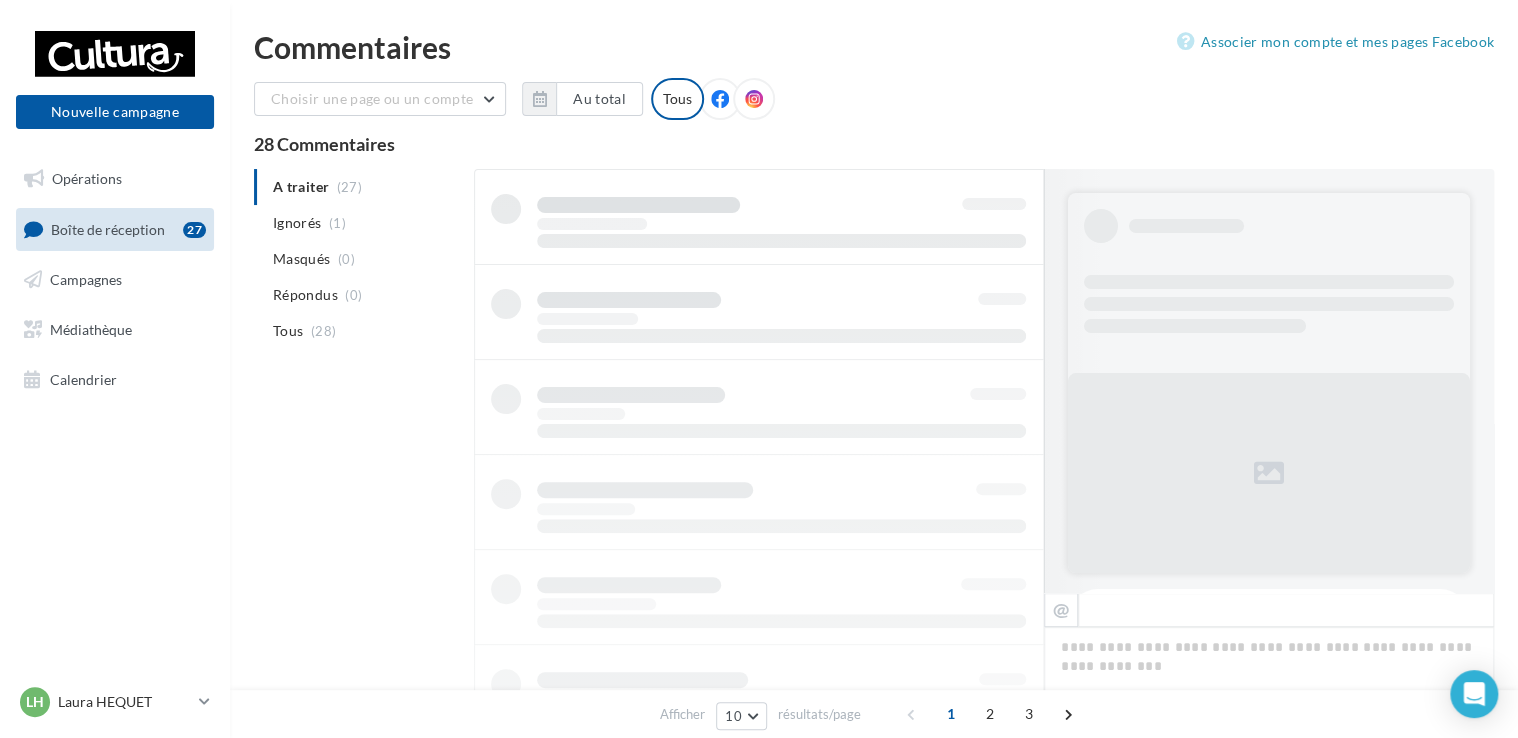 scroll, scrollTop: 1, scrollLeft: 0, axis: vertical 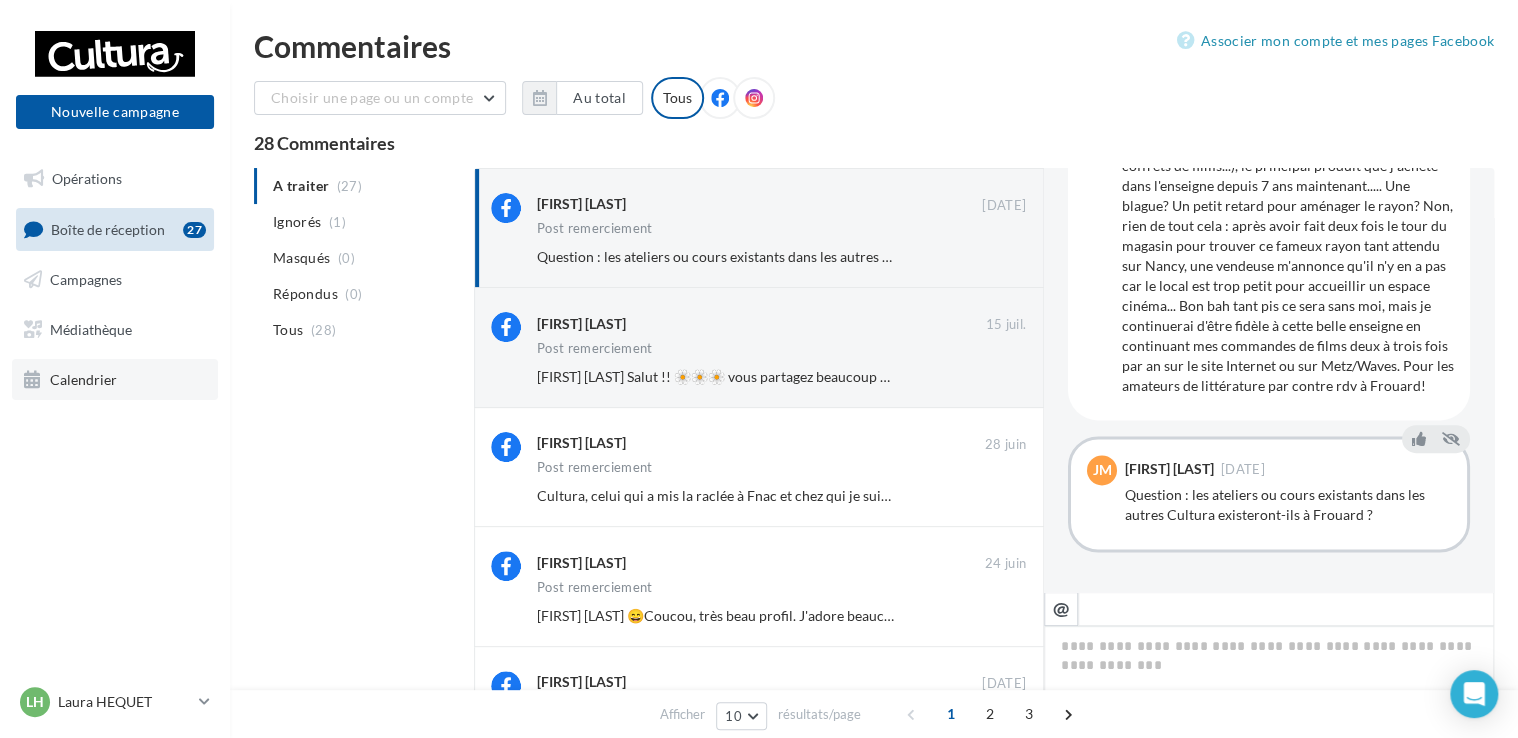 click on "Calendrier" at bounding box center (83, 378) 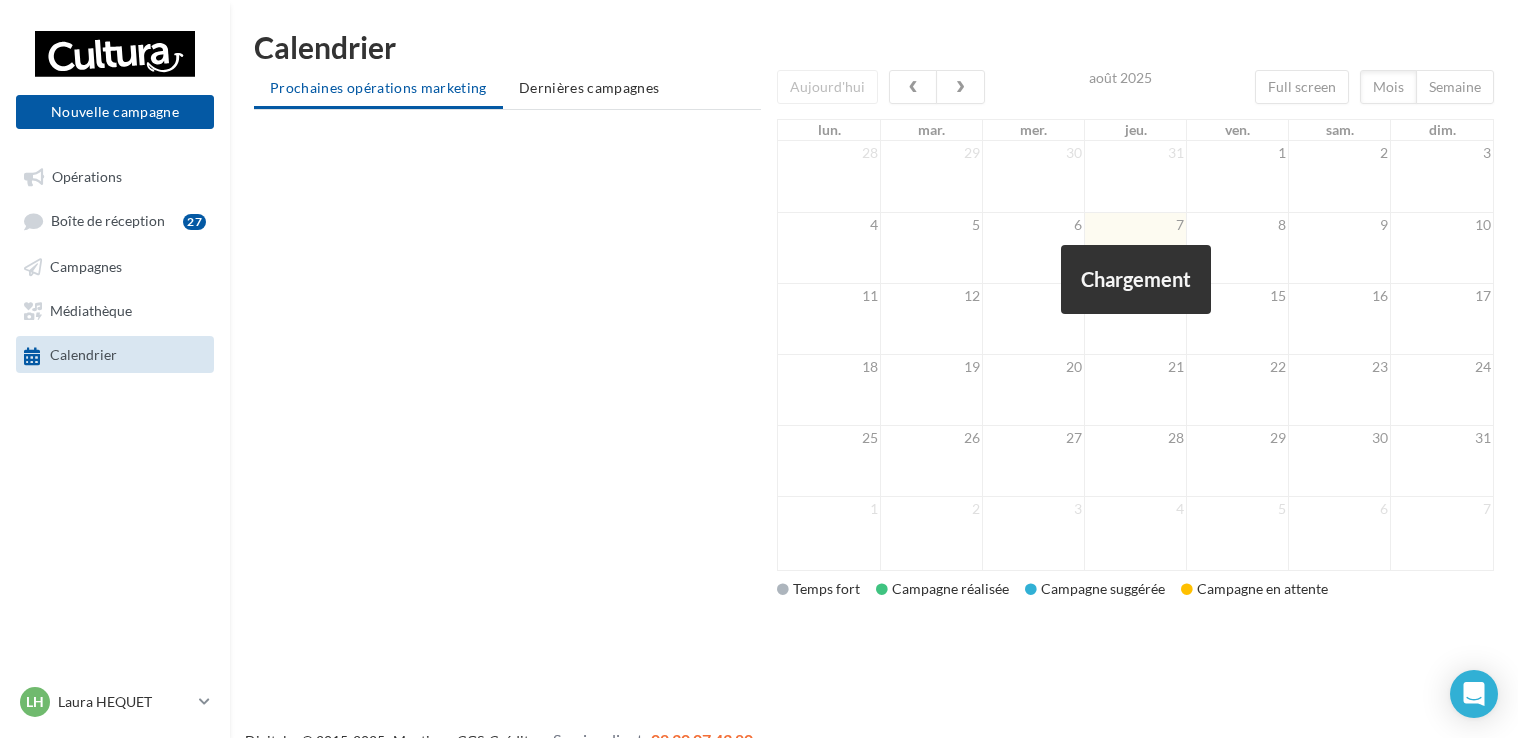 scroll, scrollTop: 0, scrollLeft: 0, axis: both 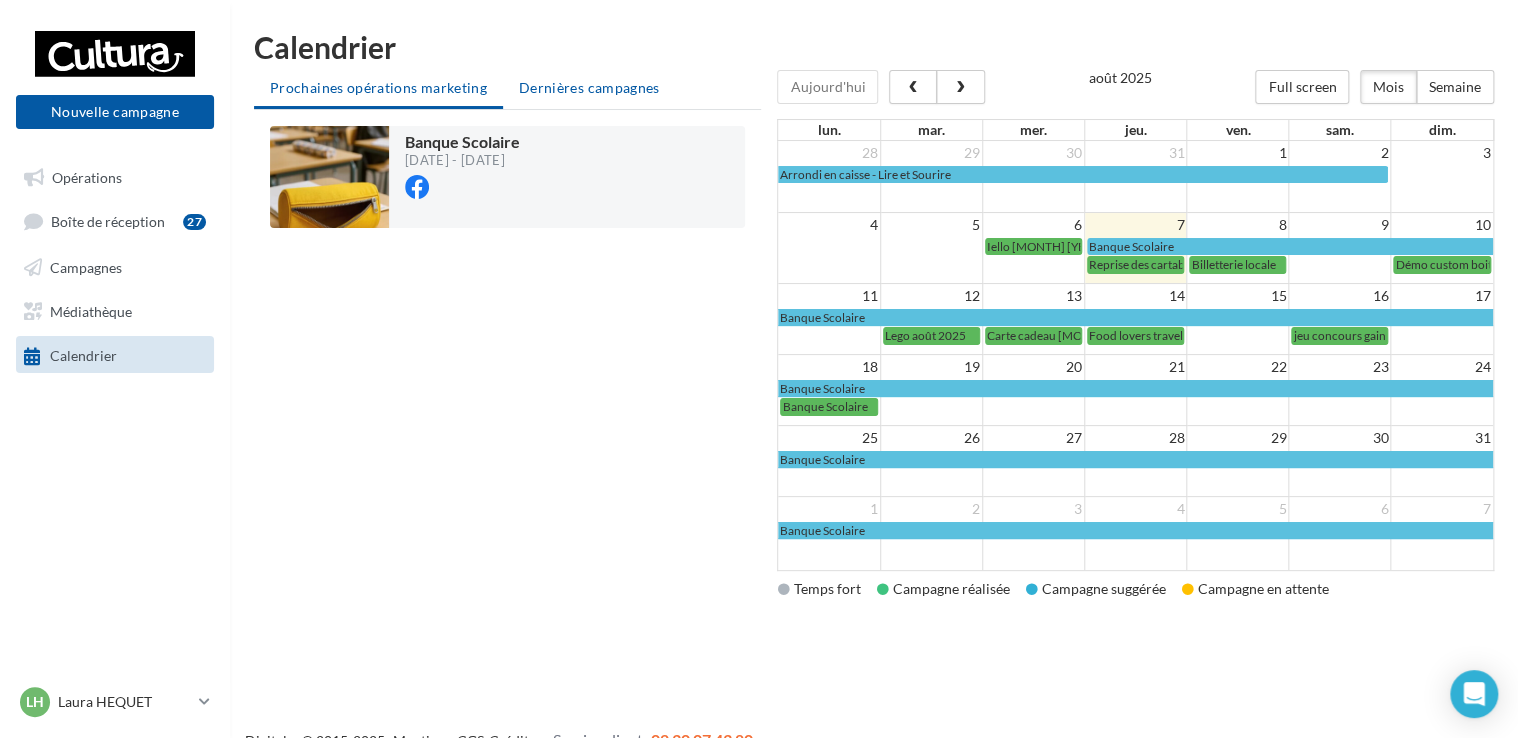 click on "Dernières campagnes" at bounding box center (589, 87) 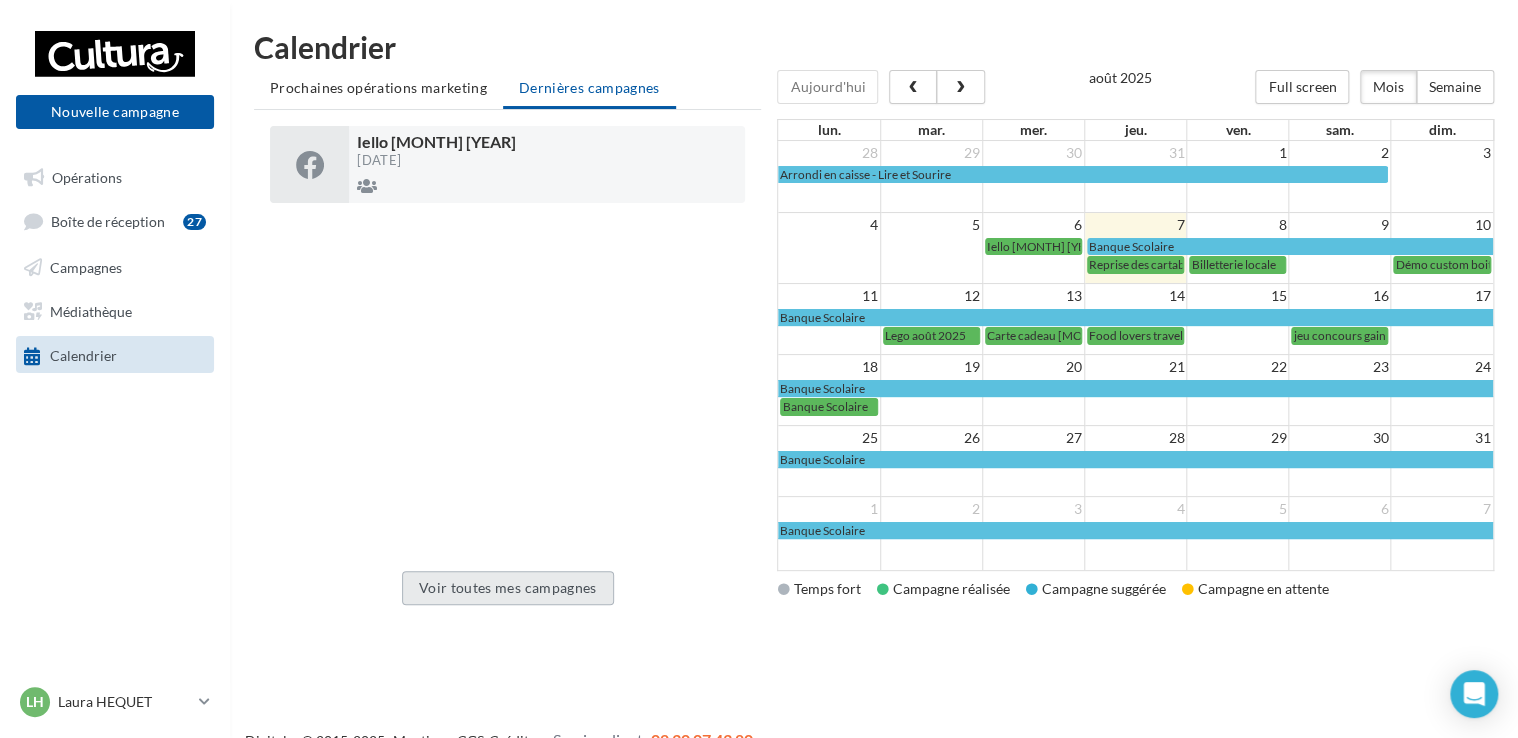 click on "Voir toutes mes campagnes" at bounding box center (508, 588) 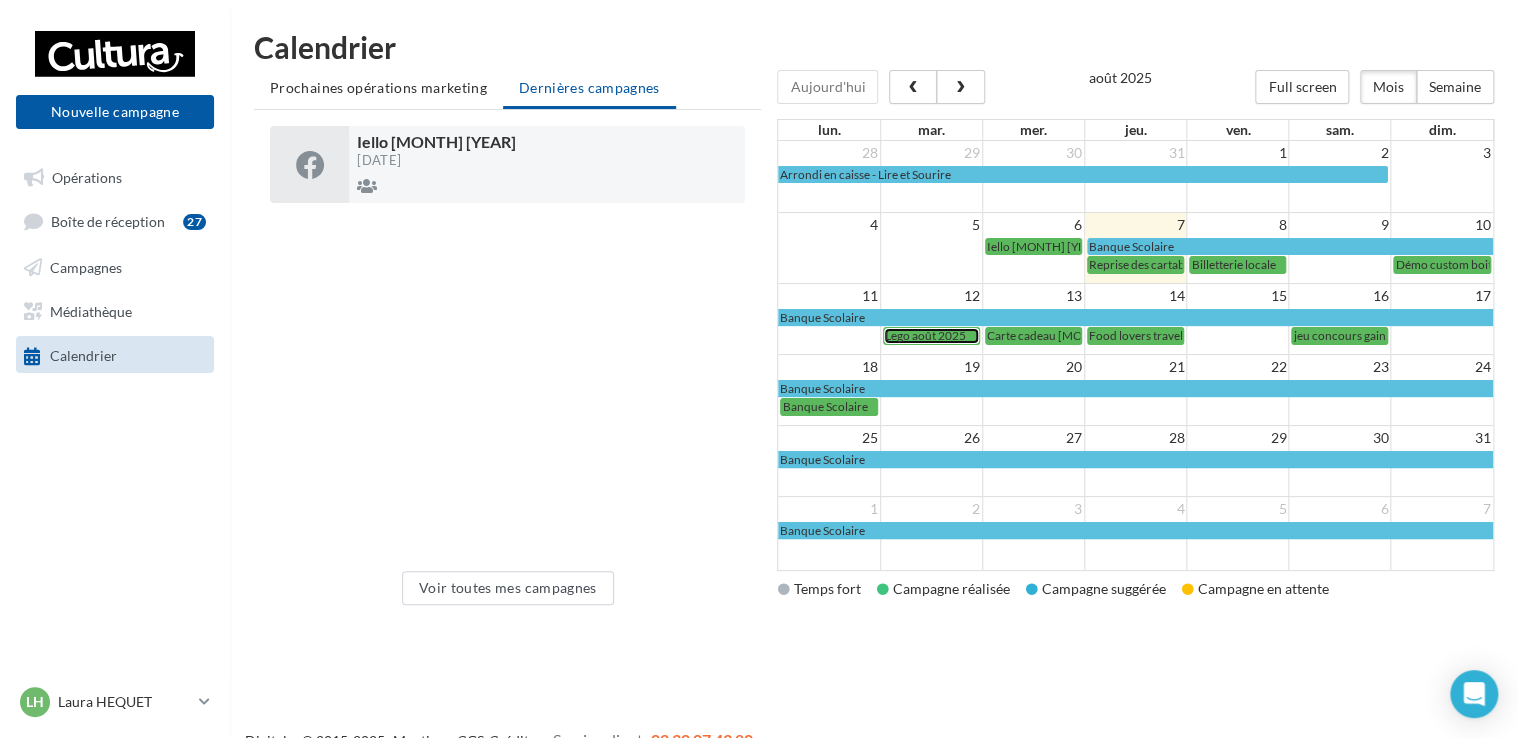 click on "Lego août 2025" at bounding box center (925, 335) 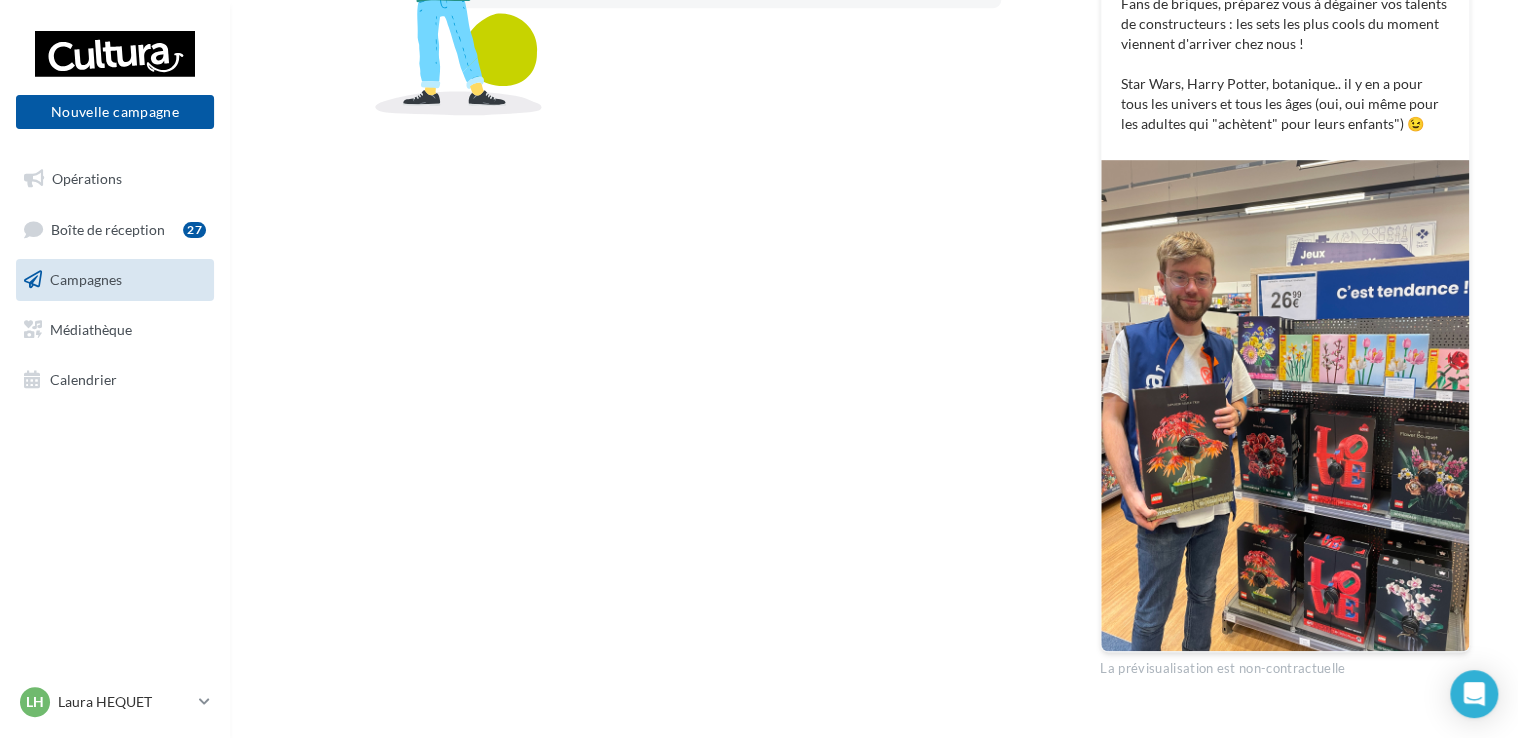 scroll, scrollTop: 530, scrollLeft: 0, axis: vertical 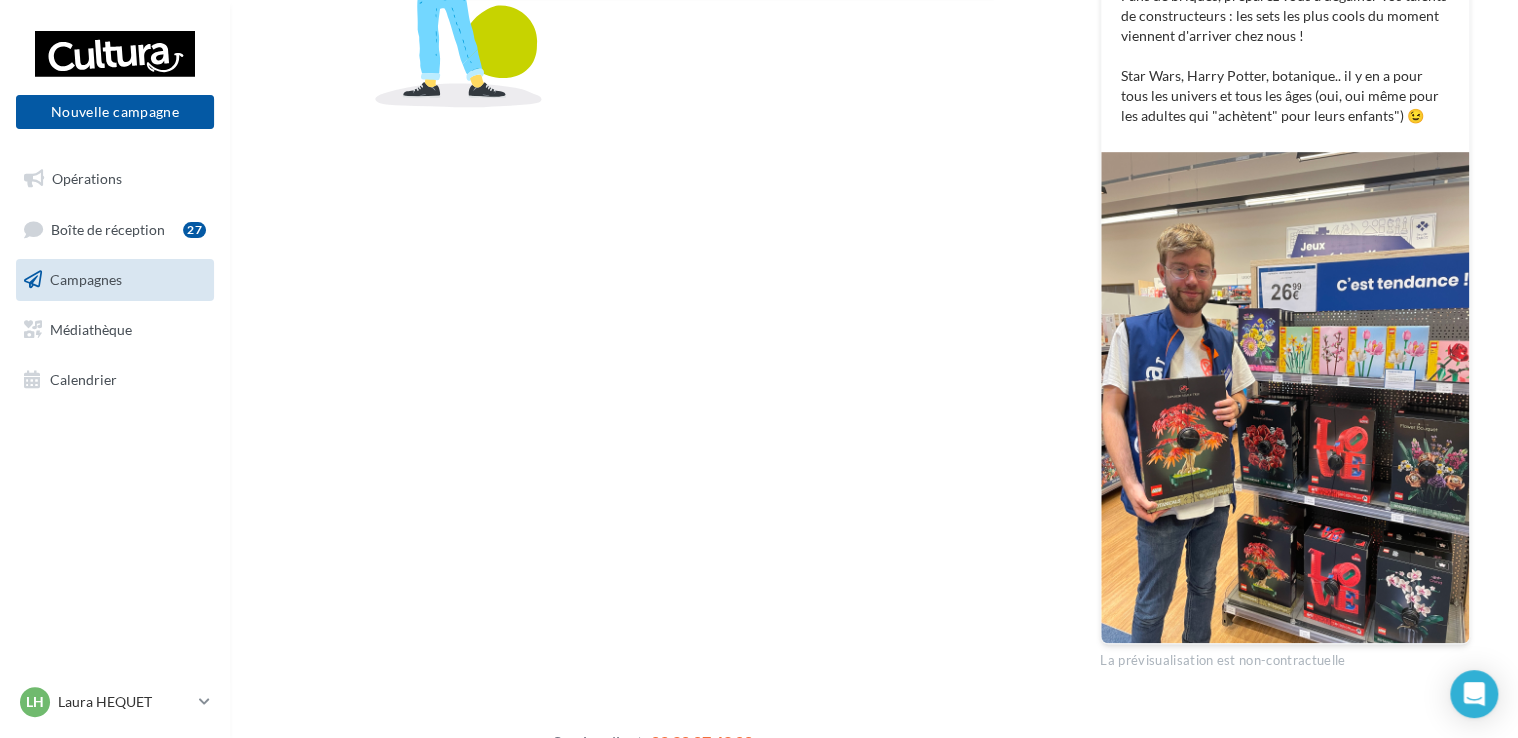click on "Aucune statistique disponible" at bounding box center (657, 258) 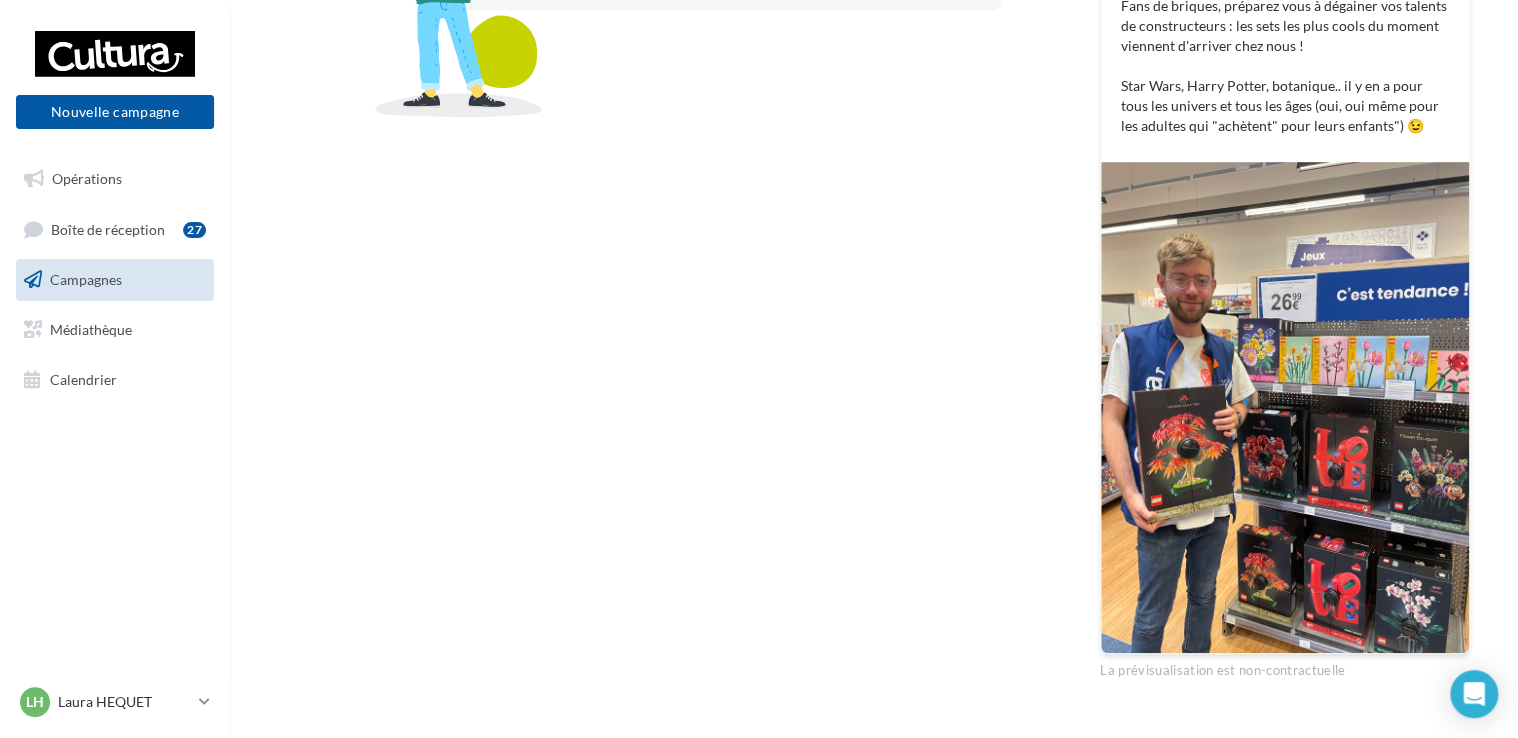 scroll, scrollTop: 564, scrollLeft: 0, axis: vertical 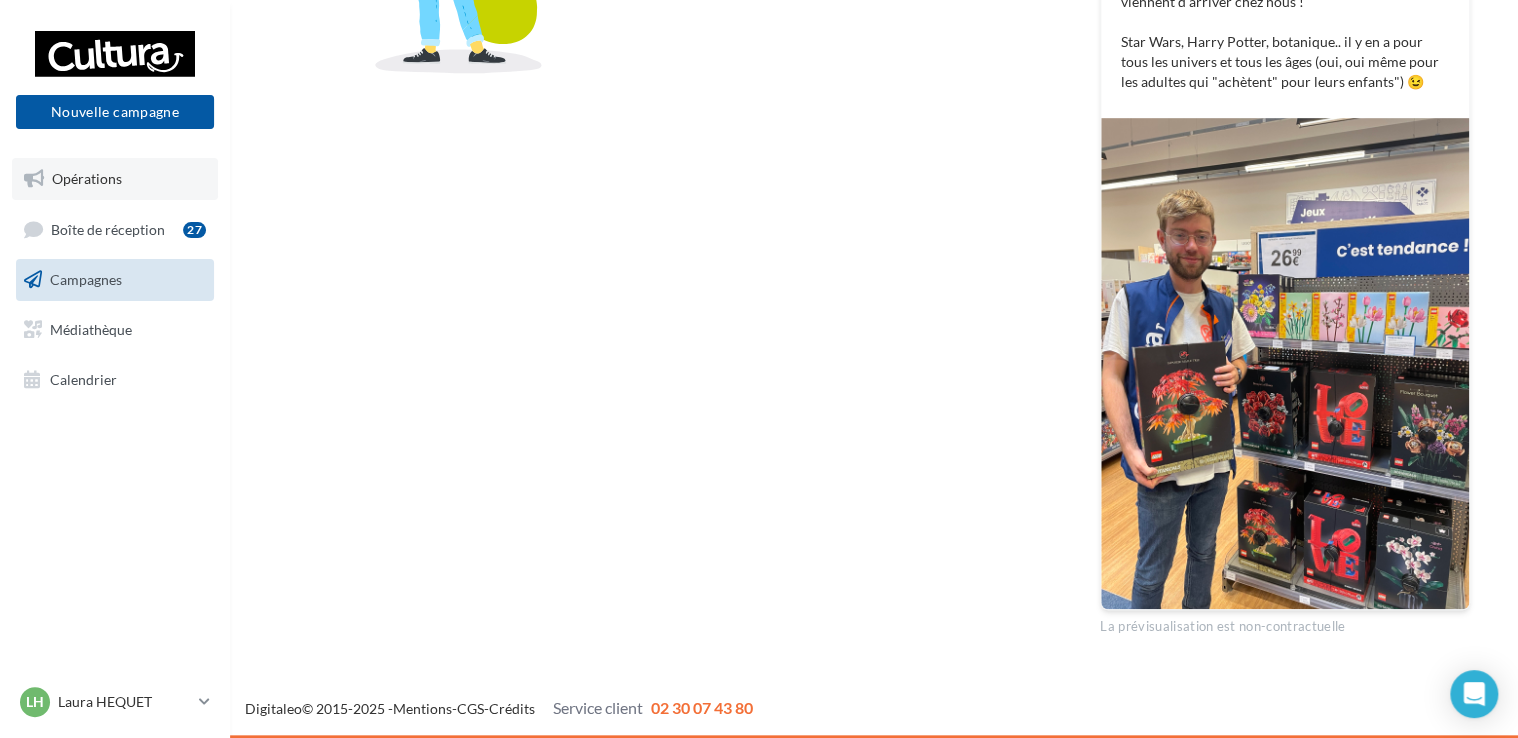 click on "Opérations" at bounding box center [115, 179] 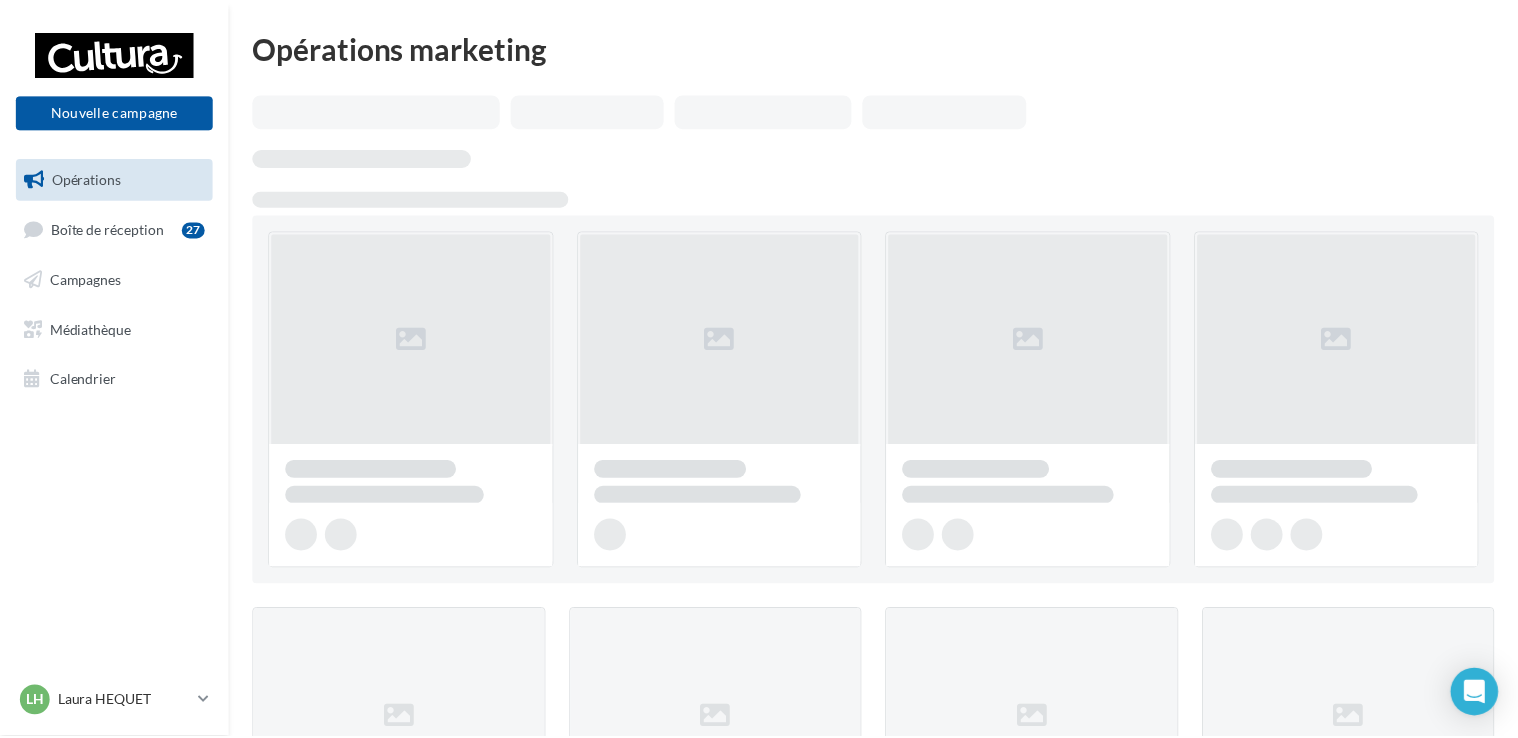 scroll, scrollTop: 0, scrollLeft: 0, axis: both 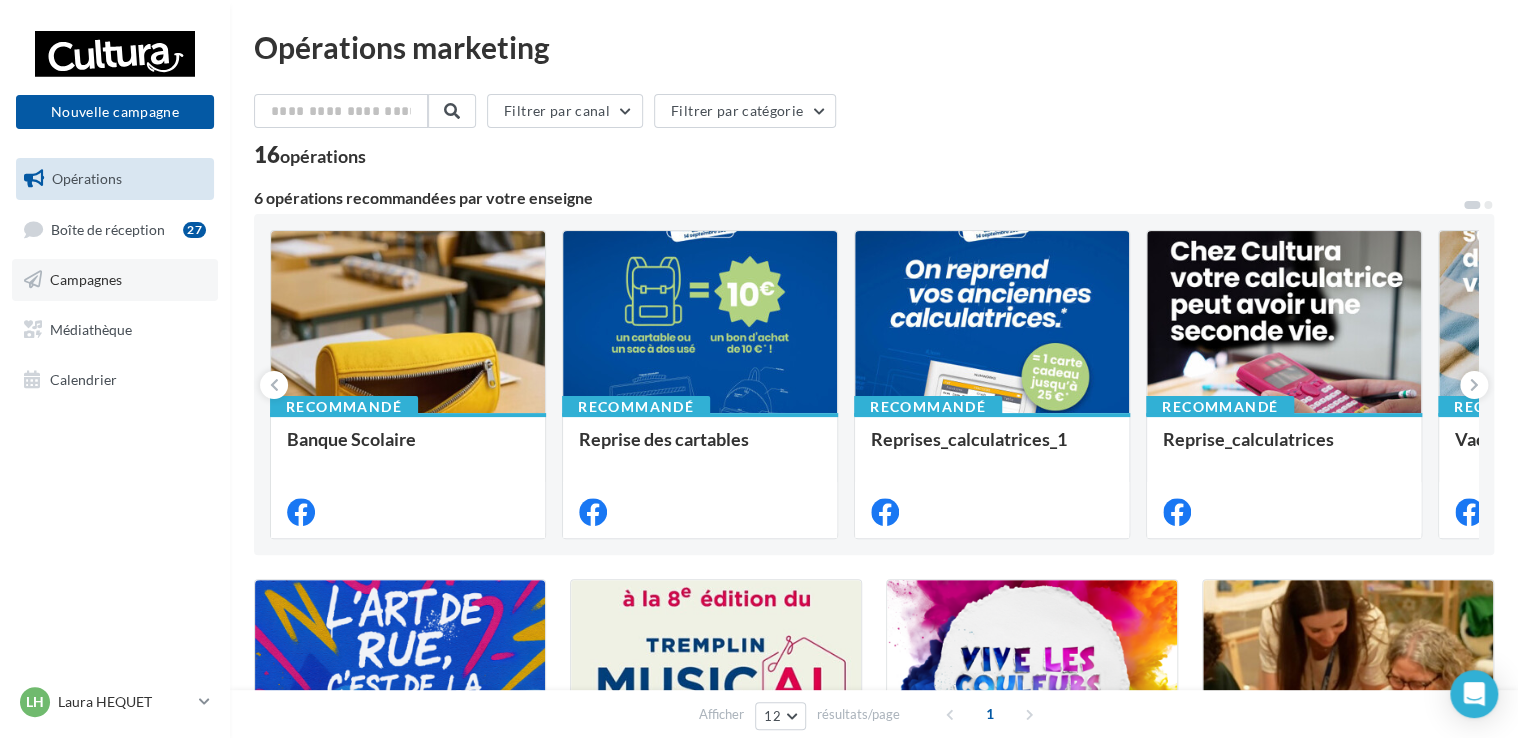 click on "Campagnes" at bounding box center [115, 280] 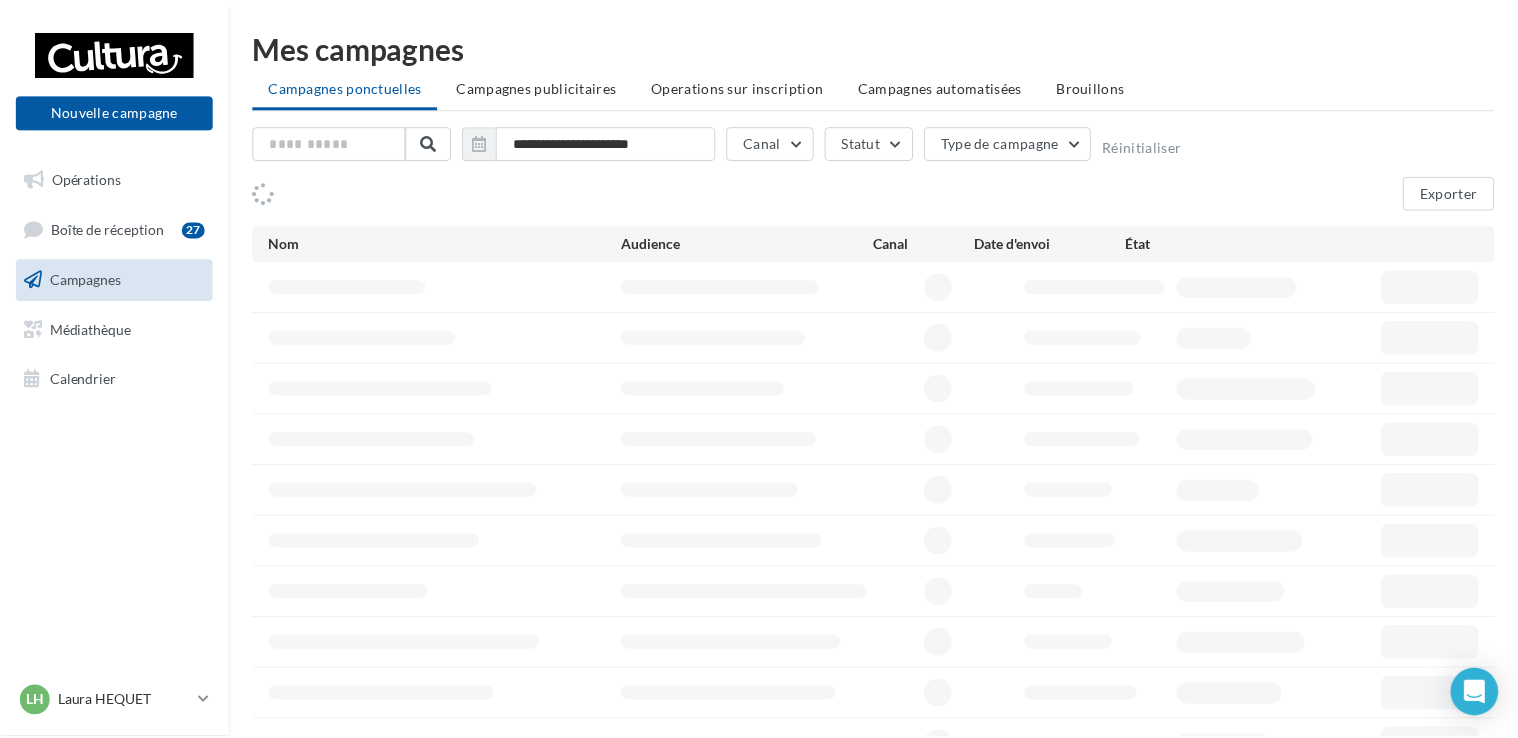 scroll, scrollTop: 0, scrollLeft: 0, axis: both 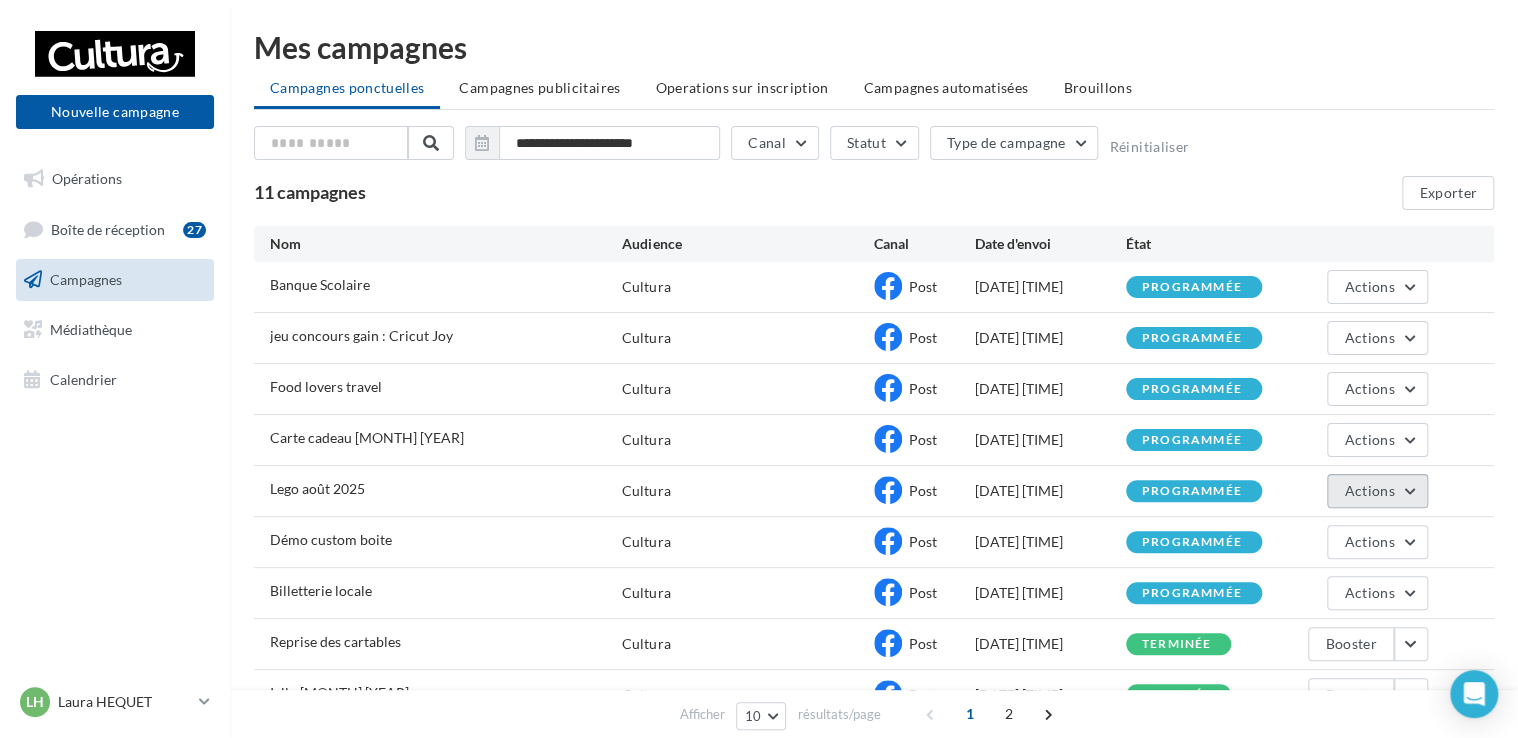 click on "Actions" at bounding box center [1369, 490] 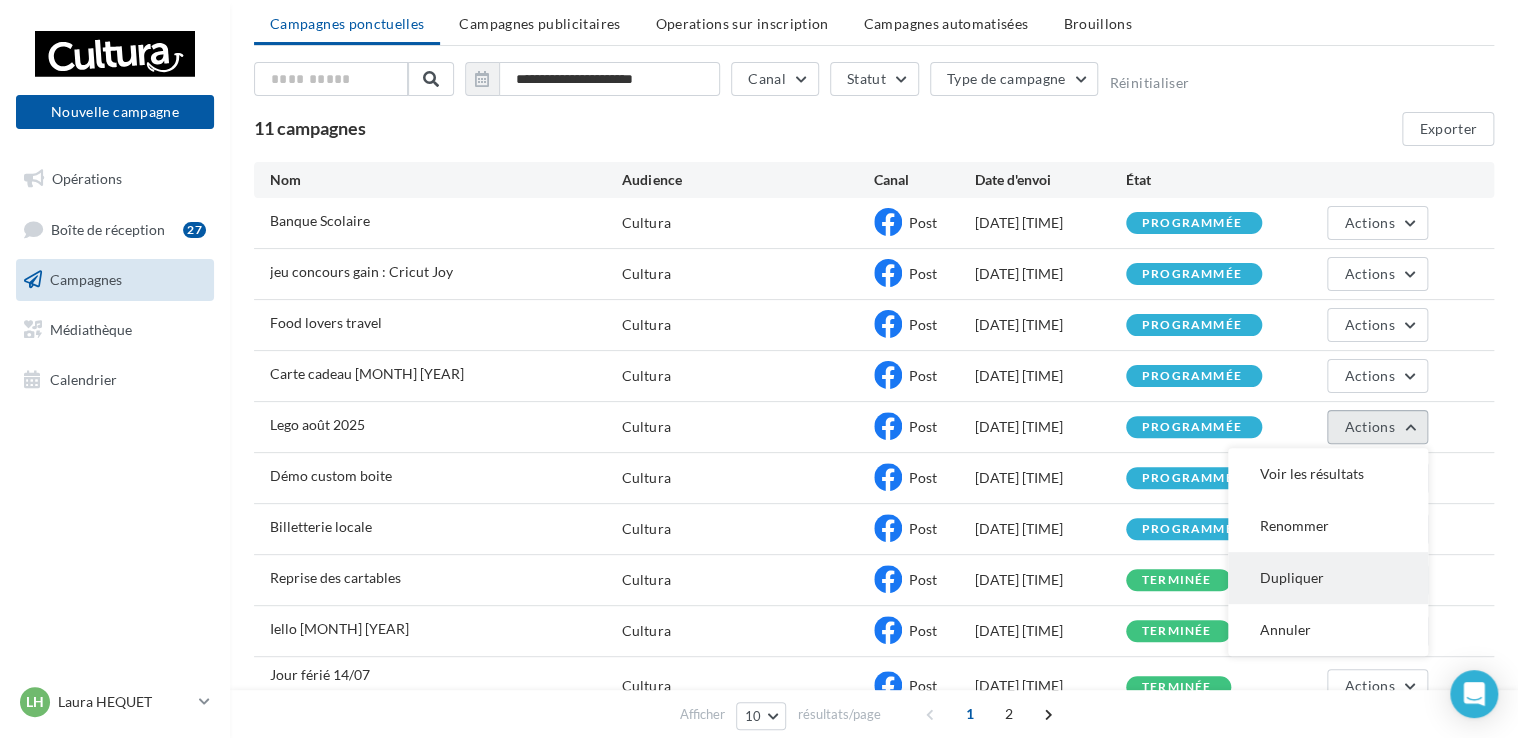 scroll, scrollTop: 64, scrollLeft: 0, axis: vertical 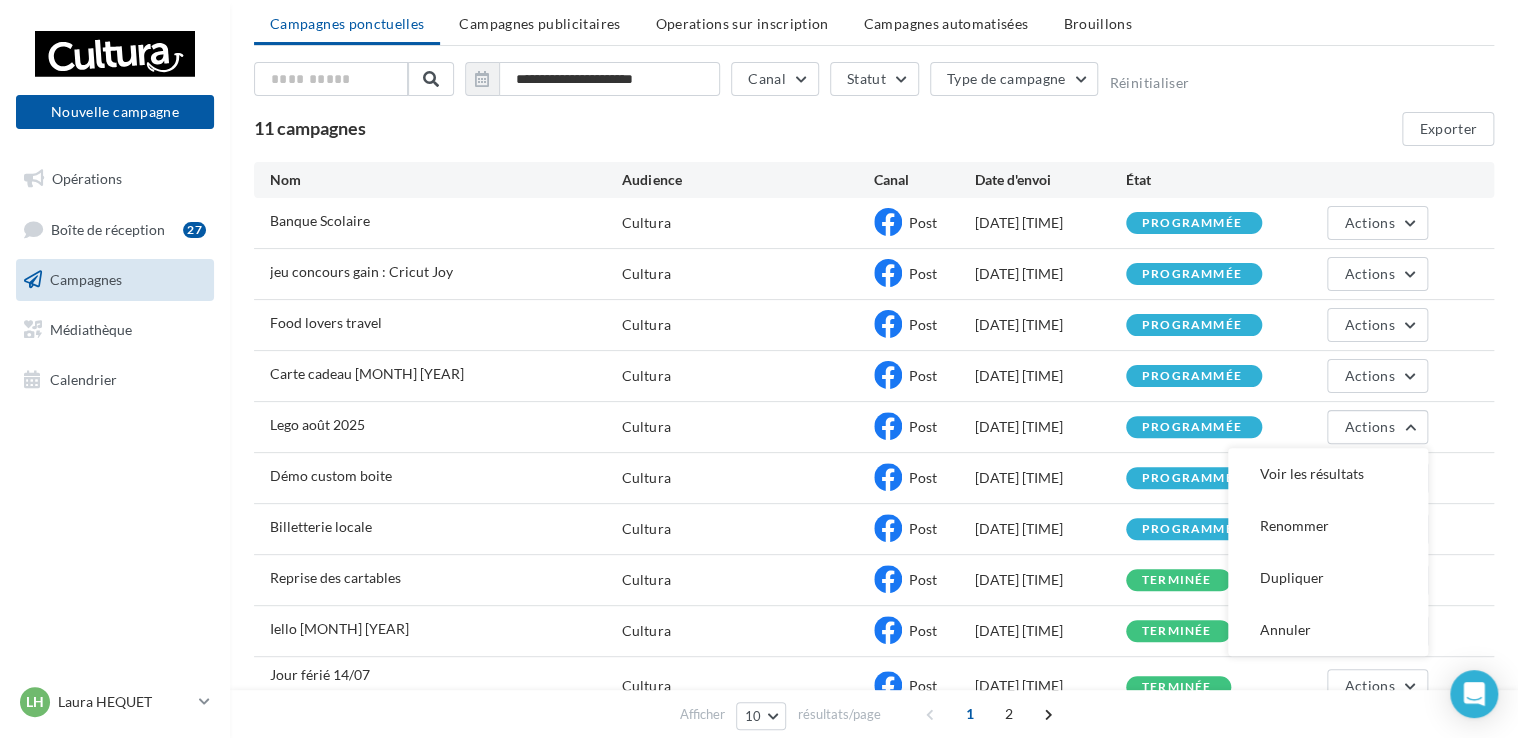 click on "programmée" at bounding box center (1192, 427) 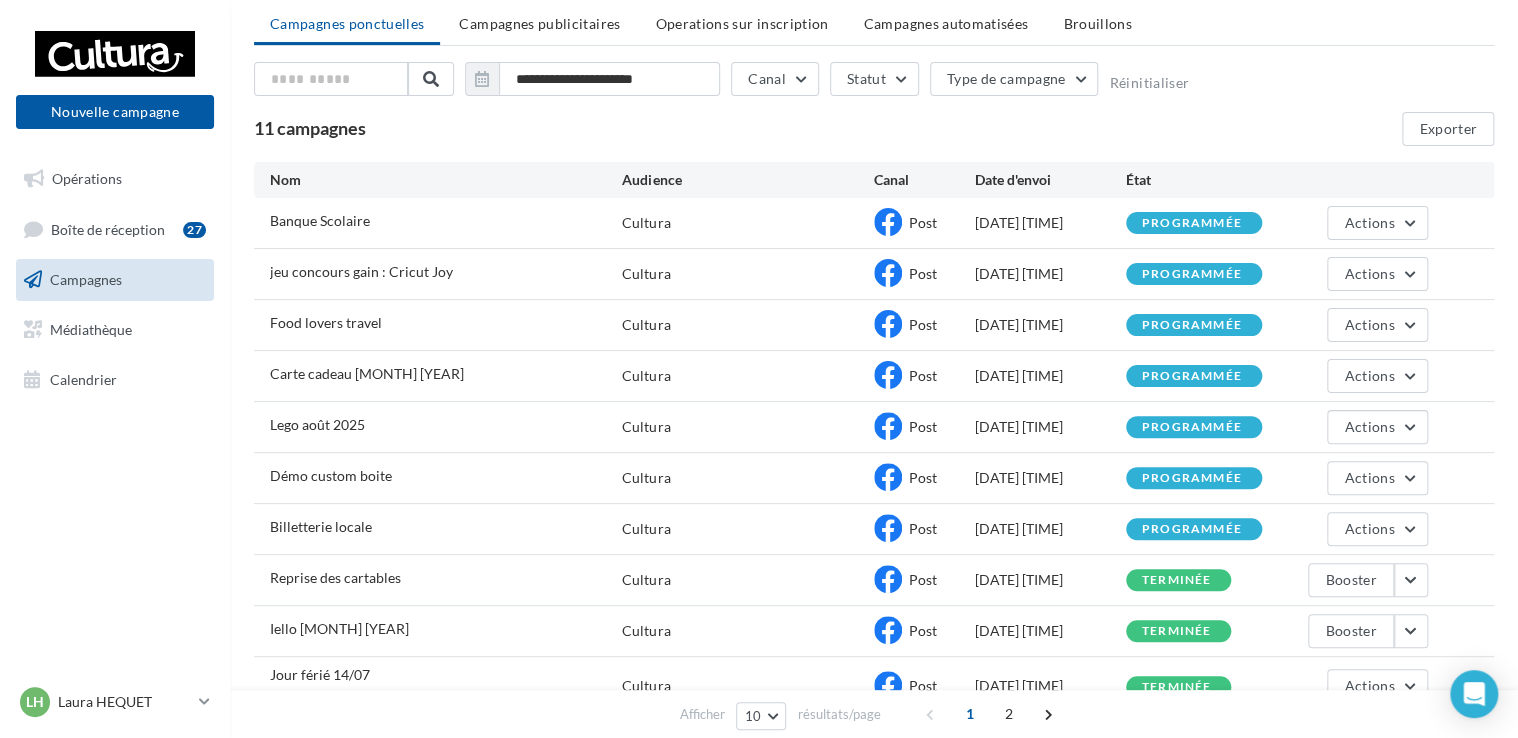 click on "Lego août 2025" at bounding box center (317, 424) 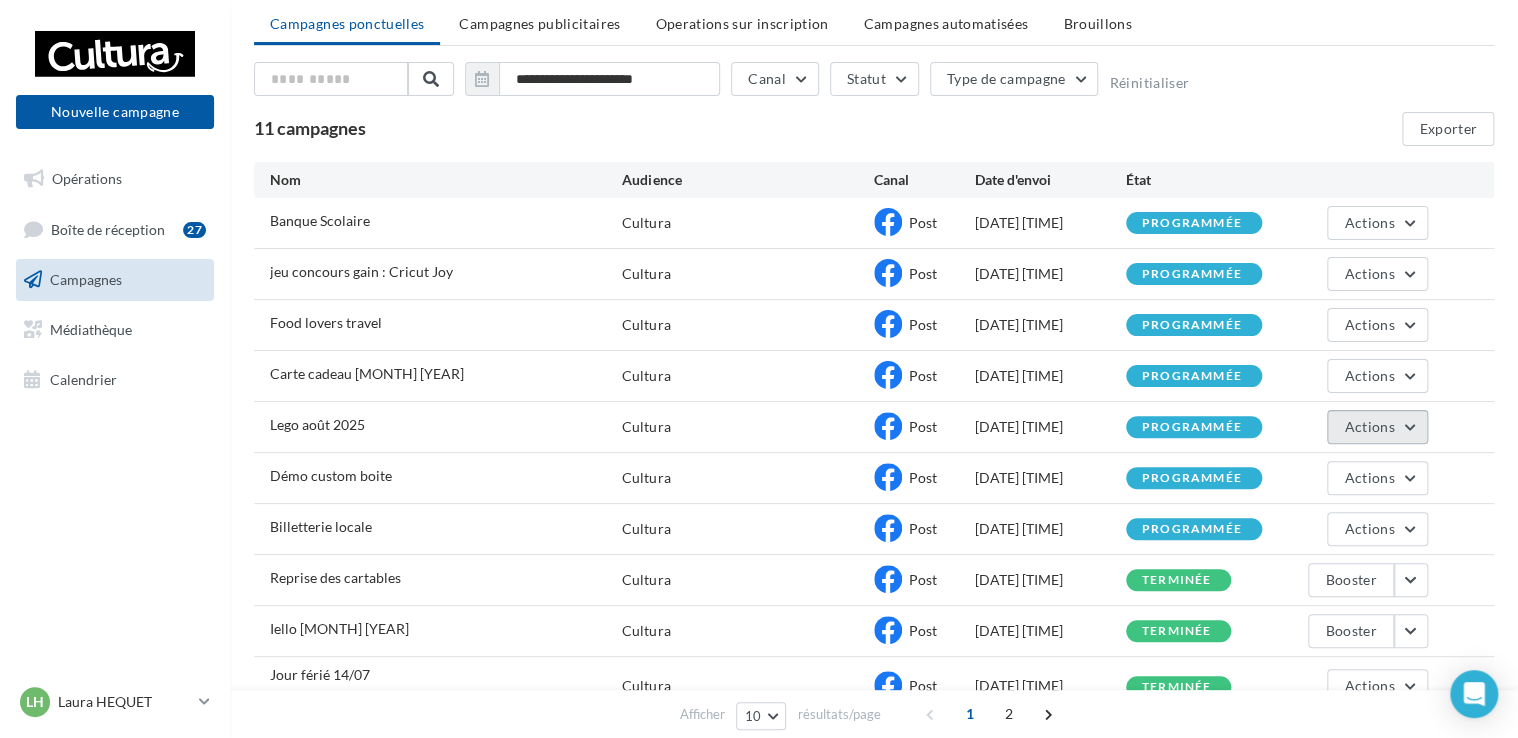 click on "Actions" at bounding box center (1369, 426) 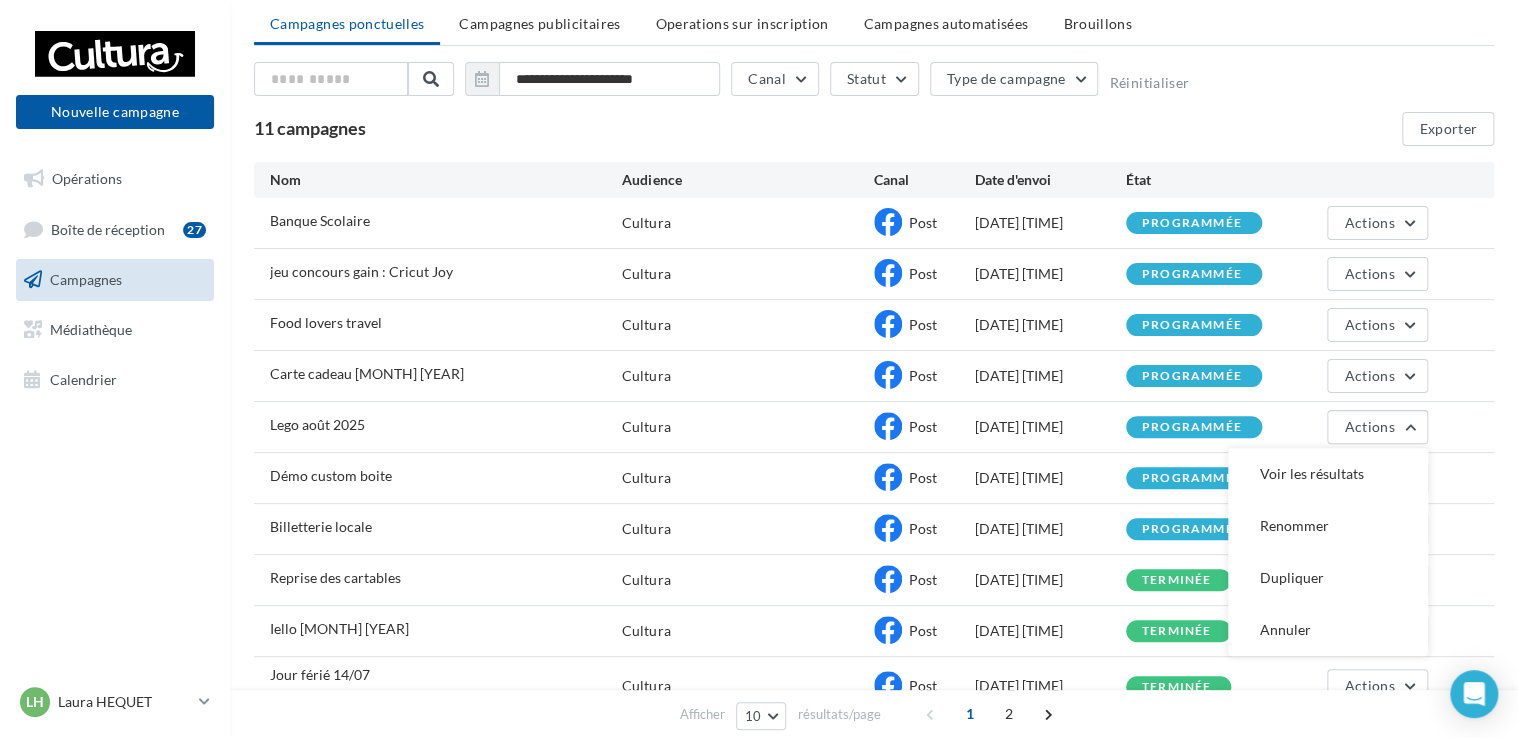 click on "programmée" at bounding box center (1192, 427) 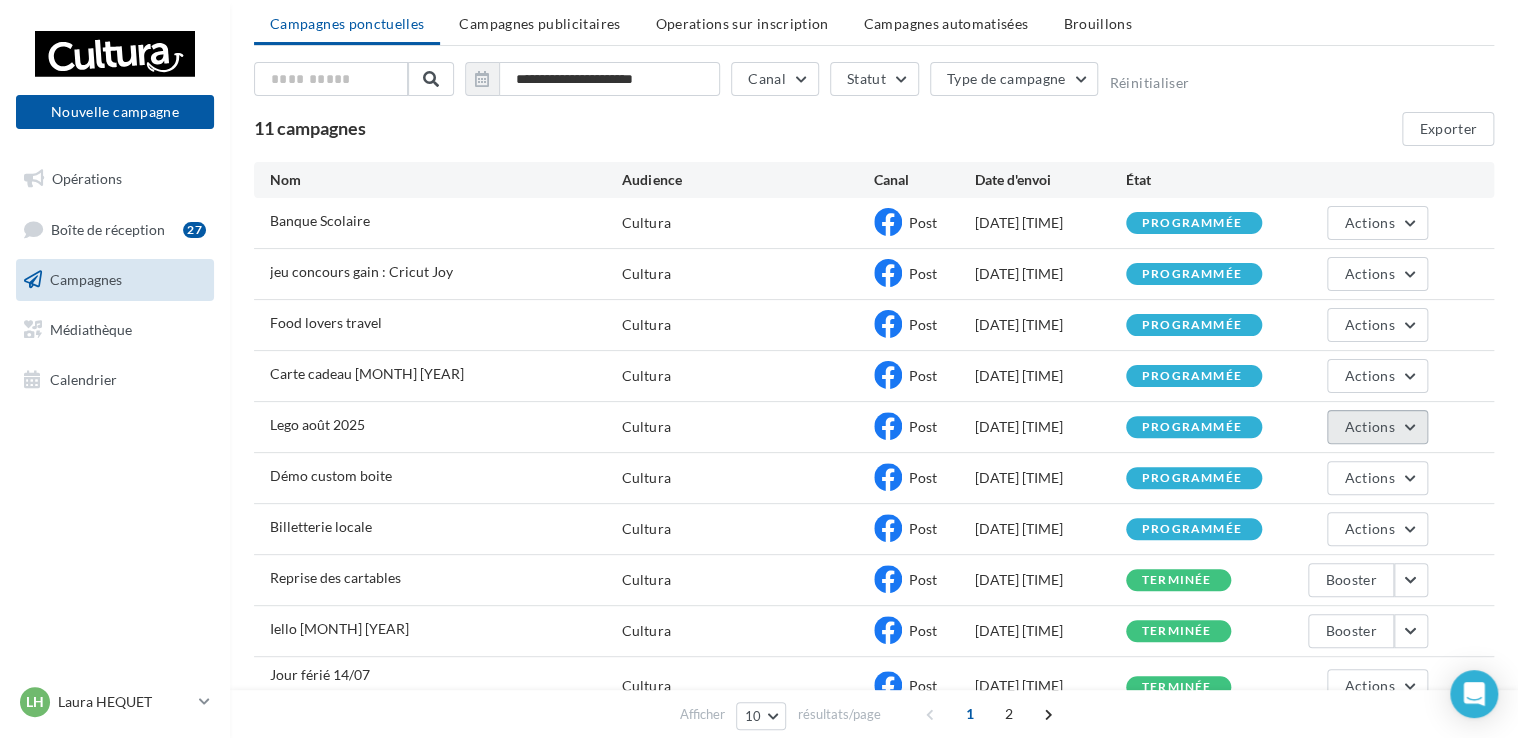 click on "Actions" at bounding box center (1377, 427) 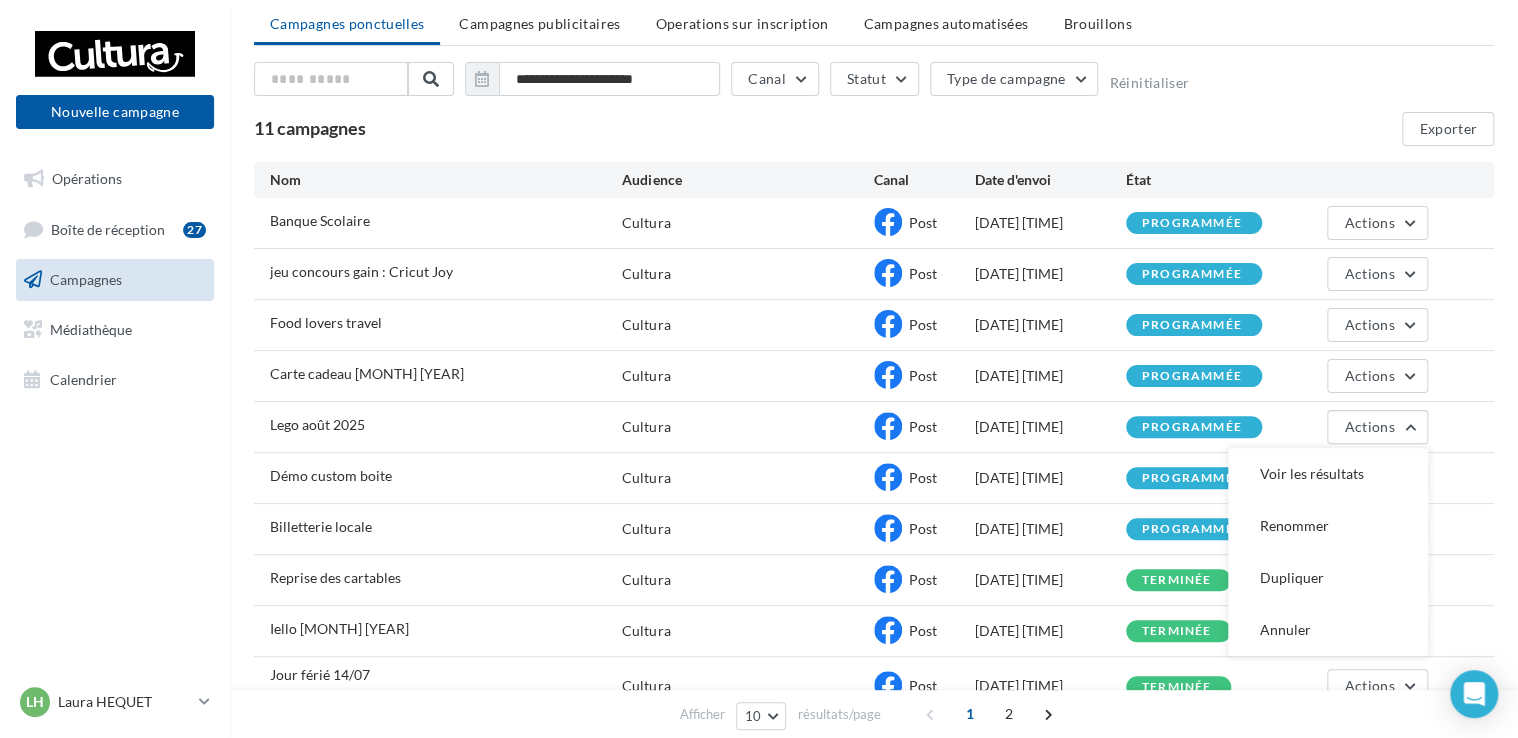 click on "07/08/2025 16:00" at bounding box center (1050, 580) 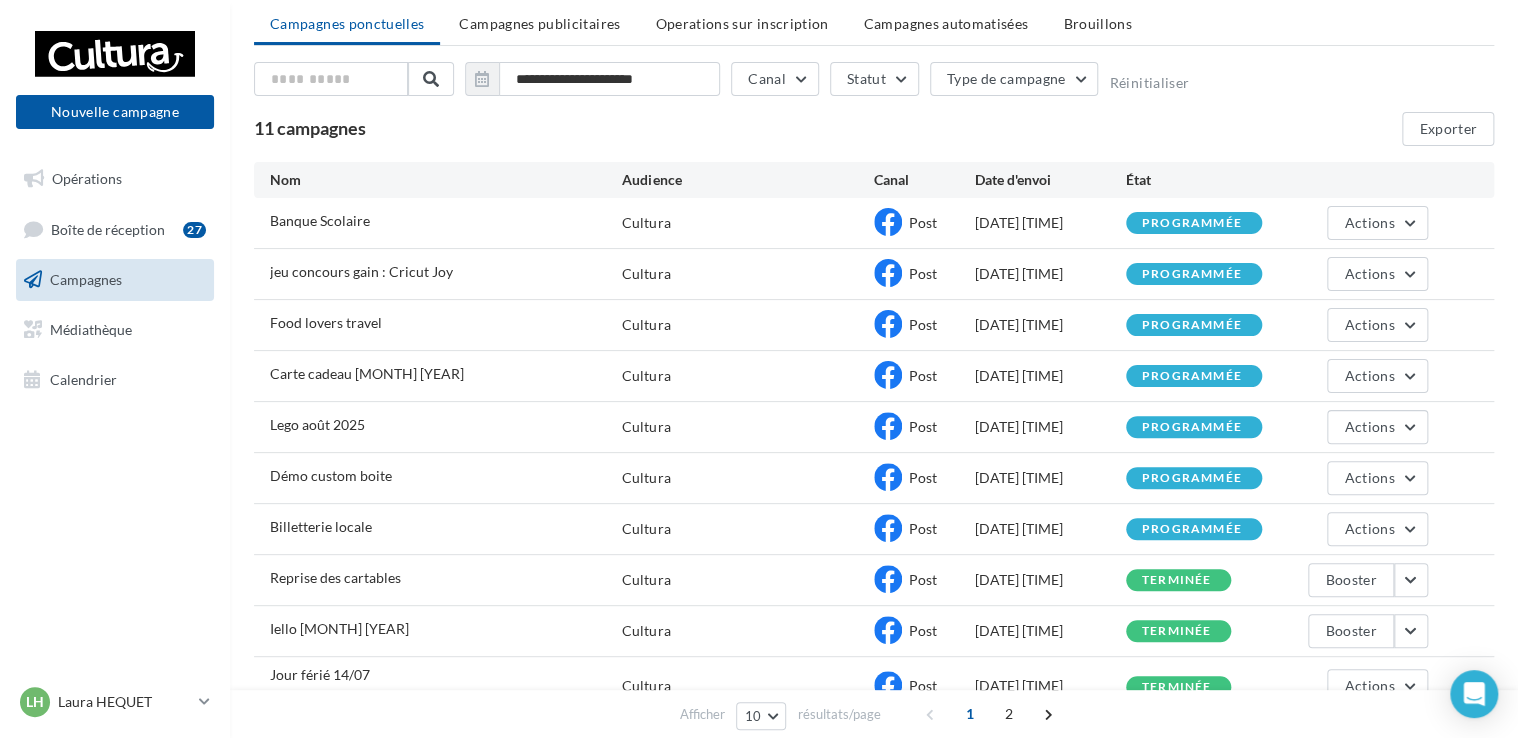 scroll, scrollTop: 180, scrollLeft: 0, axis: vertical 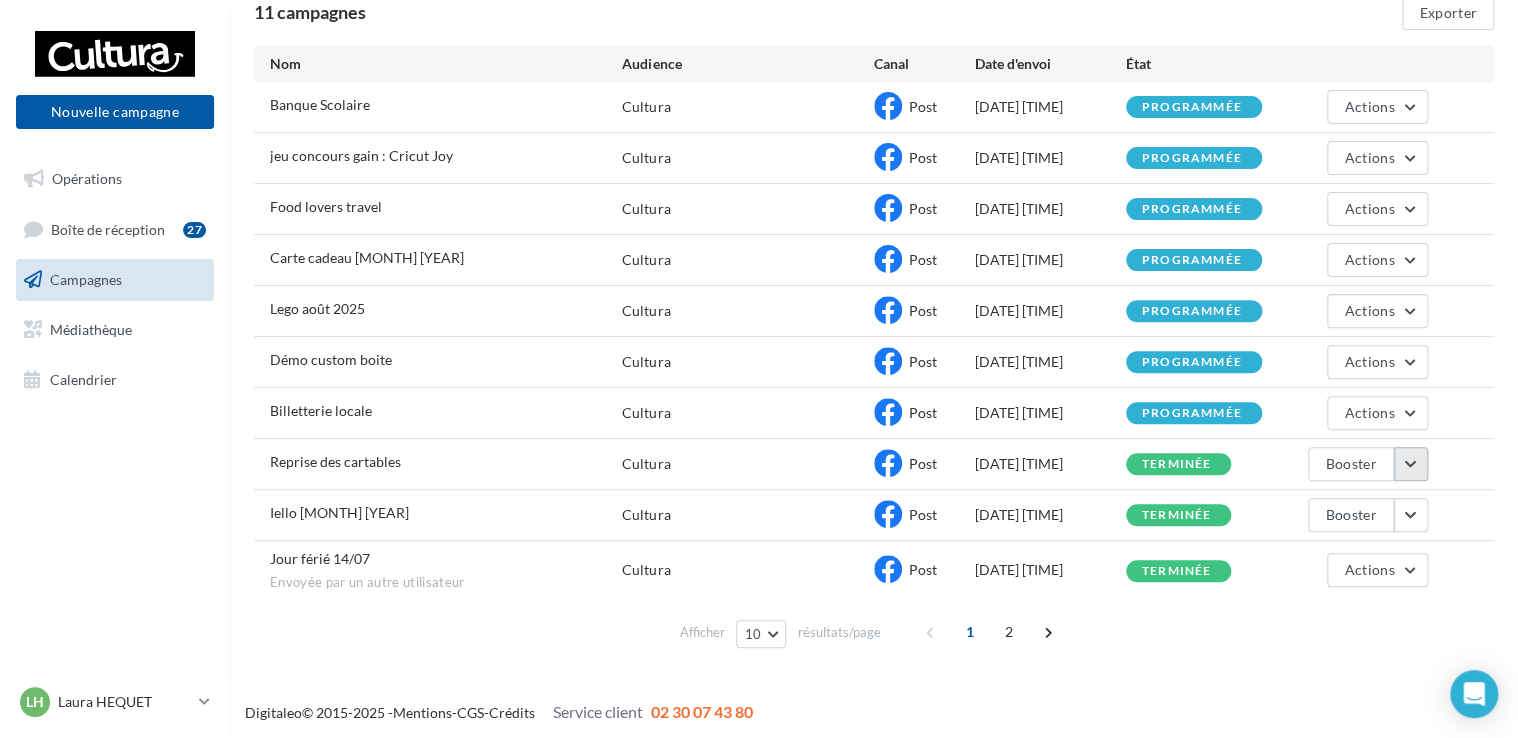 click at bounding box center (1411, 464) 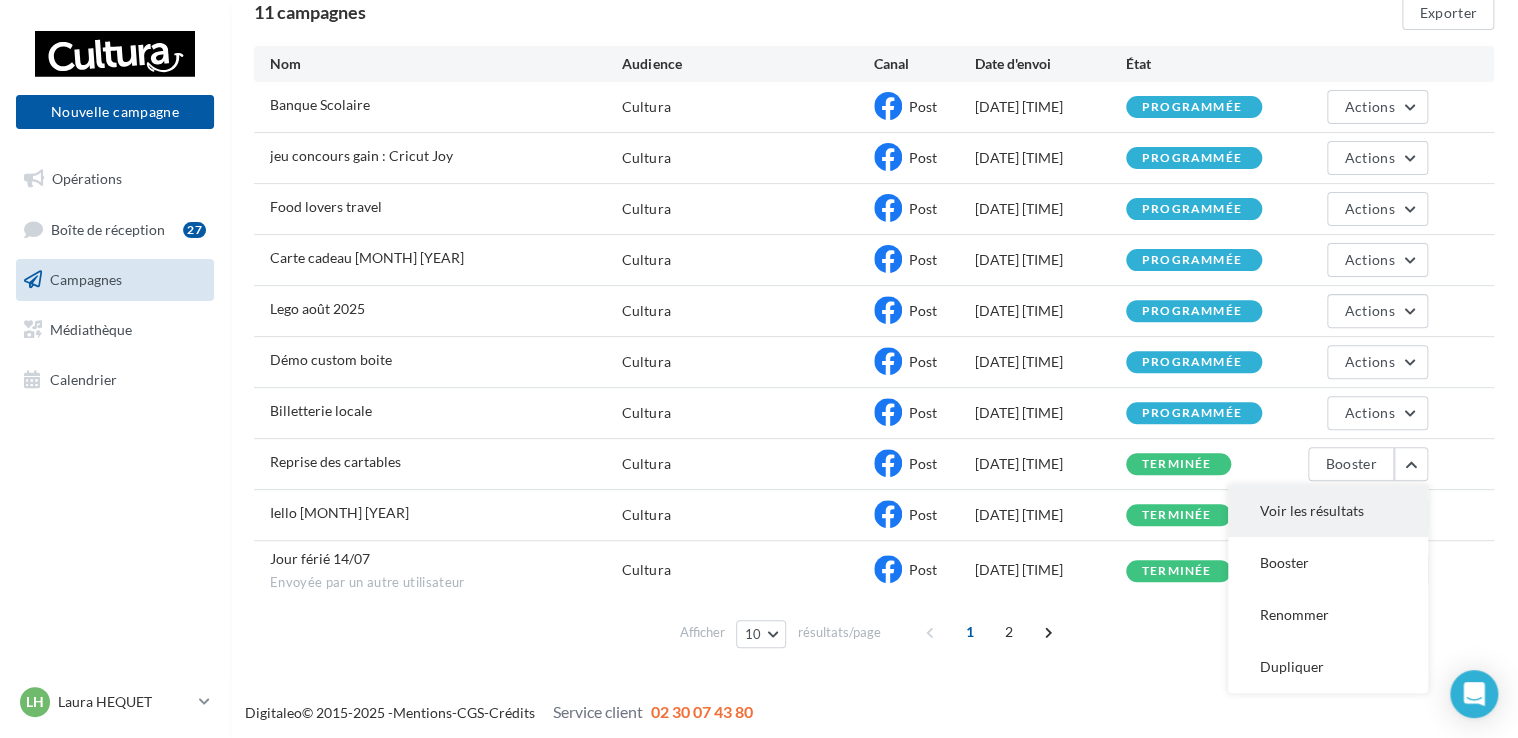 click on "Voir les résultats" at bounding box center [1328, 511] 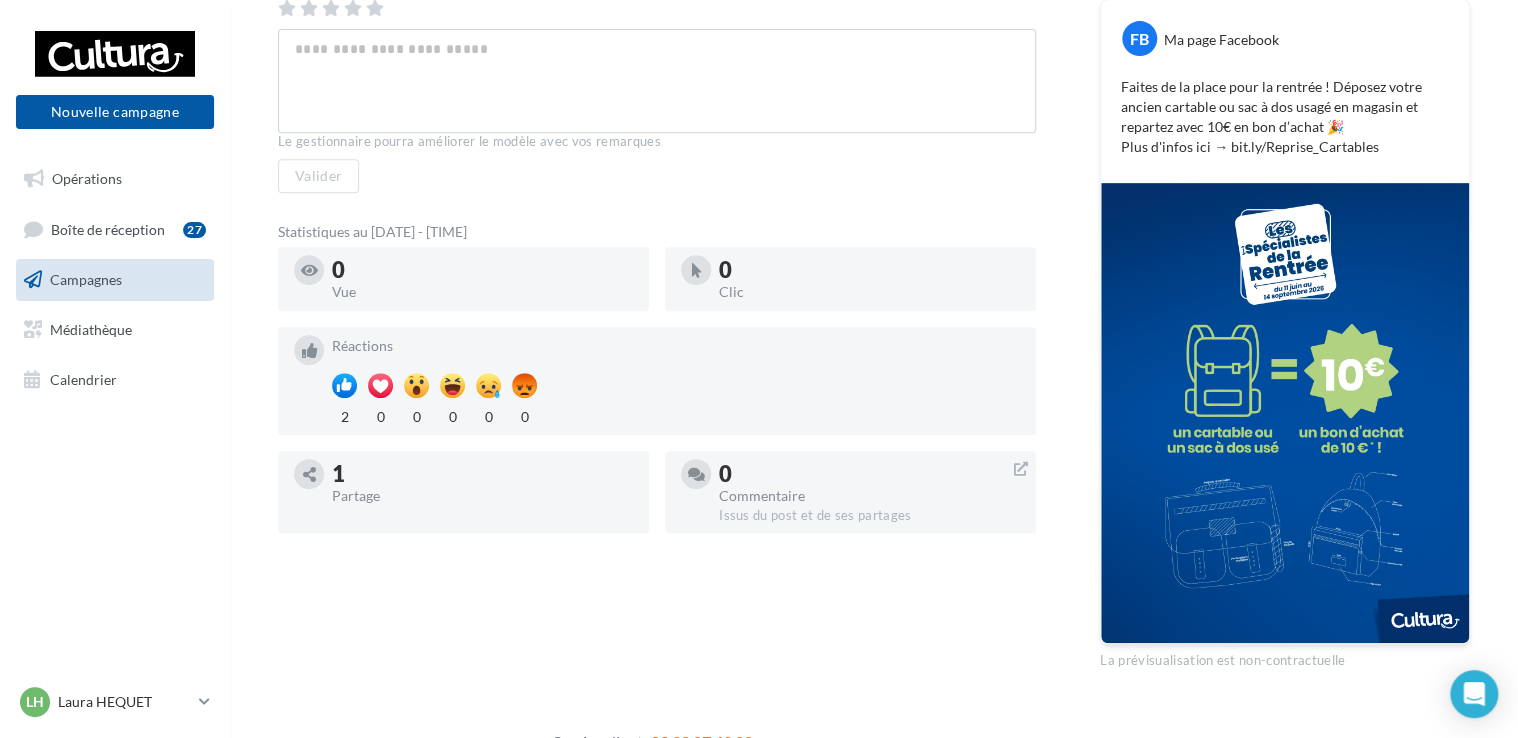 scroll, scrollTop: 400, scrollLeft: 0, axis: vertical 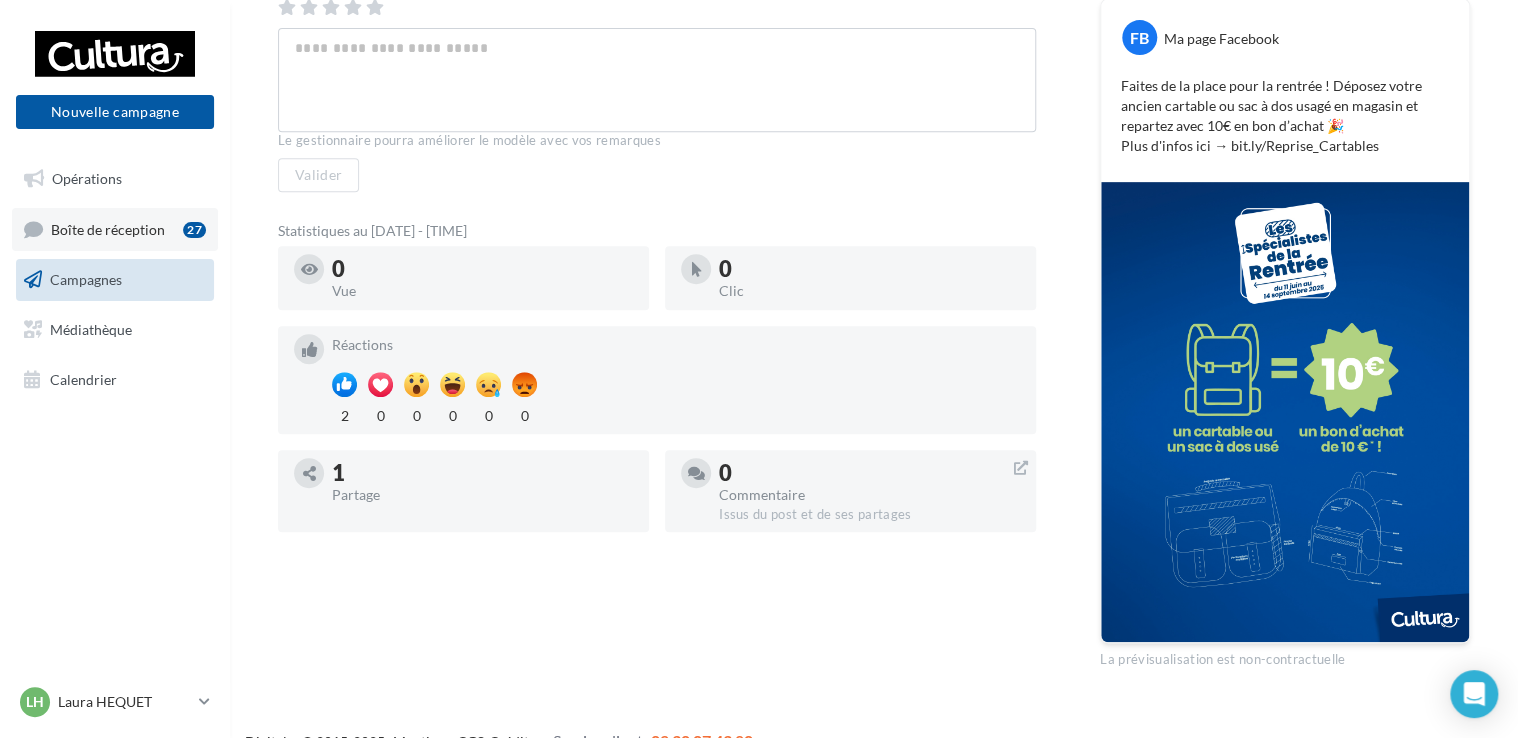 click on "Boîte de réception" at bounding box center [108, 228] 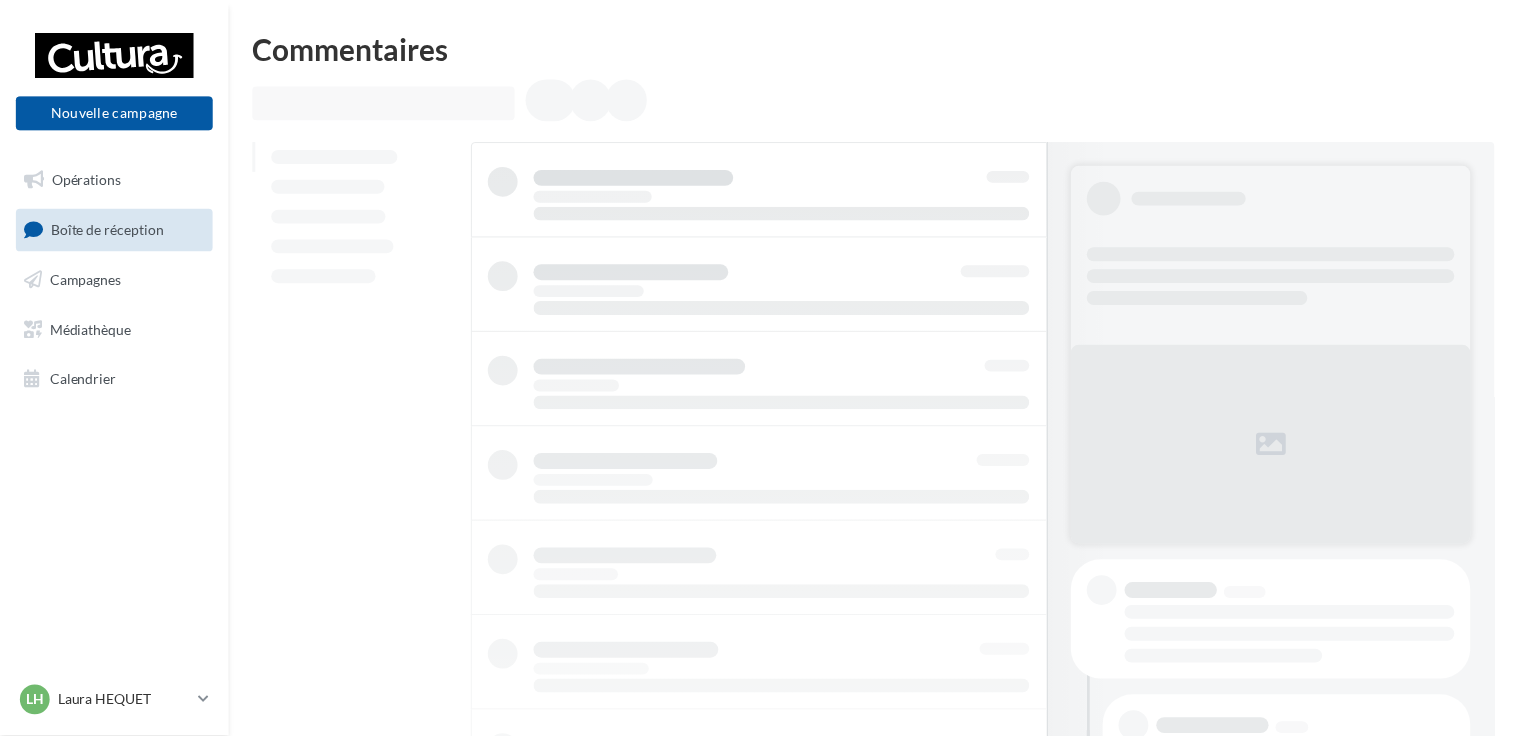 scroll, scrollTop: 0, scrollLeft: 0, axis: both 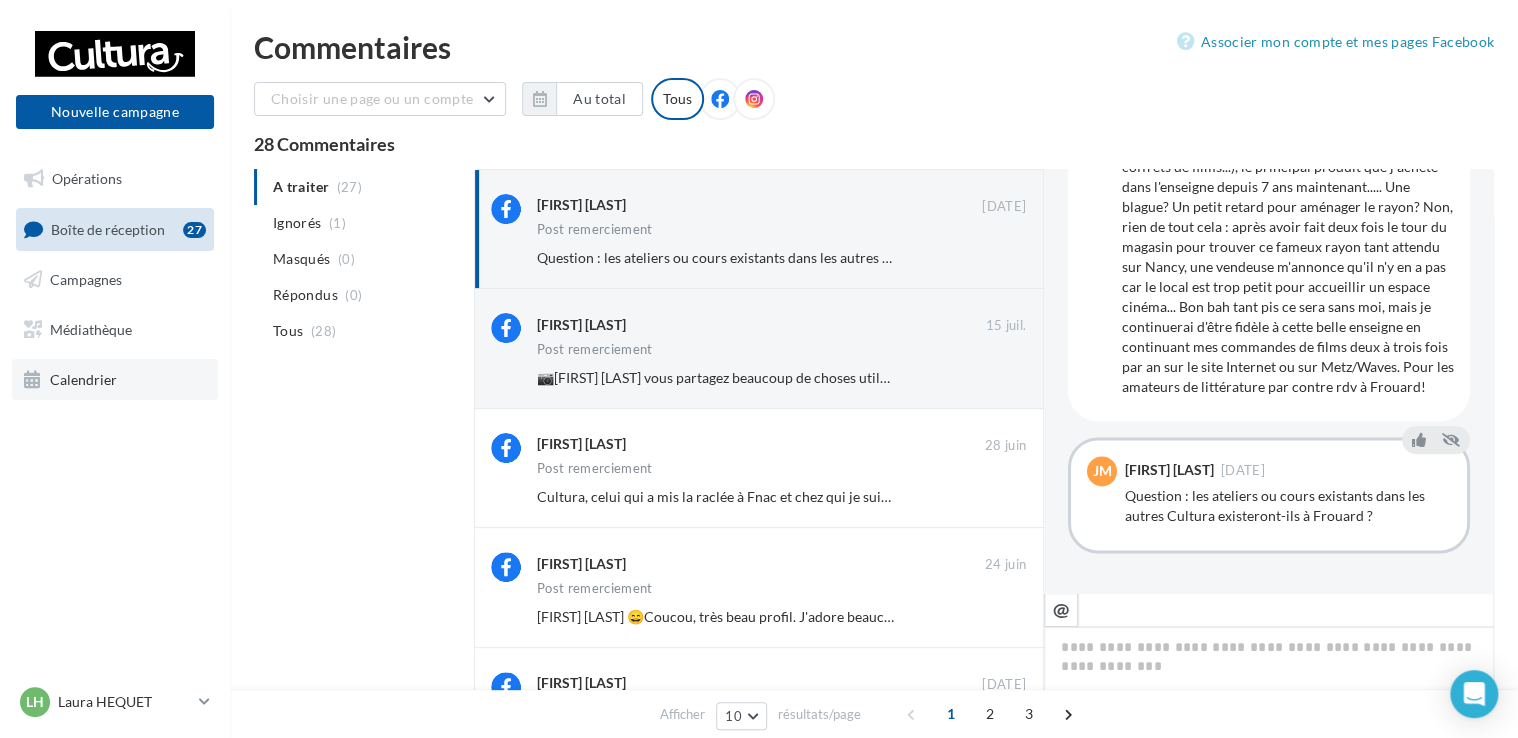 click on "Calendrier" at bounding box center [83, 378] 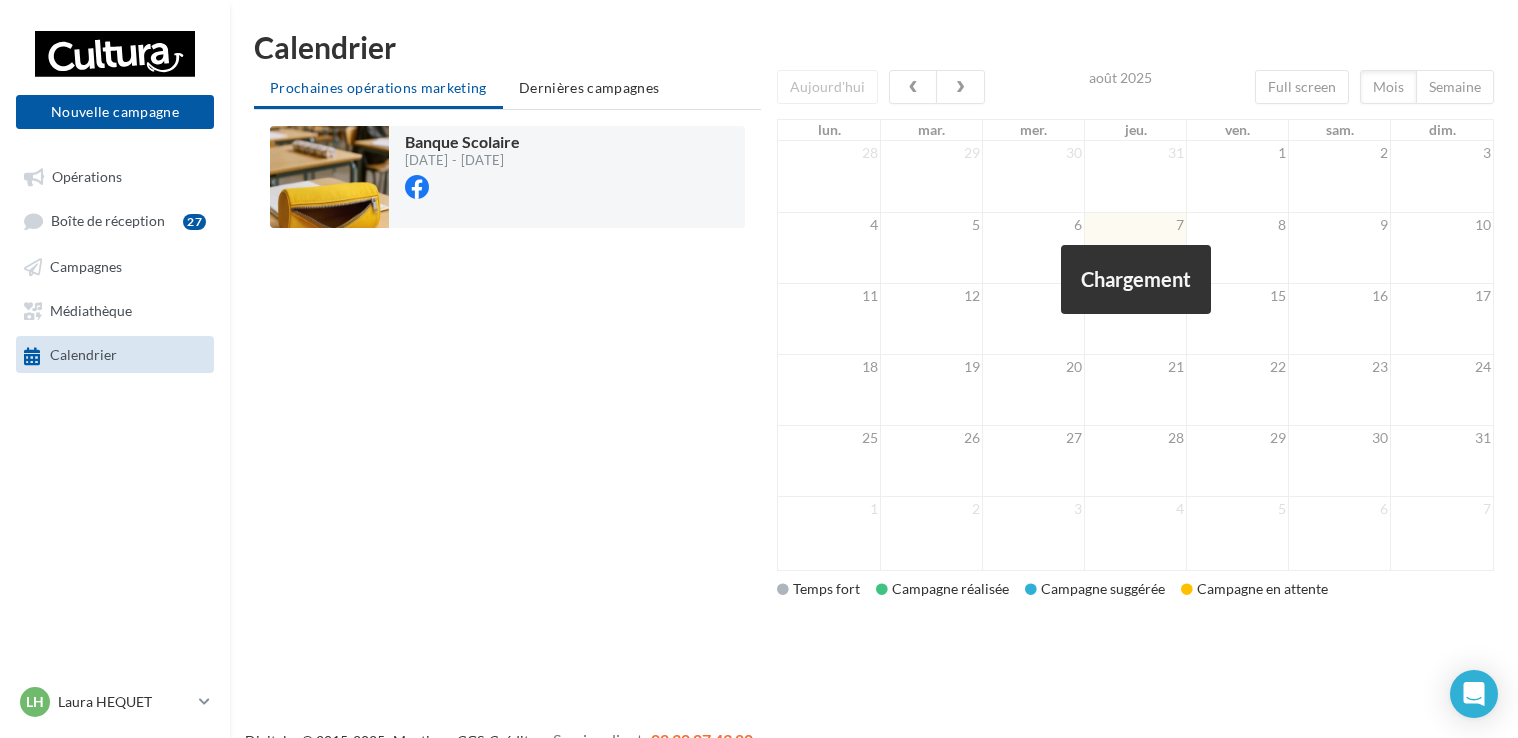 scroll, scrollTop: 0, scrollLeft: 0, axis: both 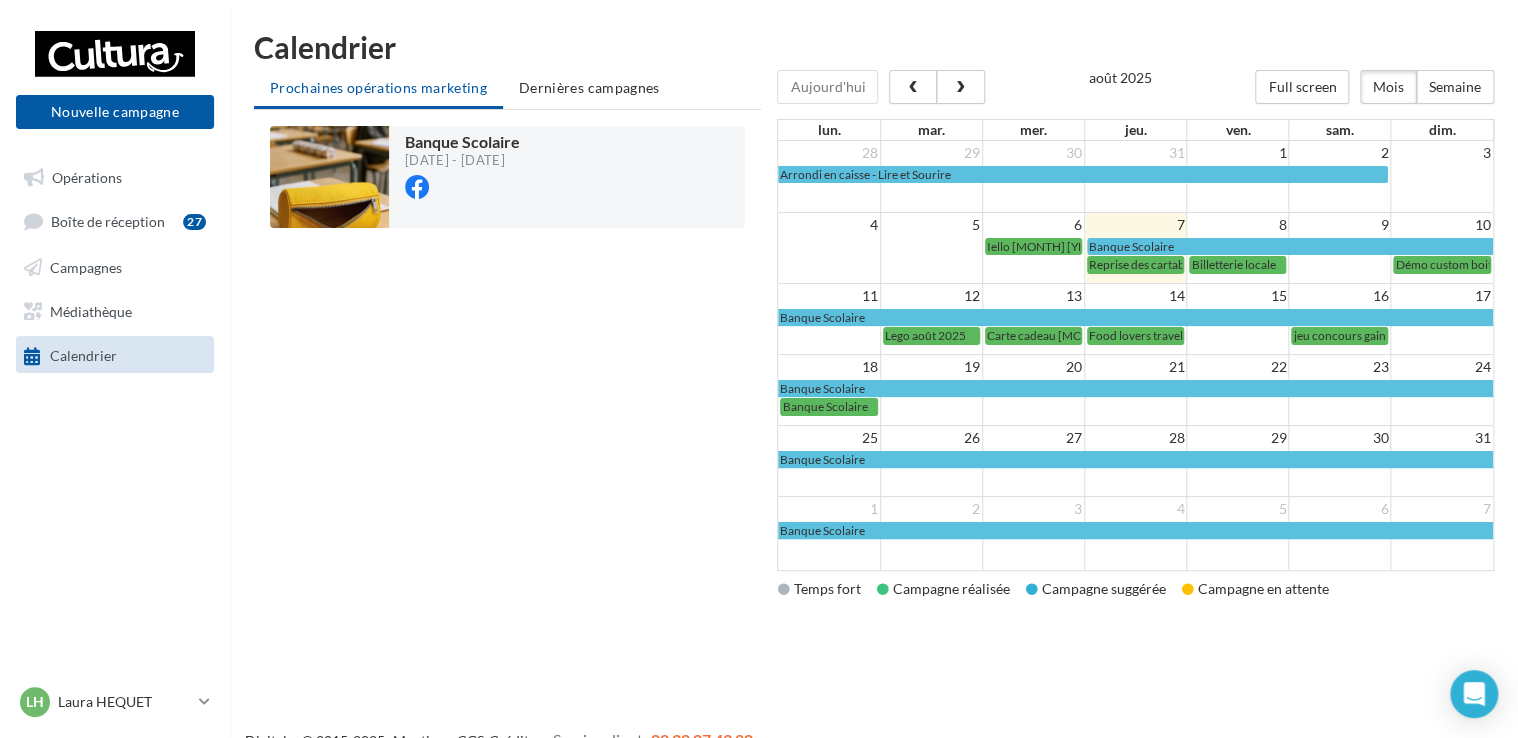 click on "Banque Scolaire  [DATE] - [DATE] Chargement '" at bounding box center (507, 360) 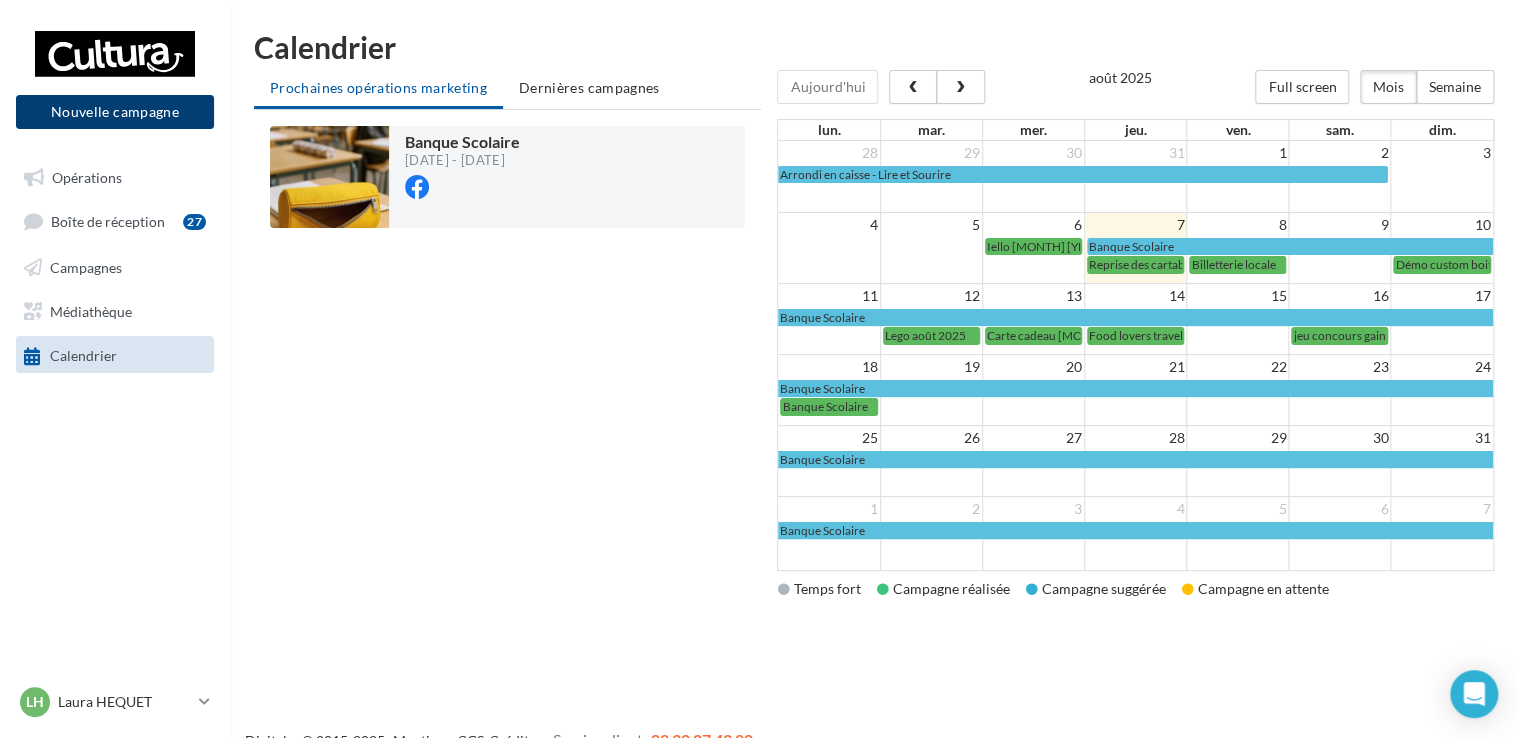 click on "Nouvelle campagne" at bounding box center [115, 112] 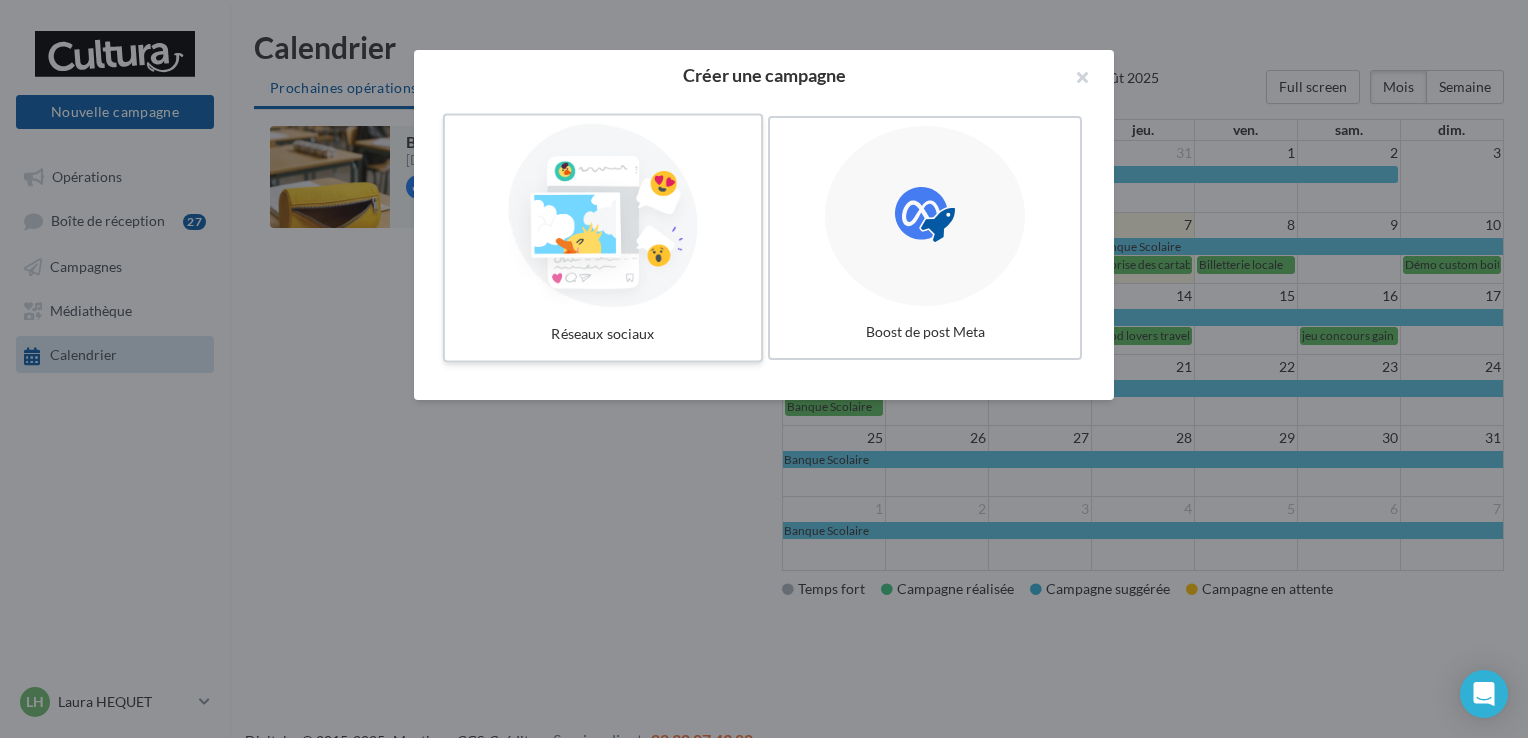 click at bounding box center [603, 216] 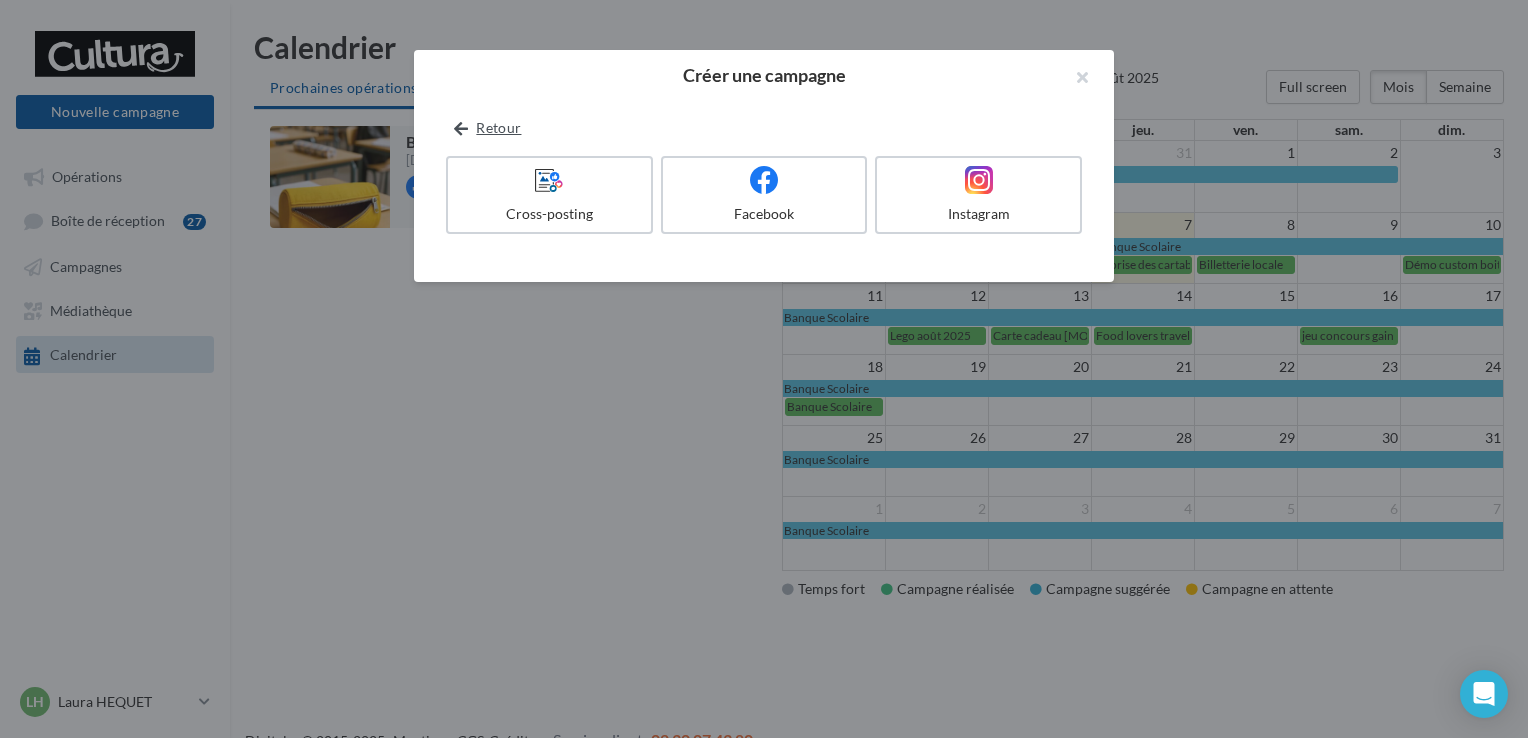 click on "Retour" at bounding box center (487, 128) 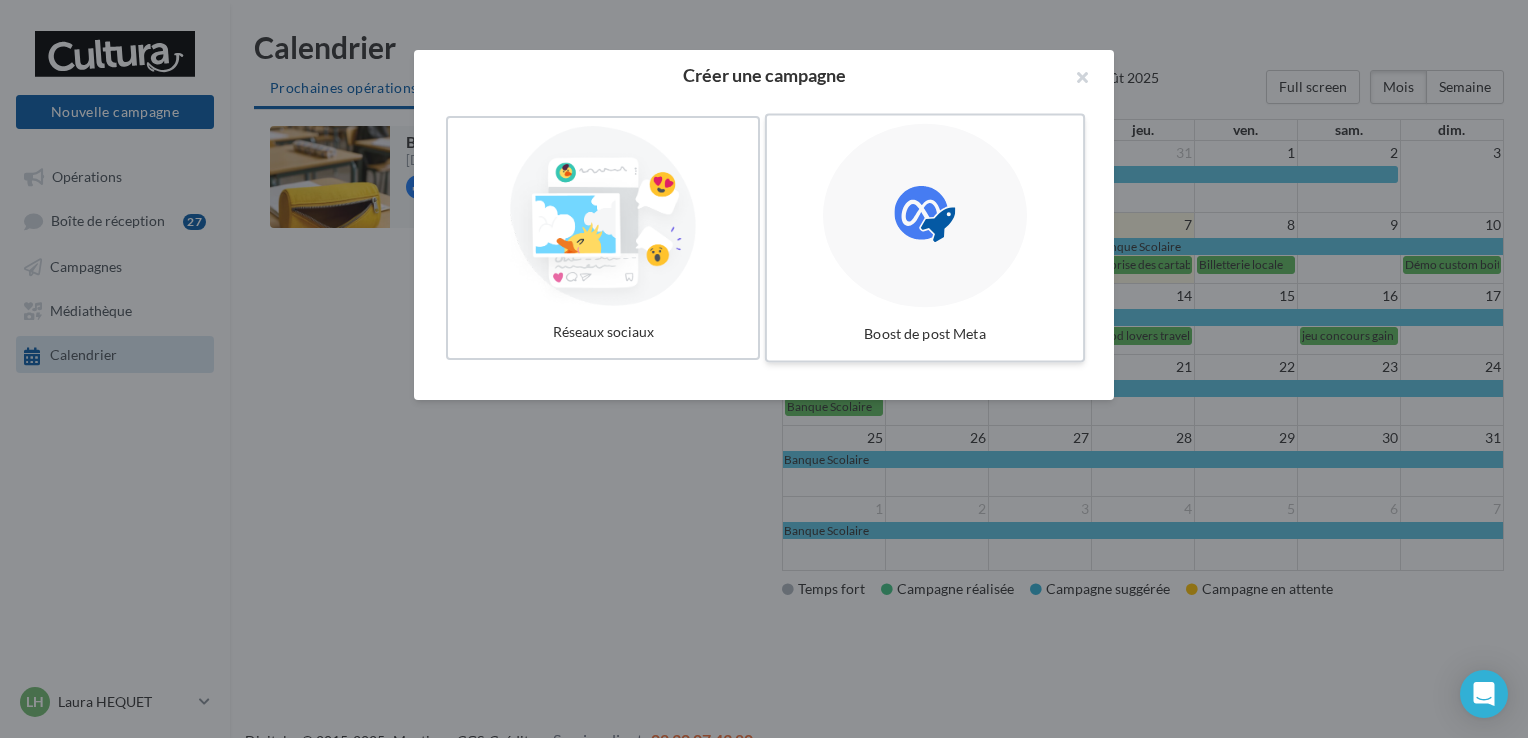 click at bounding box center [925, 216] 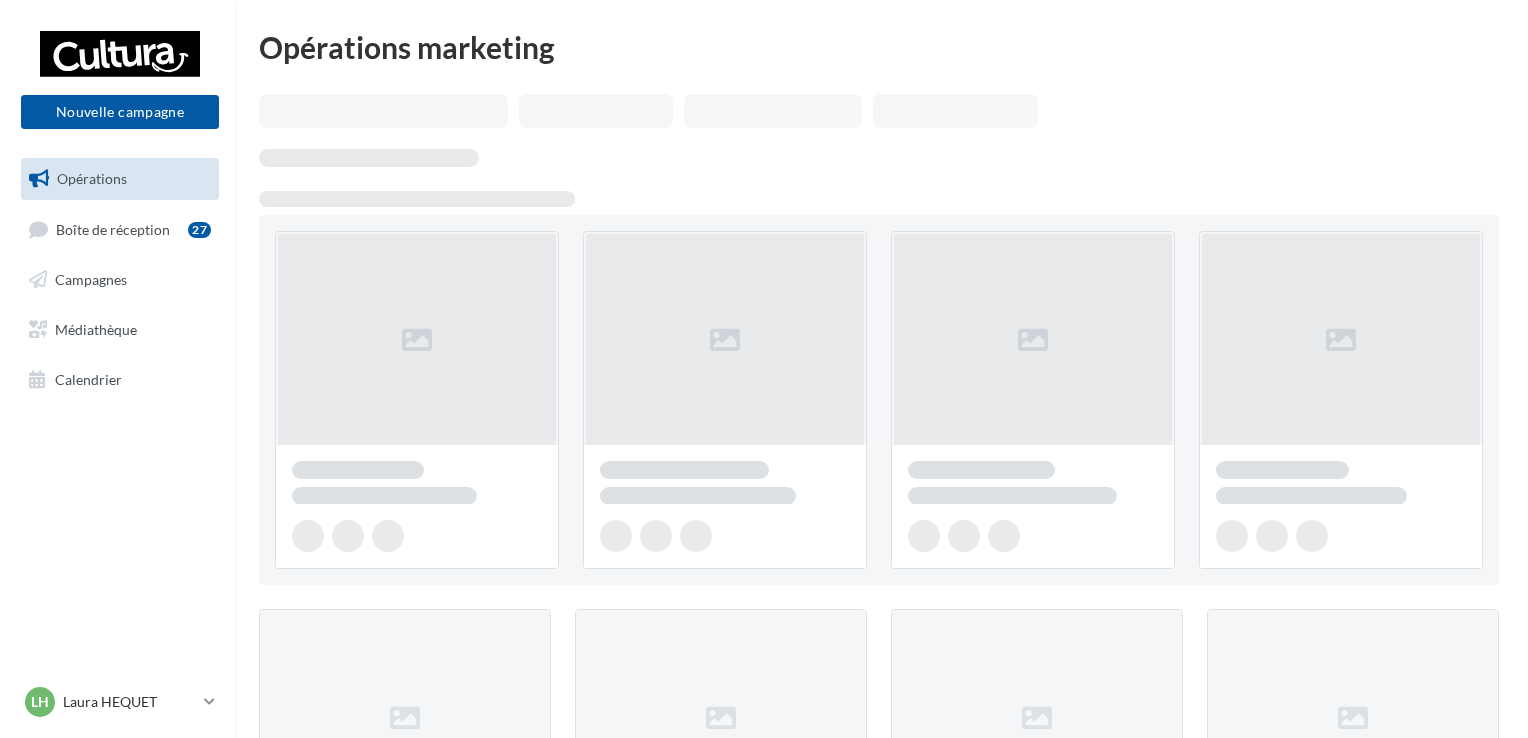 scroll, scrollTop: 0, scrollLeft: 0, axis: both 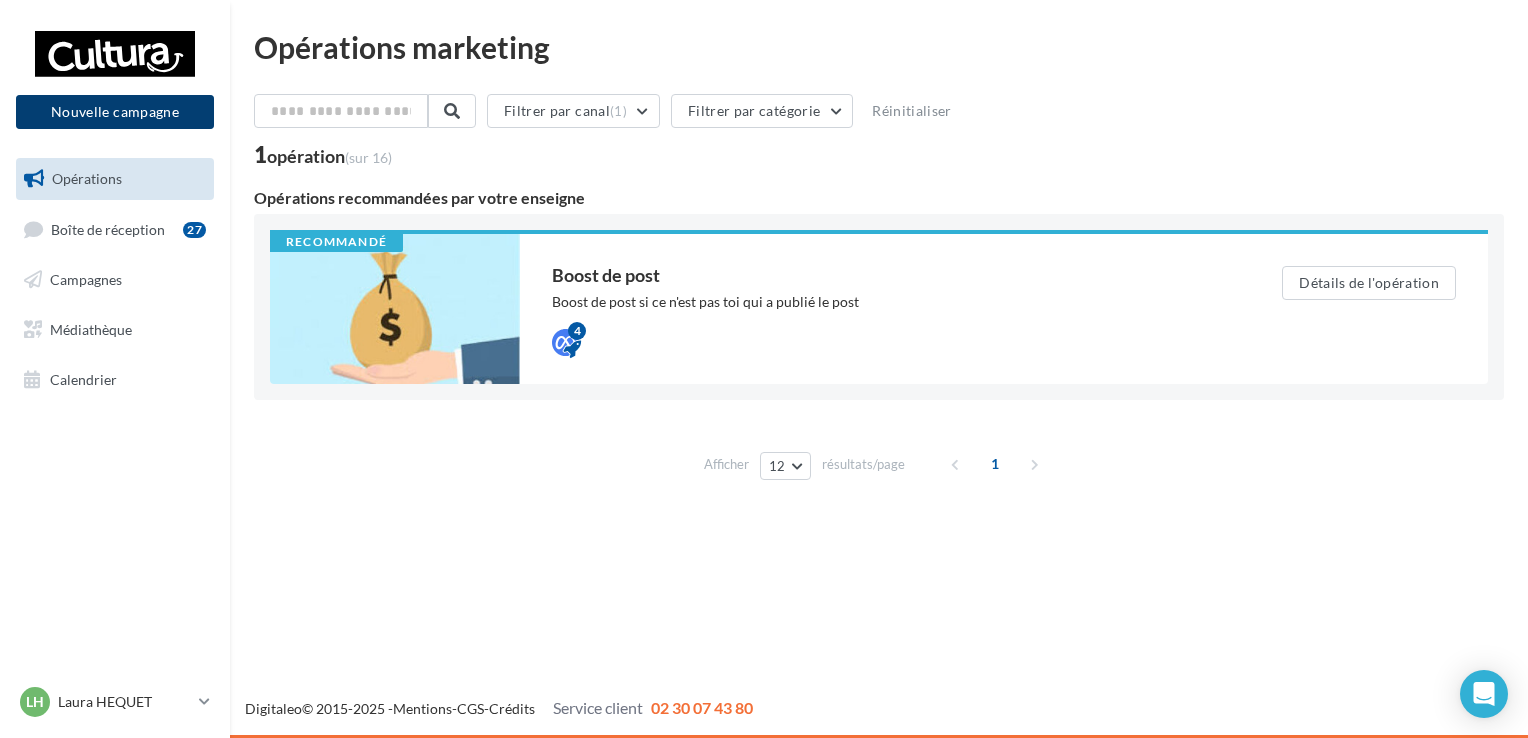 click on "Nouvelle campagne" at bounding box center [115, 112] 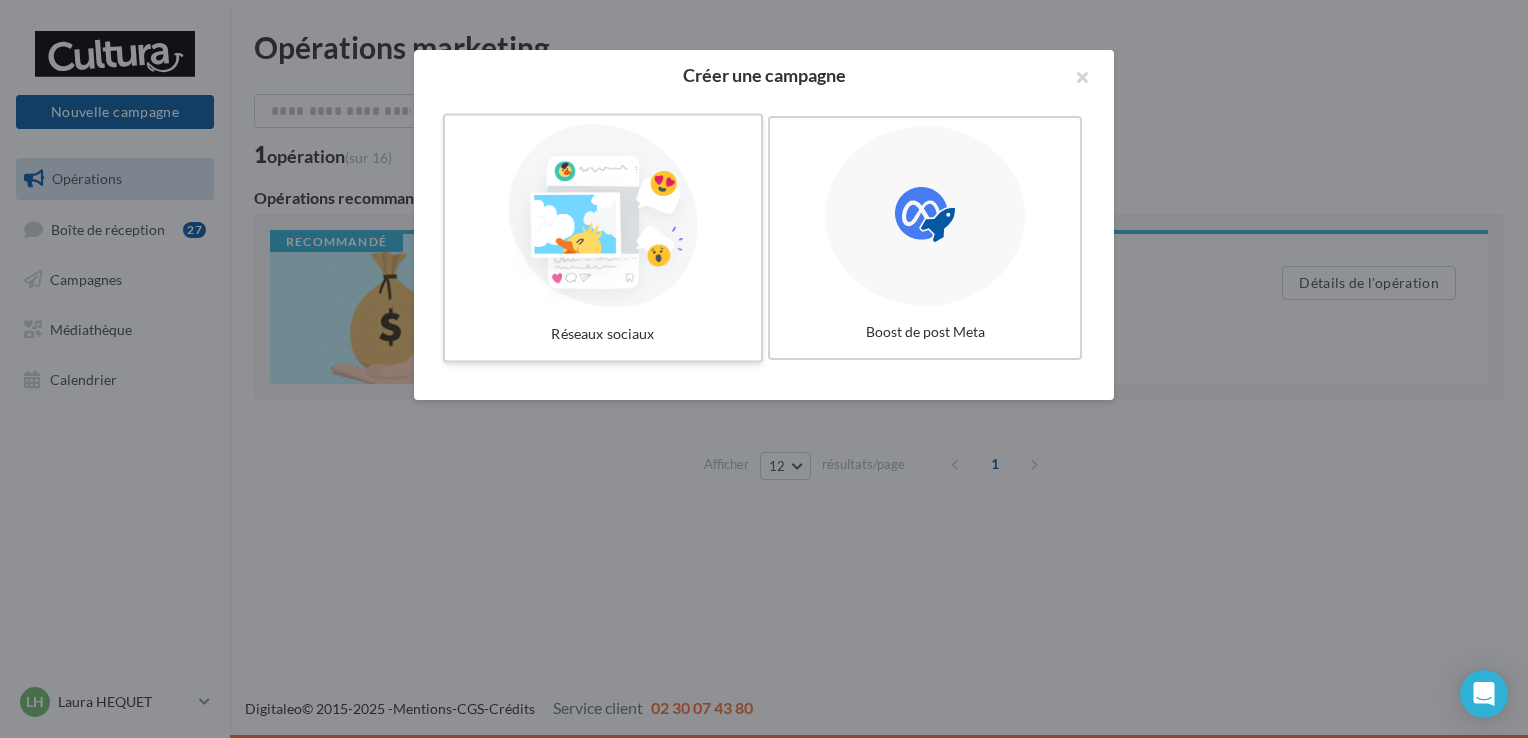 click at bounding box center [603, 216] 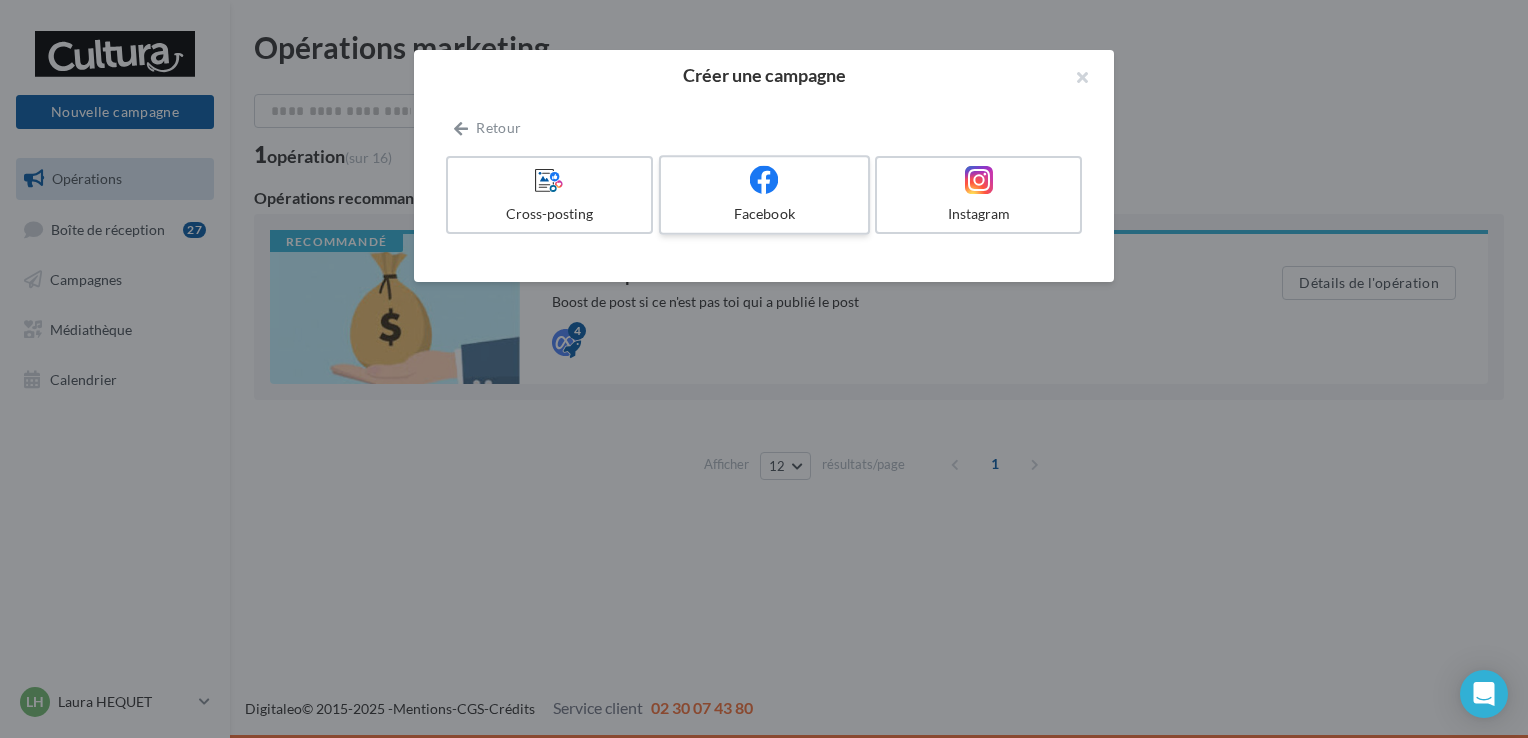 click at bounding box center [764, 179] 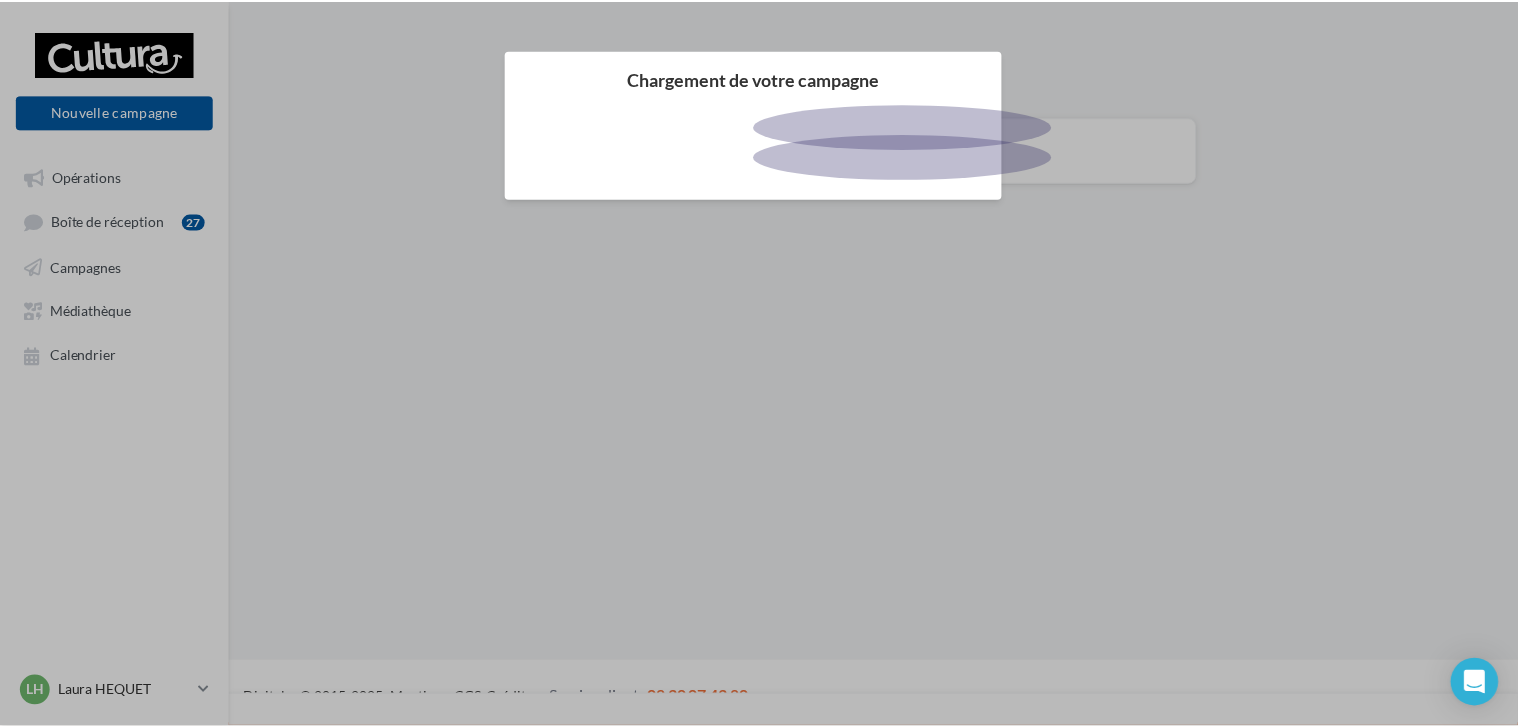 scroll, scrollTop: 0, scrollLeft: 0, axis: both 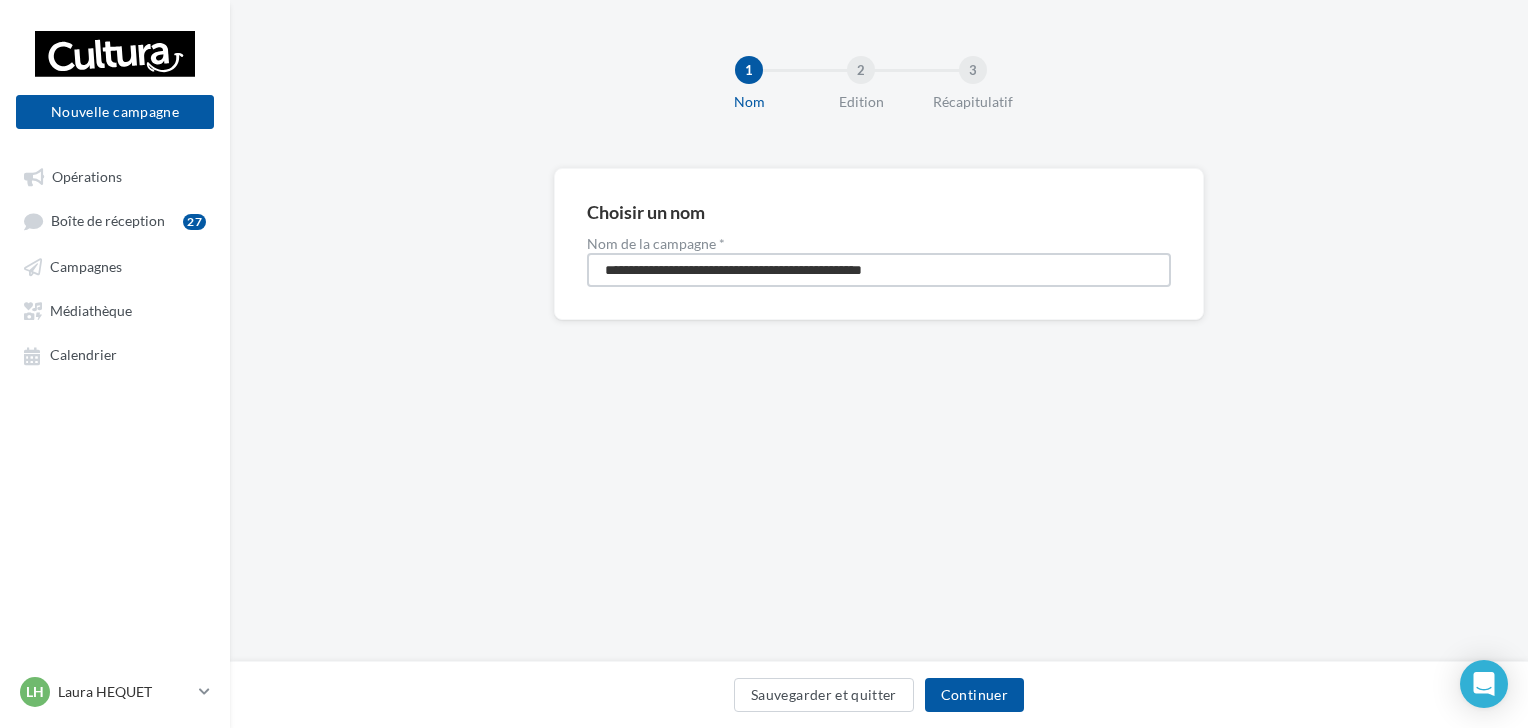 drag, startPoint x: 978, startPoint y: 266, endPoint x: 575, endPoint y: 274, distance: 403.0794 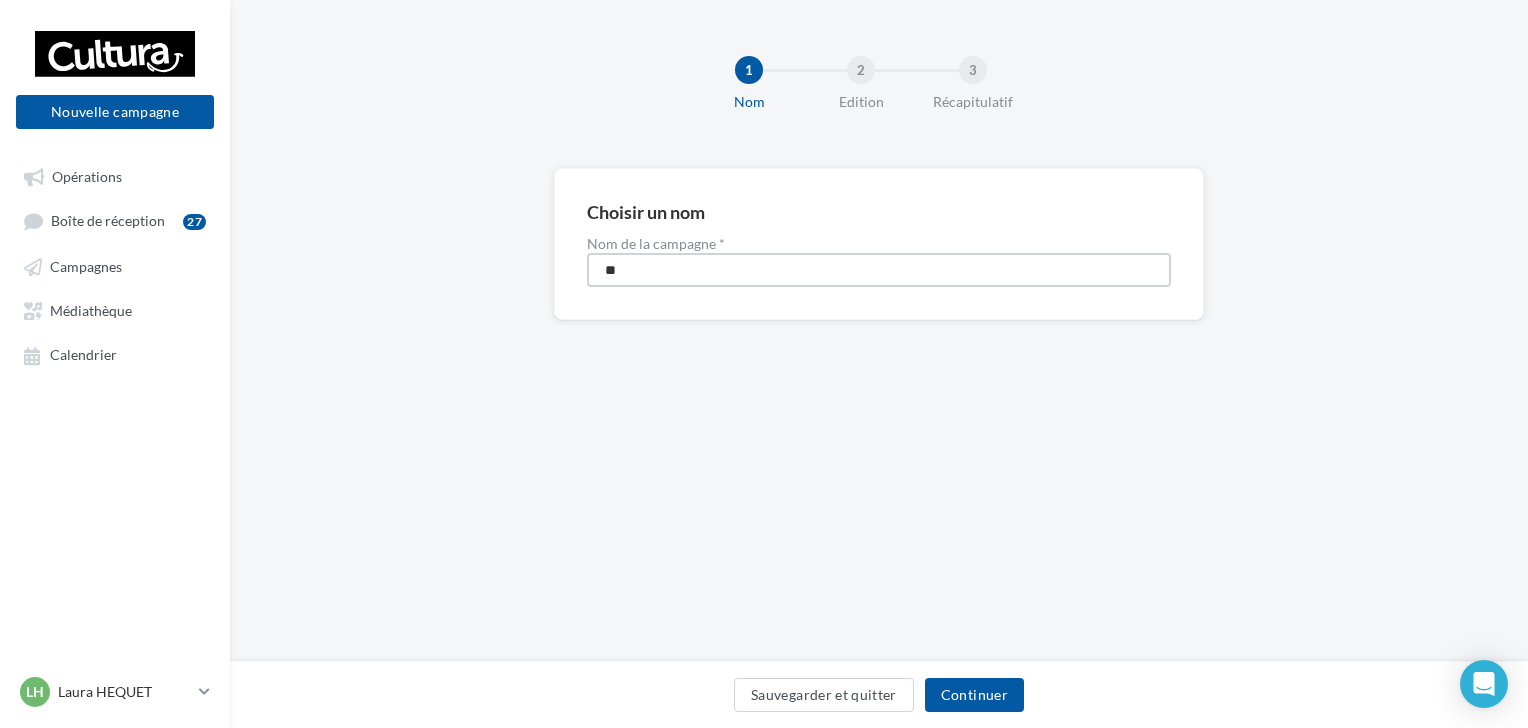 type on "*" 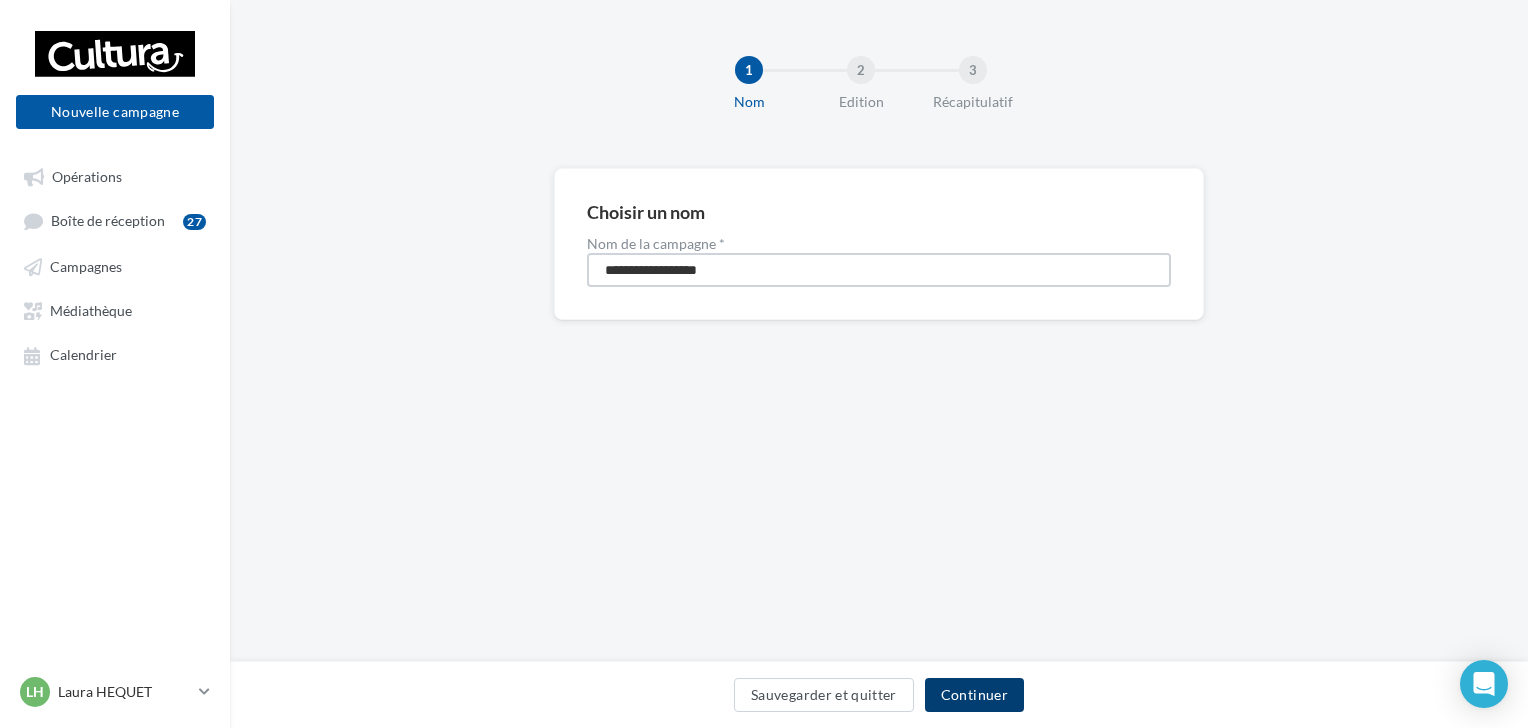 type on "**********" 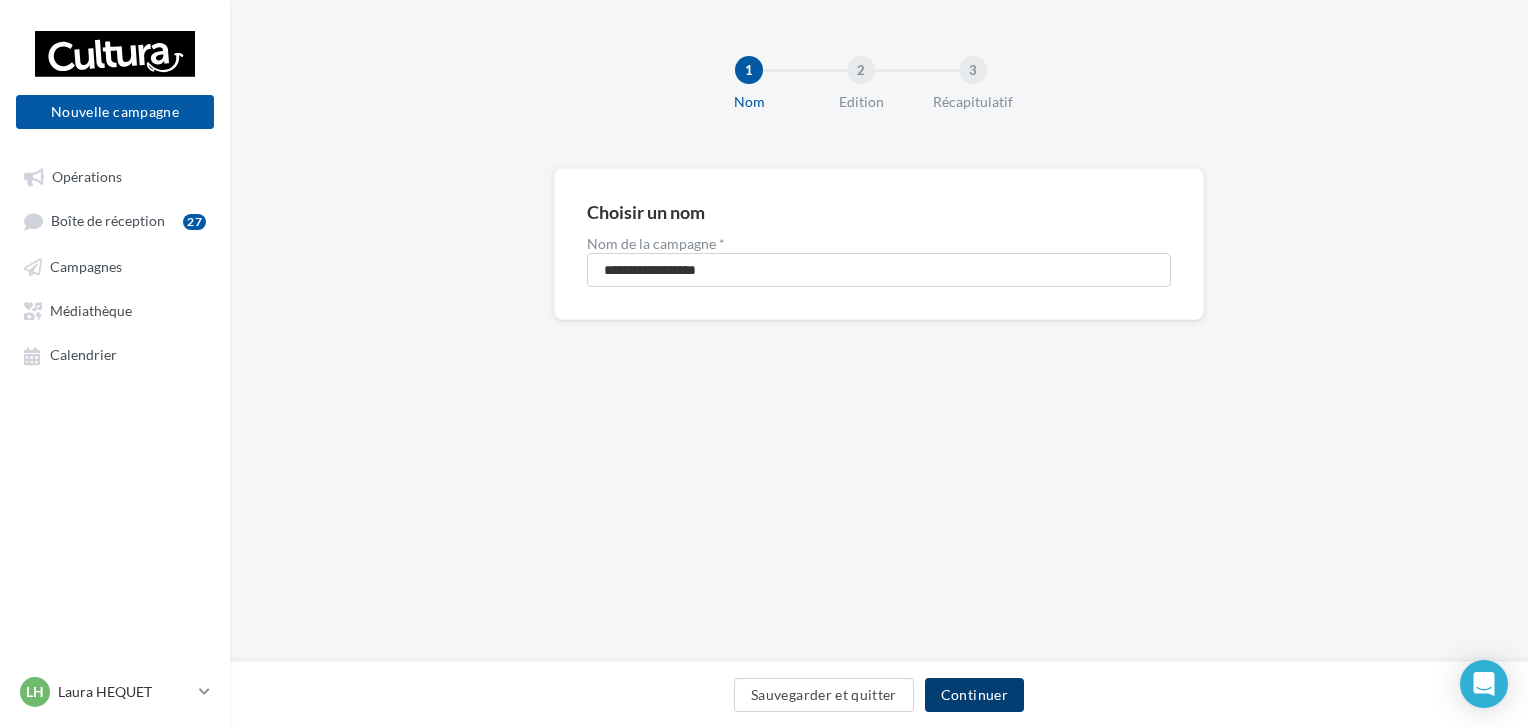 click on "Continuer" at bounding box center [974, 695] 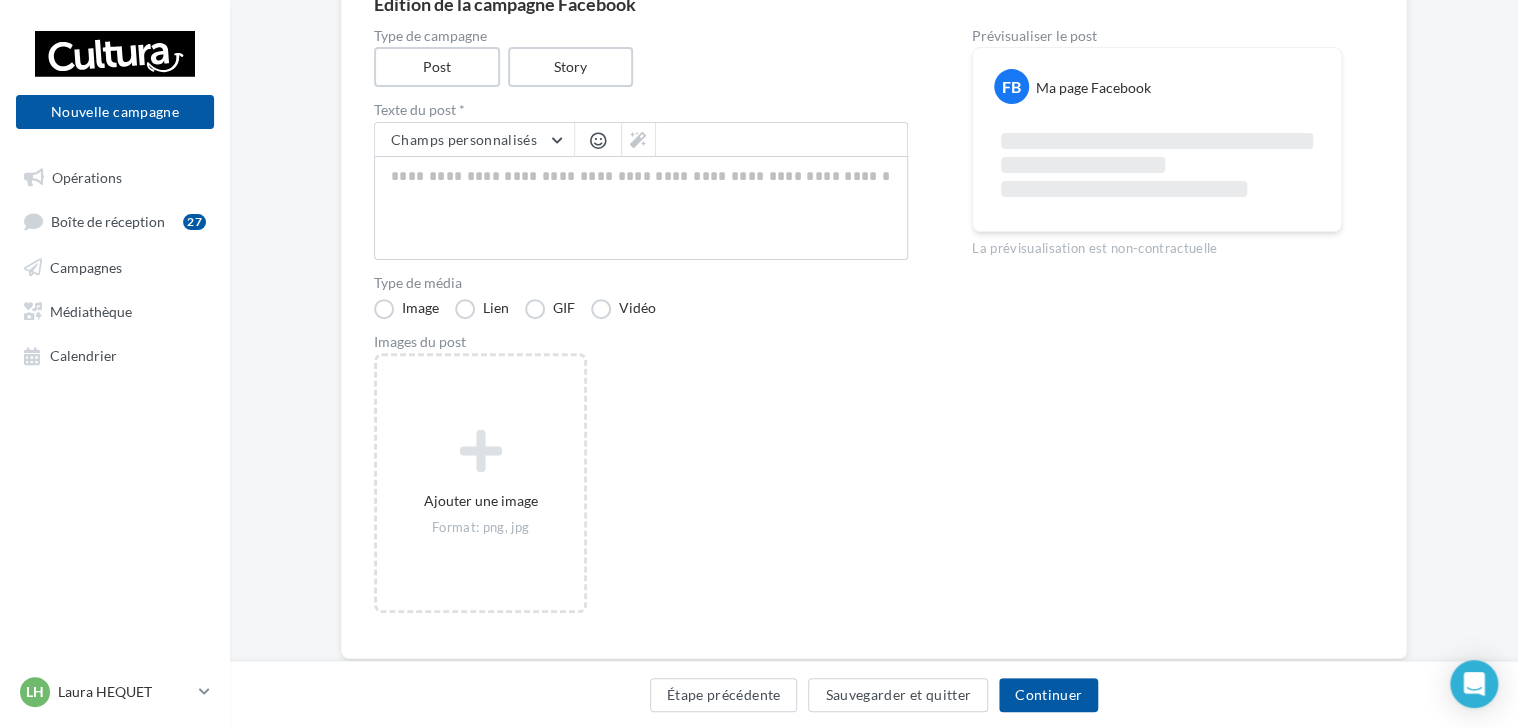 scroll, scrollTop: 208, scrollLeft: 0, axis: vertical 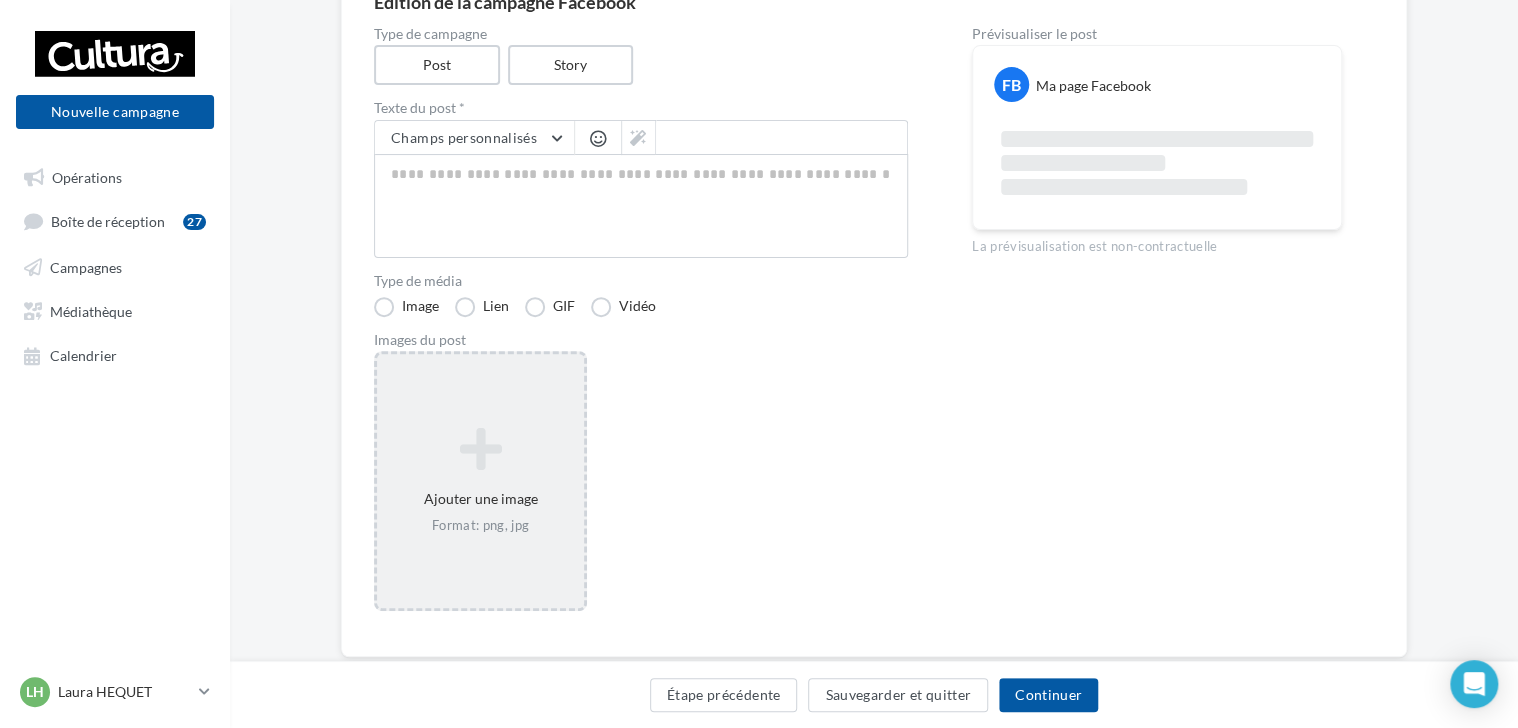 click at bounding box center (480, 449) 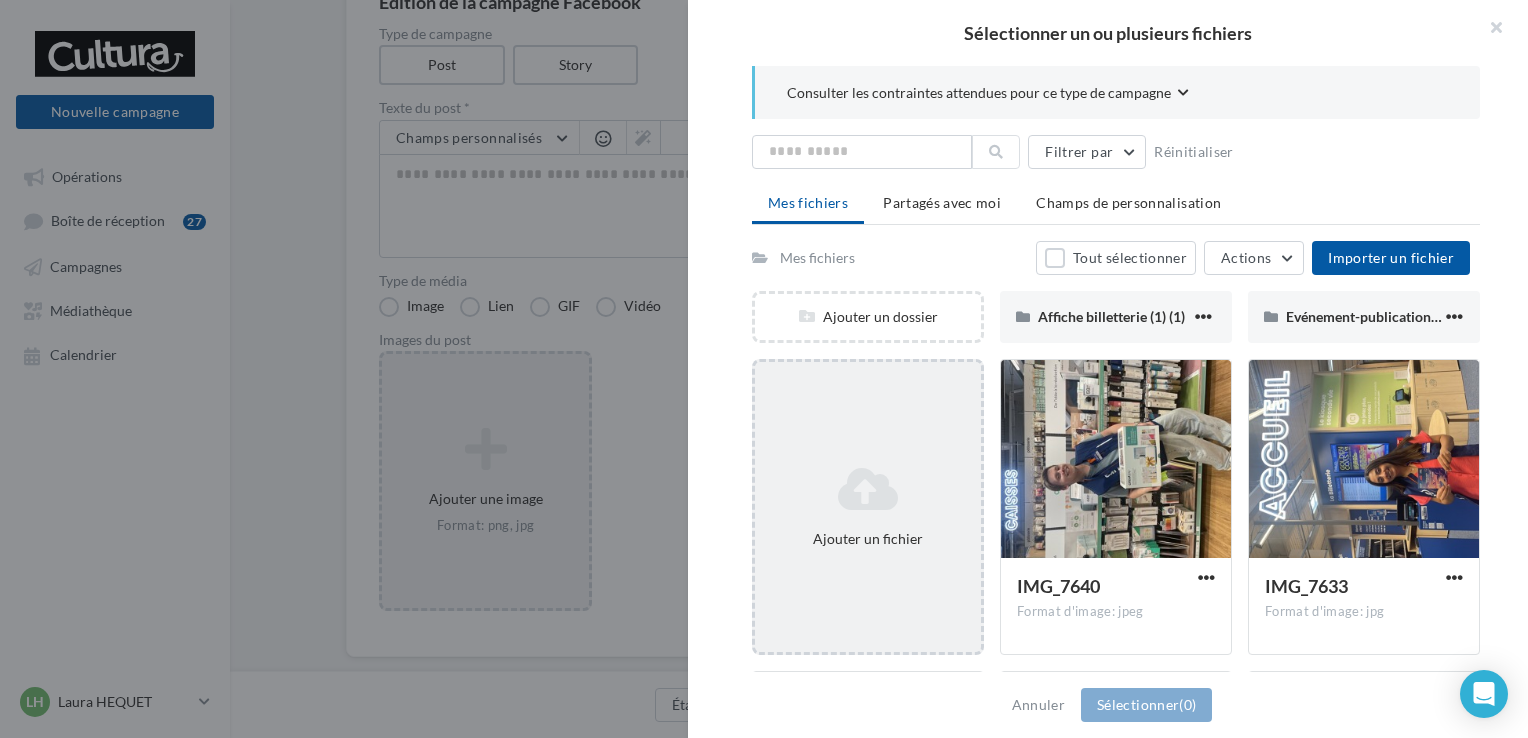 click on "Ajouter un fichier" at bounding box center (868, 507) 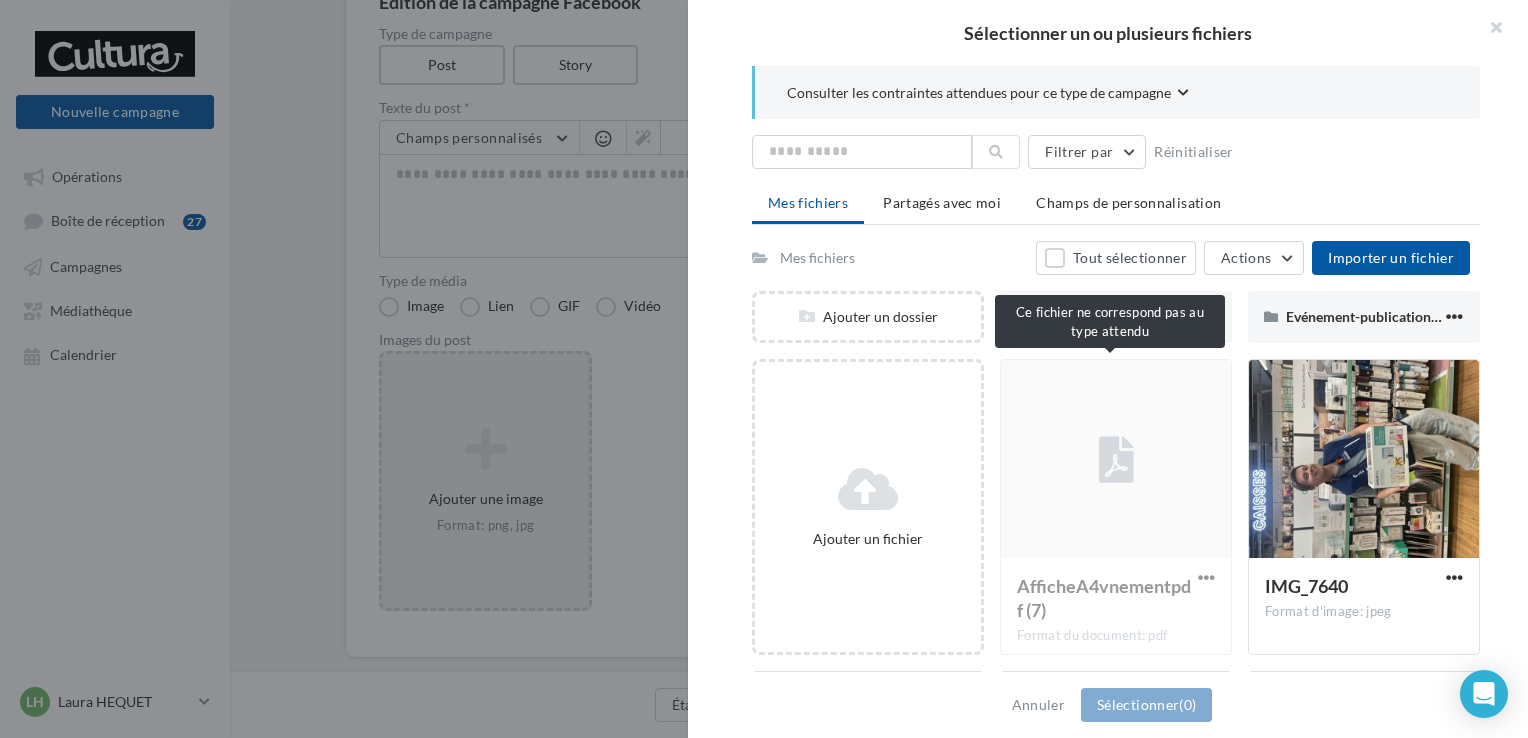 click on "AfficheA4vnementpdf (7)  Format du document: pdf" at bounding box center [1116, 507] 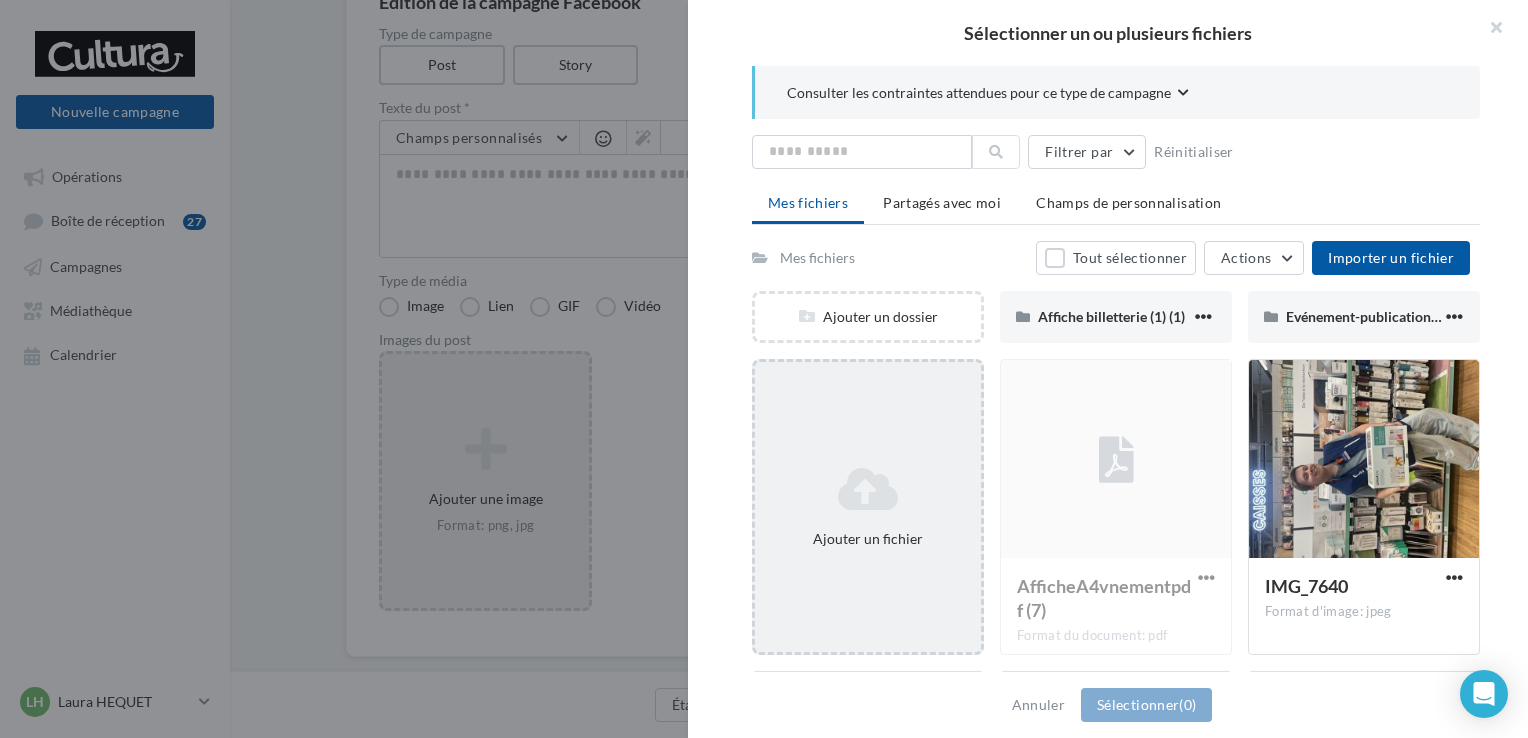 click at bounding box center (868, 489) 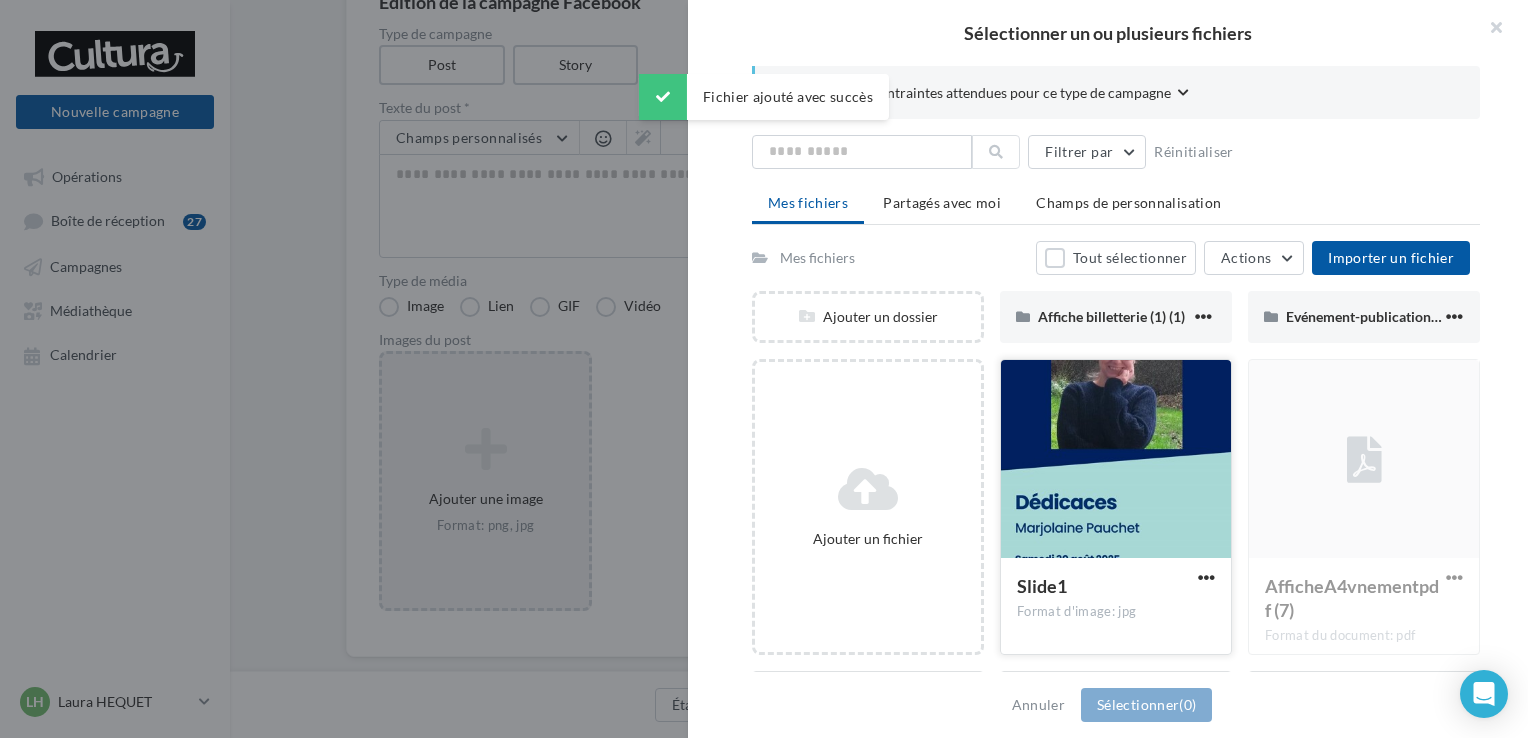 click at bounding box center [1116, 460] 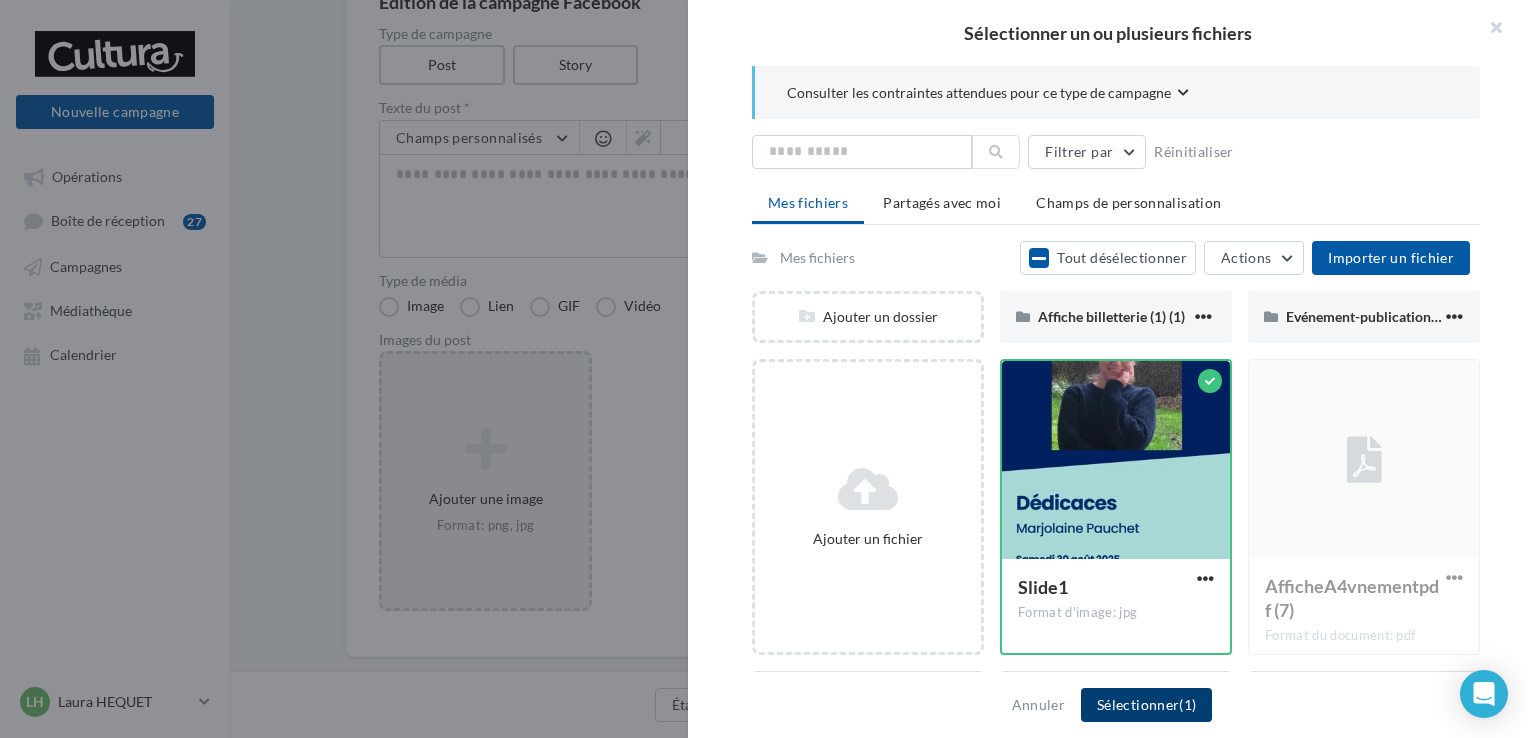 click on "Sélectionner   (1)" at bounding box center (1146, 705) 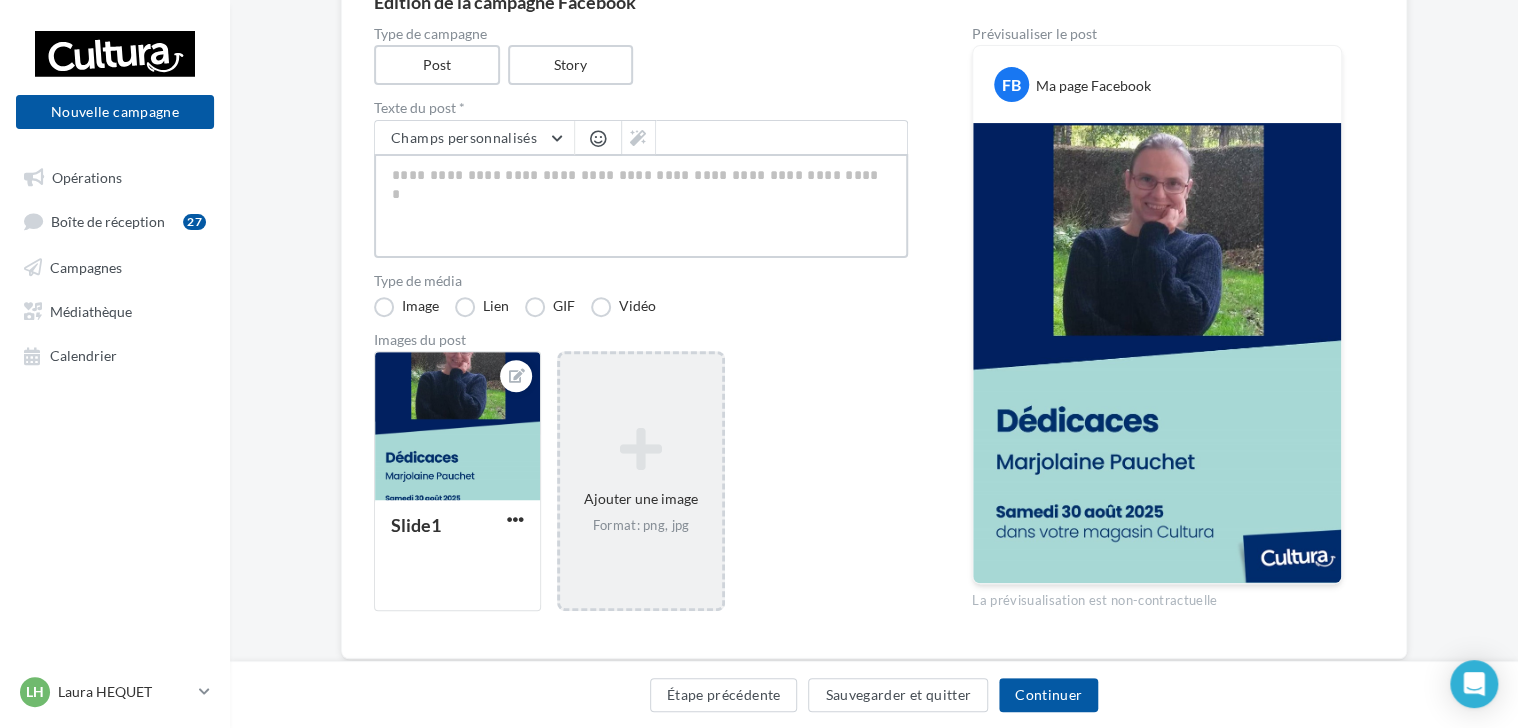 click at bounding box center [641, 206] 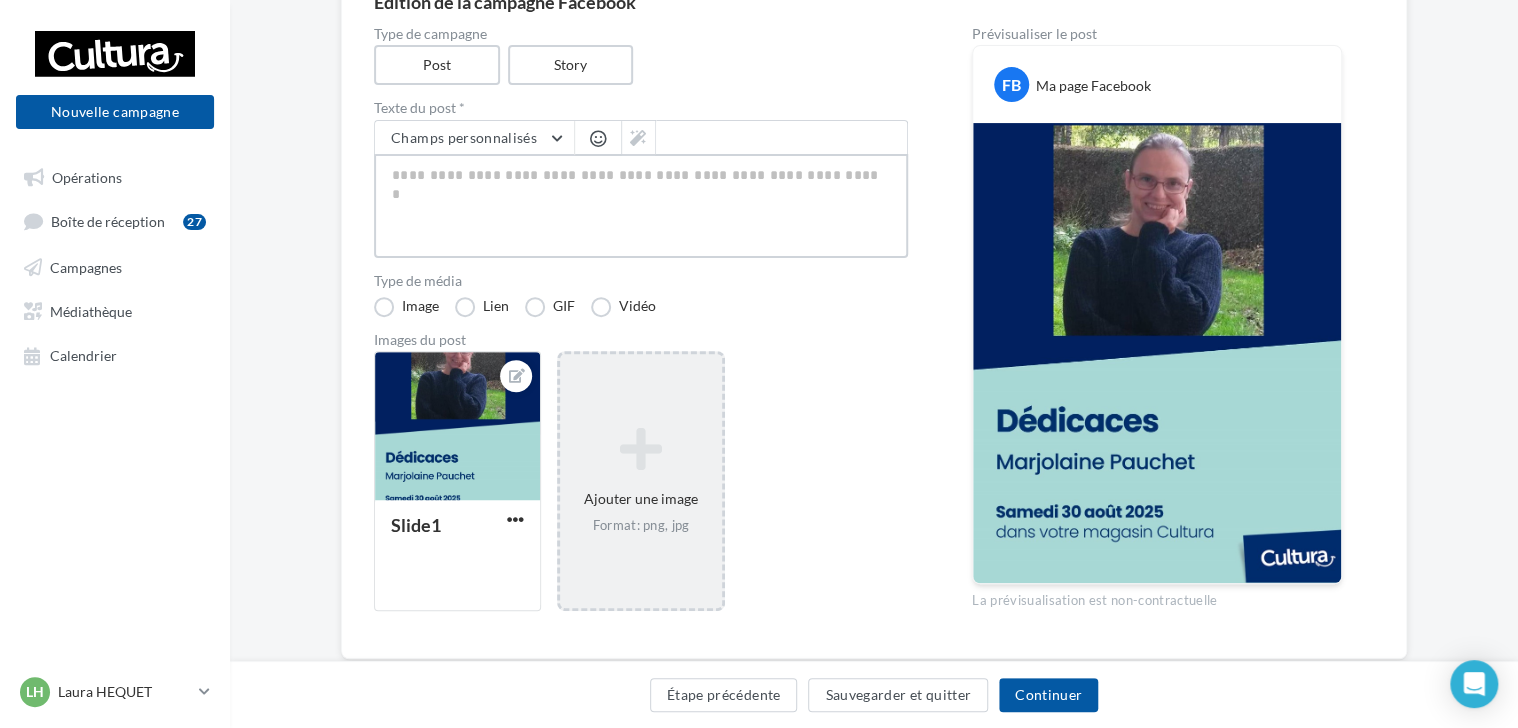type on "*" 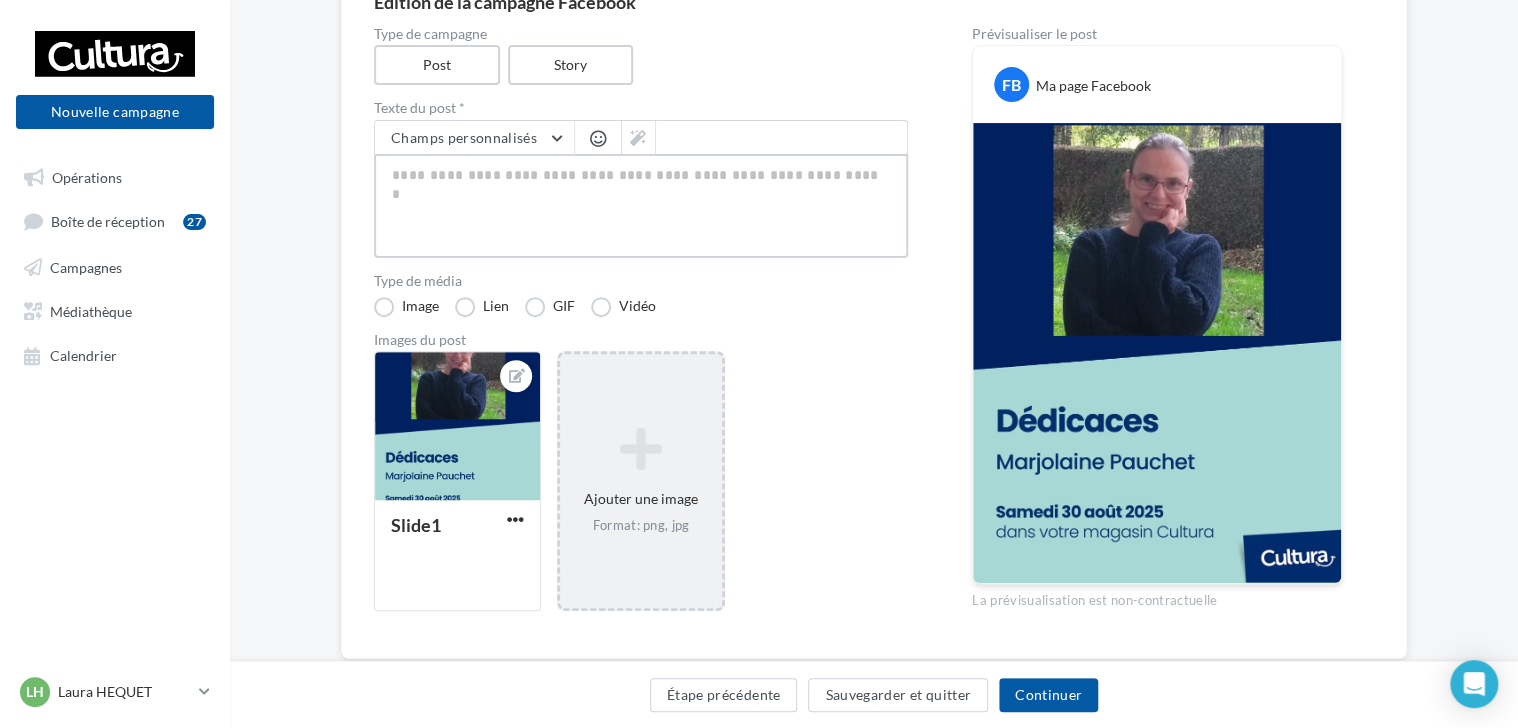 type on "*" 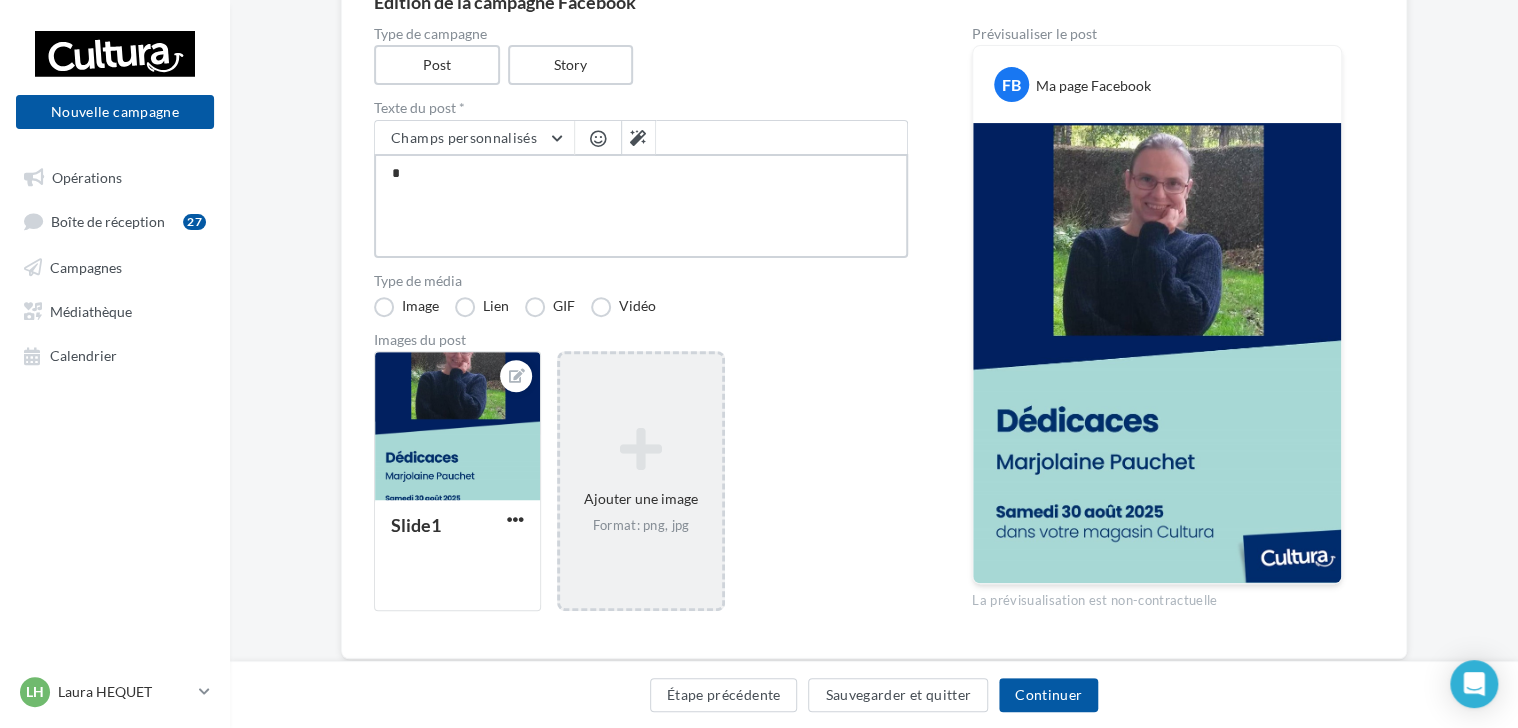 type on "**" 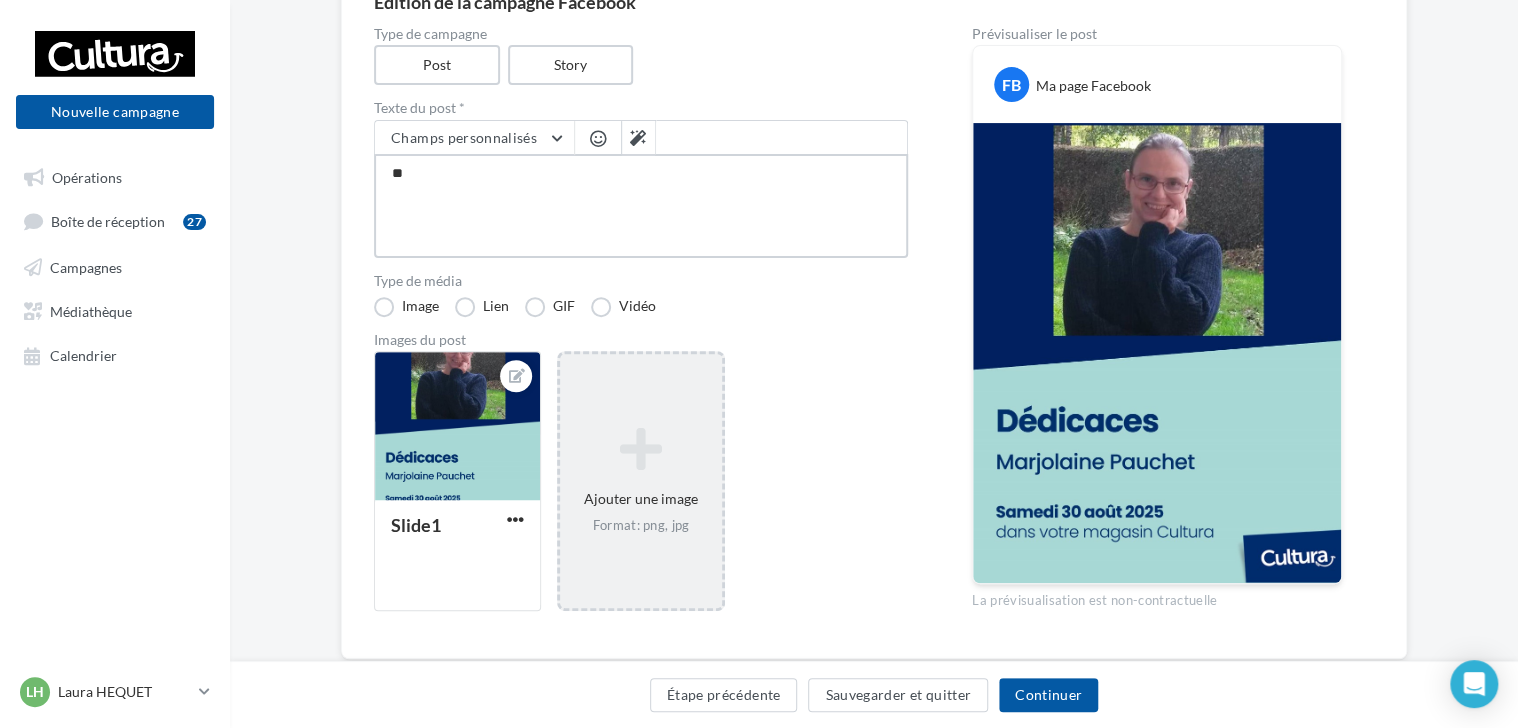 type on "***" 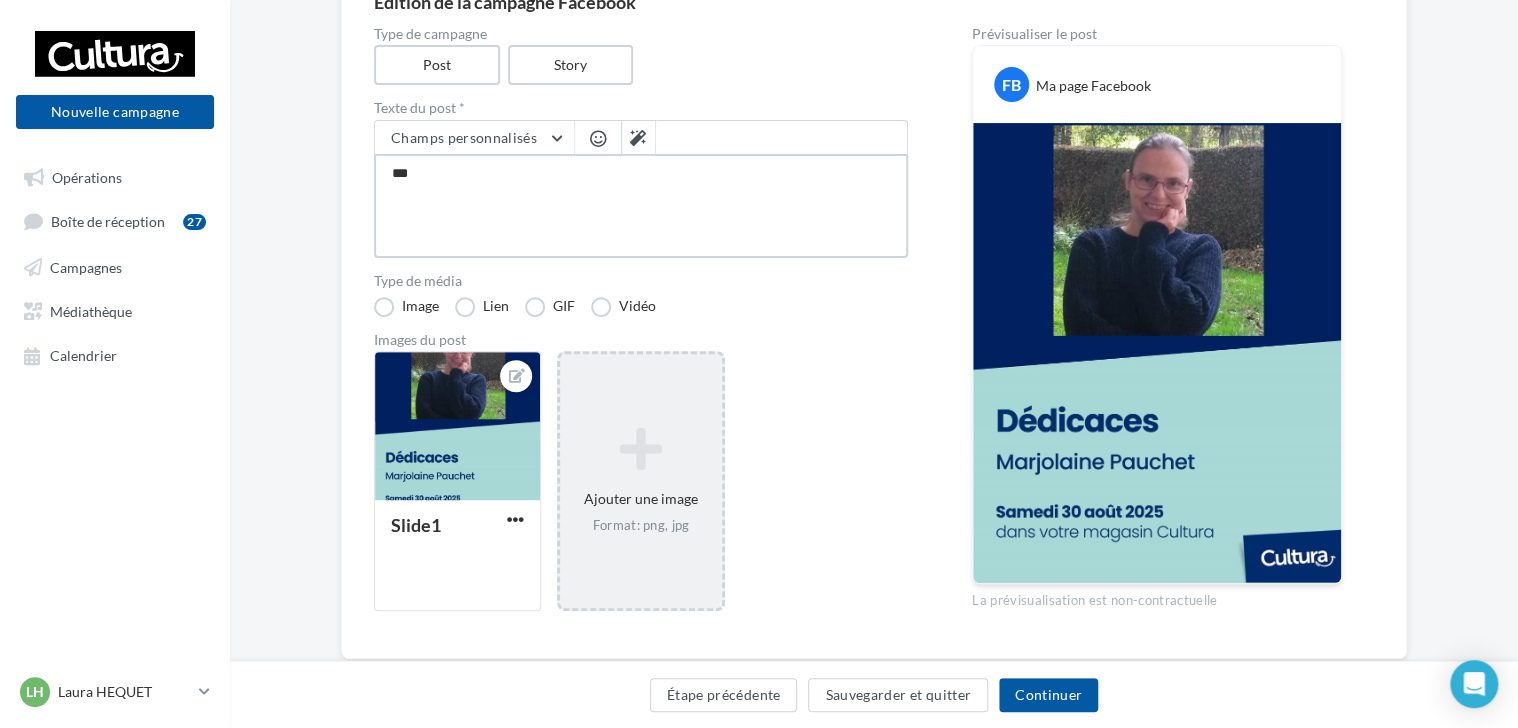 type on "****" 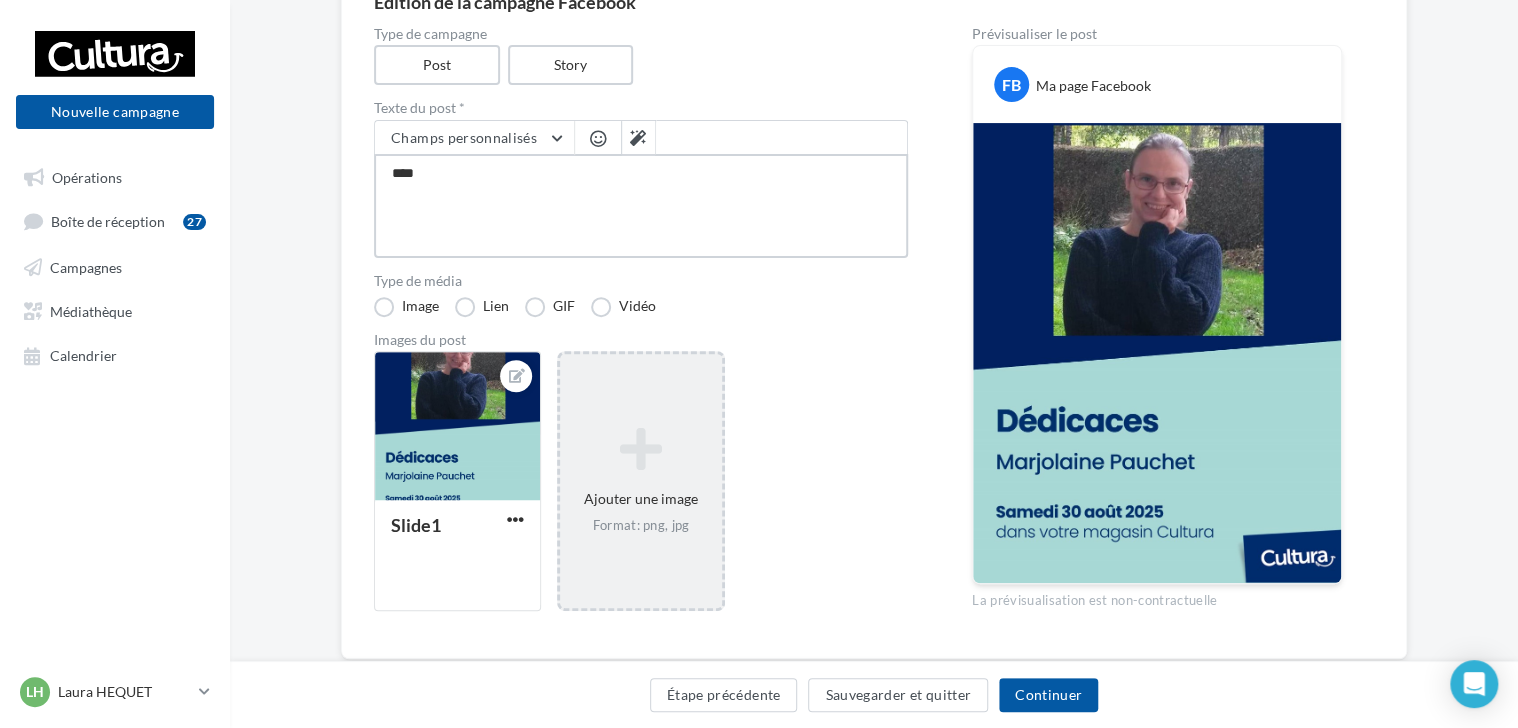 type on "*****" 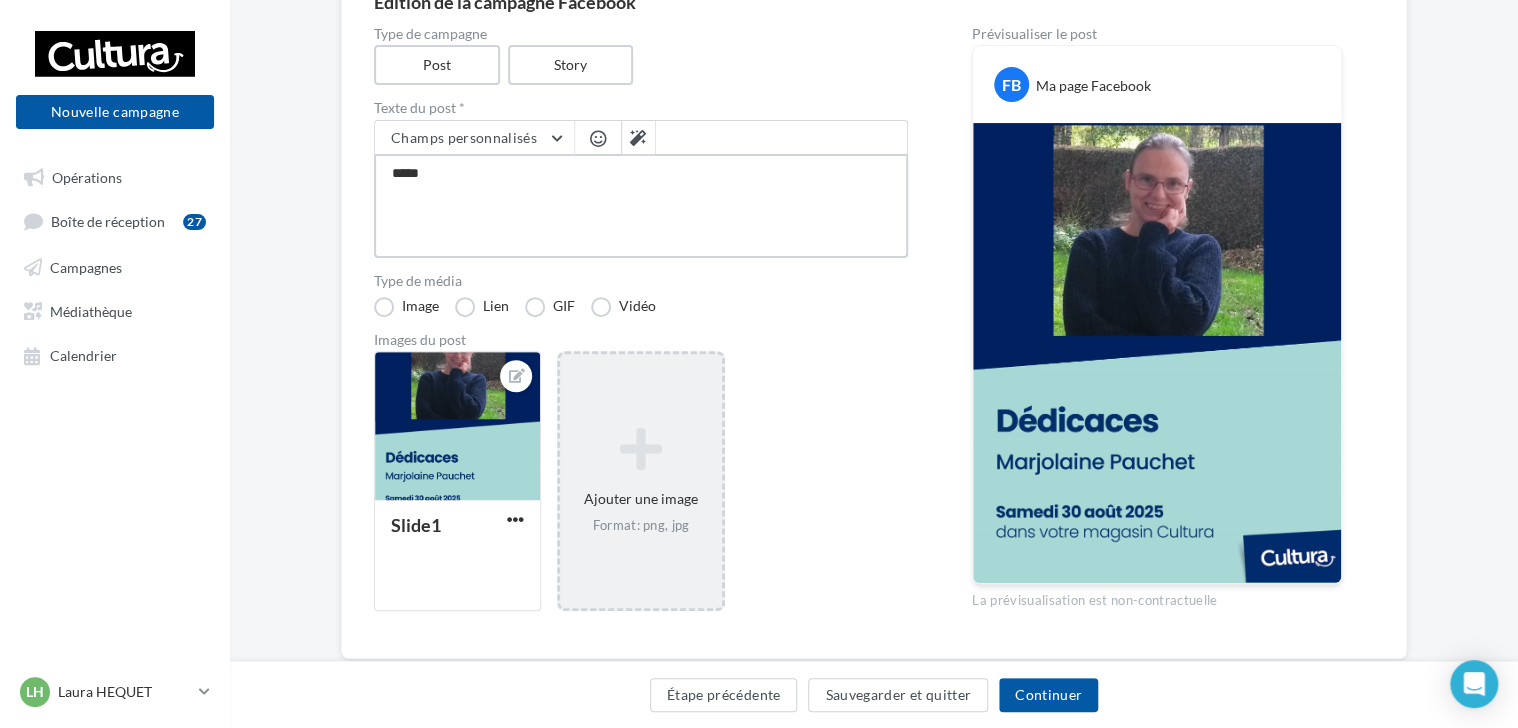 type on "******" 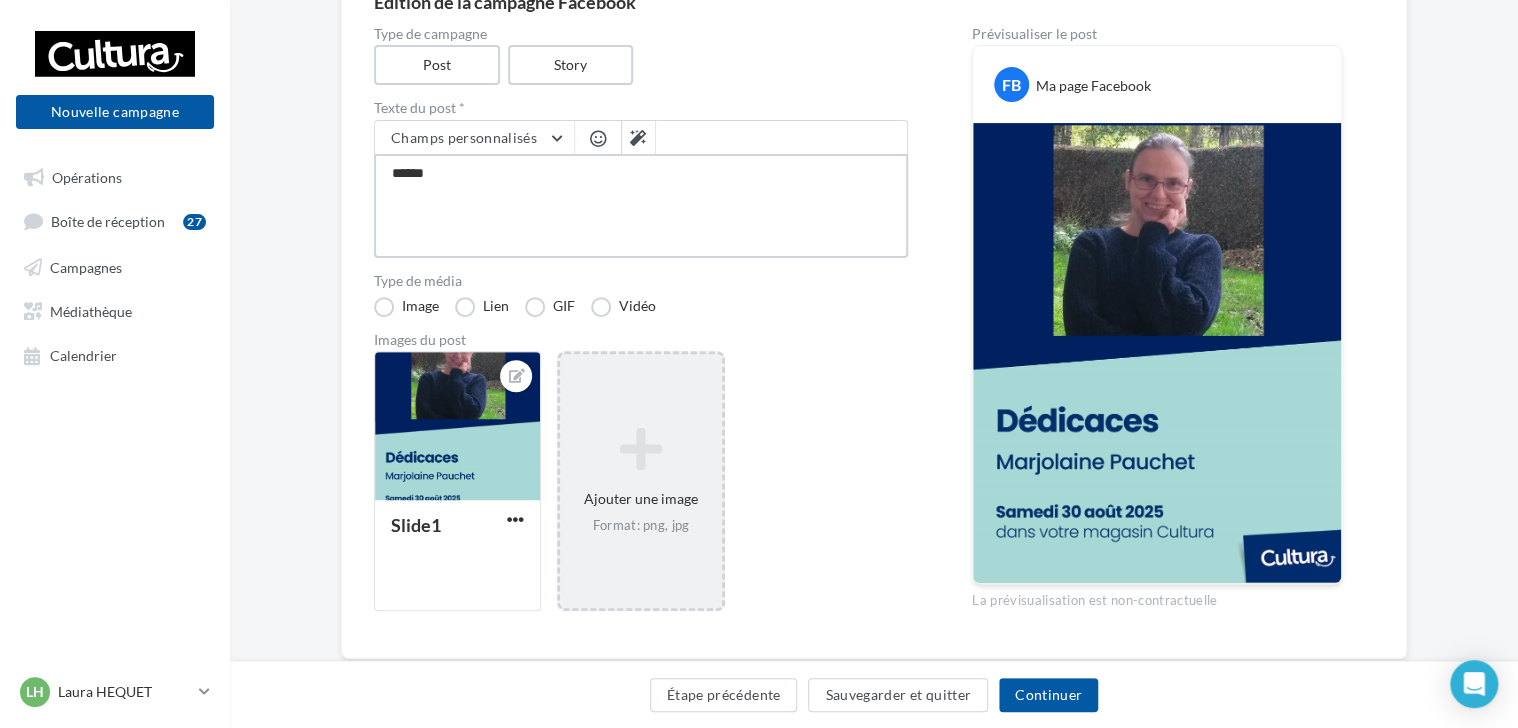 type on "*******" 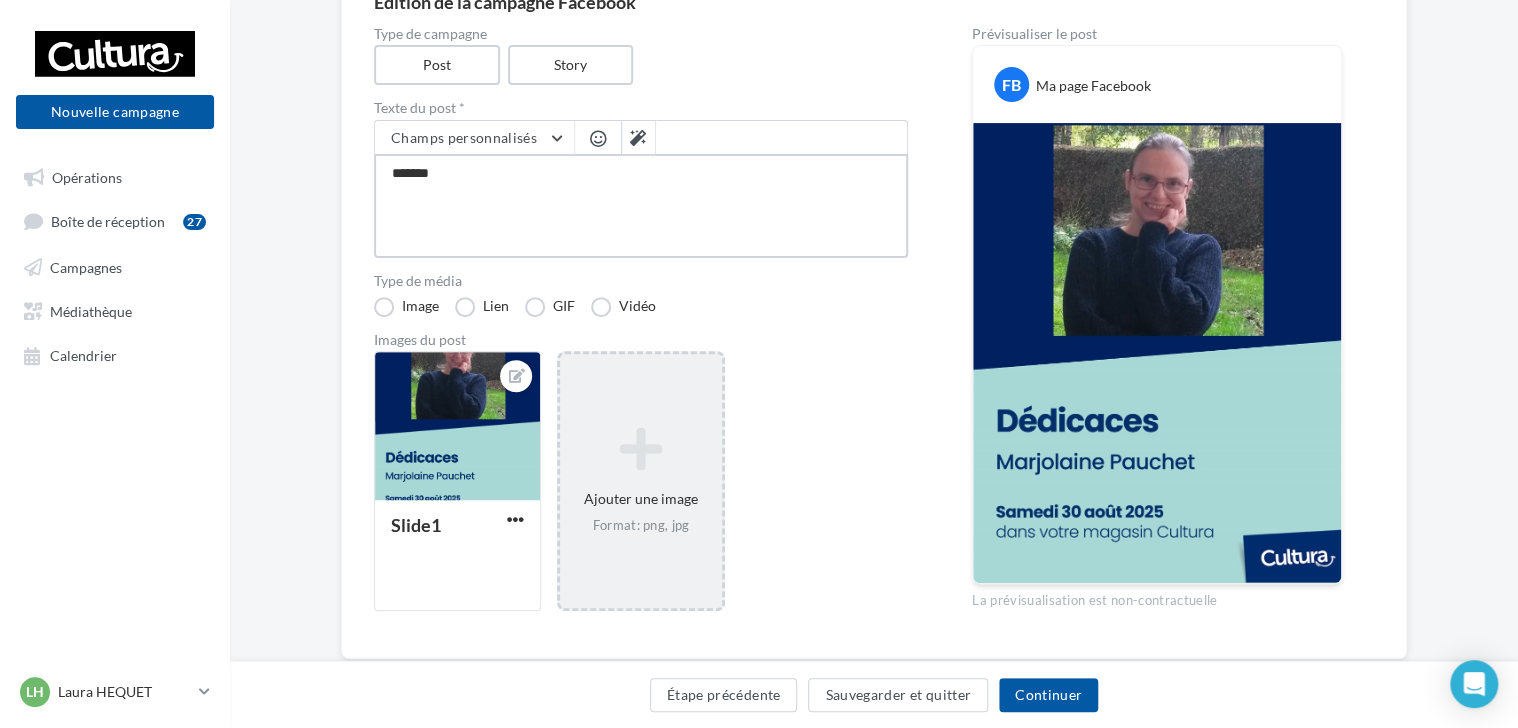 type on "********" 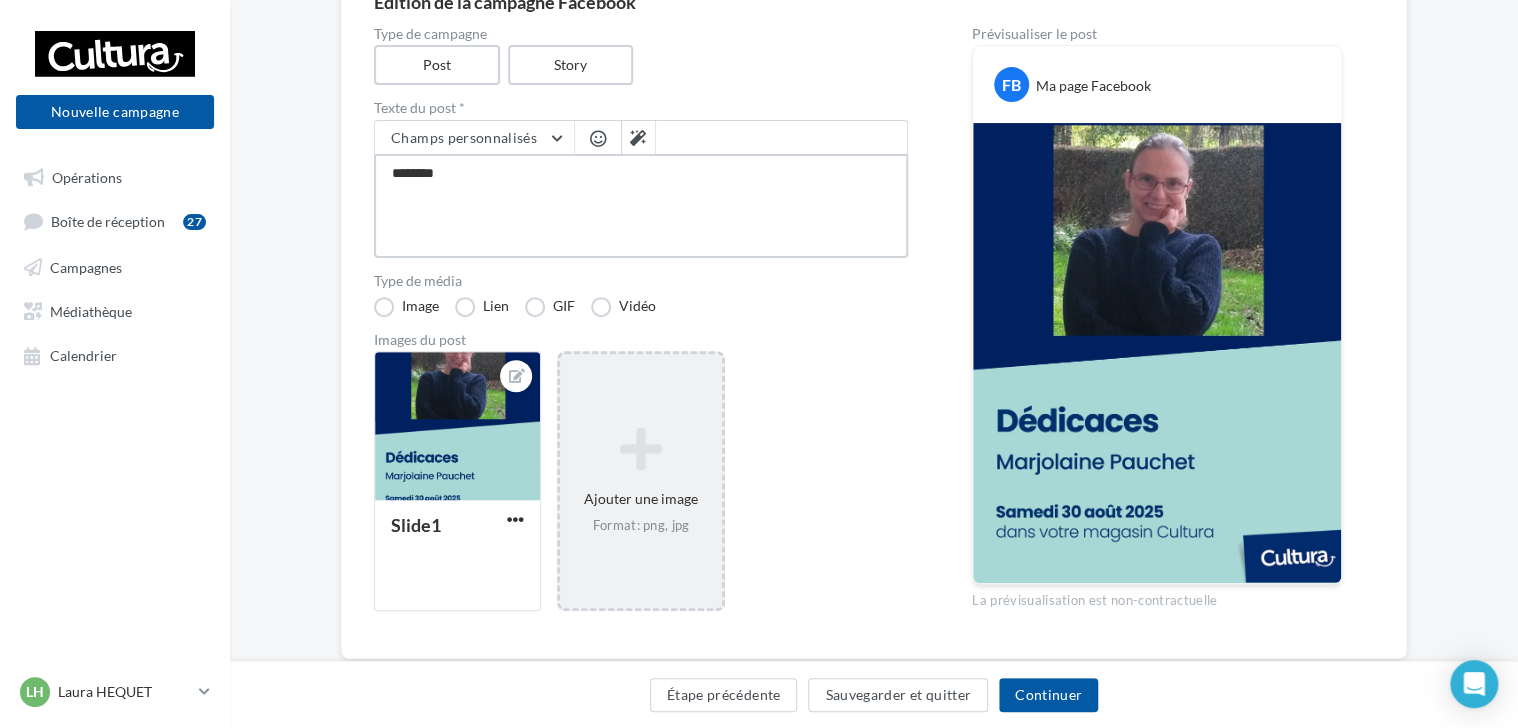 type on "*********" 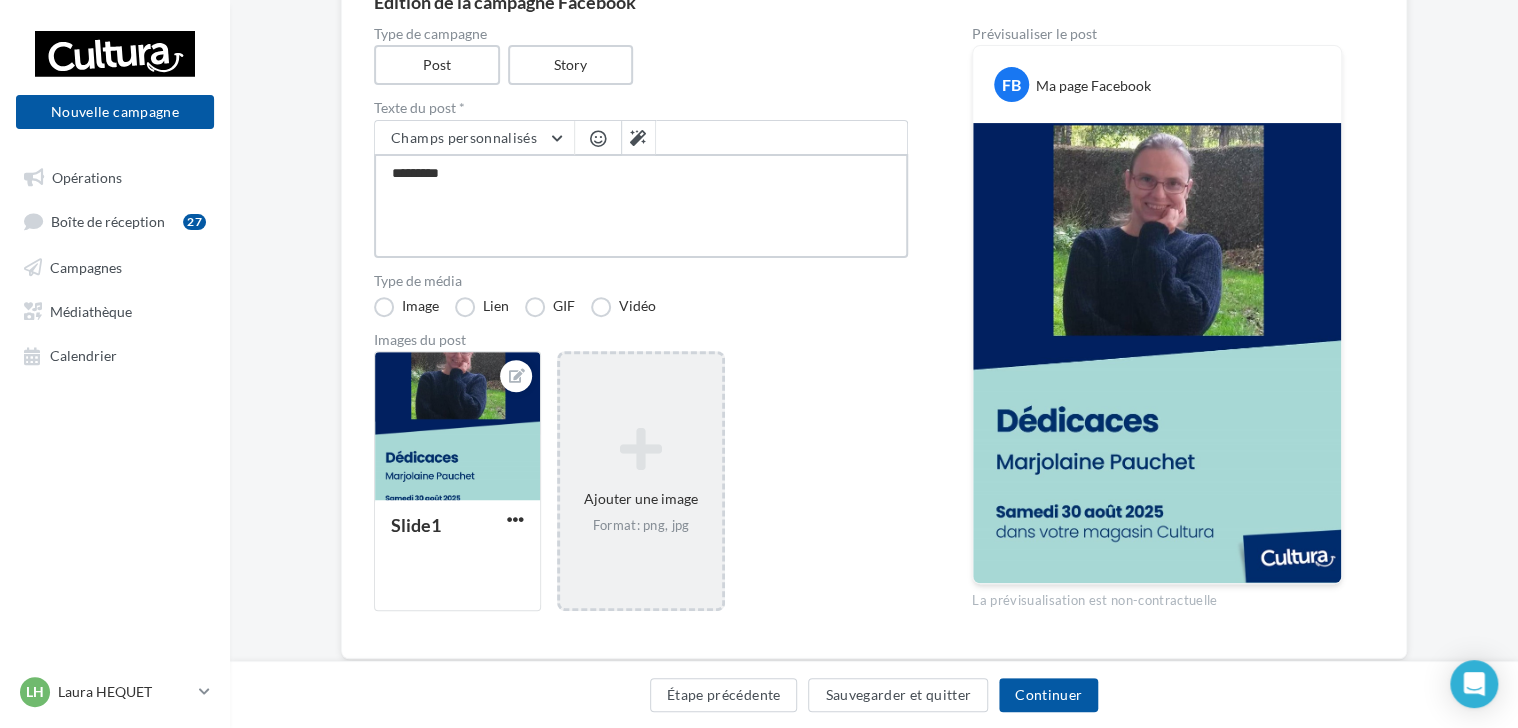 type on "*********" 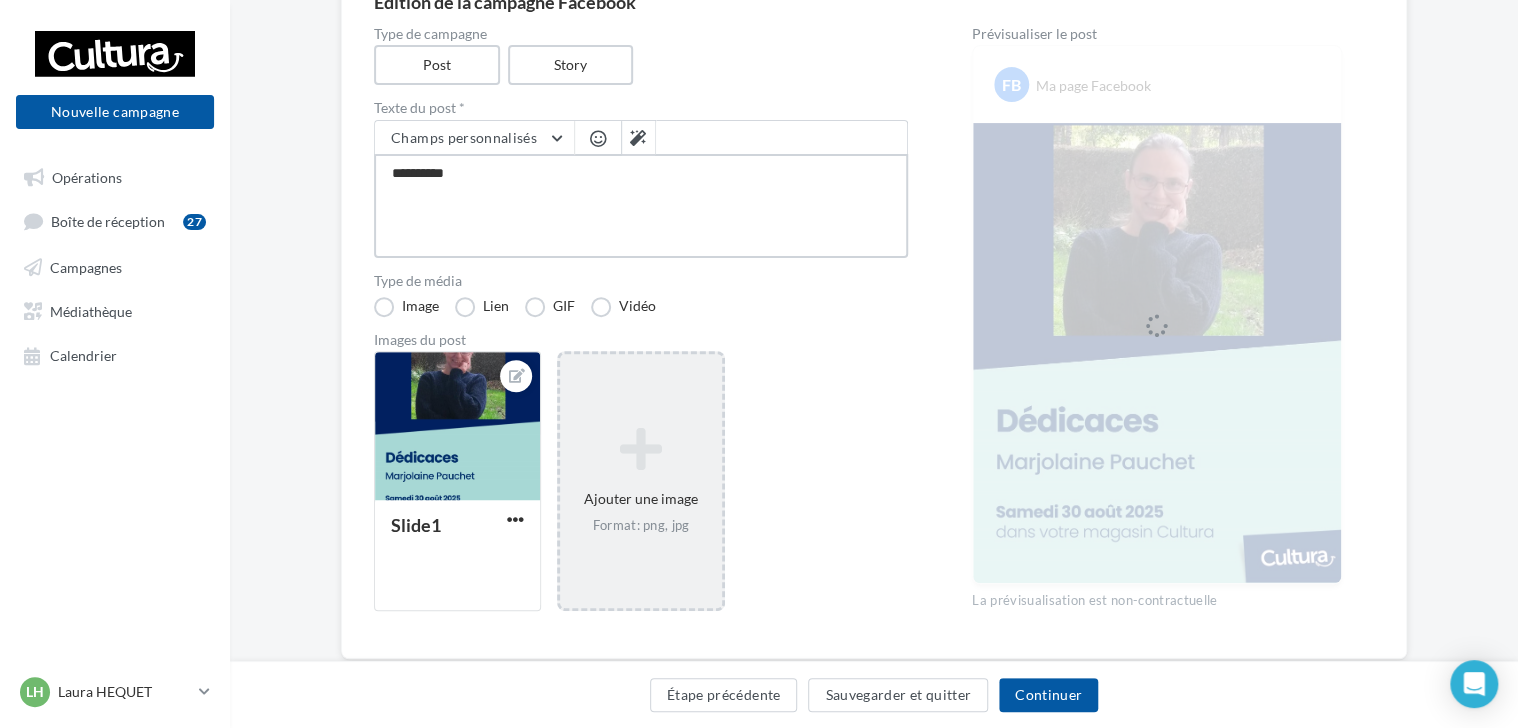 type on "**********" 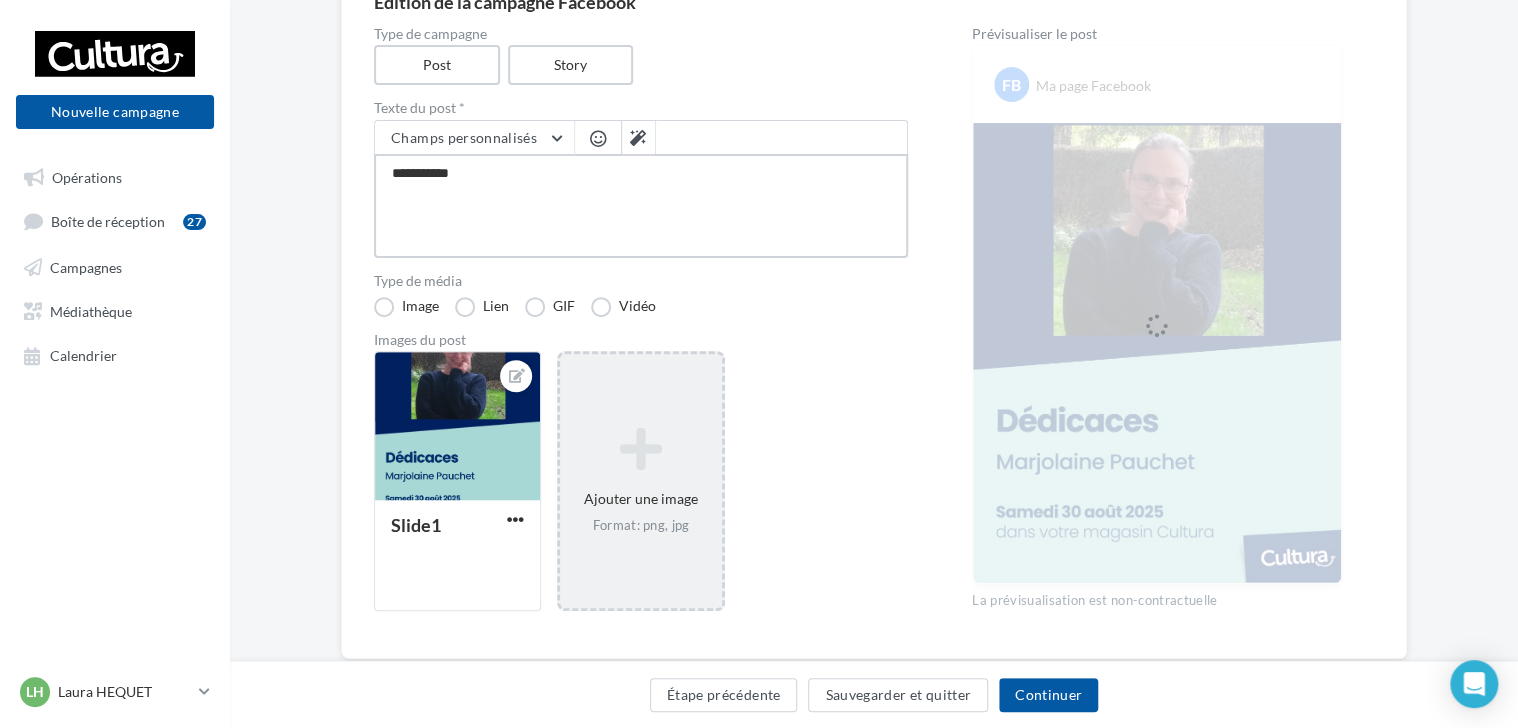 type on "**********" 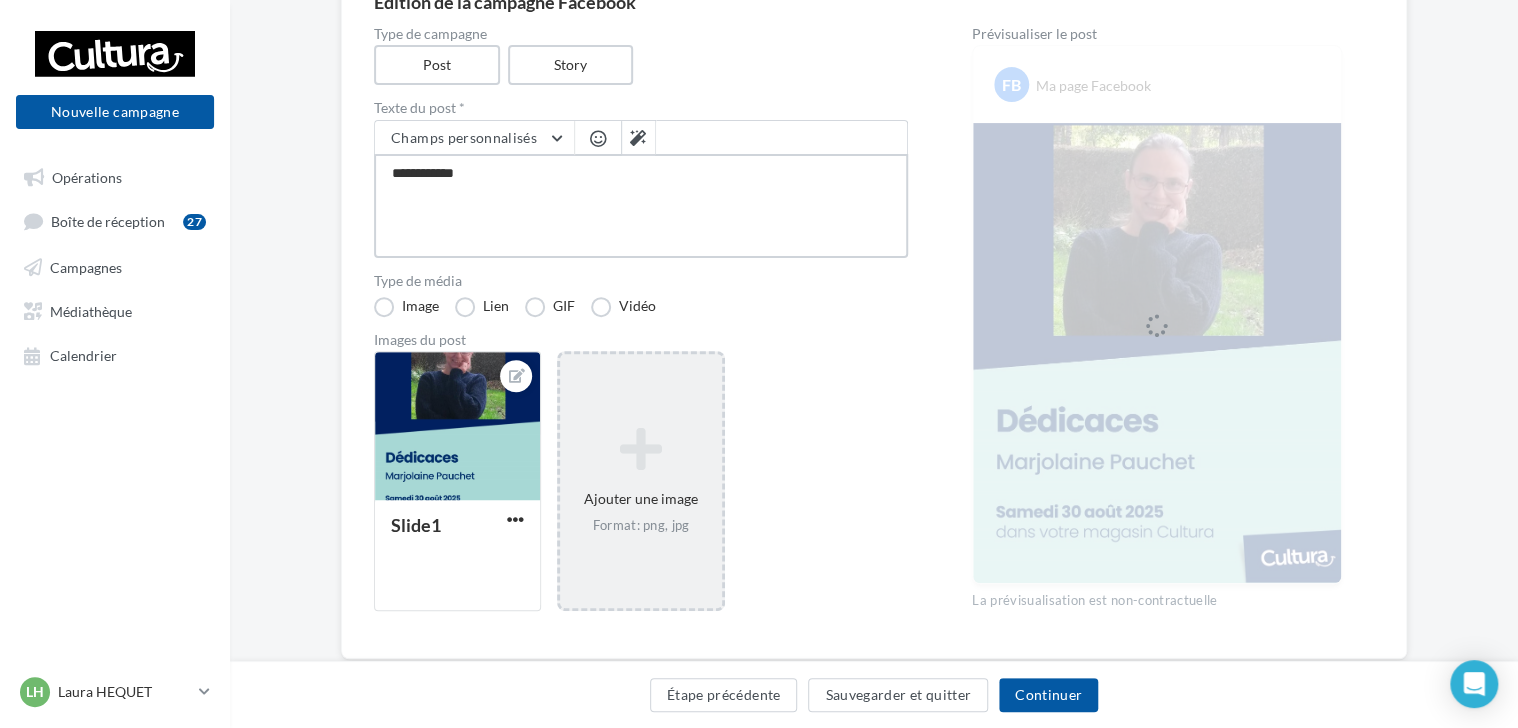 type on "**********" 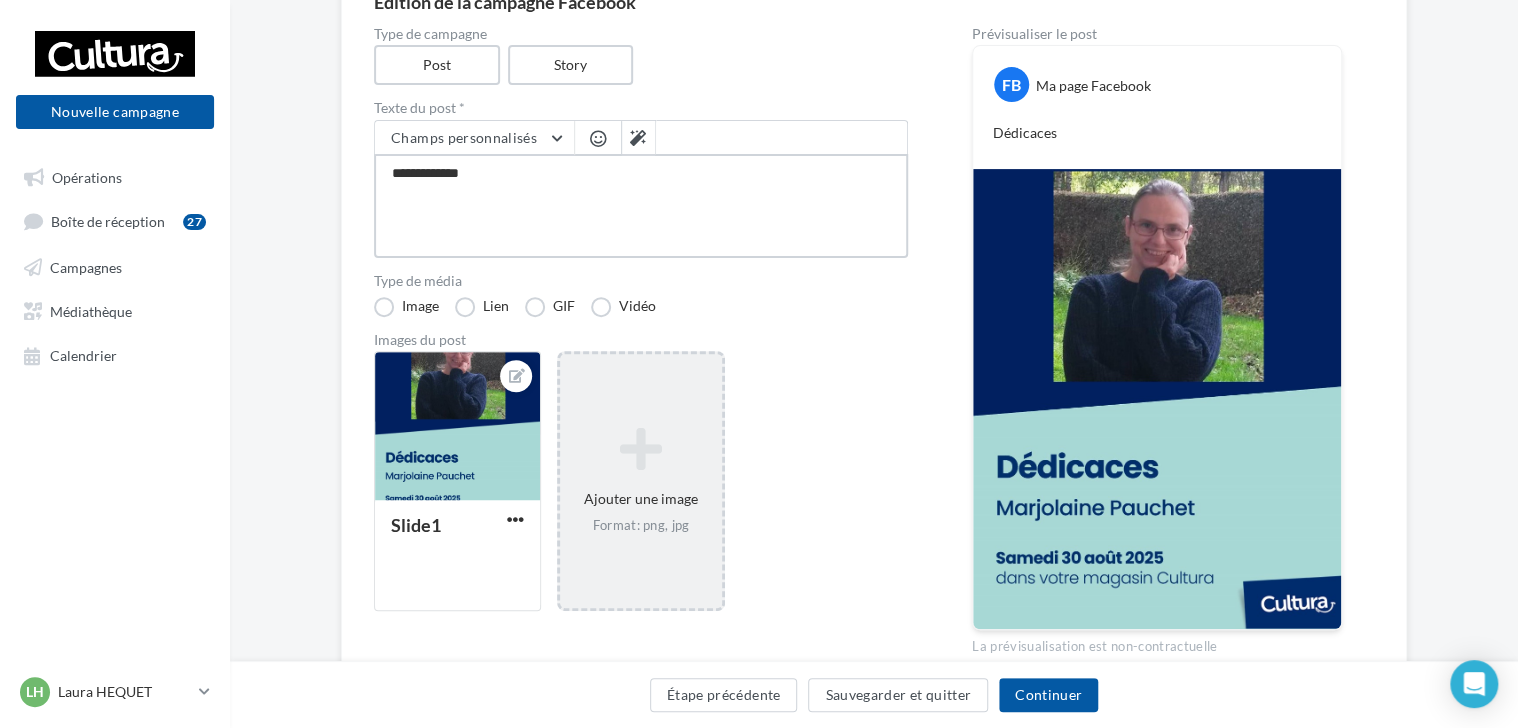 type on "**********" 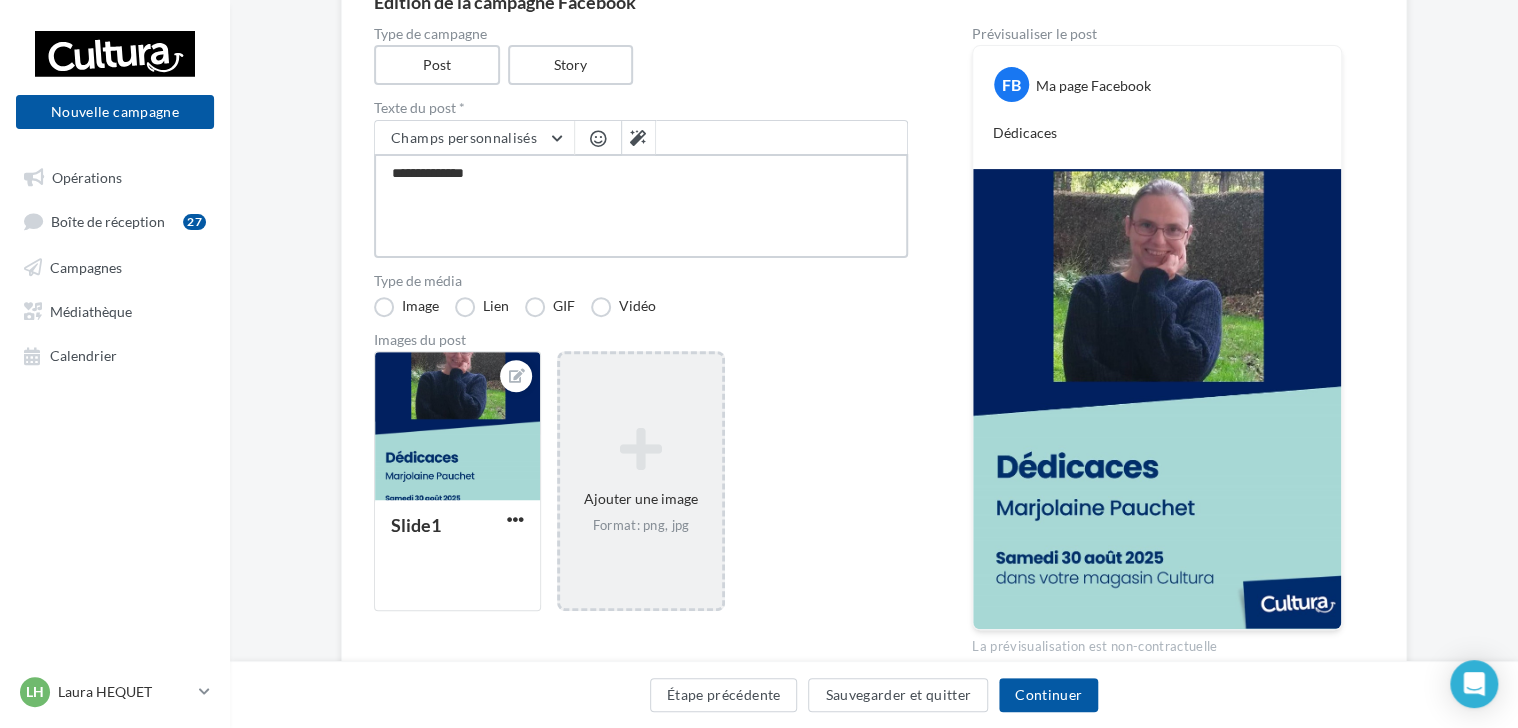type on "**********" 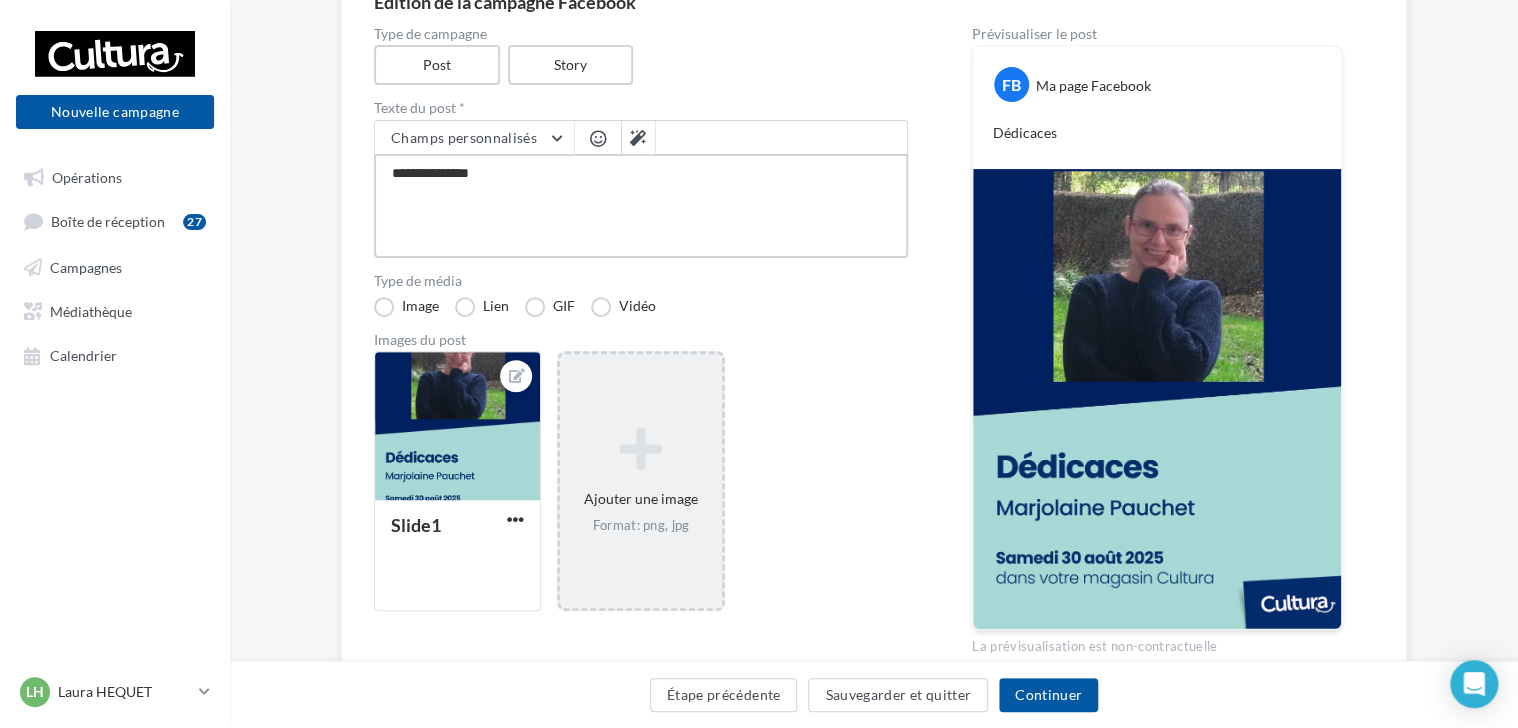 type on "**********" 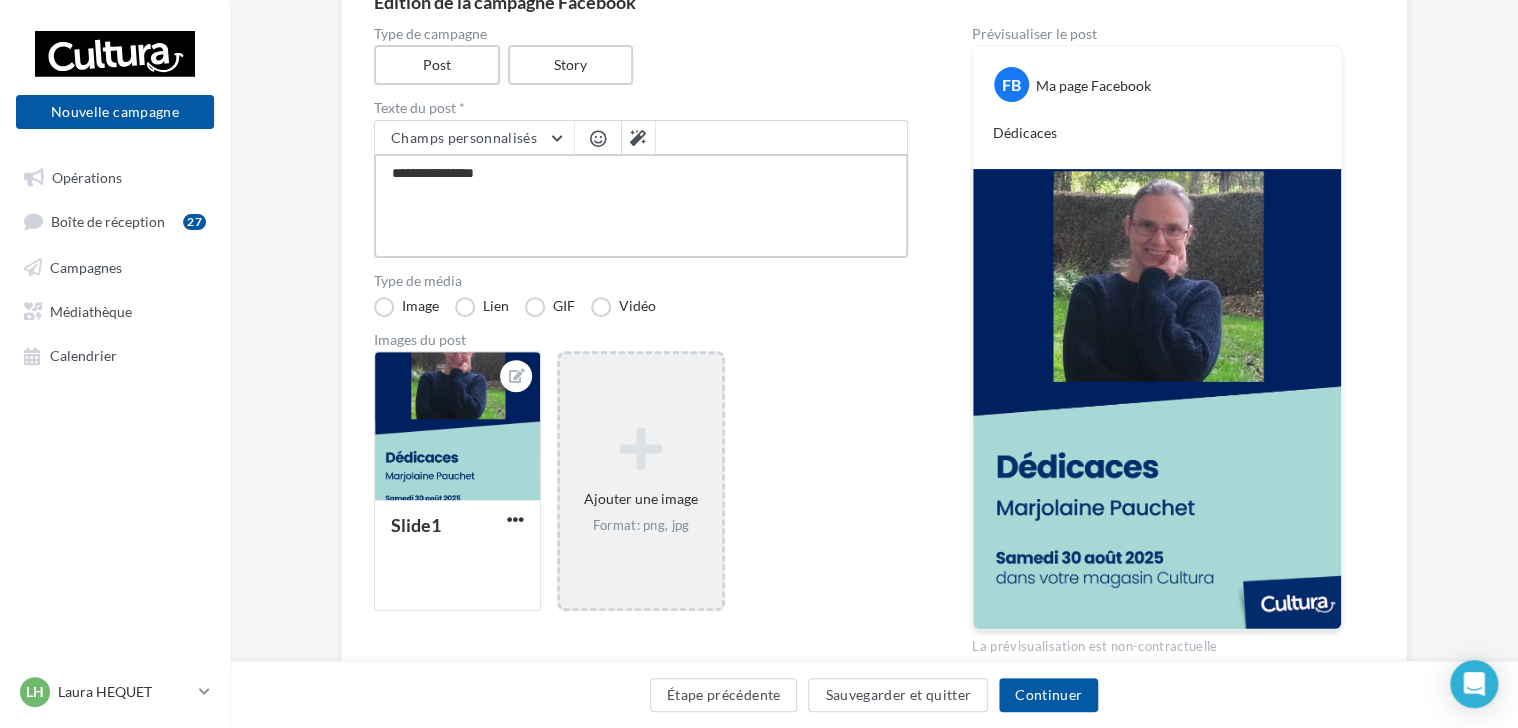 type on "**********" 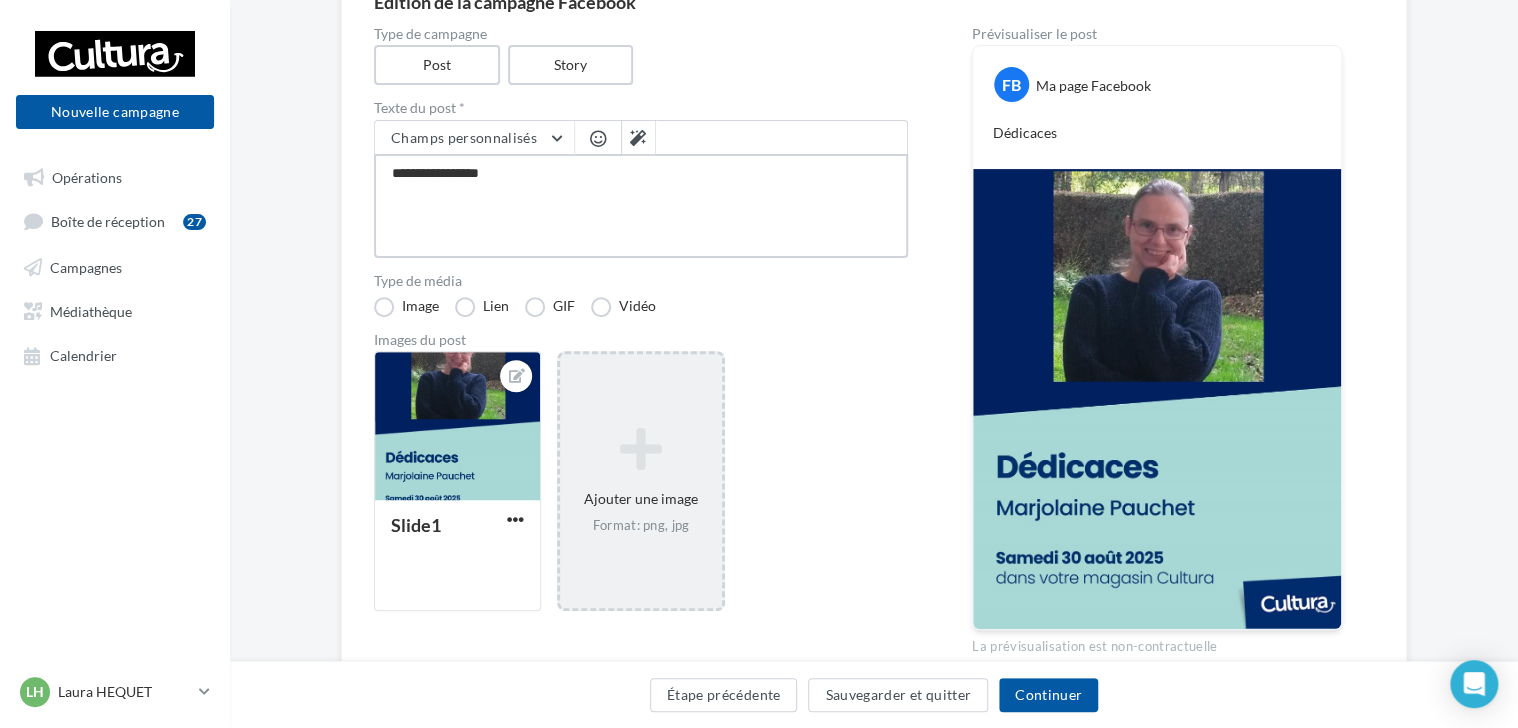 type on "**********" 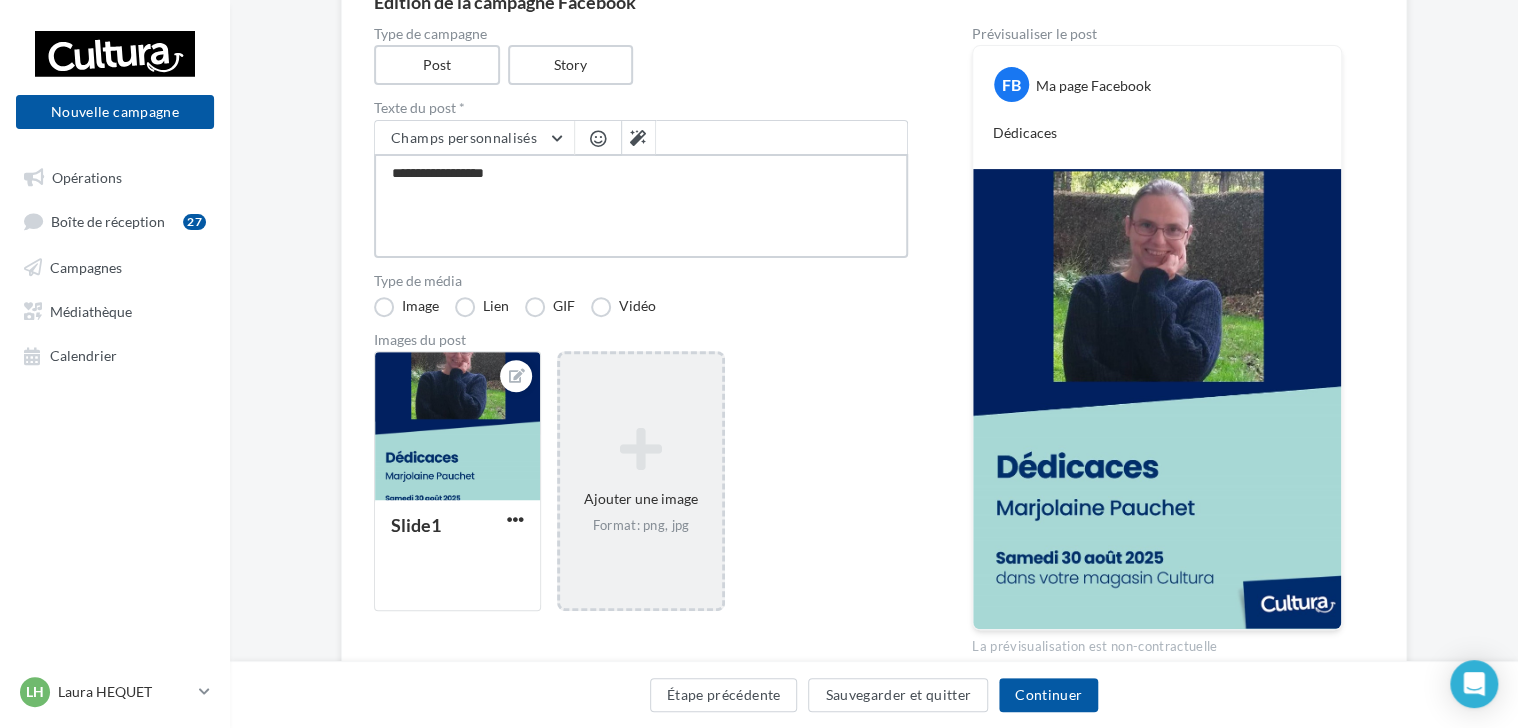 type on "**********" 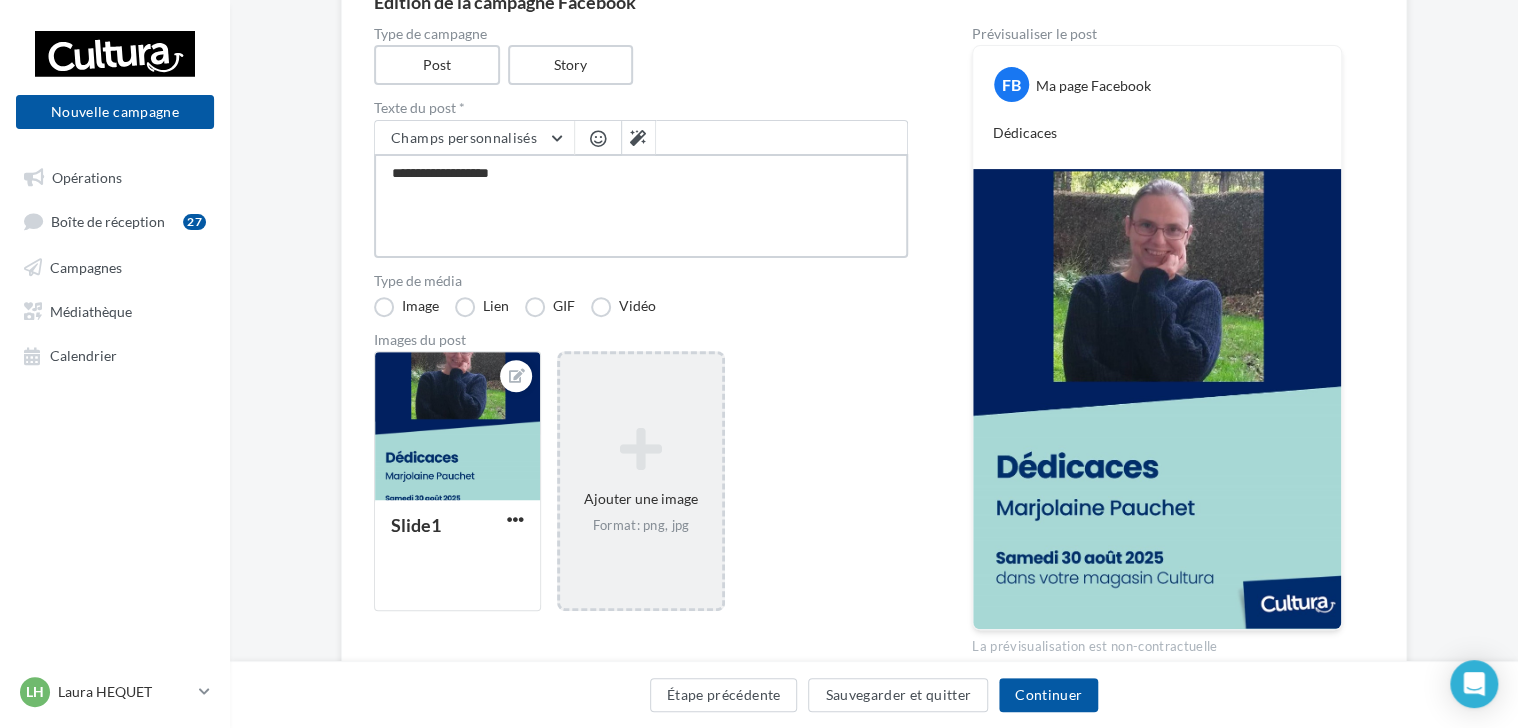 type on "**********" 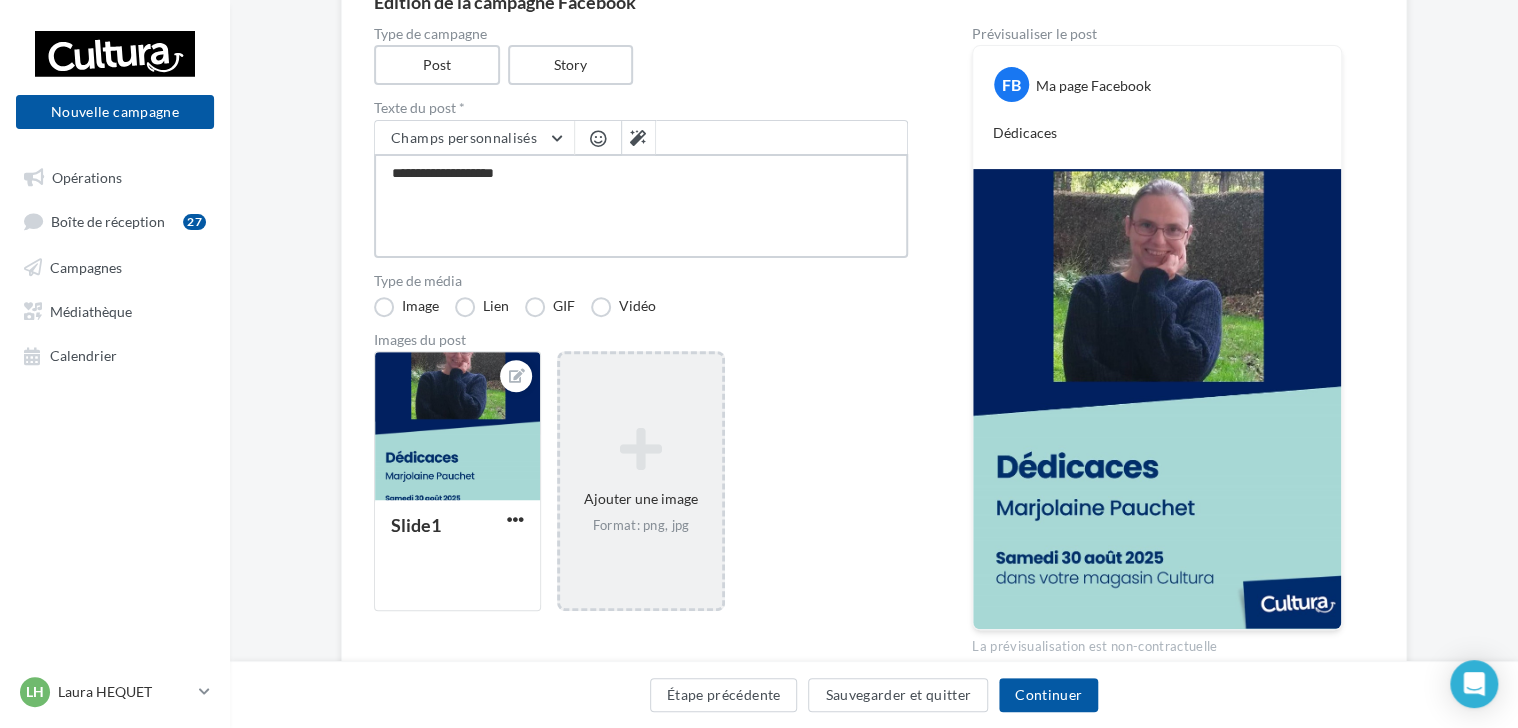 type on "**********" 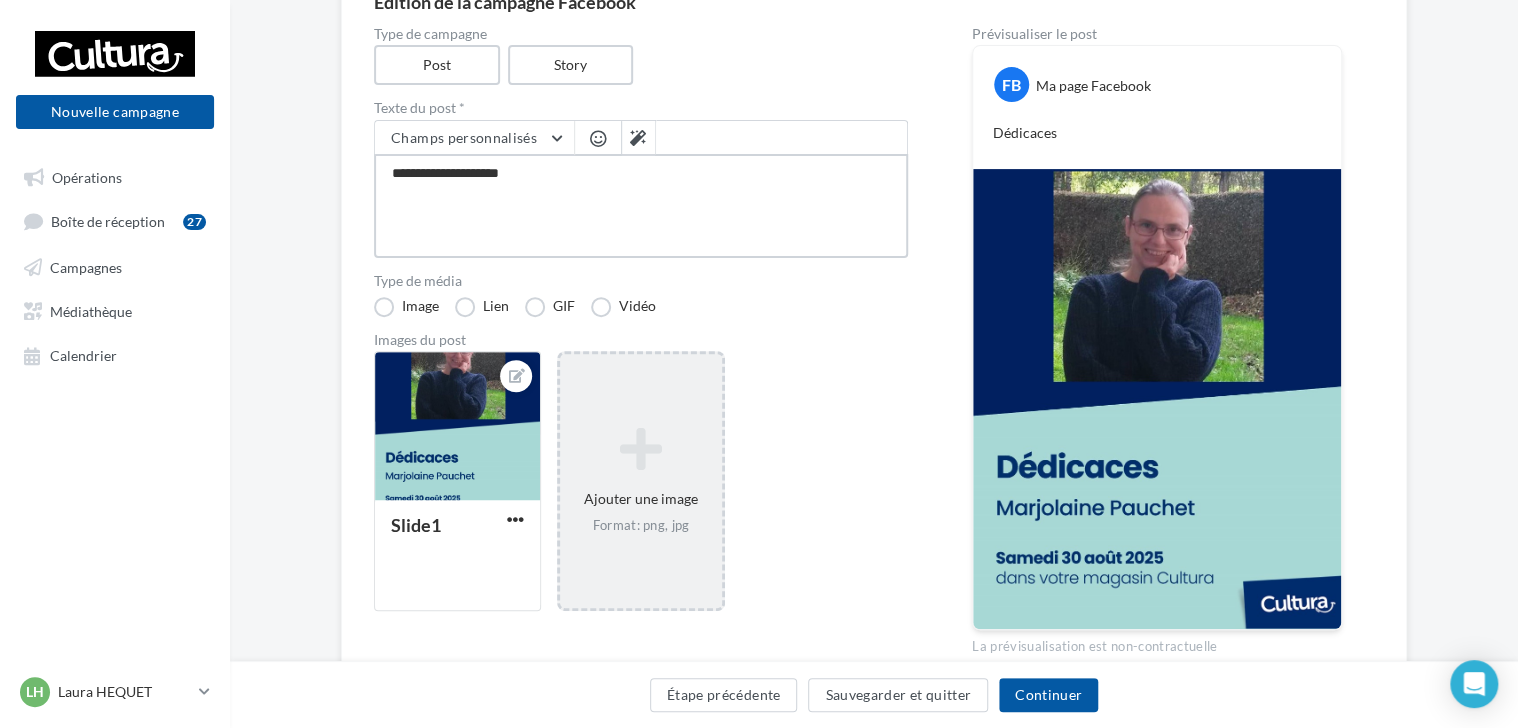 type on "**********" 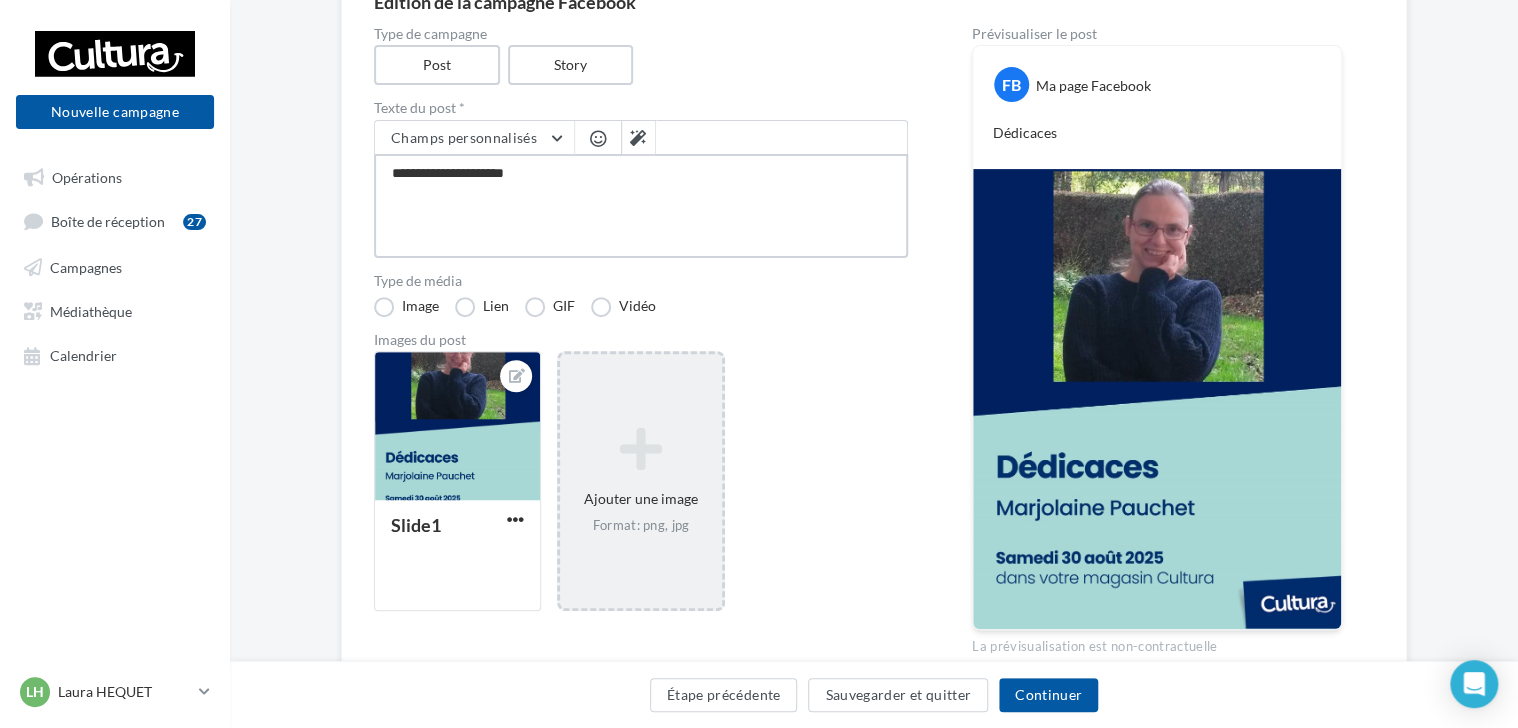 type on "**********" 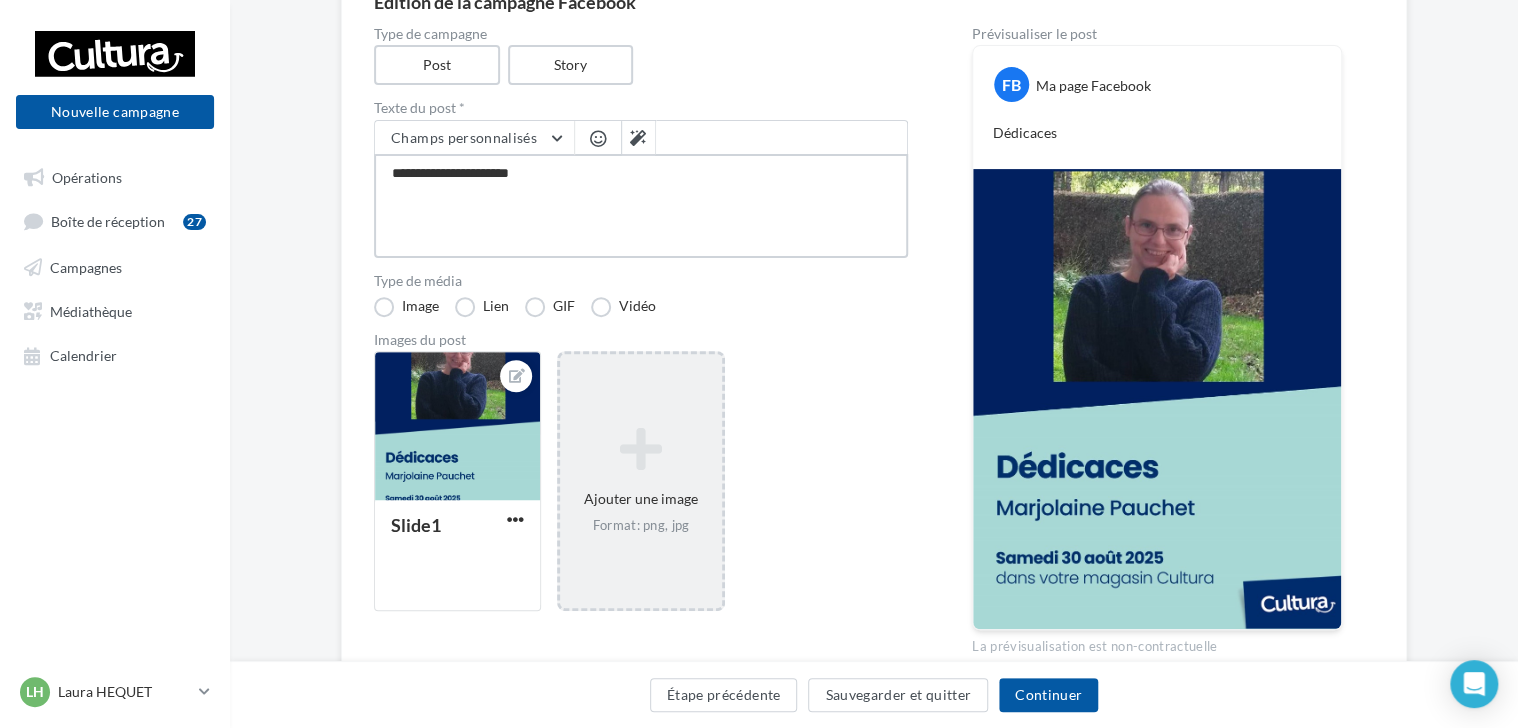 type on "**********" 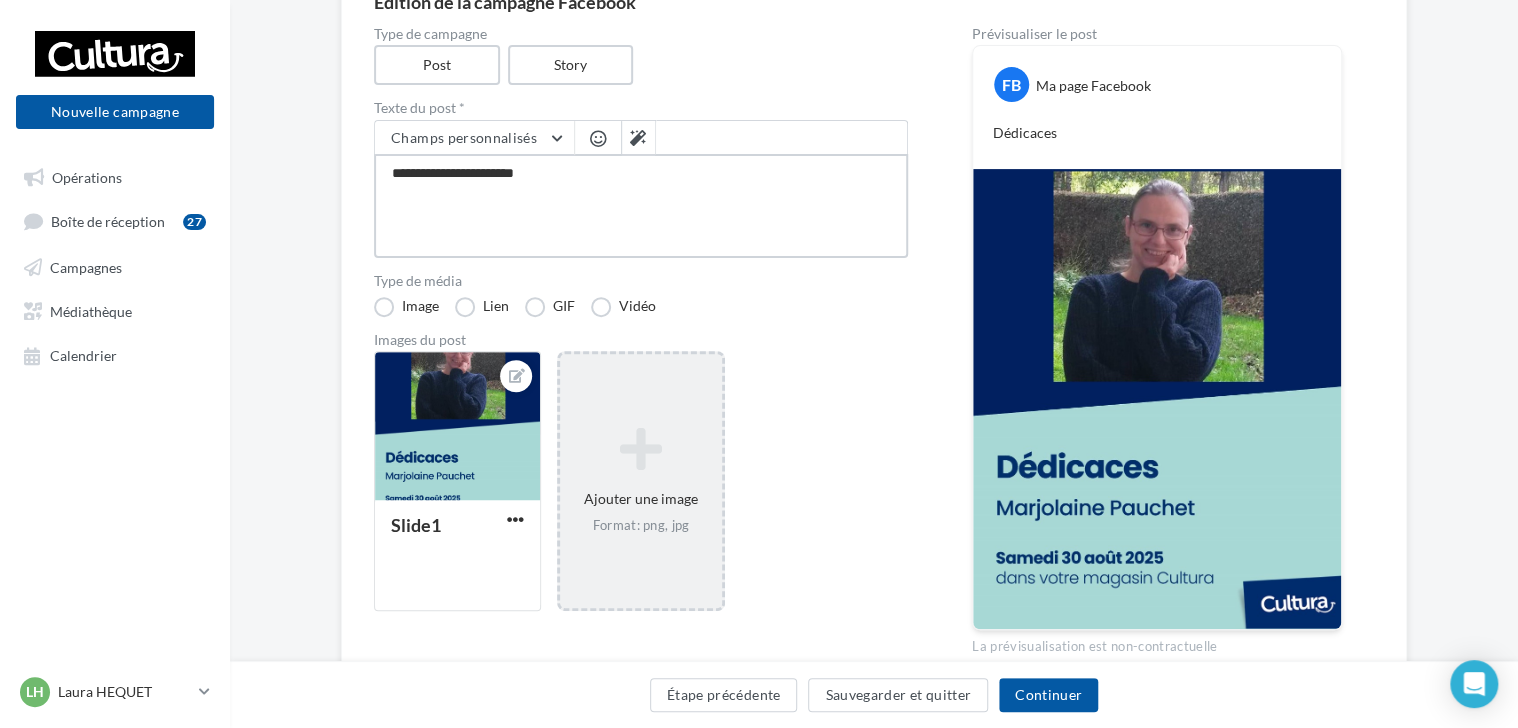 type on "**********" 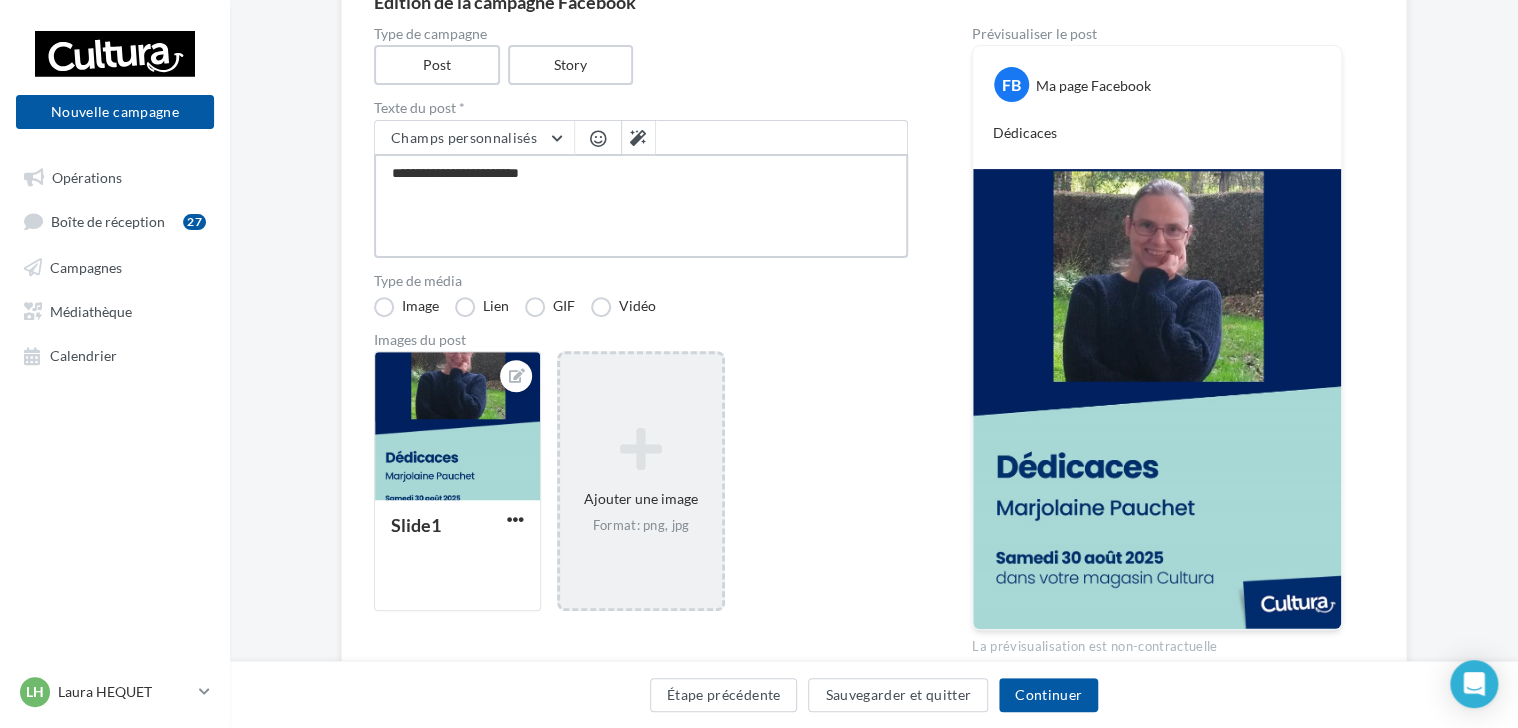type on "**********" 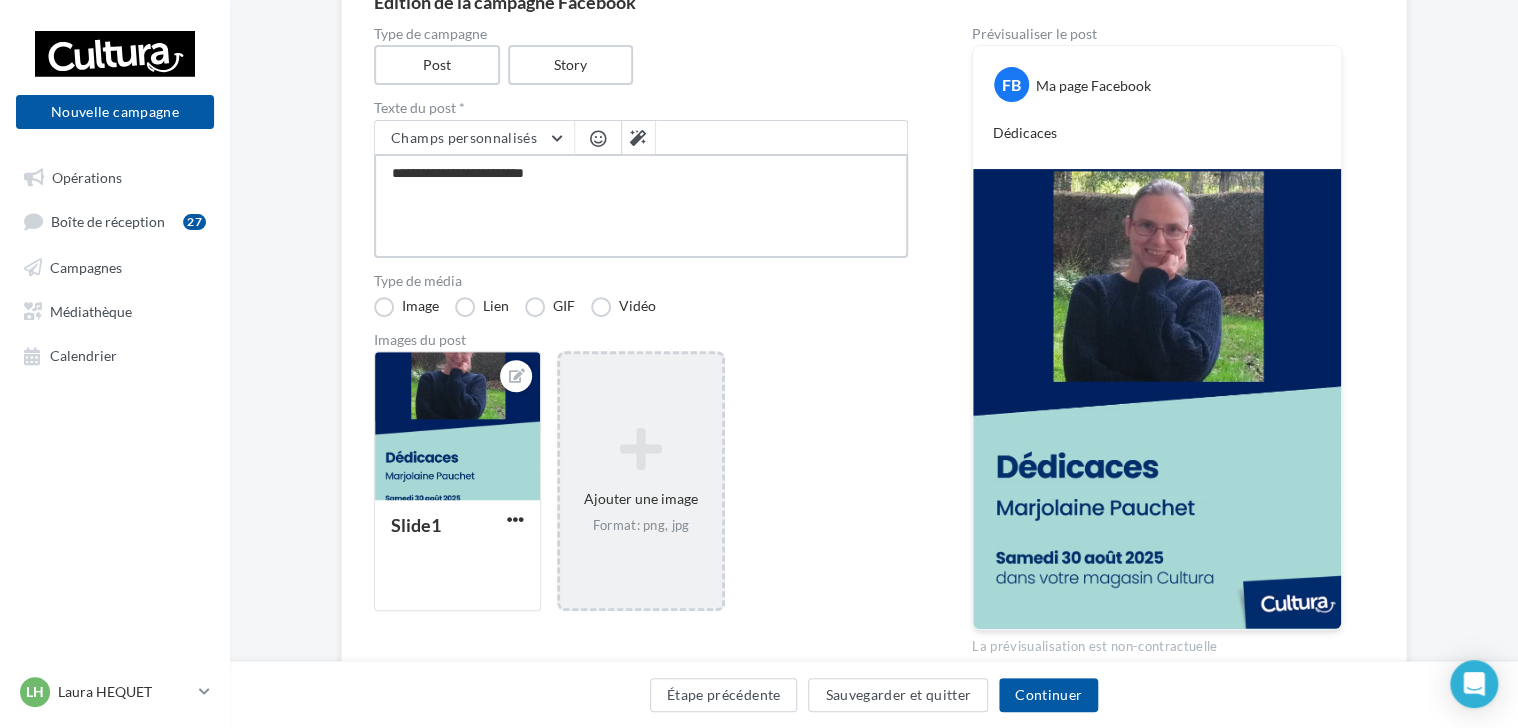 type on "**********" 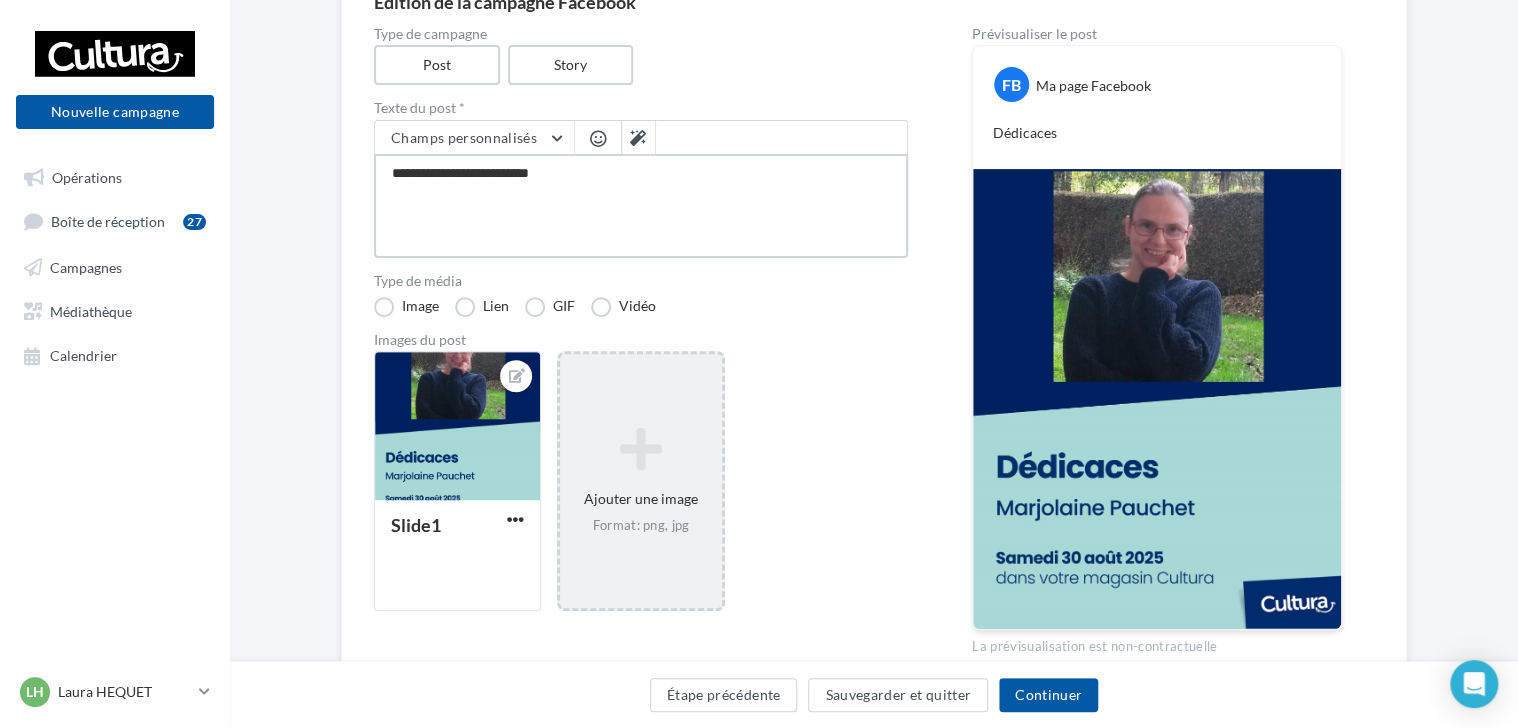 type on "**********" 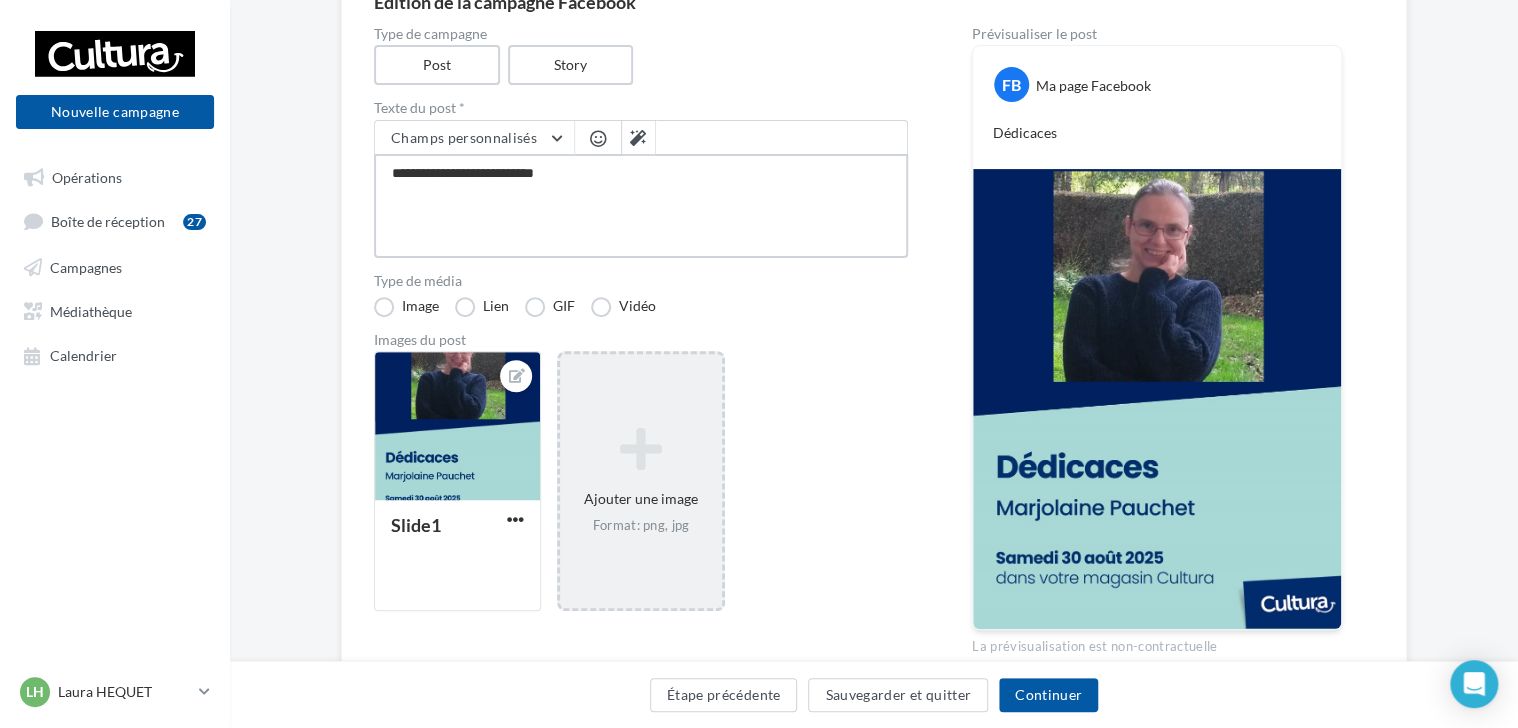 type on "**********" 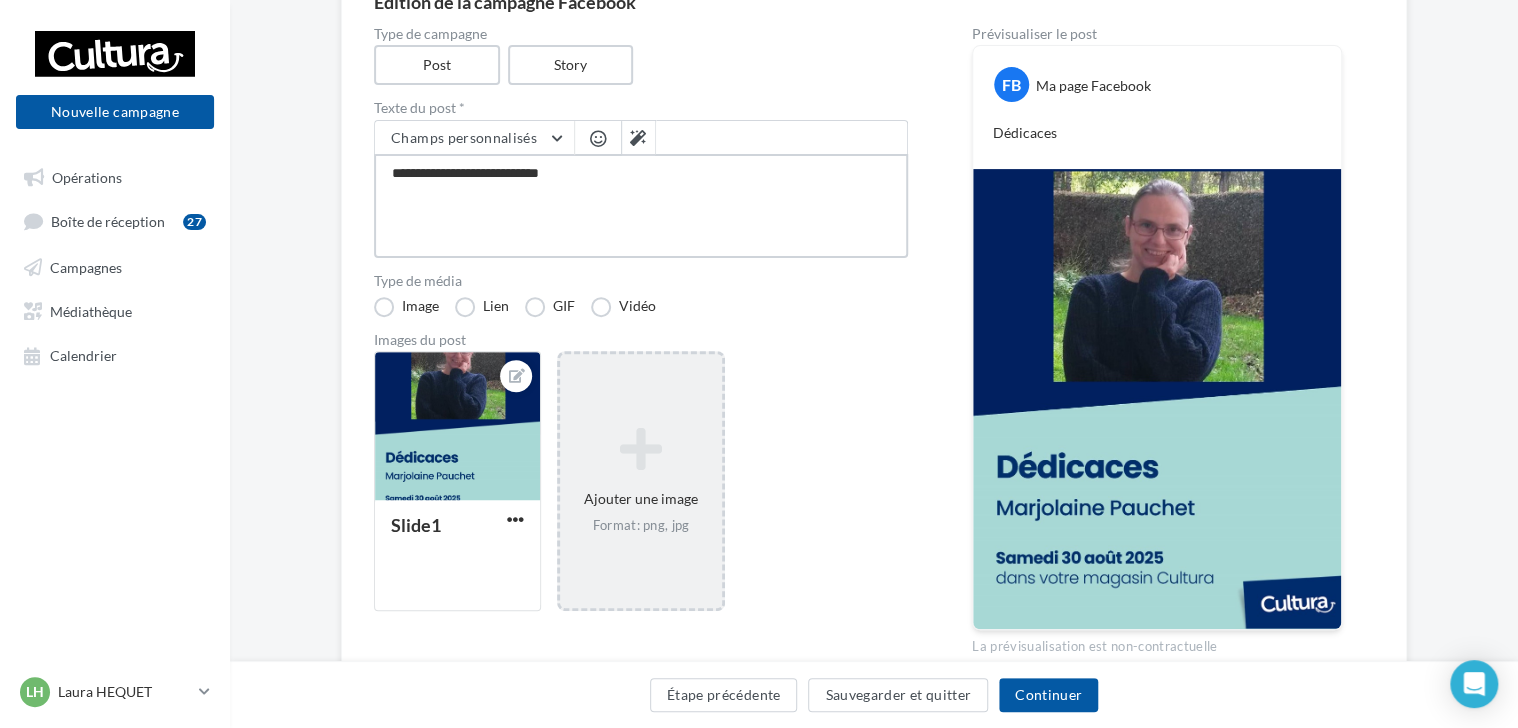 type on "**********" 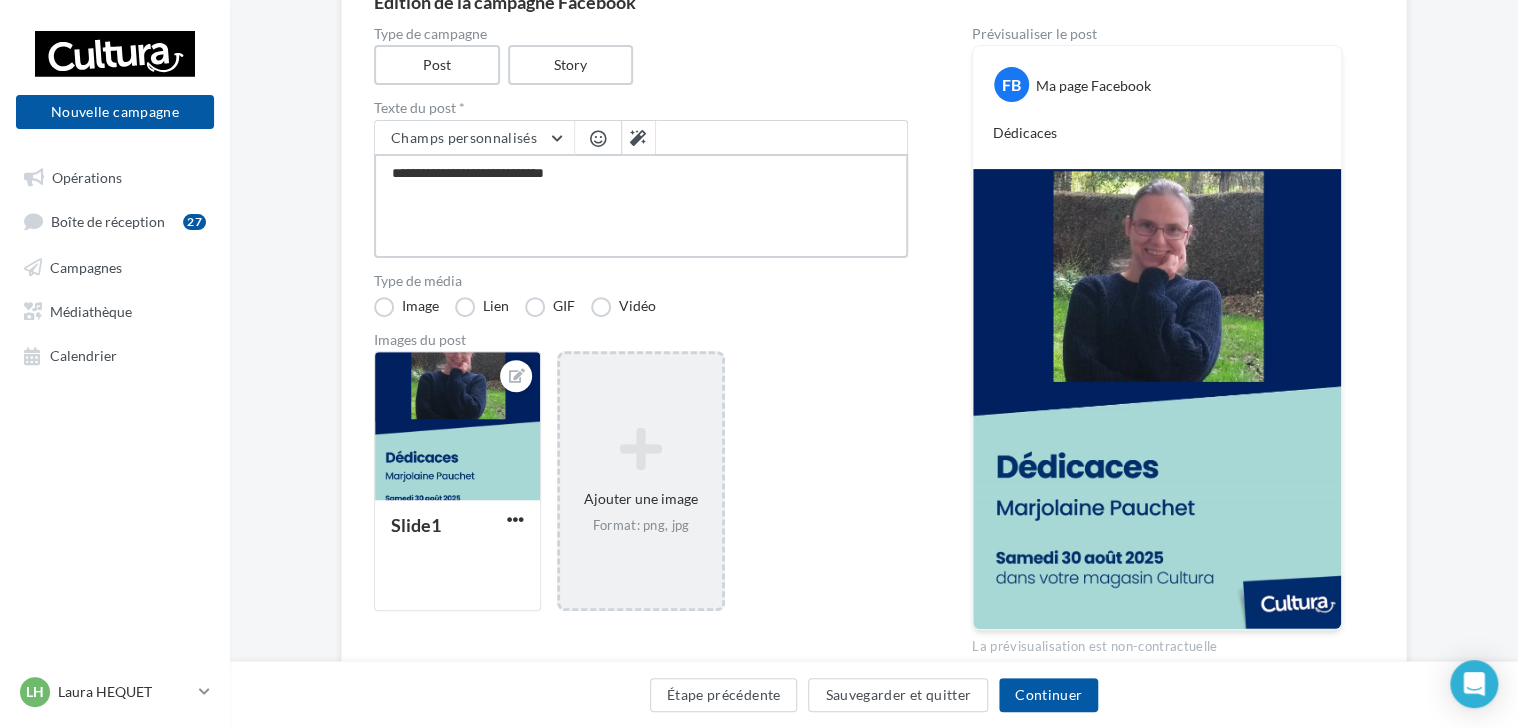 type on "**********" 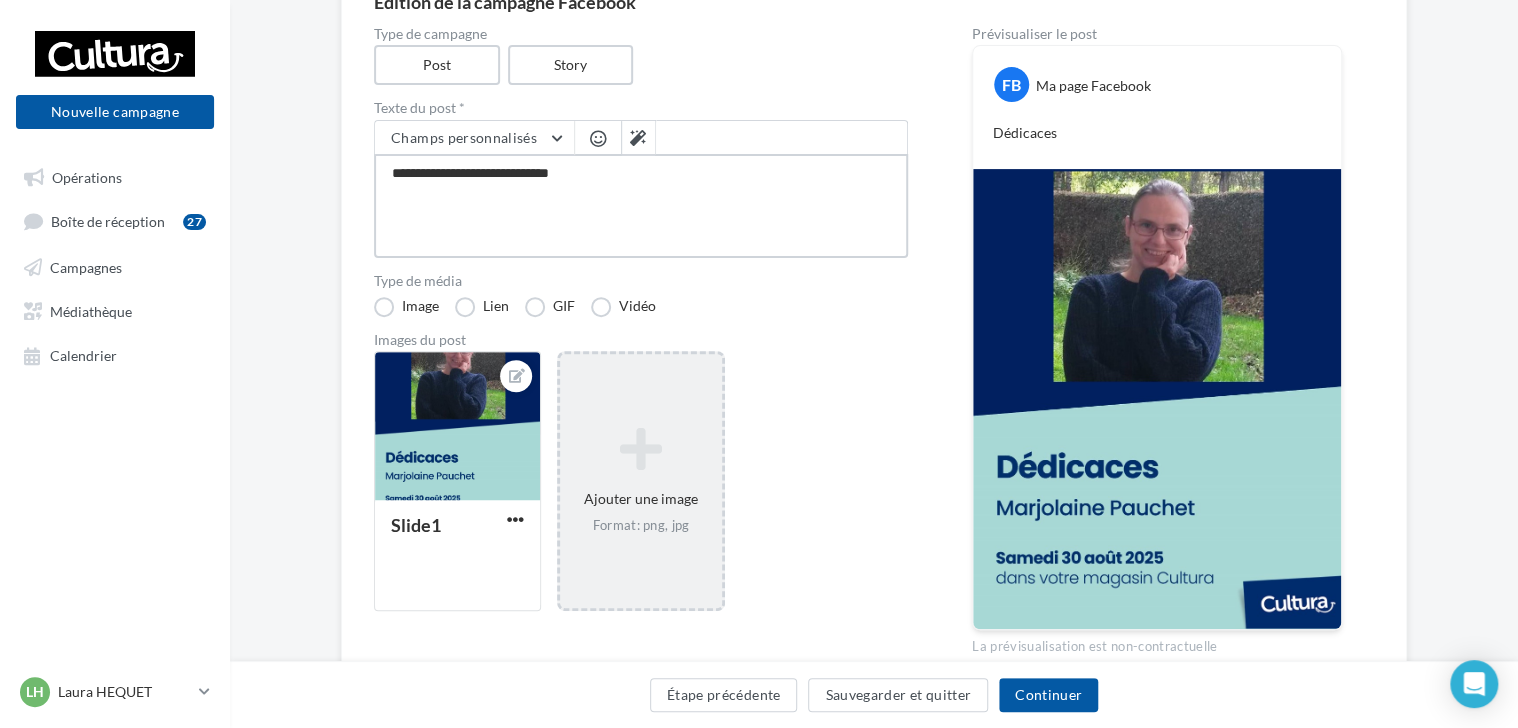 type on "**********" 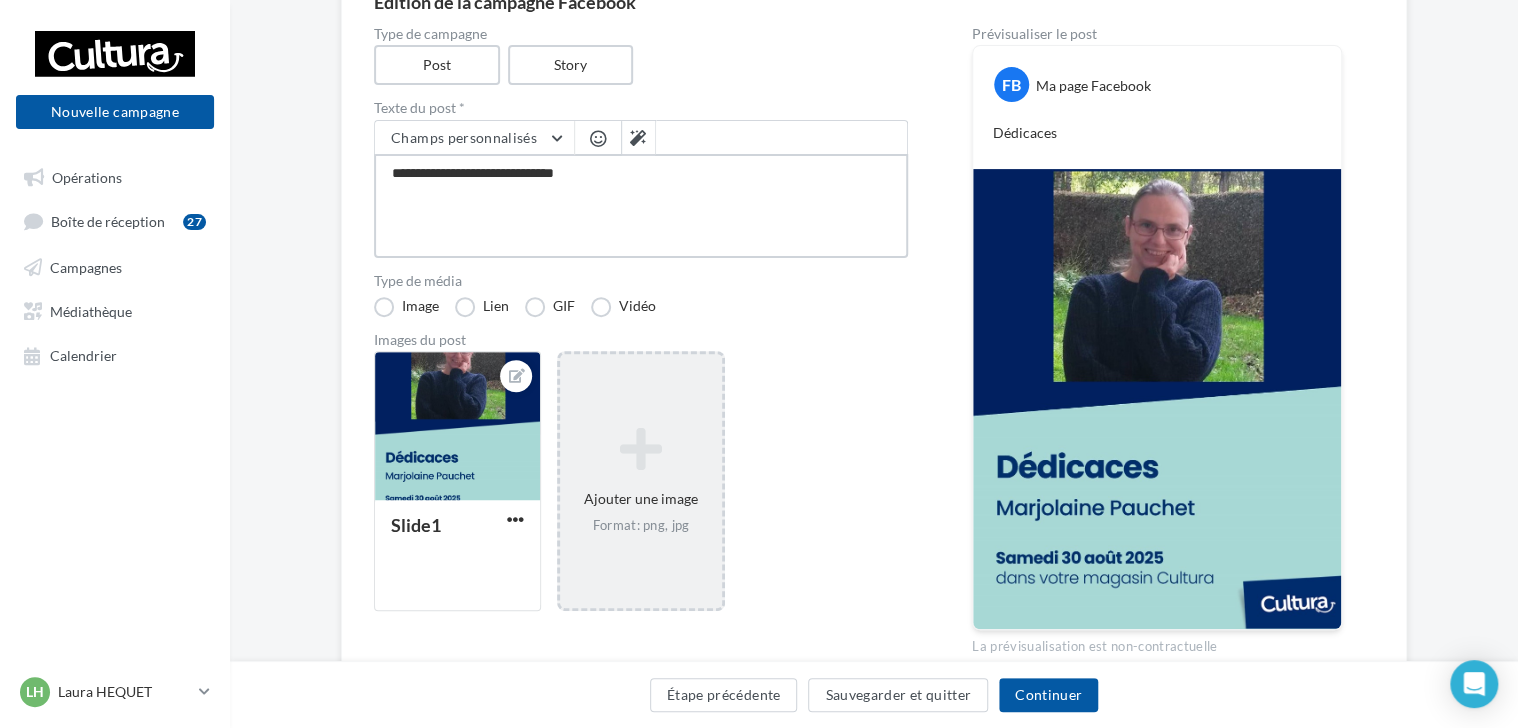 type on "**********" 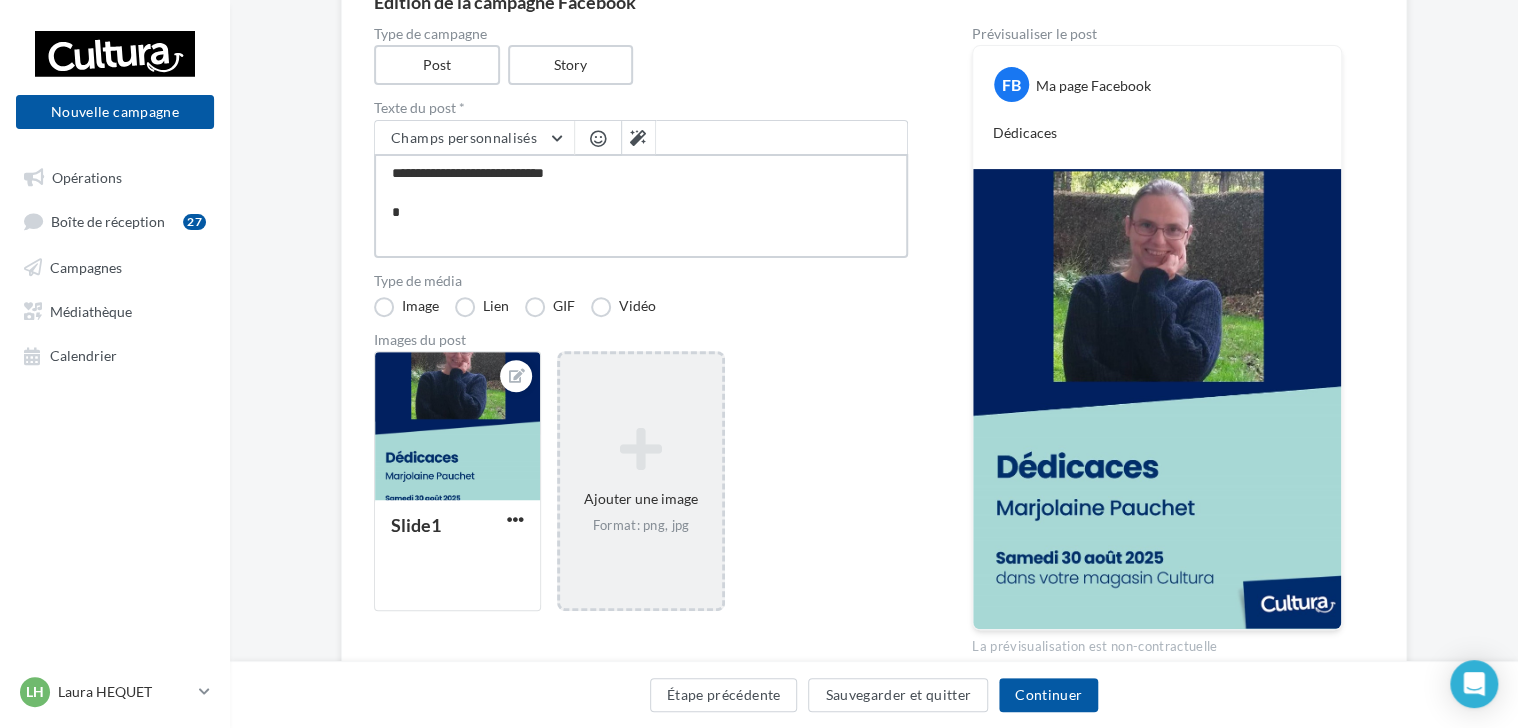 type on "**********" 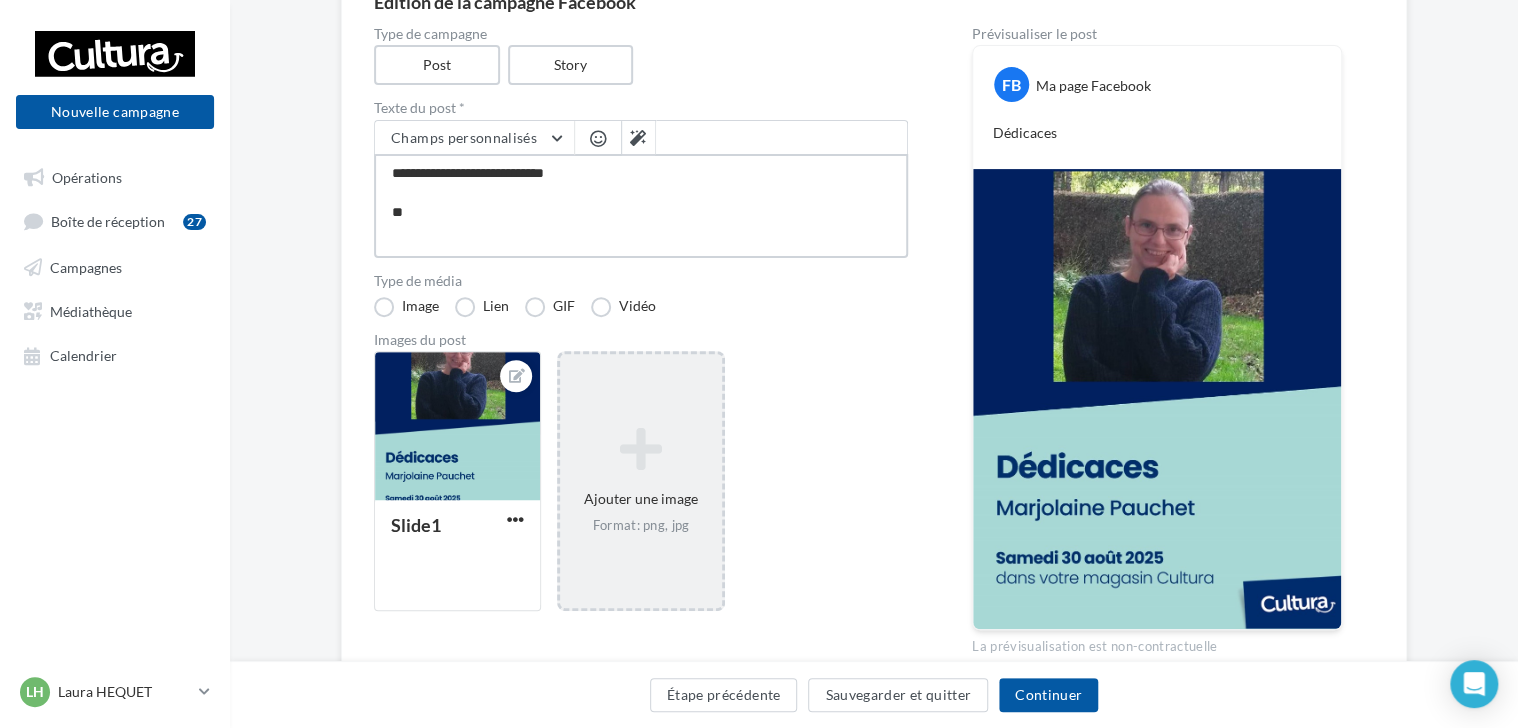 type on "**********" 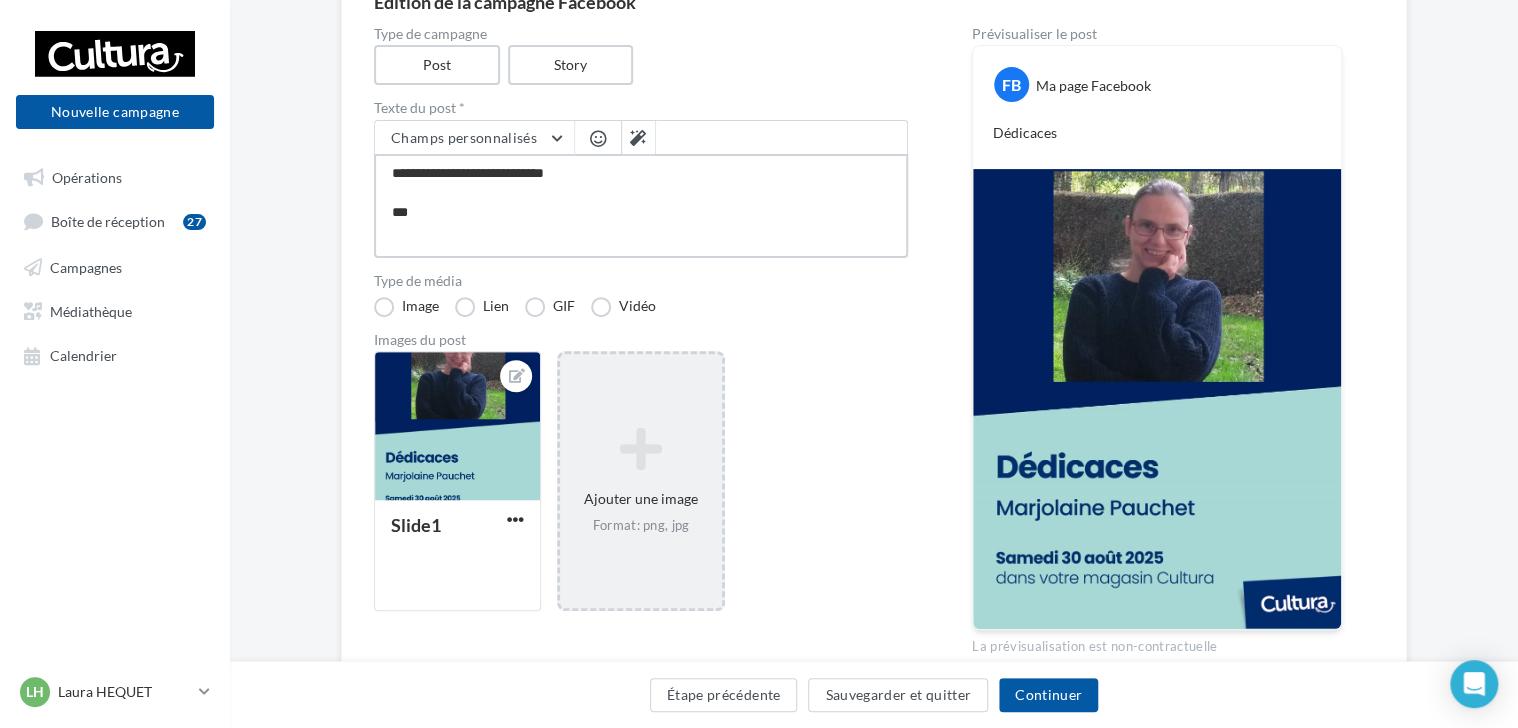 type on "**********" 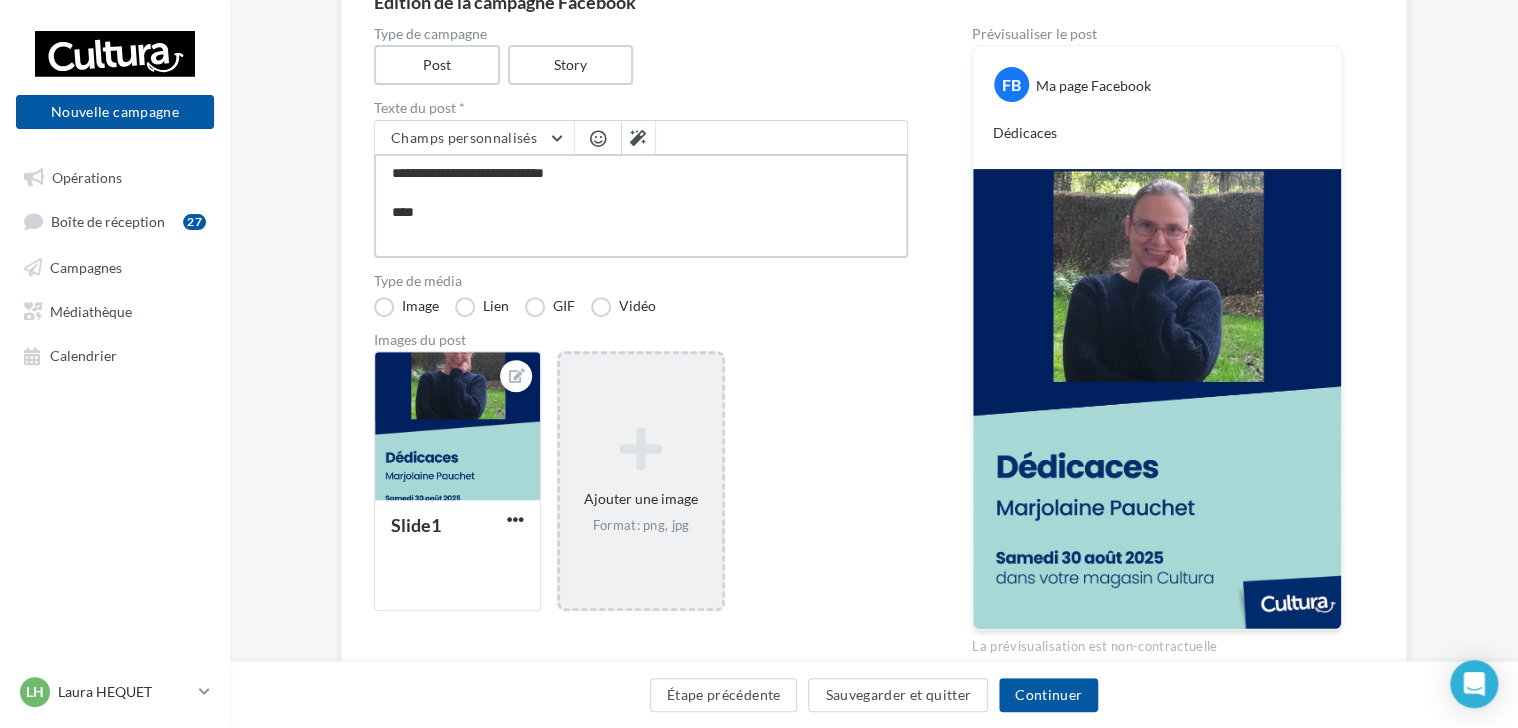 type on "**********" 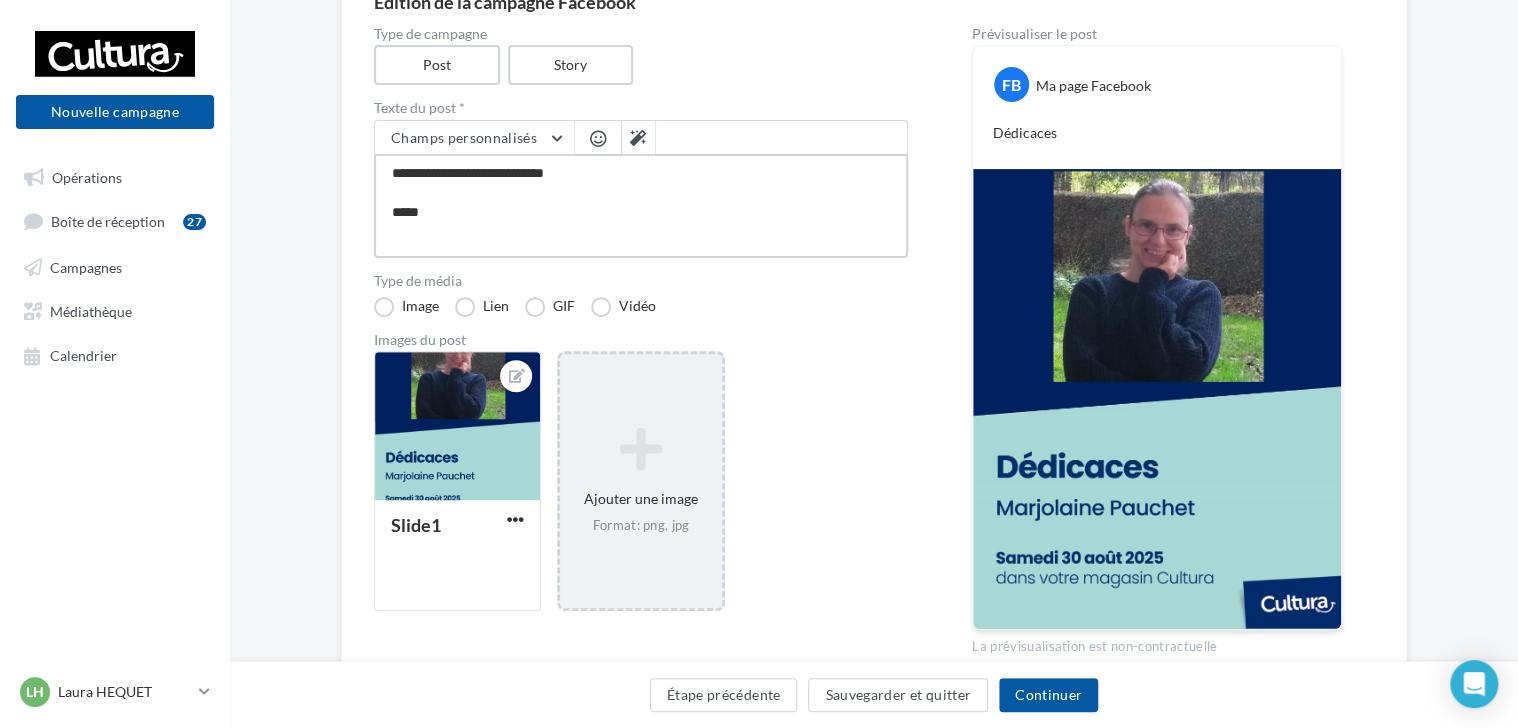 type on "**********" 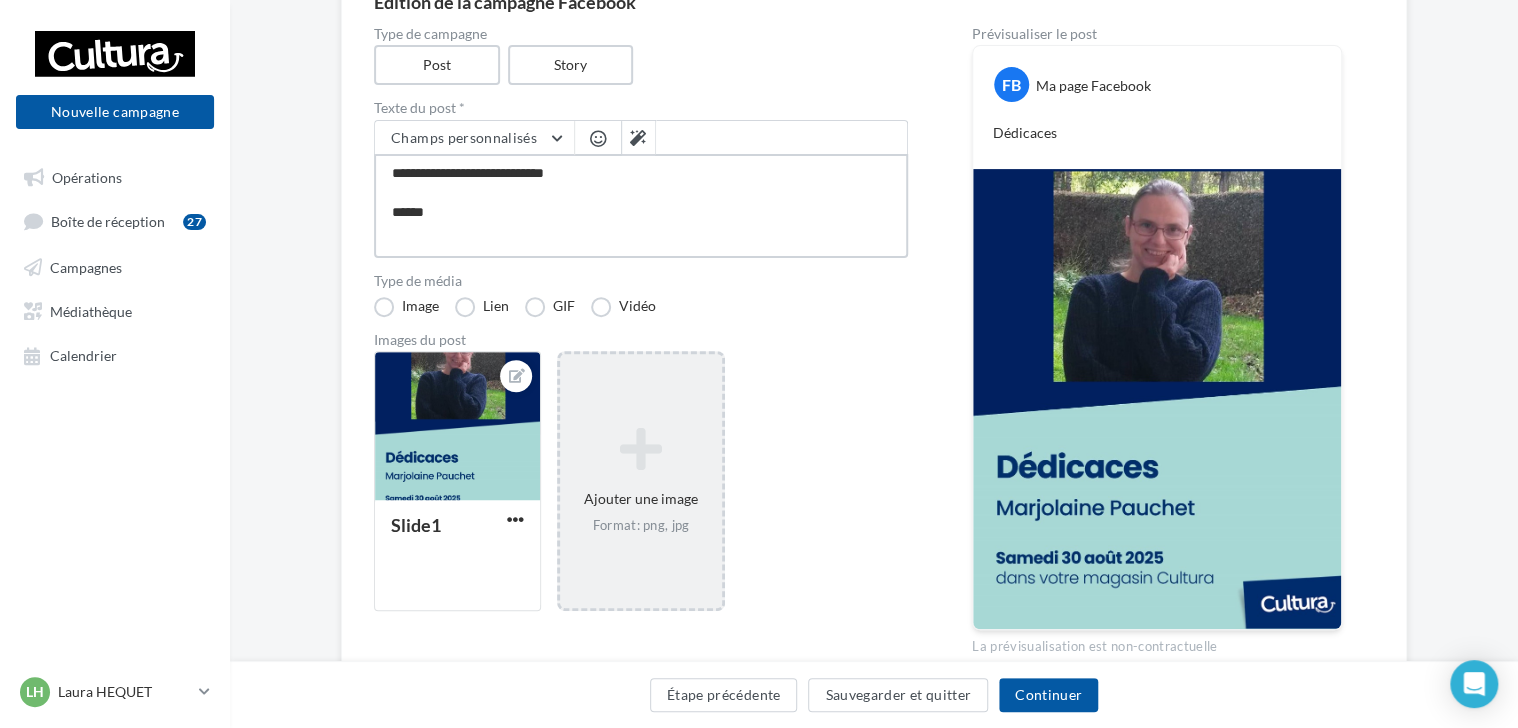 type on "**********" 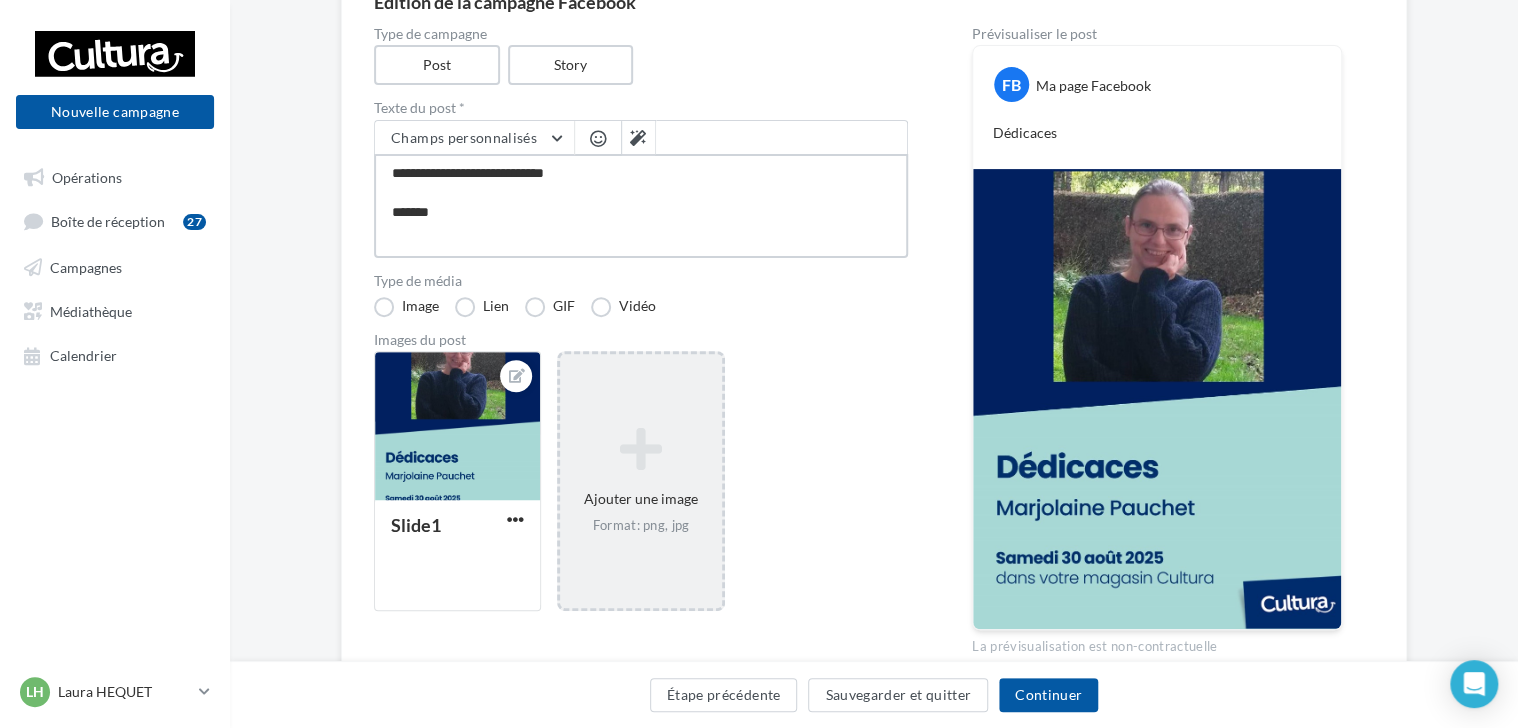 type on "**********" 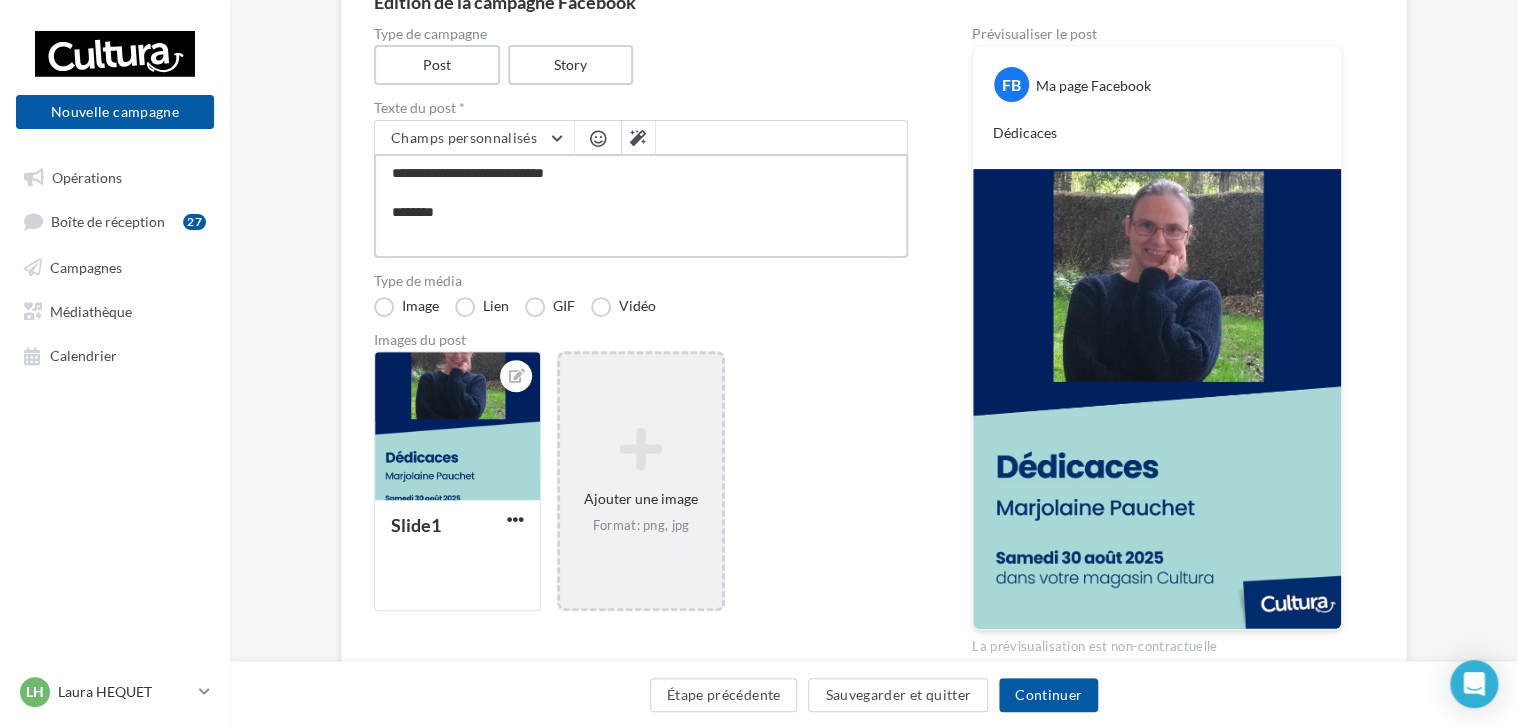 type on "**********" 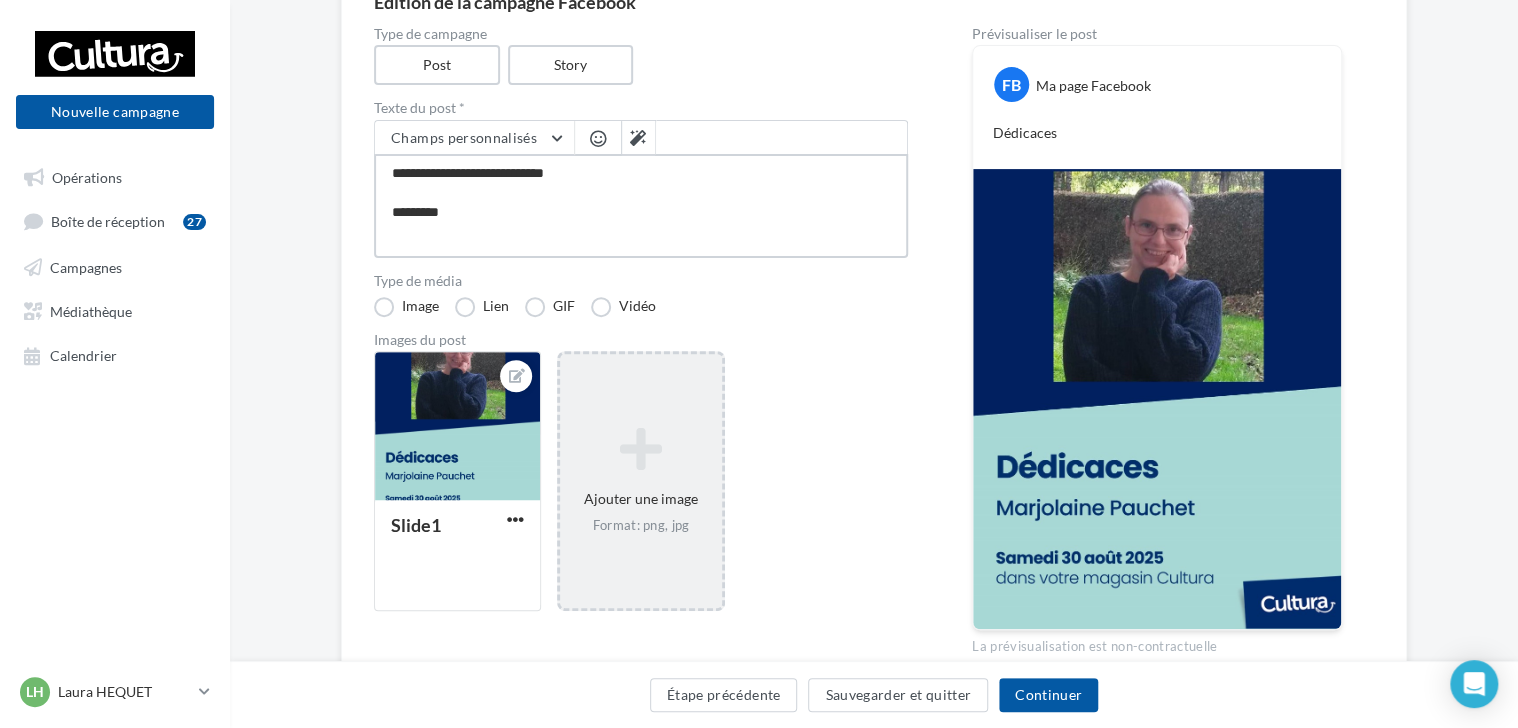 type on "**********" 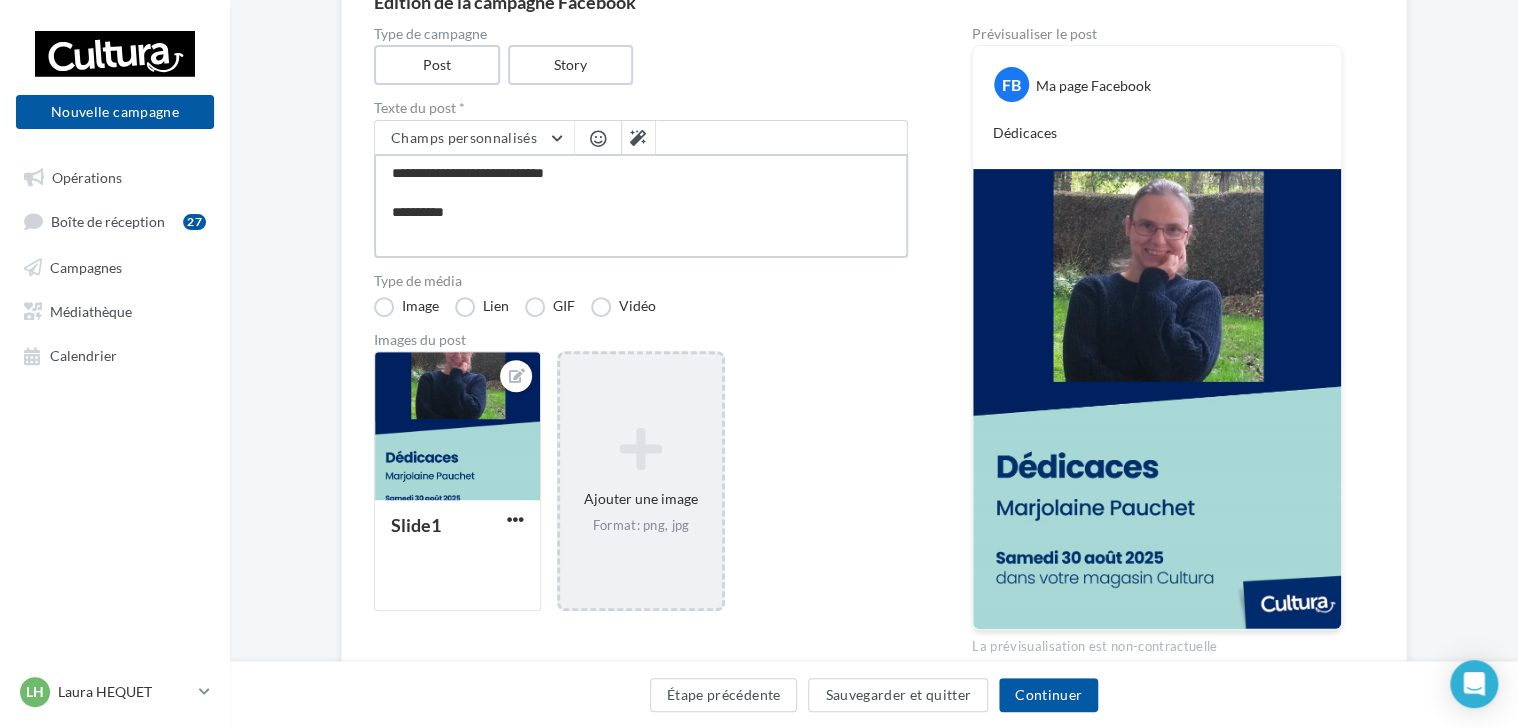 type on "**********" 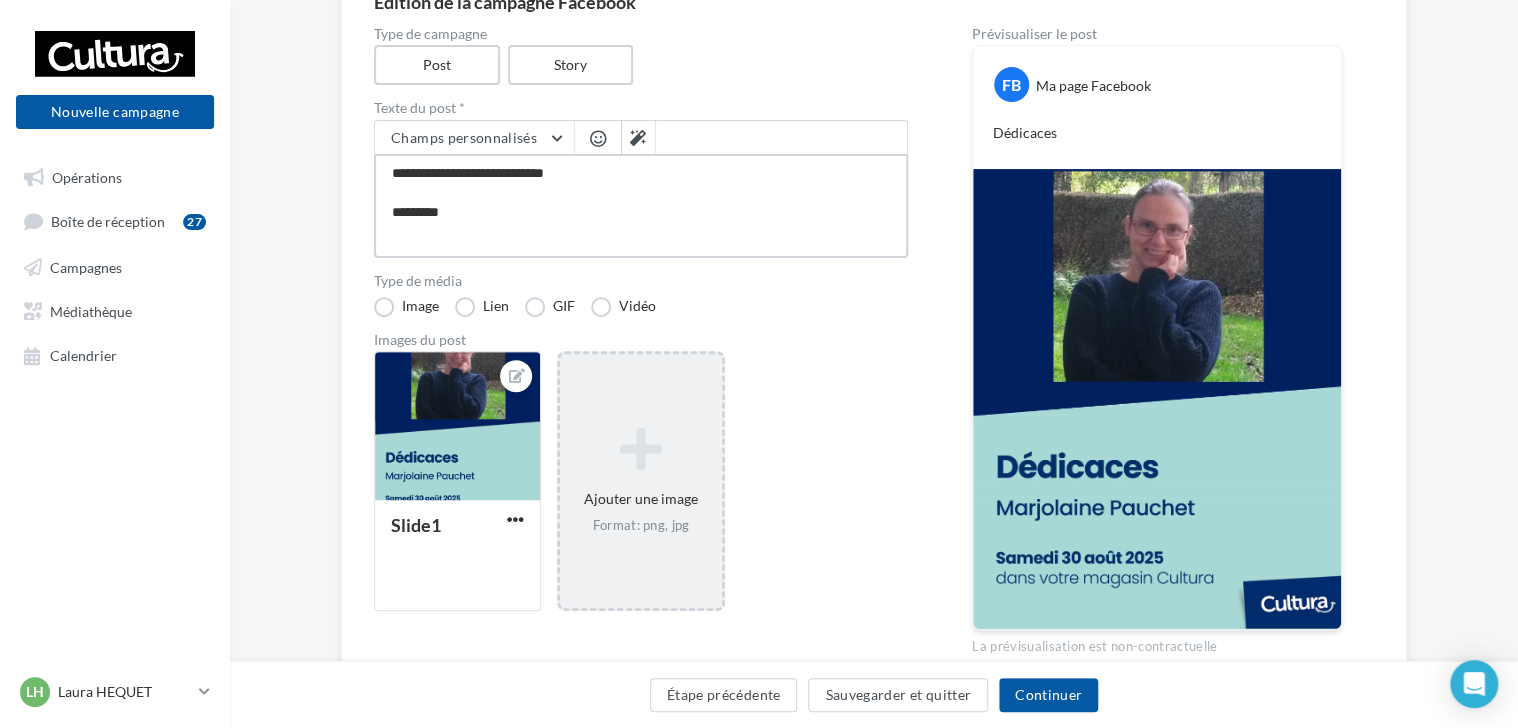 type on "**********" 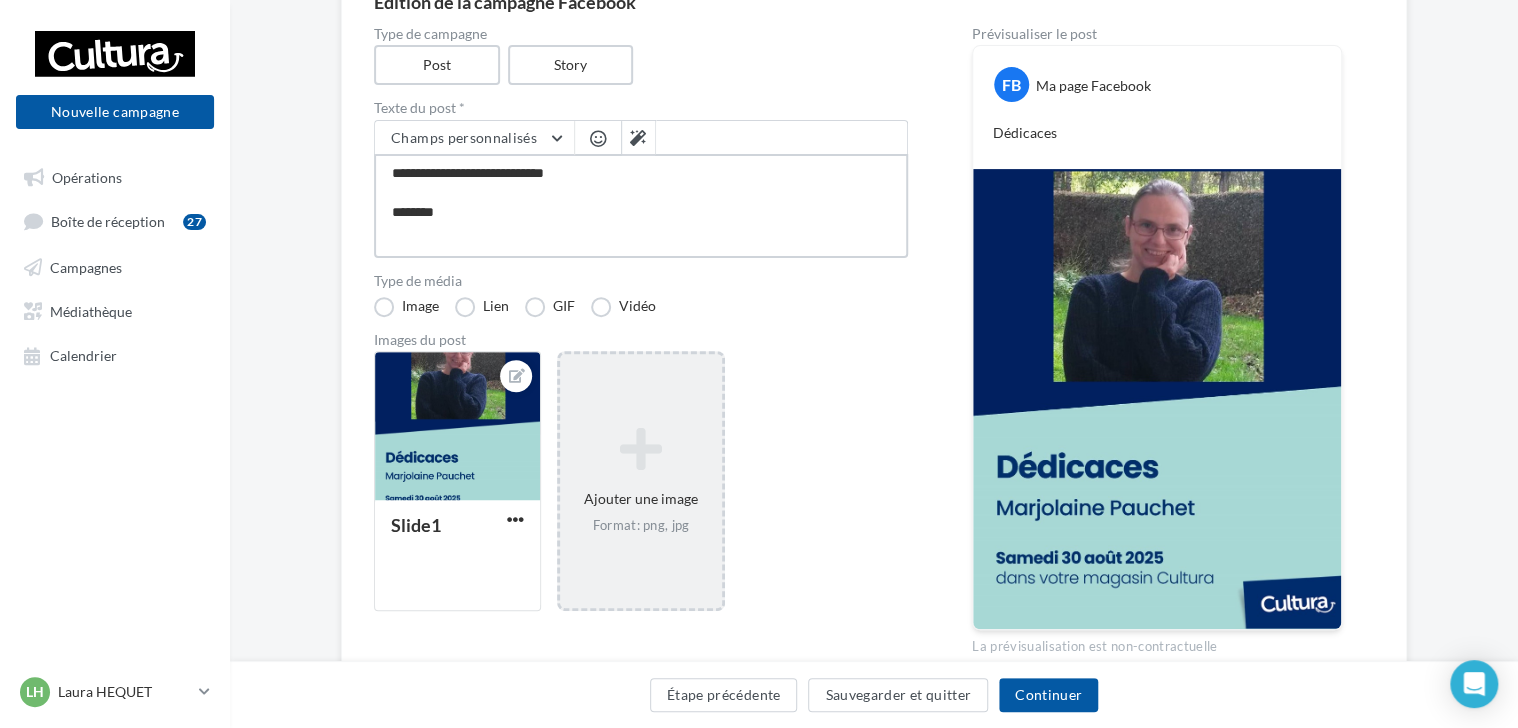 type on "**********" 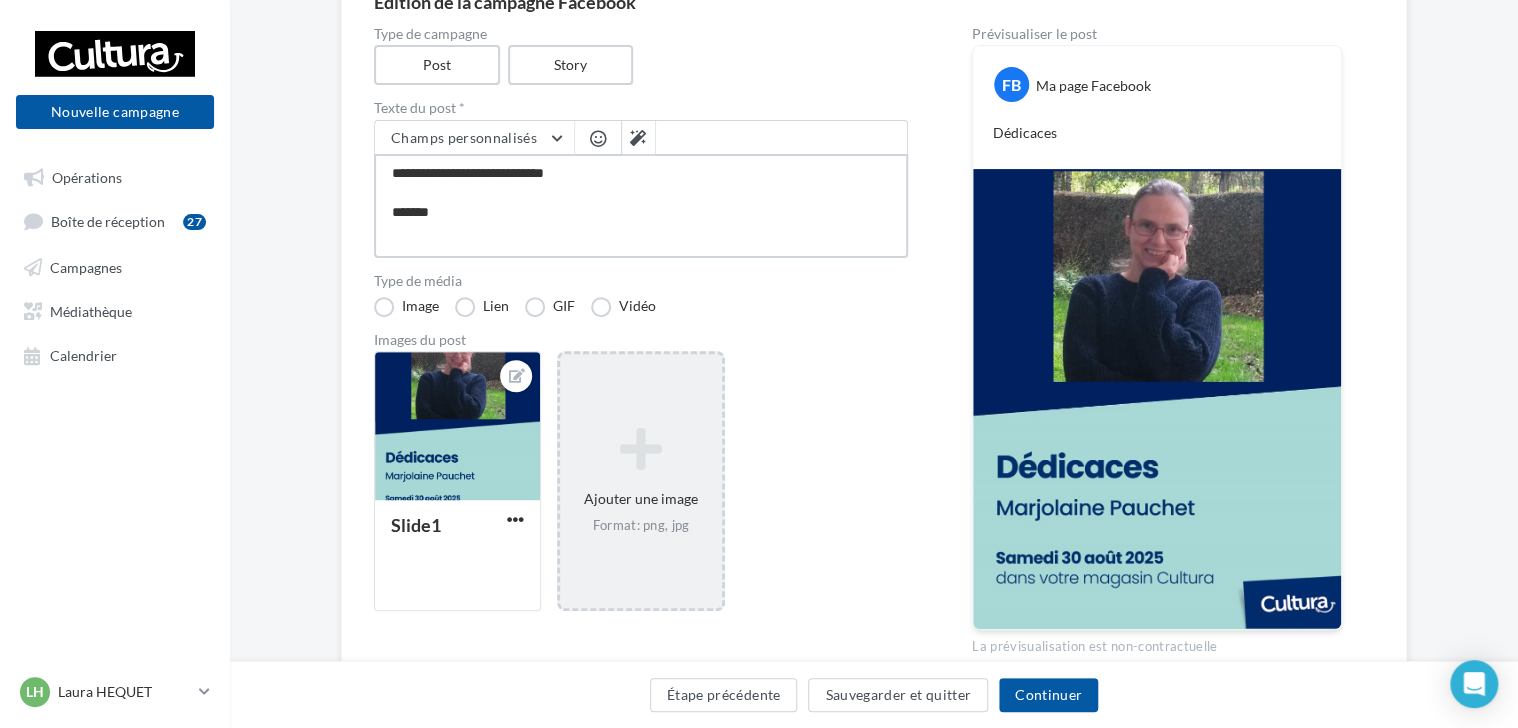 type on "**********" 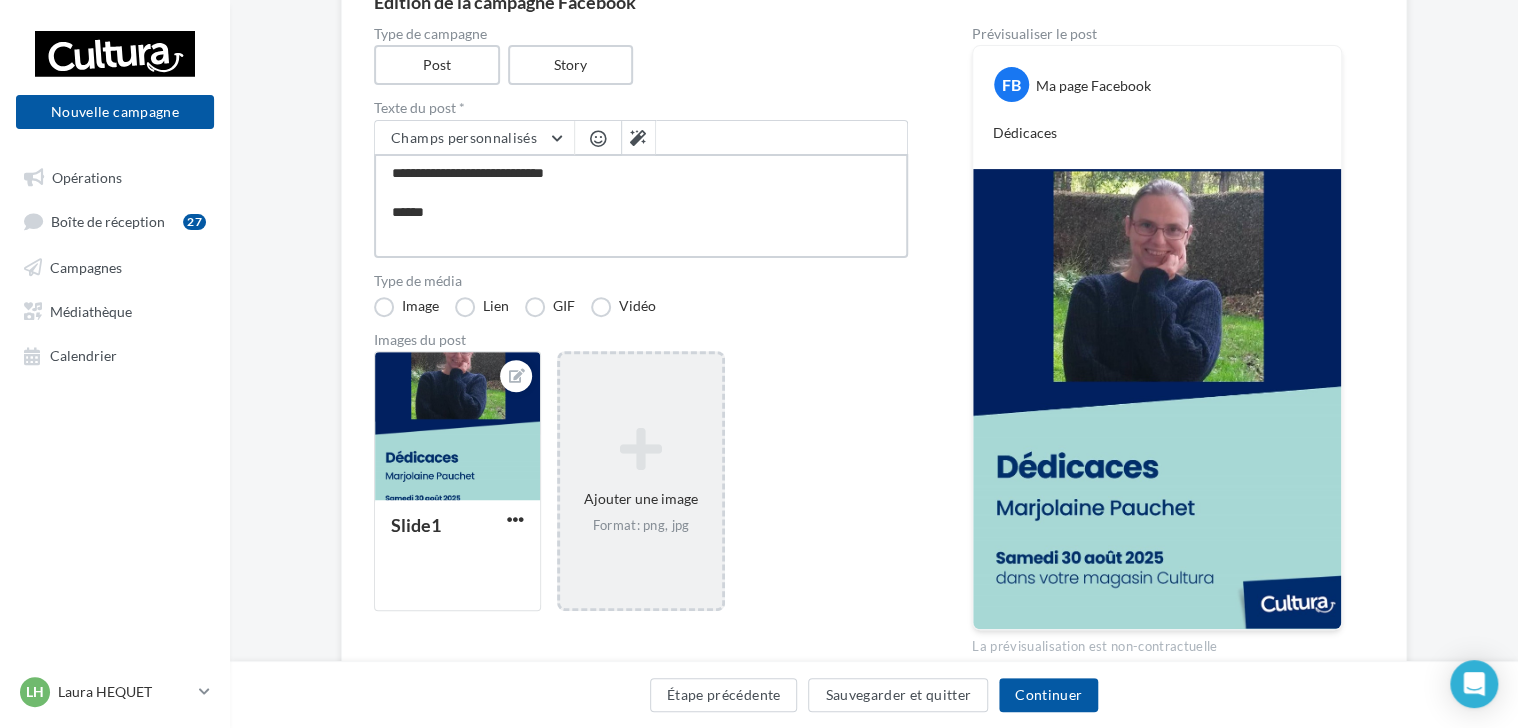 type on "**********" 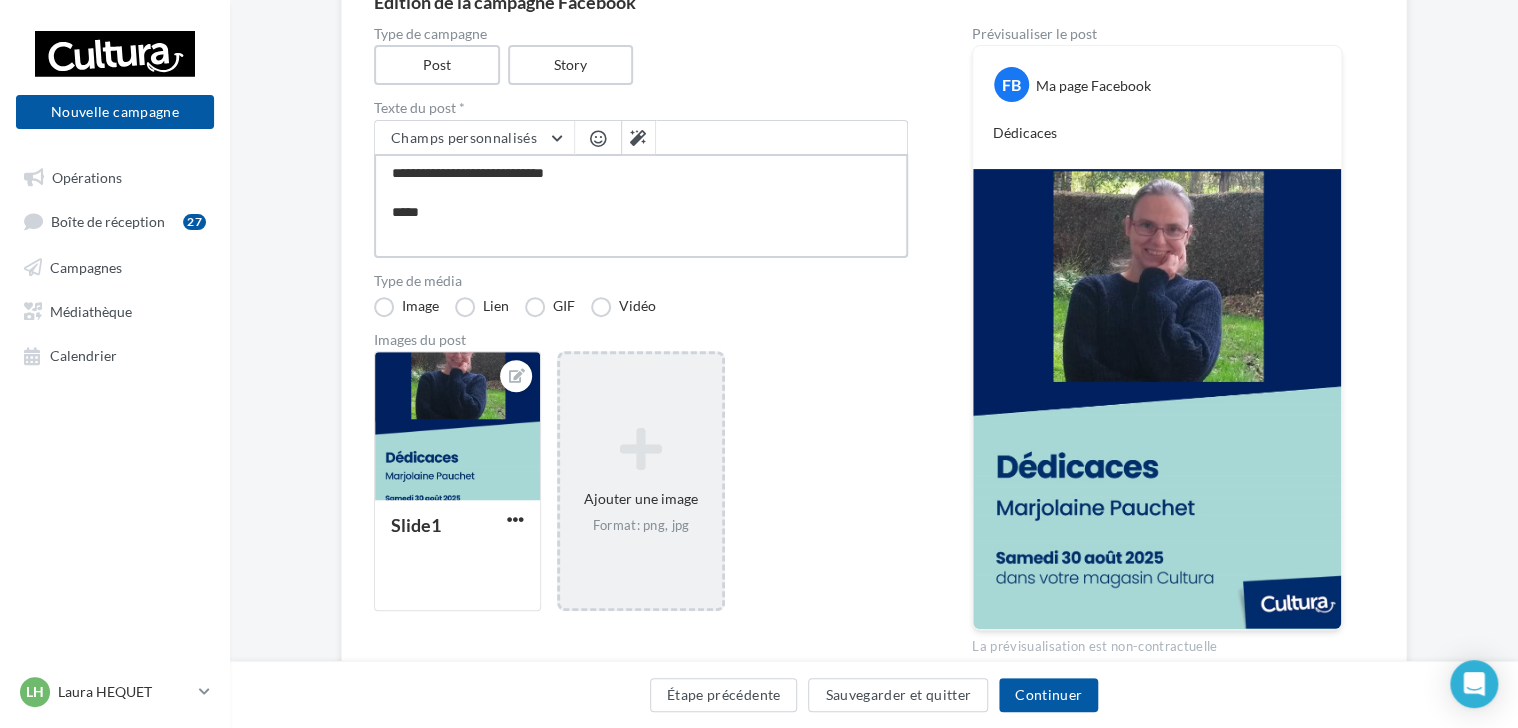 type on "**********" 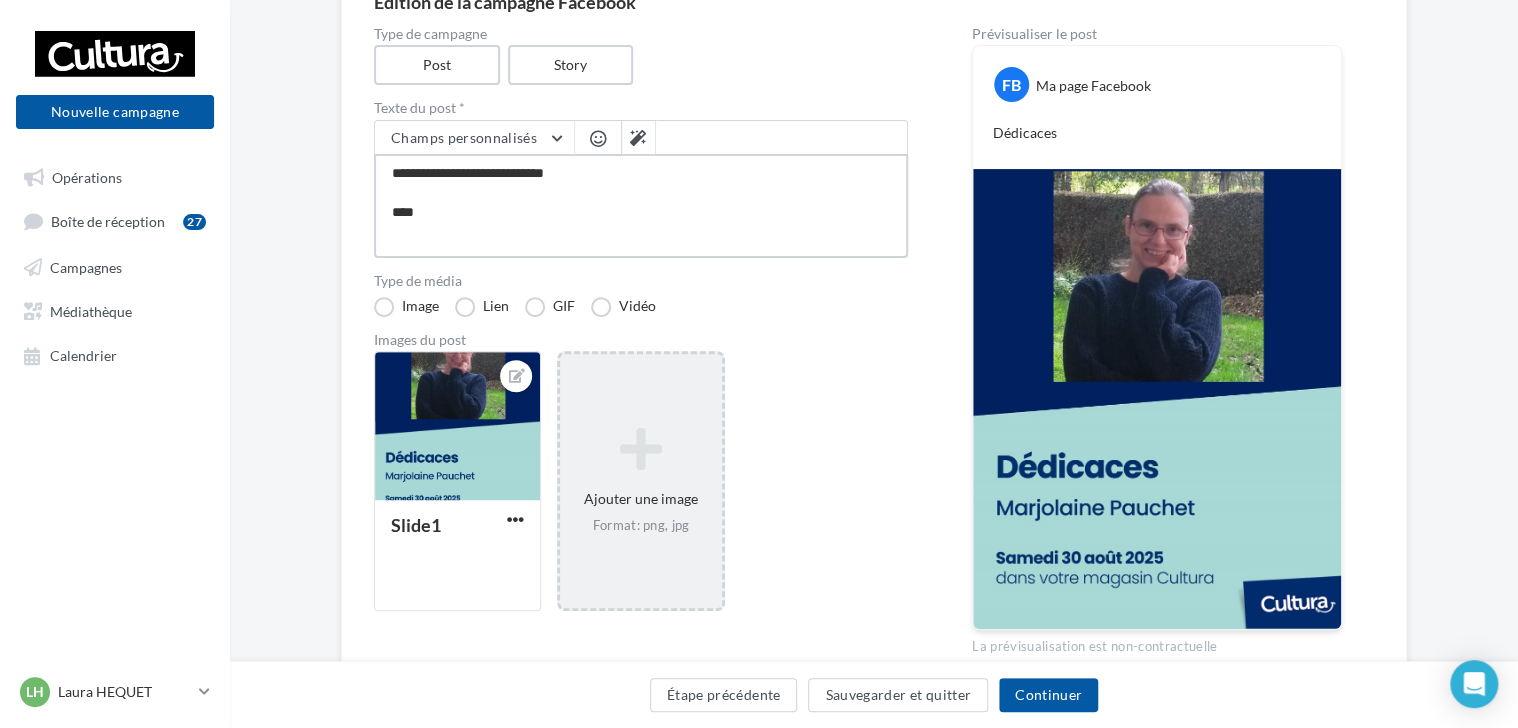 type on "**********" 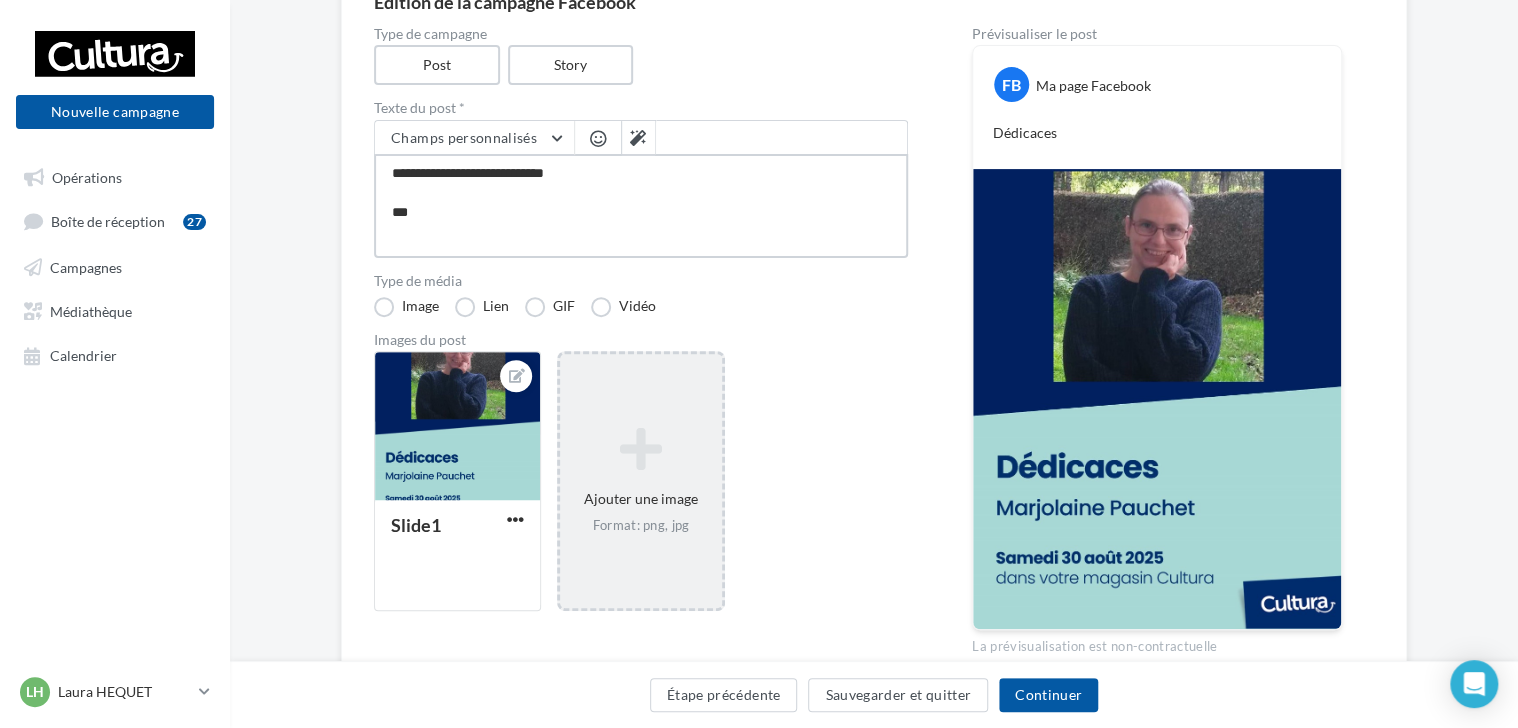 type on "**********" 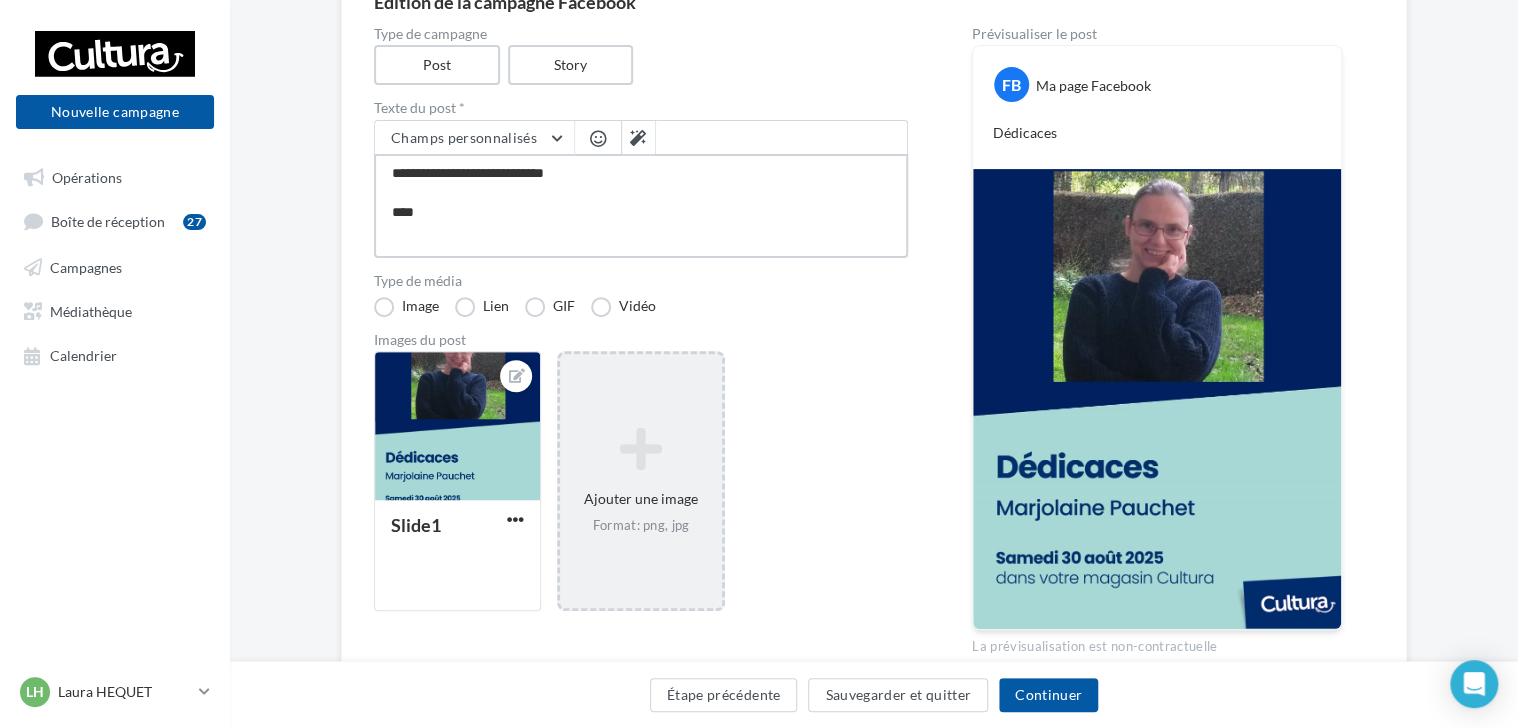 type on "**********" 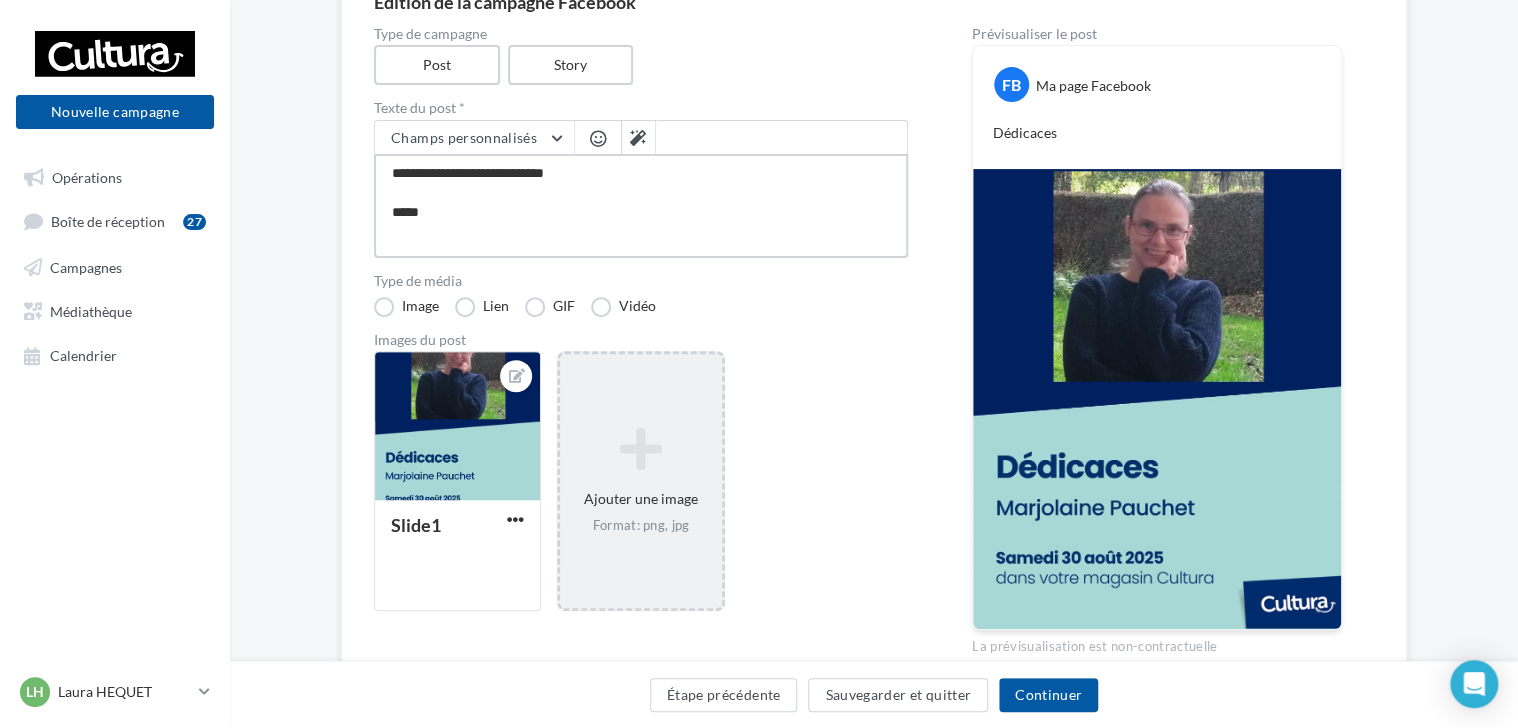 type on "**********" 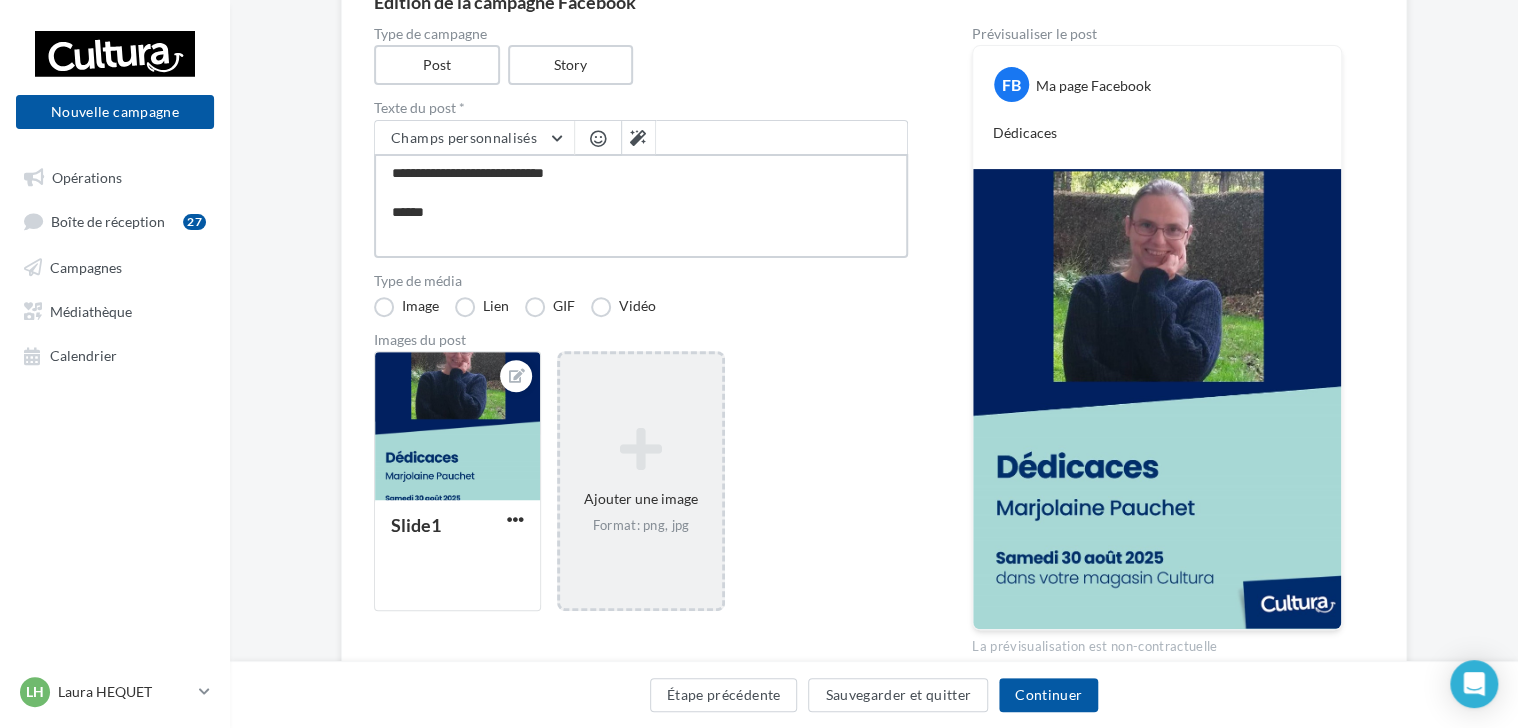 type on "**********" 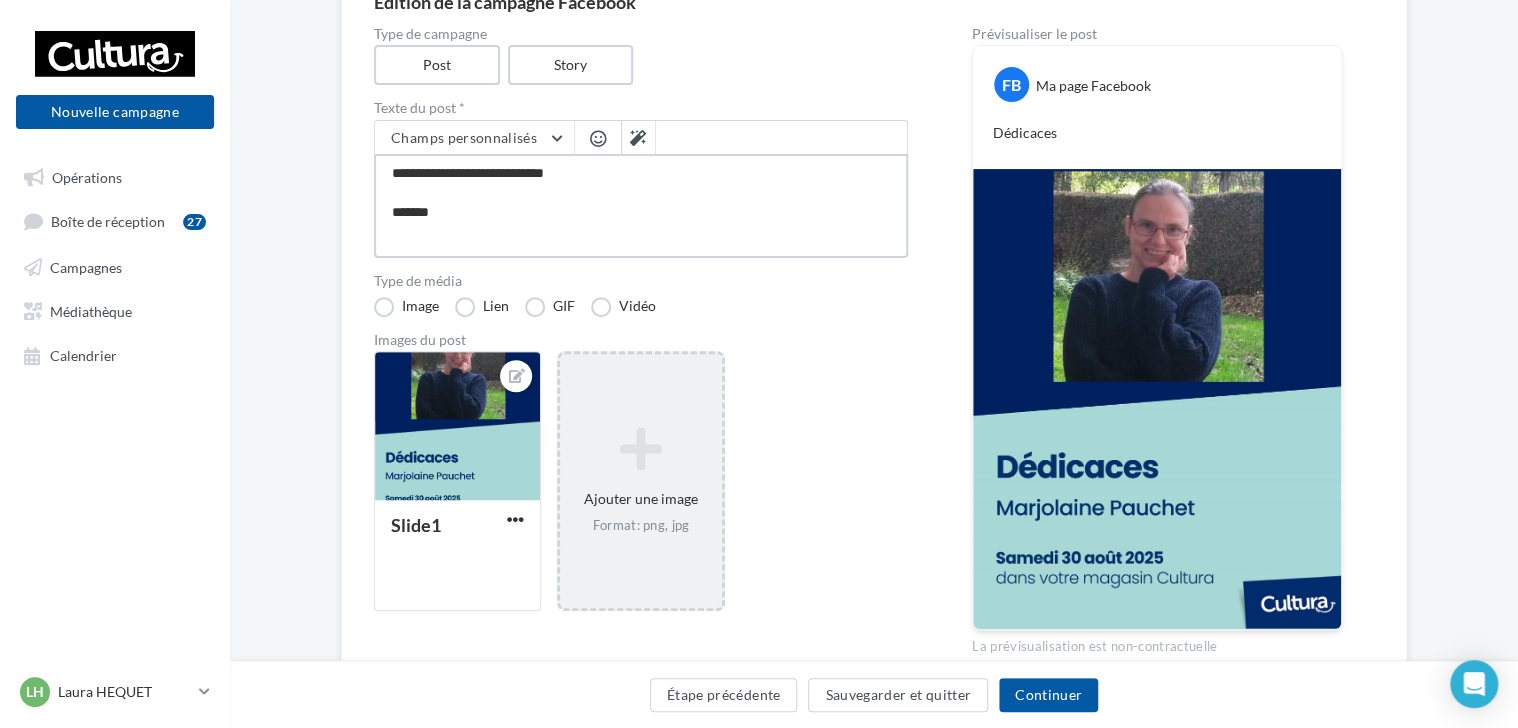 type on "**********" 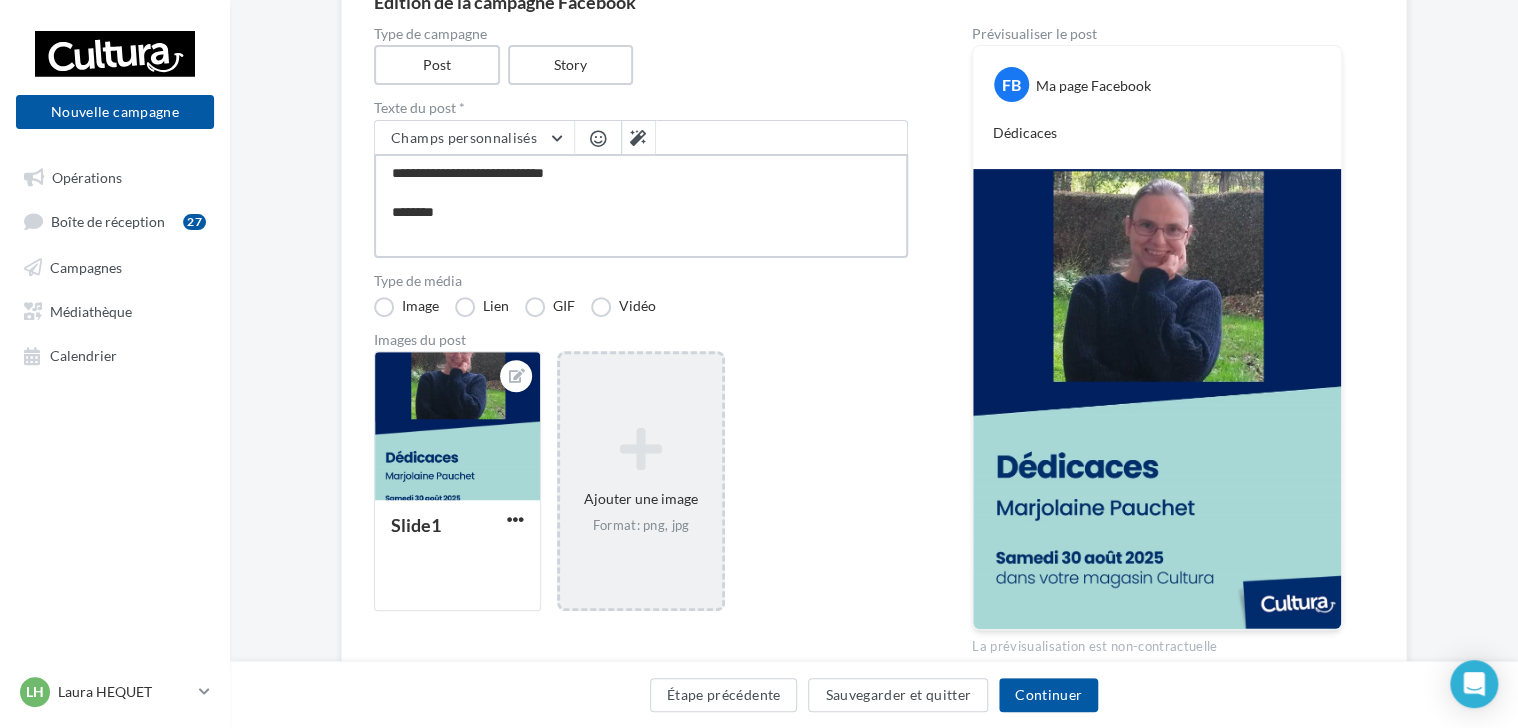 type on "**********" 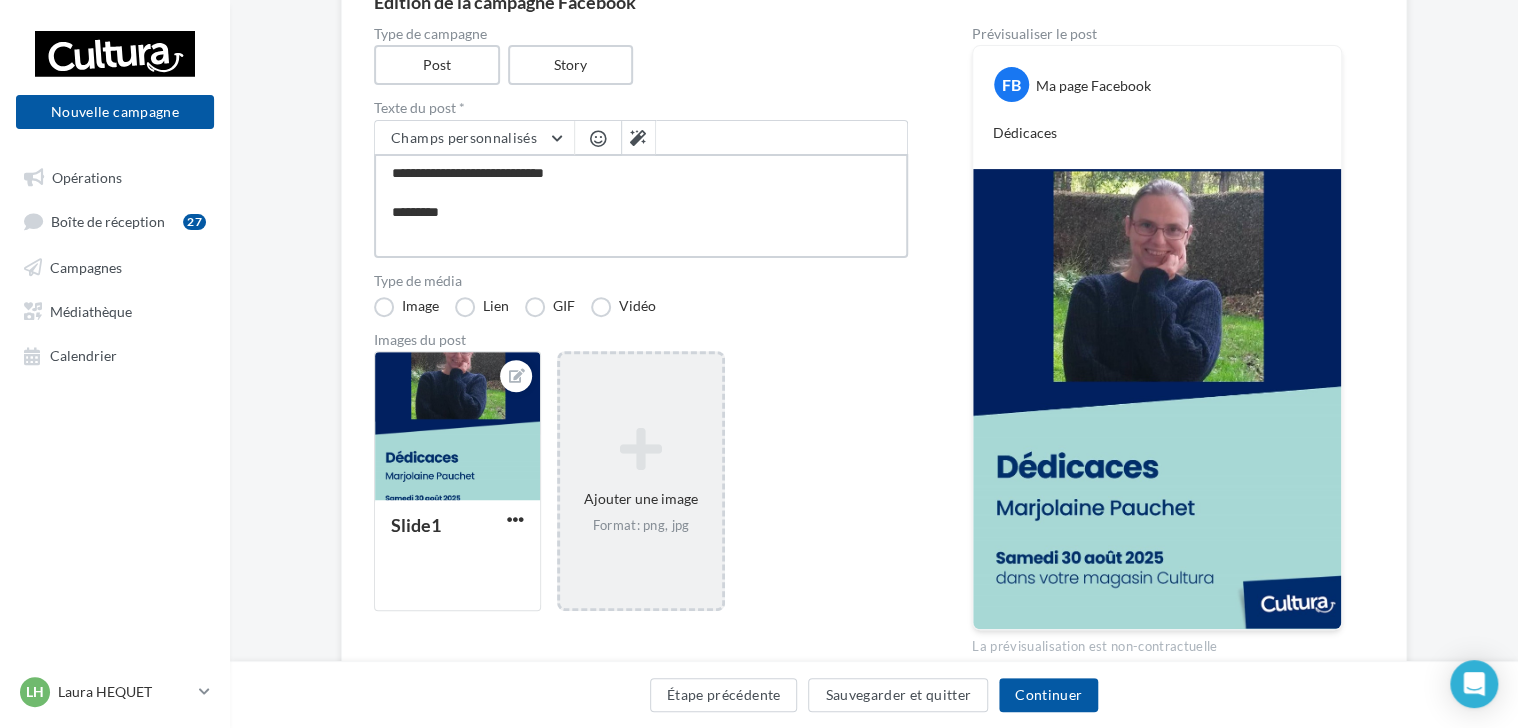 type on "**********" 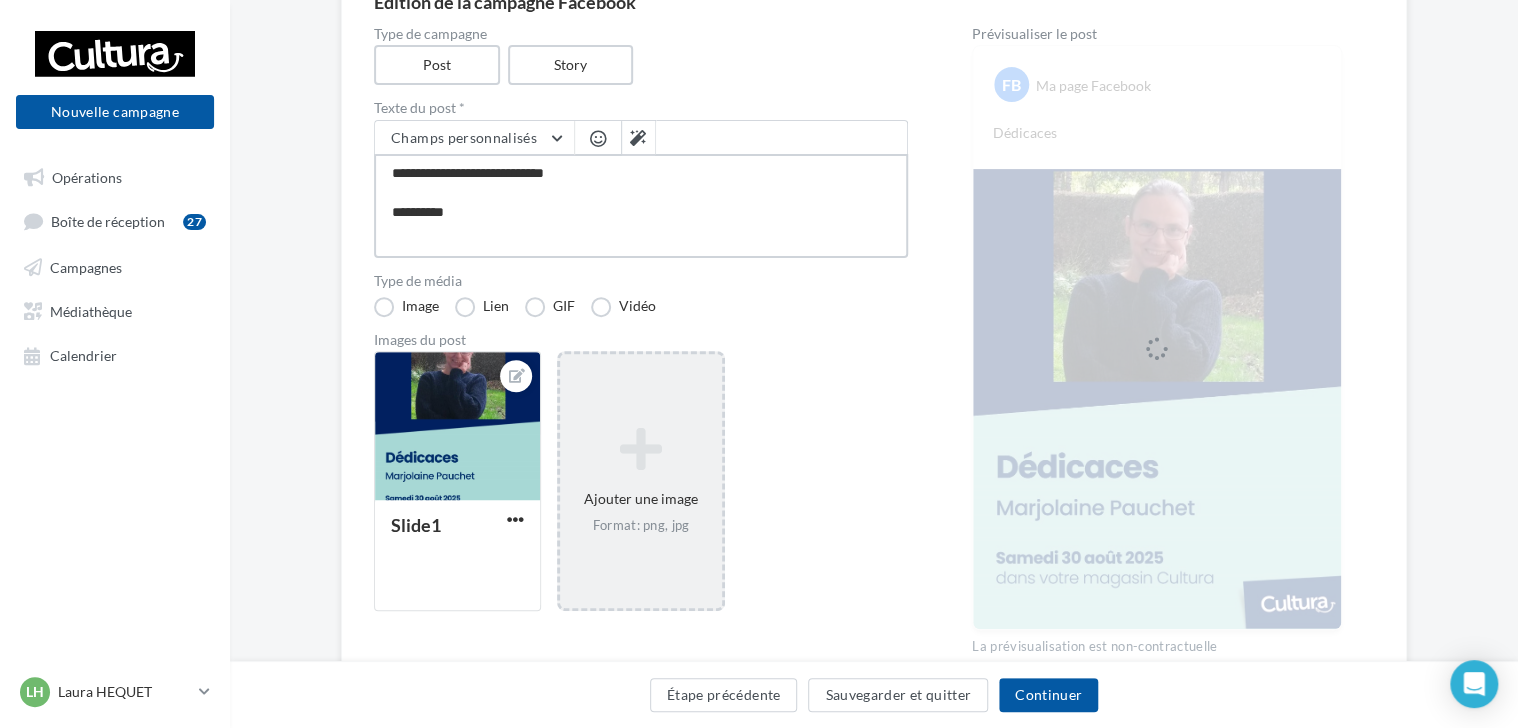 type on "**********" 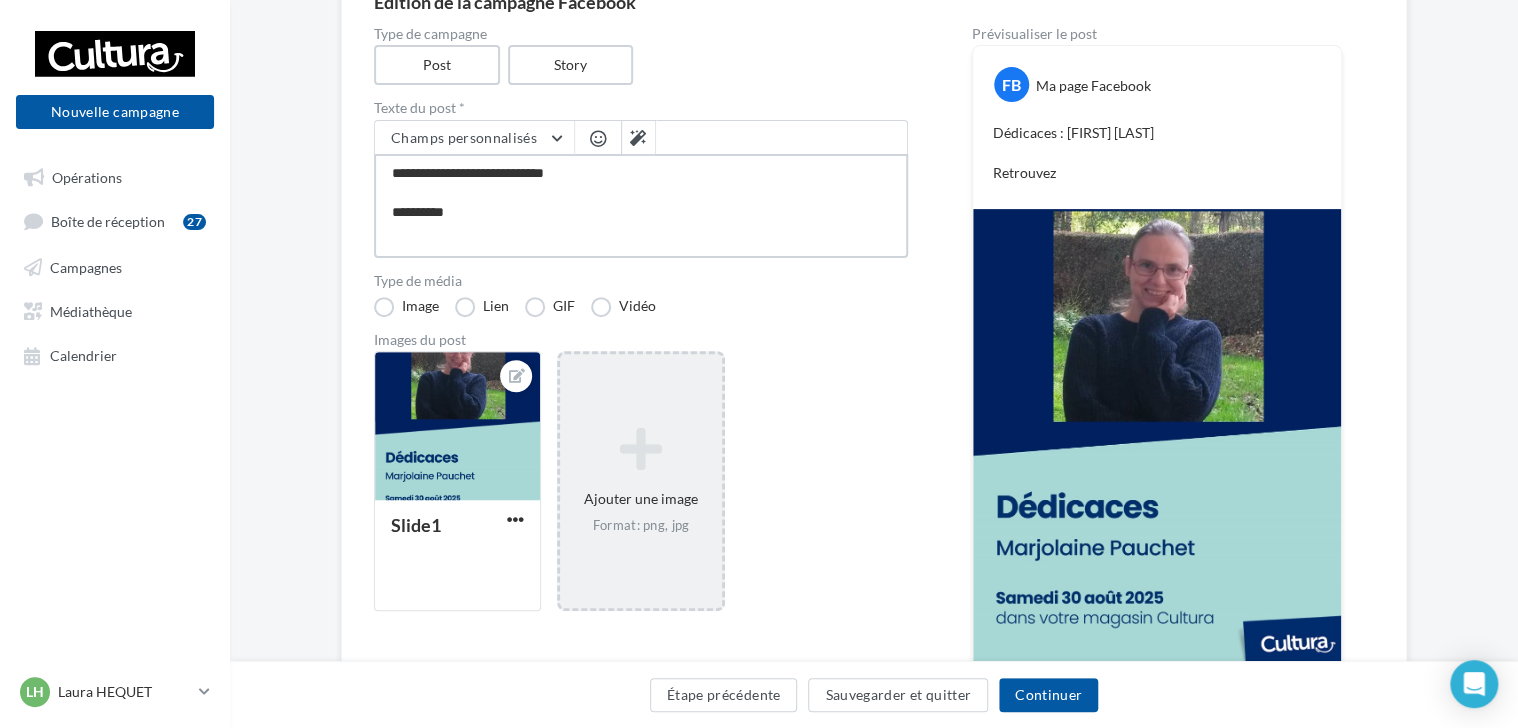 type on "**********" 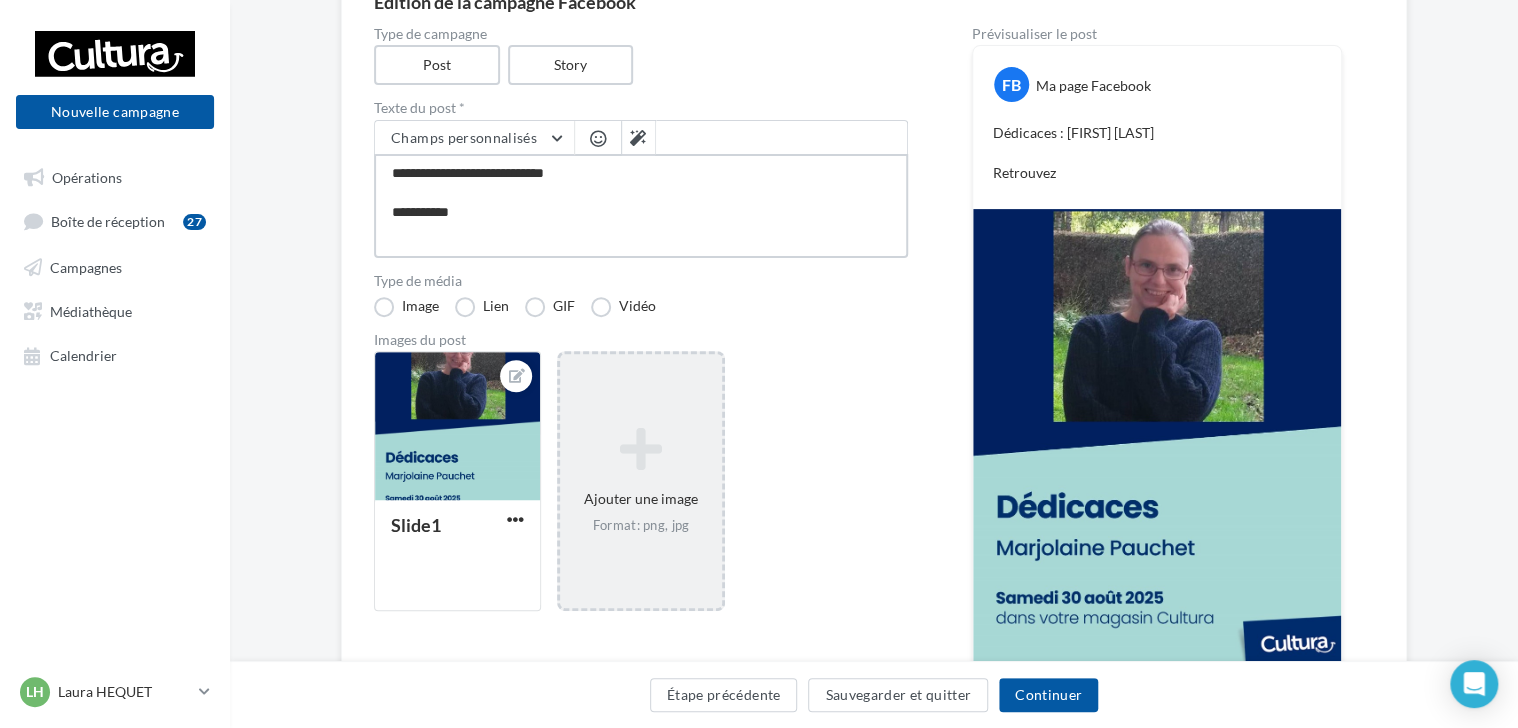 type on "**********" 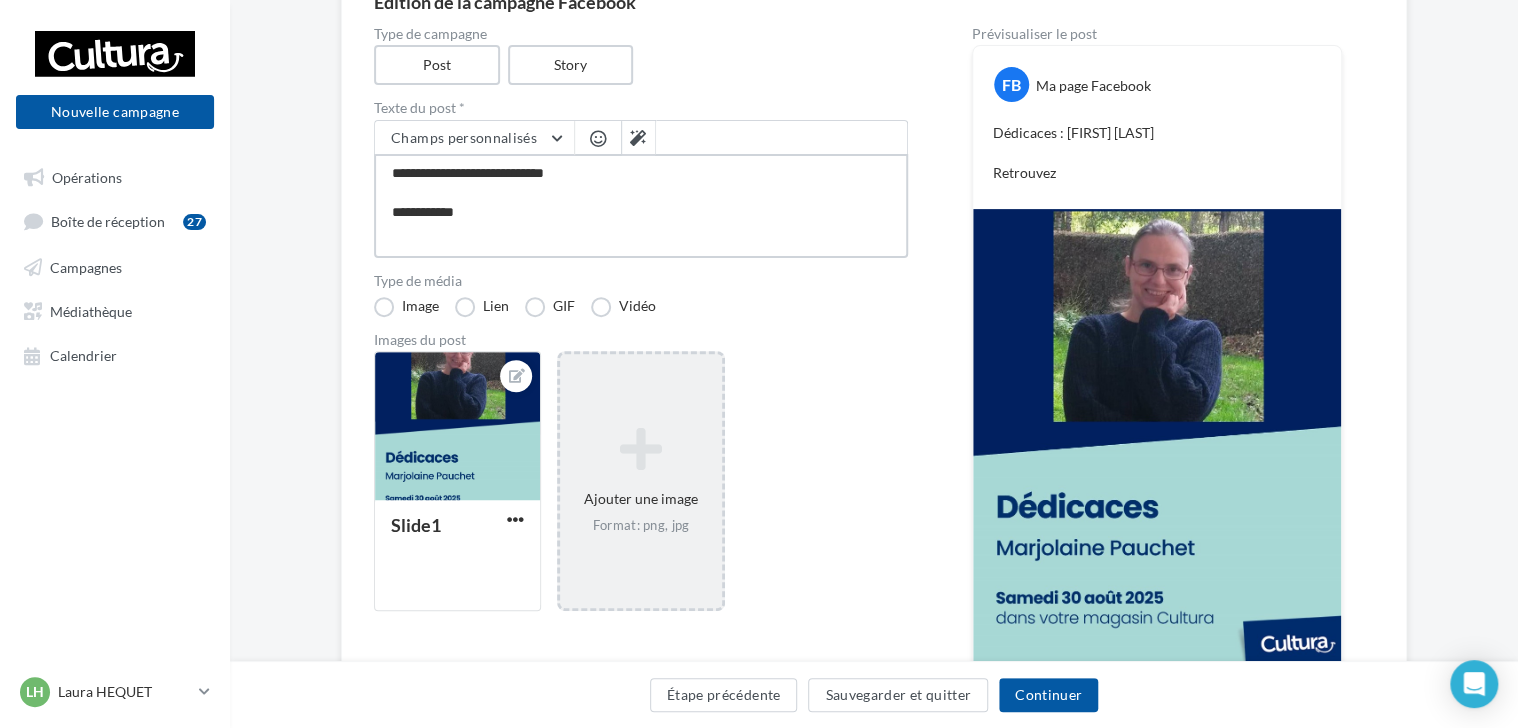type on "**********" 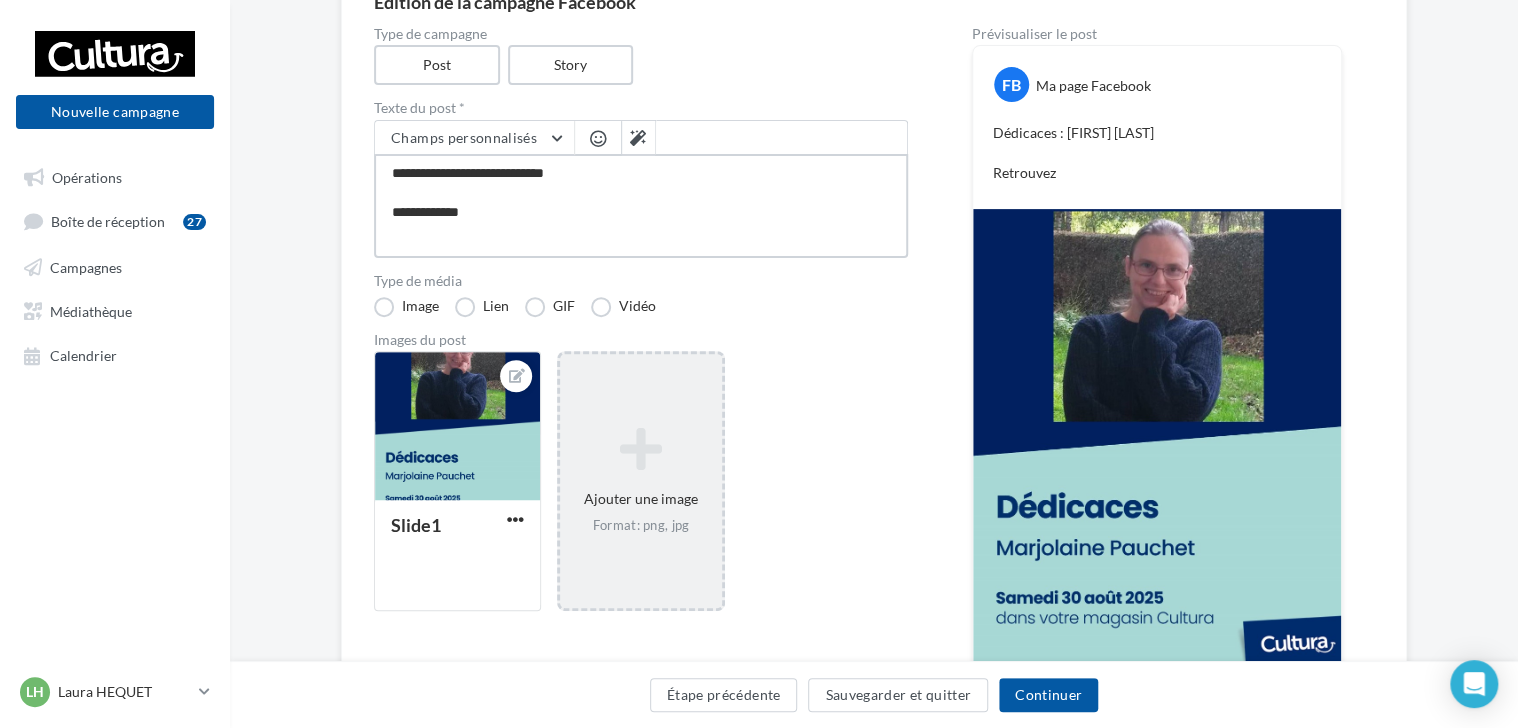 type on "**********" 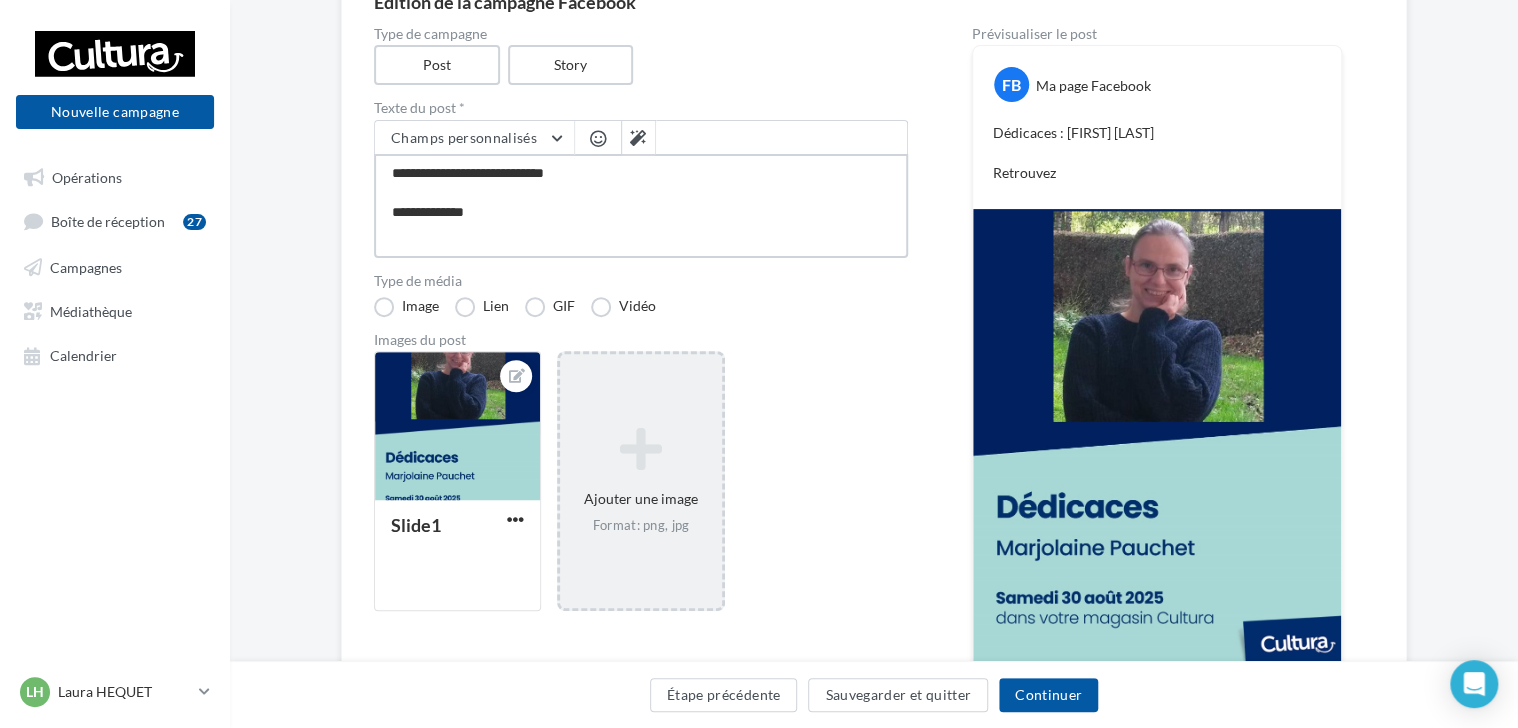 type on "**********" 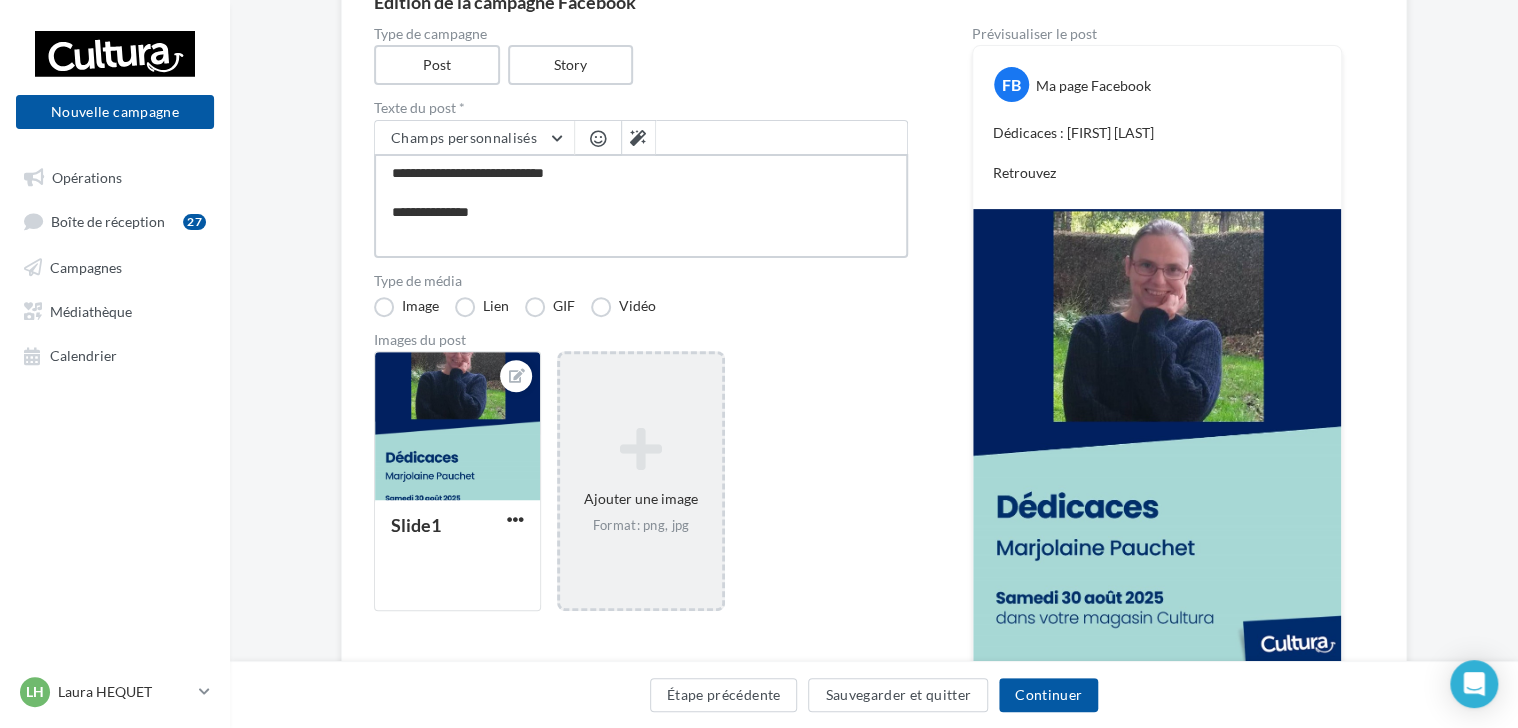 type on "**********" 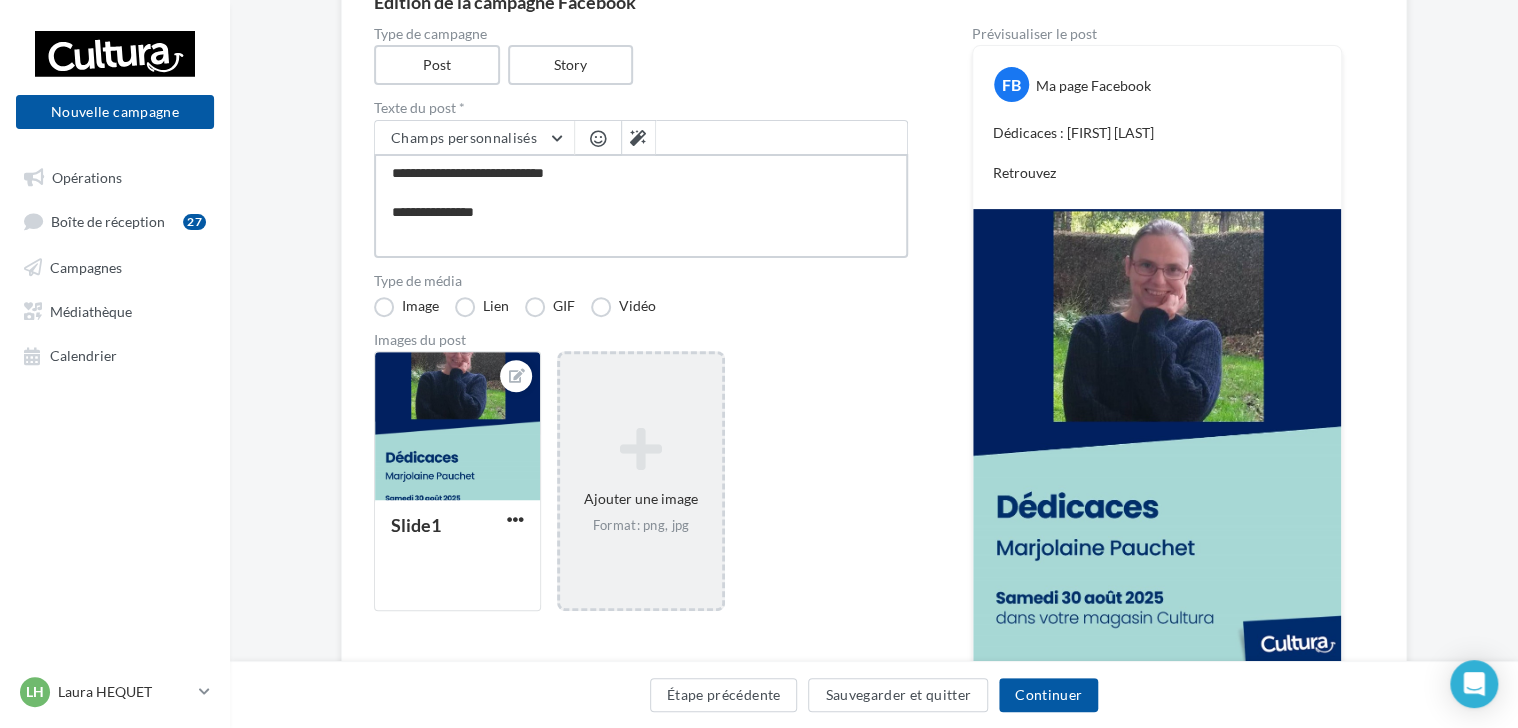 type on "**********" 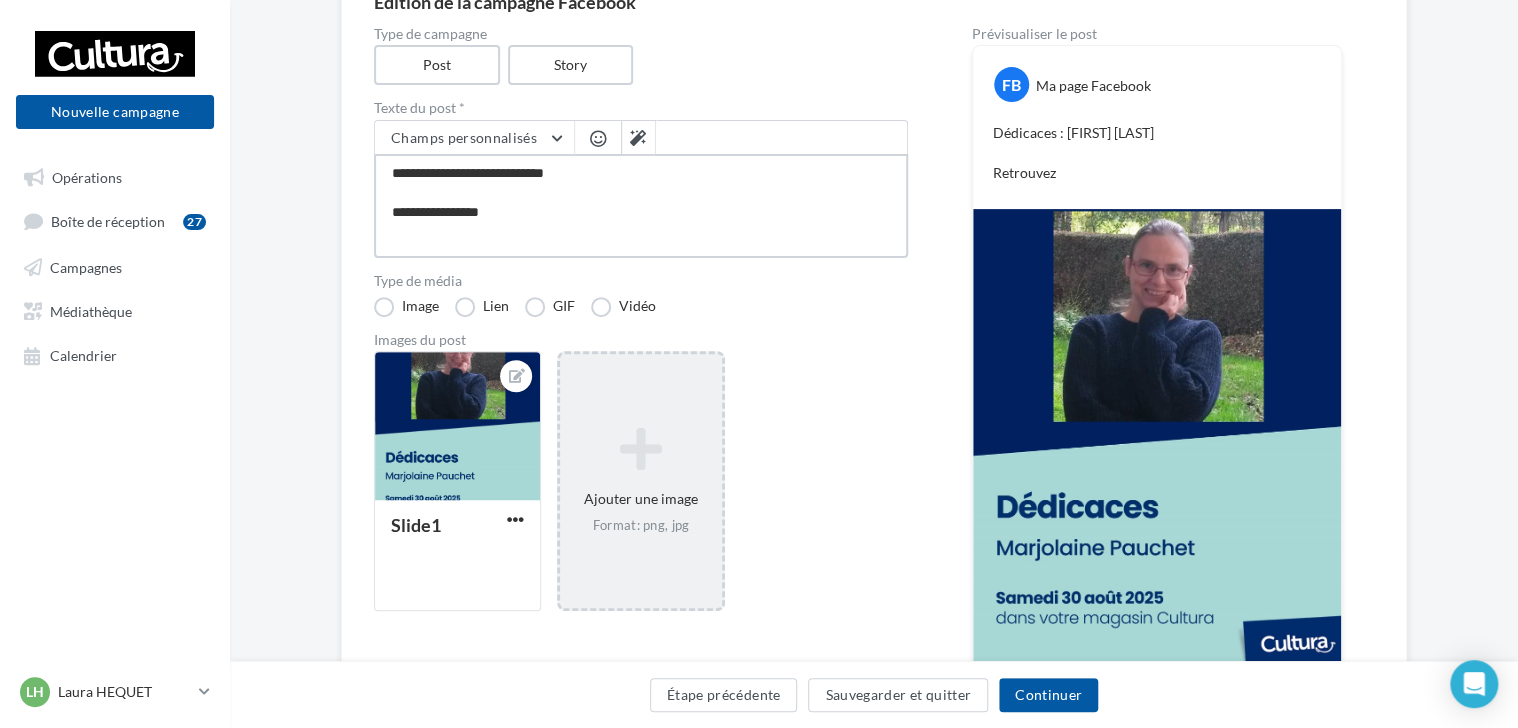 type on "**********" 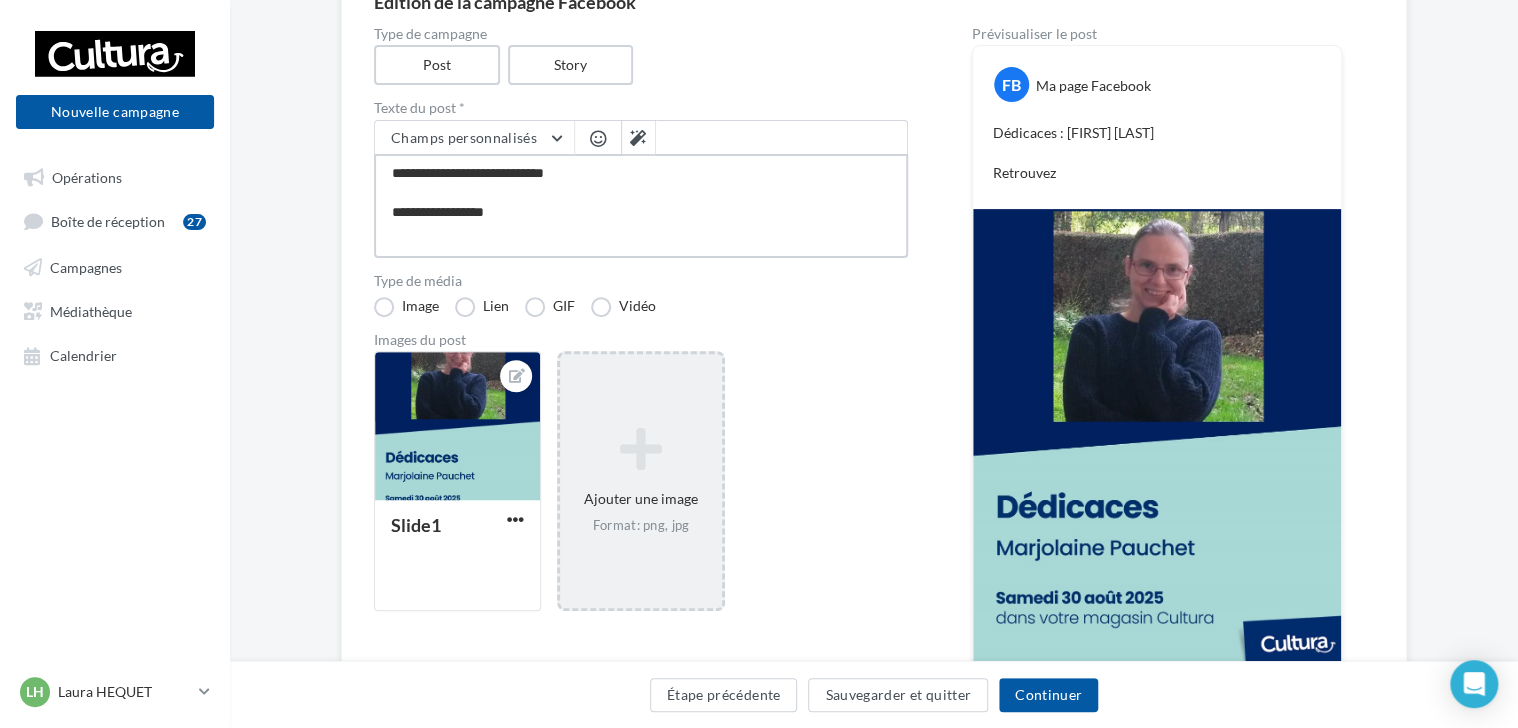 type on "**********" 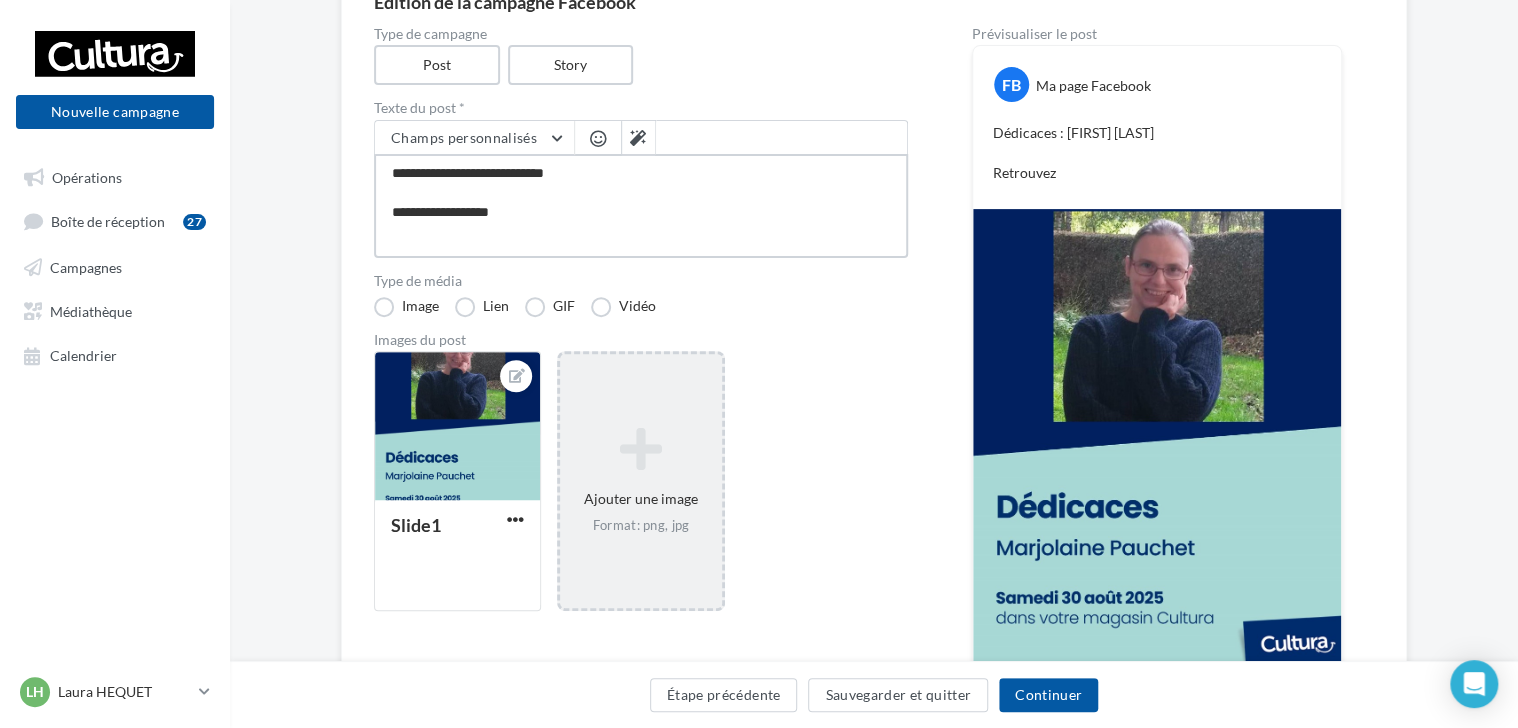 type on "**********" 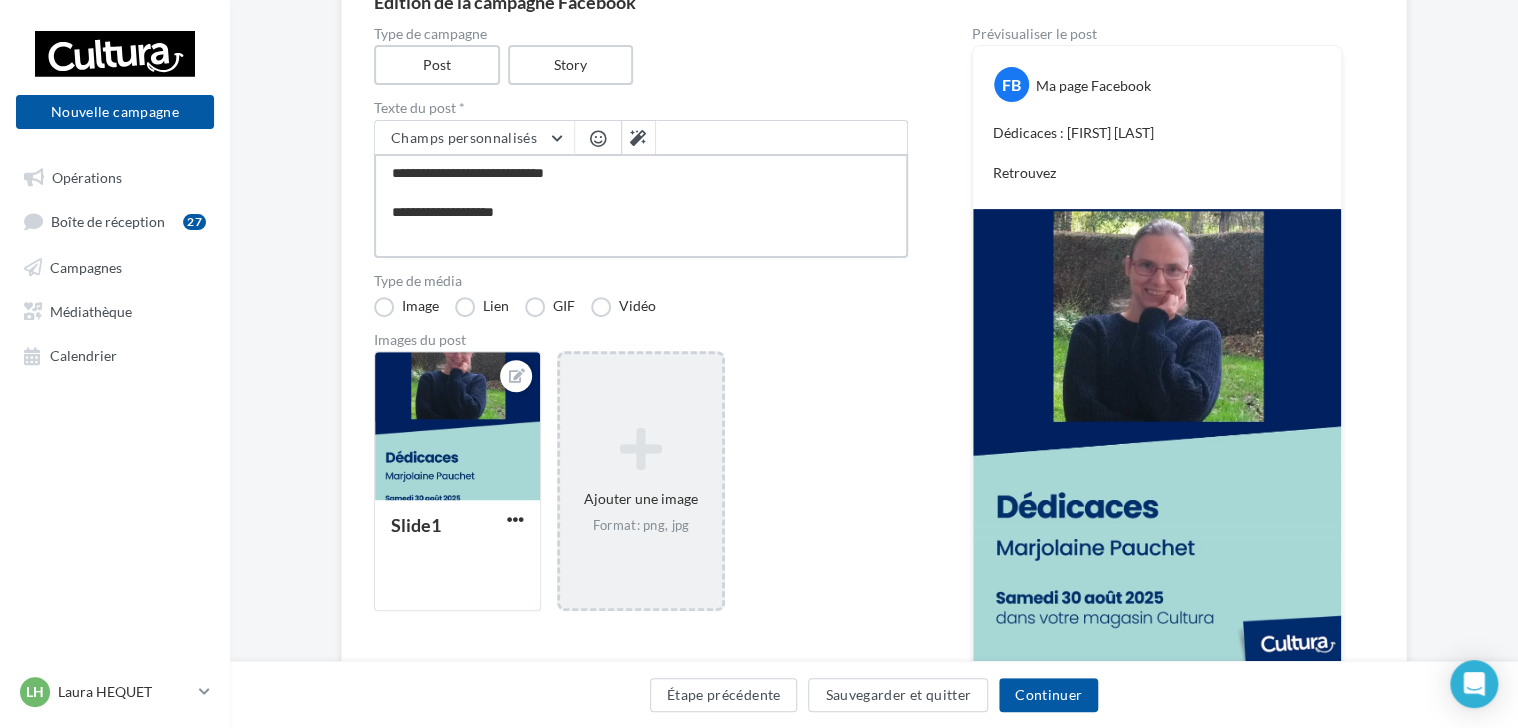 type on "**********" 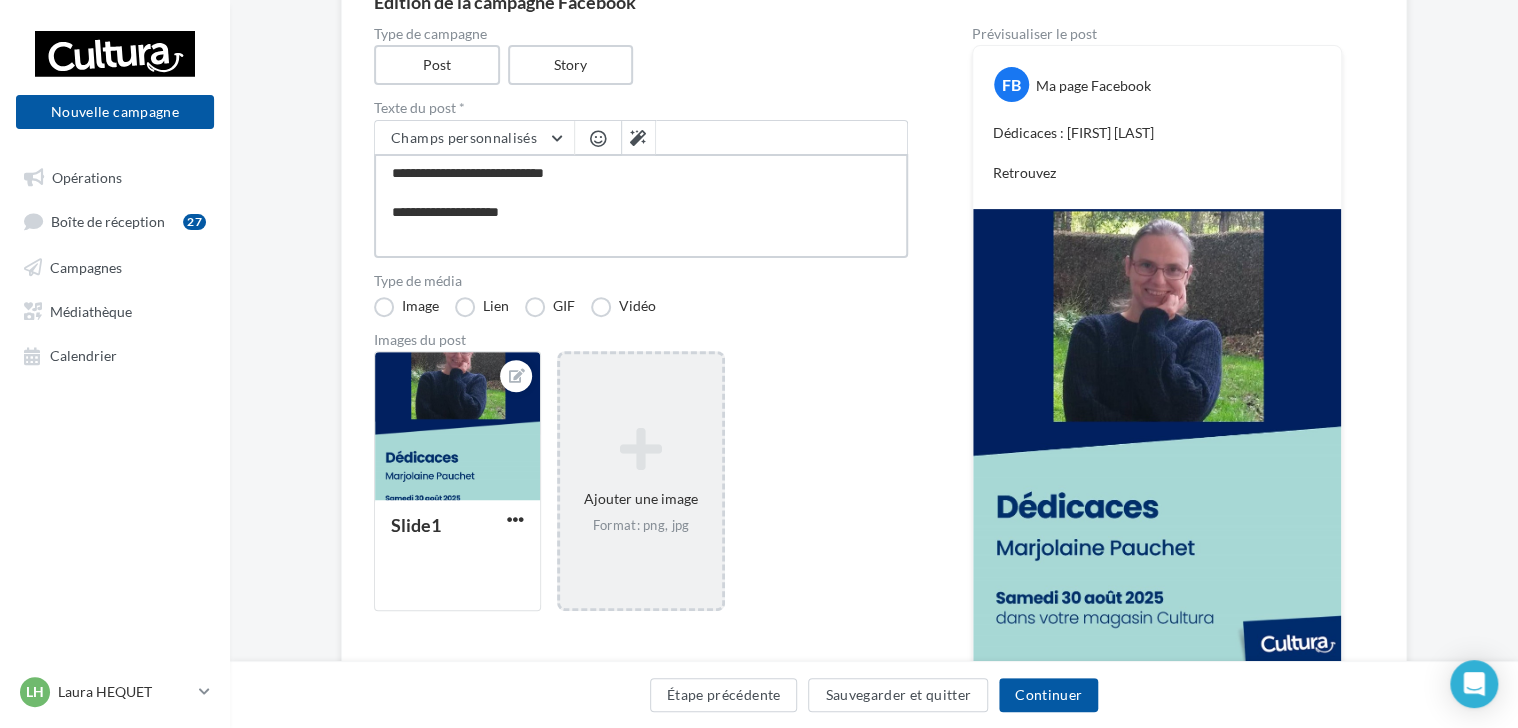 type on "**********" 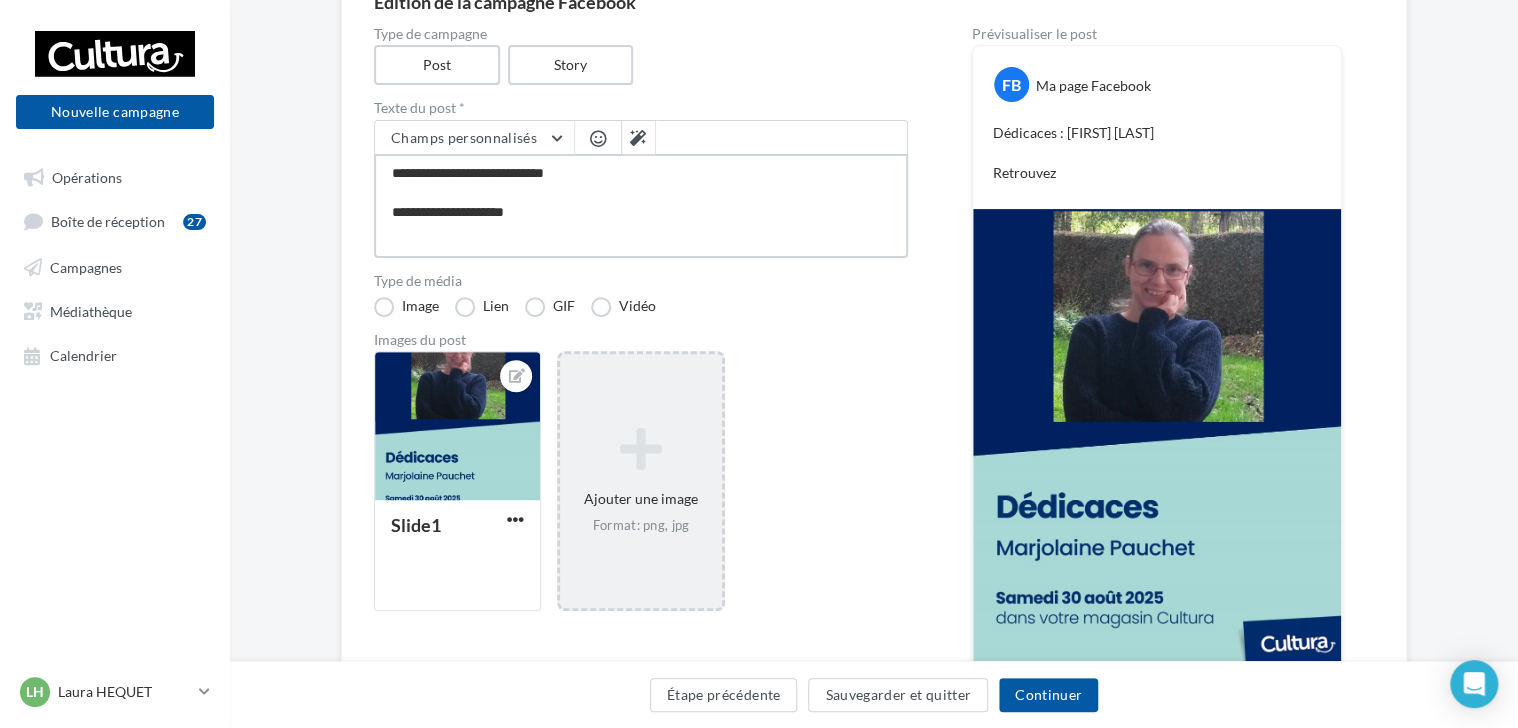 type on "**********" 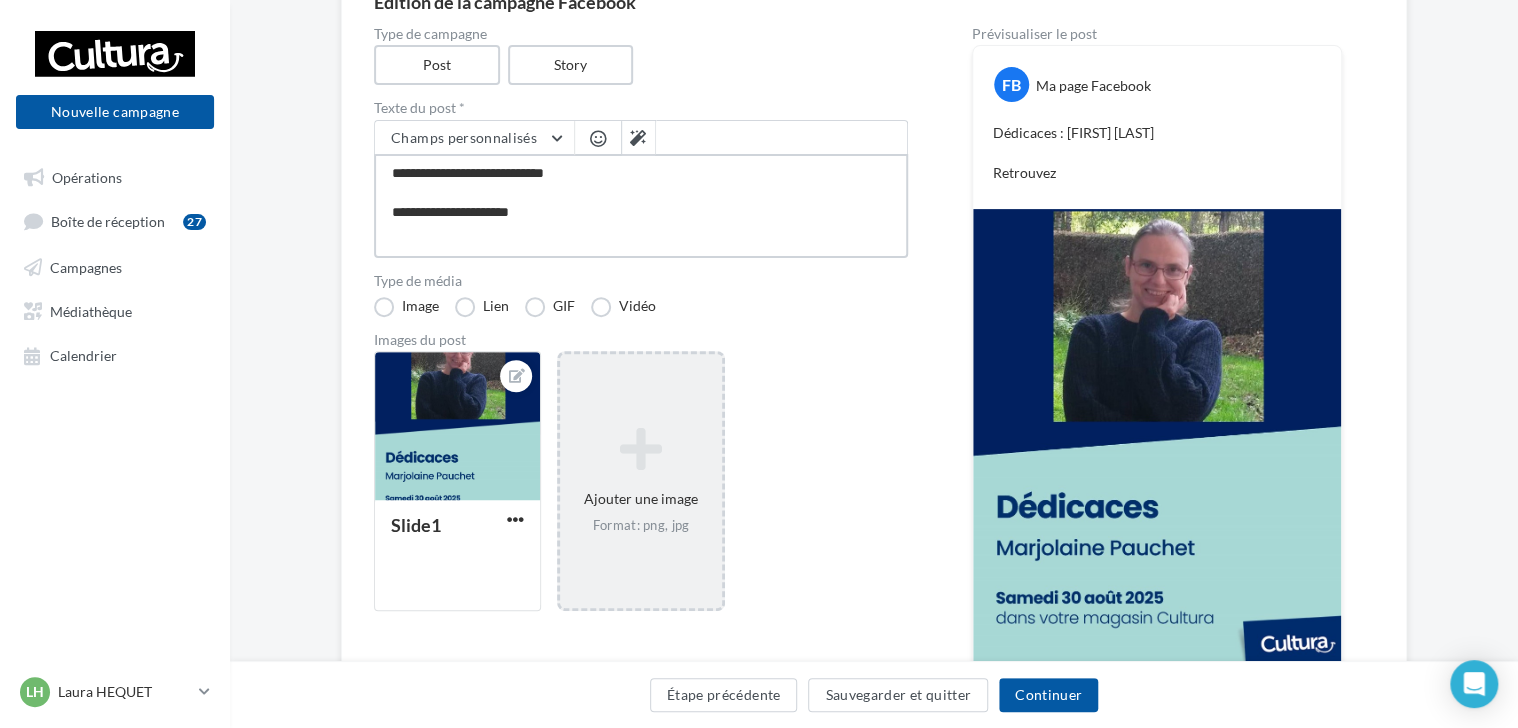 type on "**********" 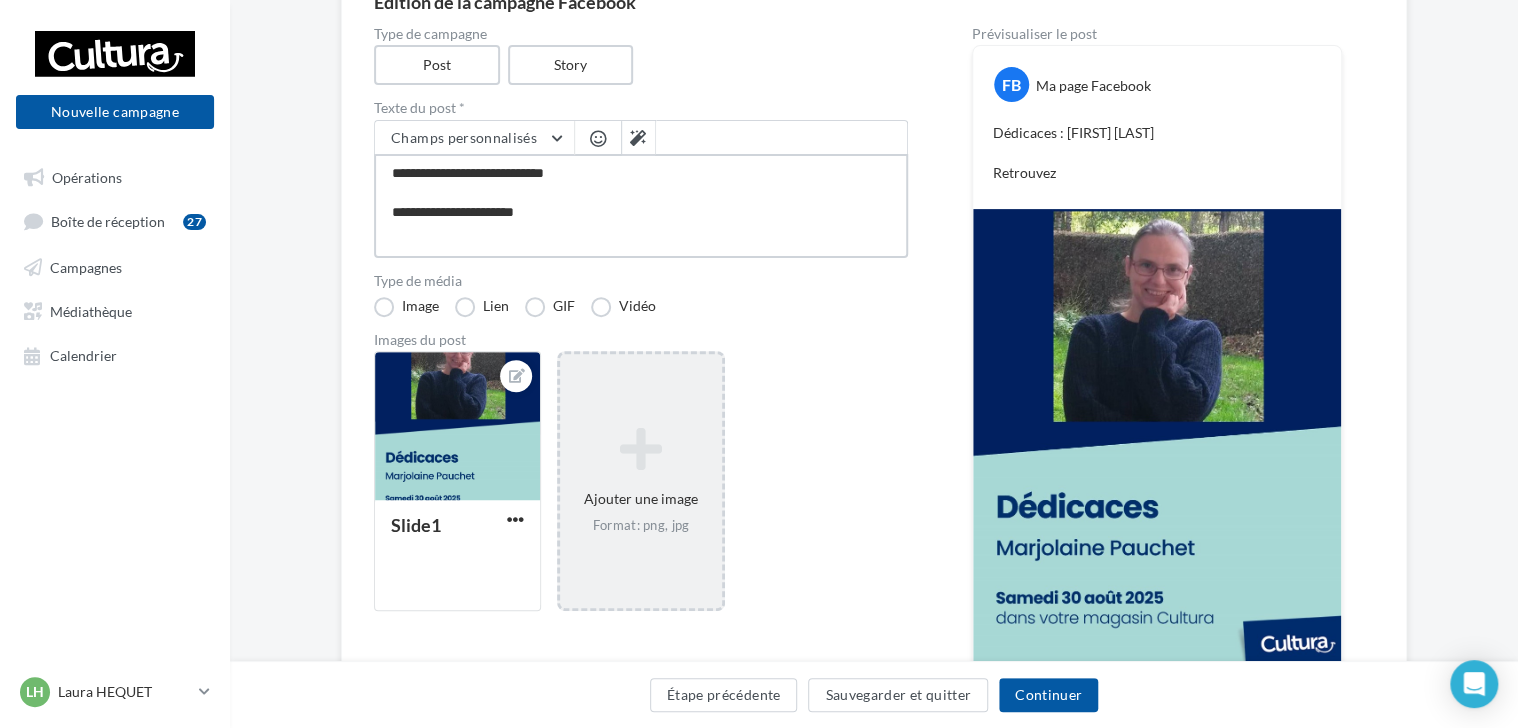 type on "**********" 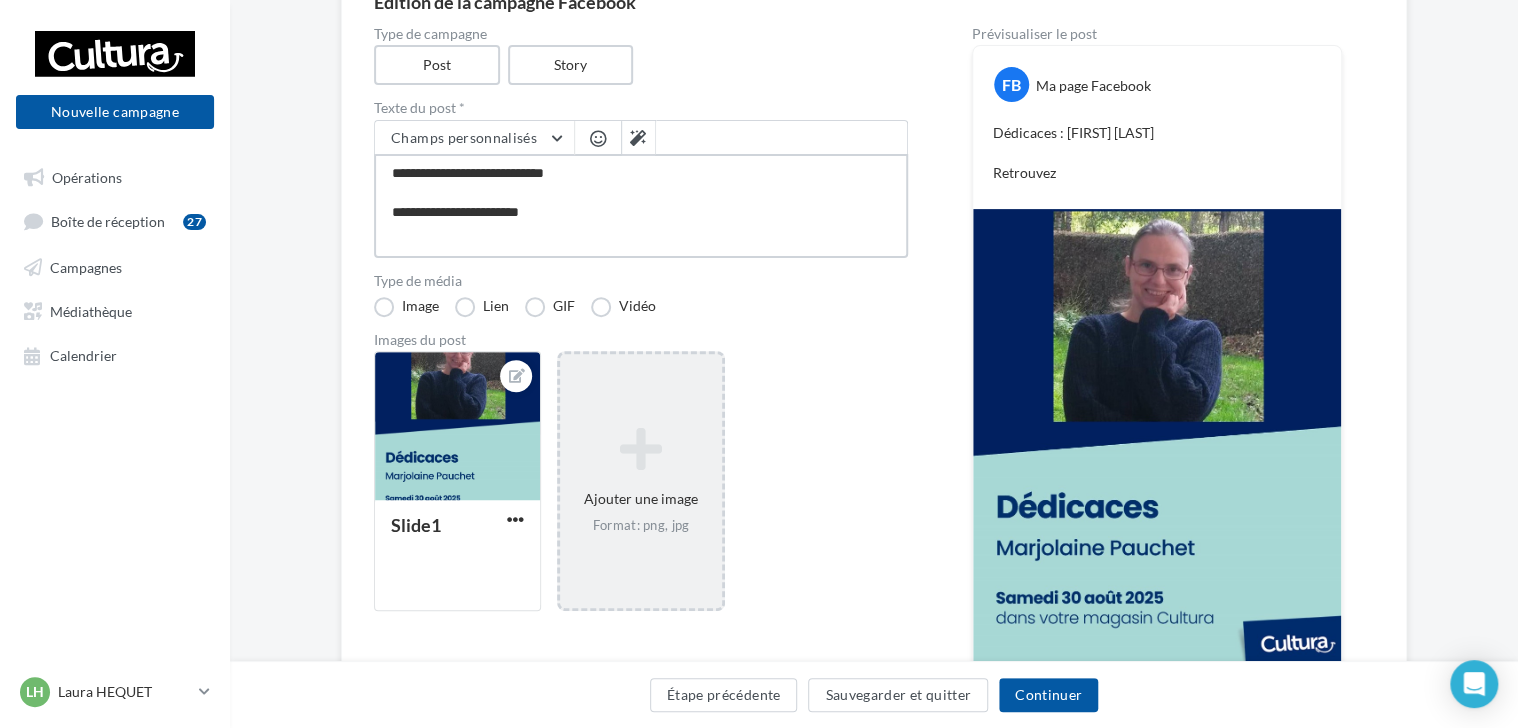 type on "**********" 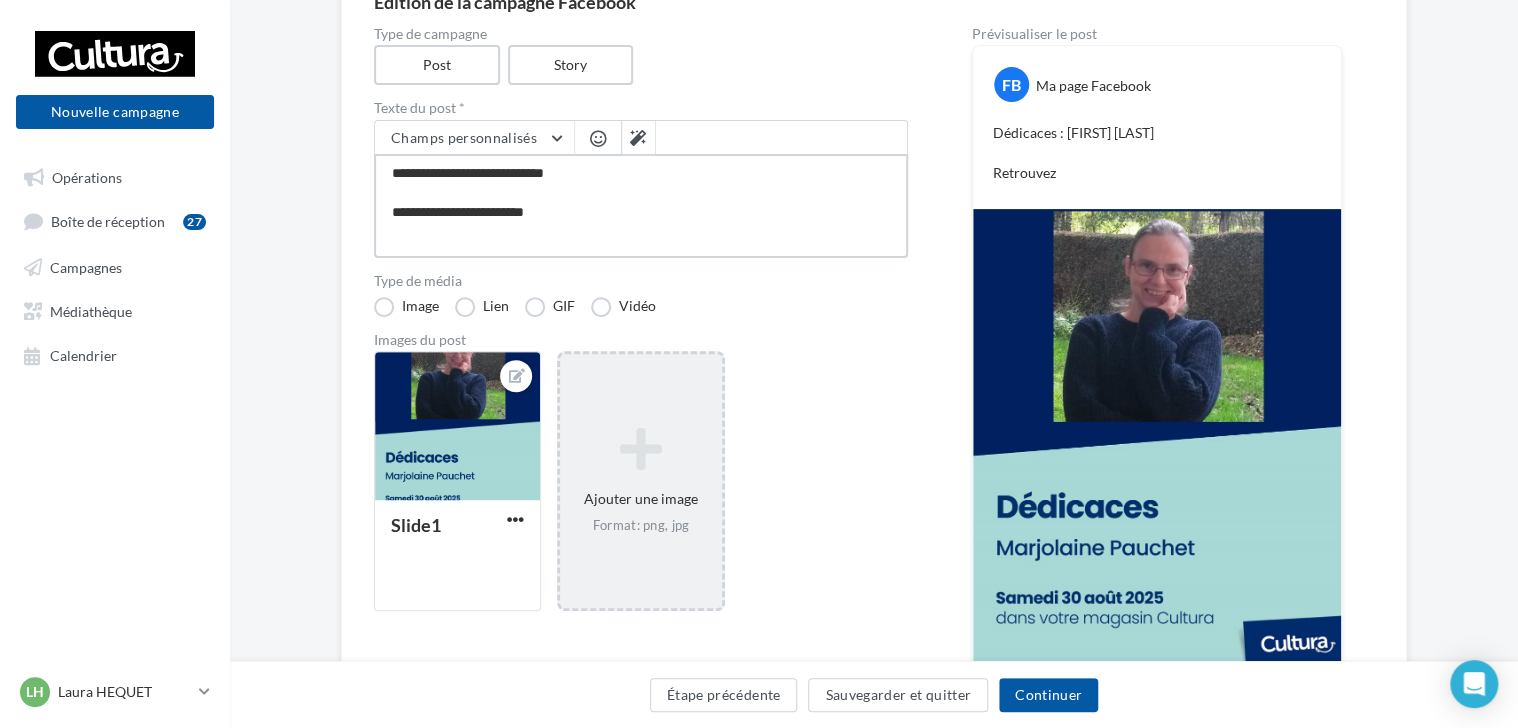type on "**********" 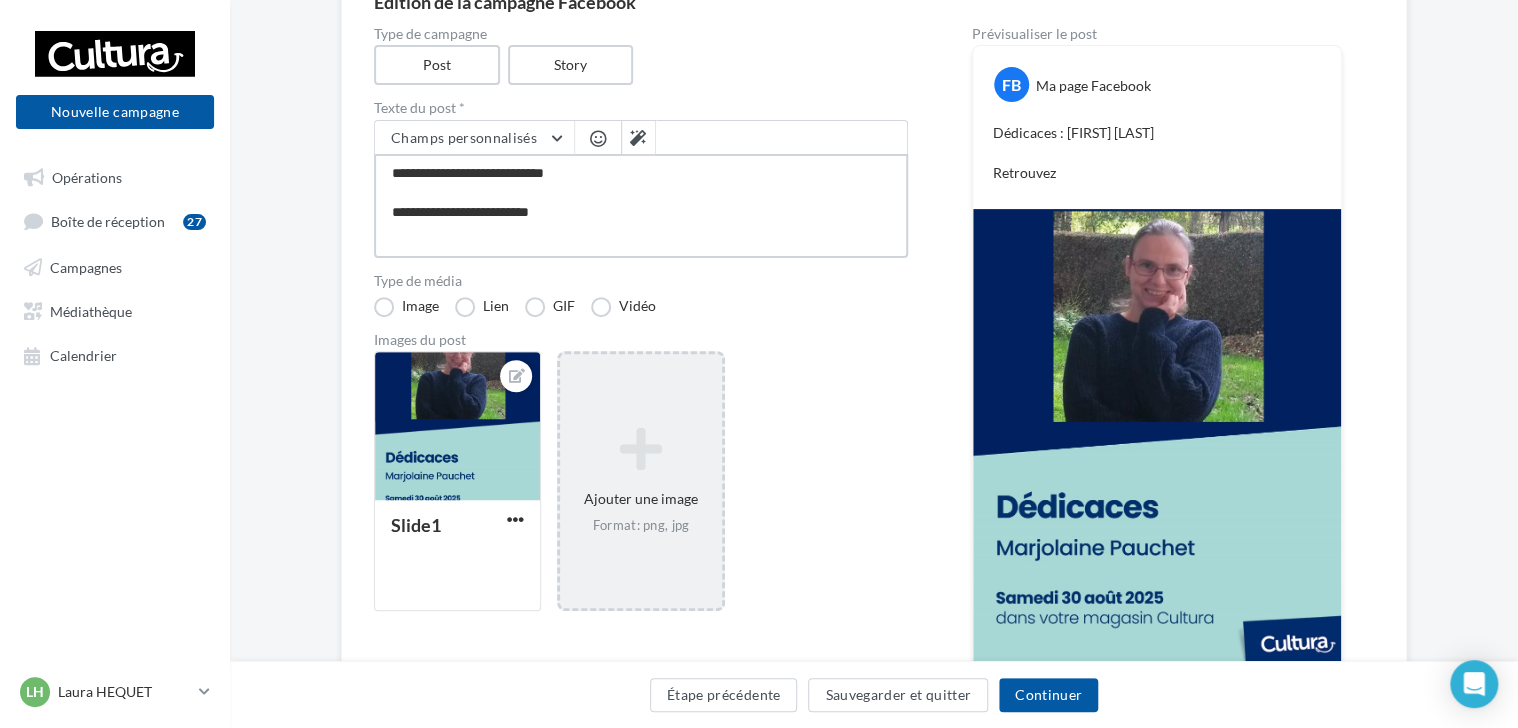 type on "**********" 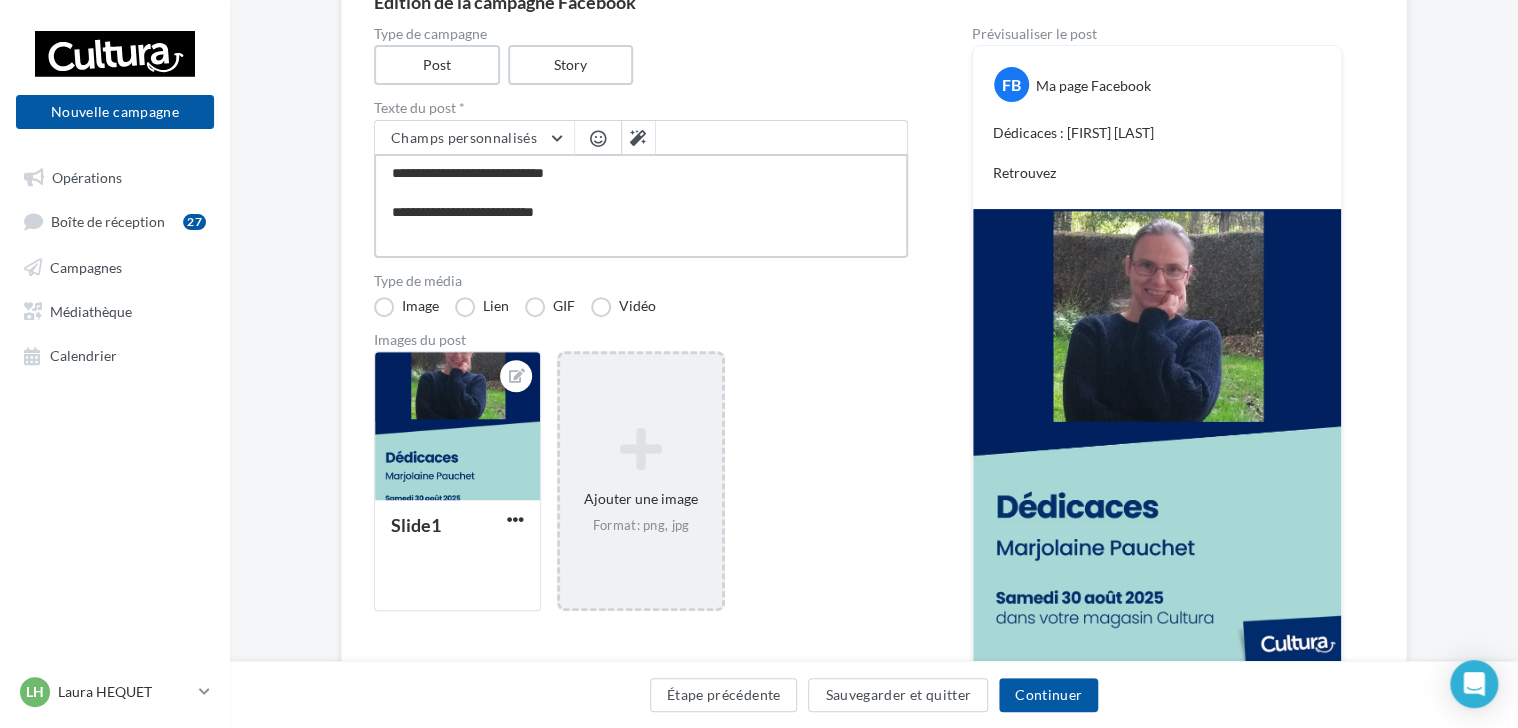 type on "**********" 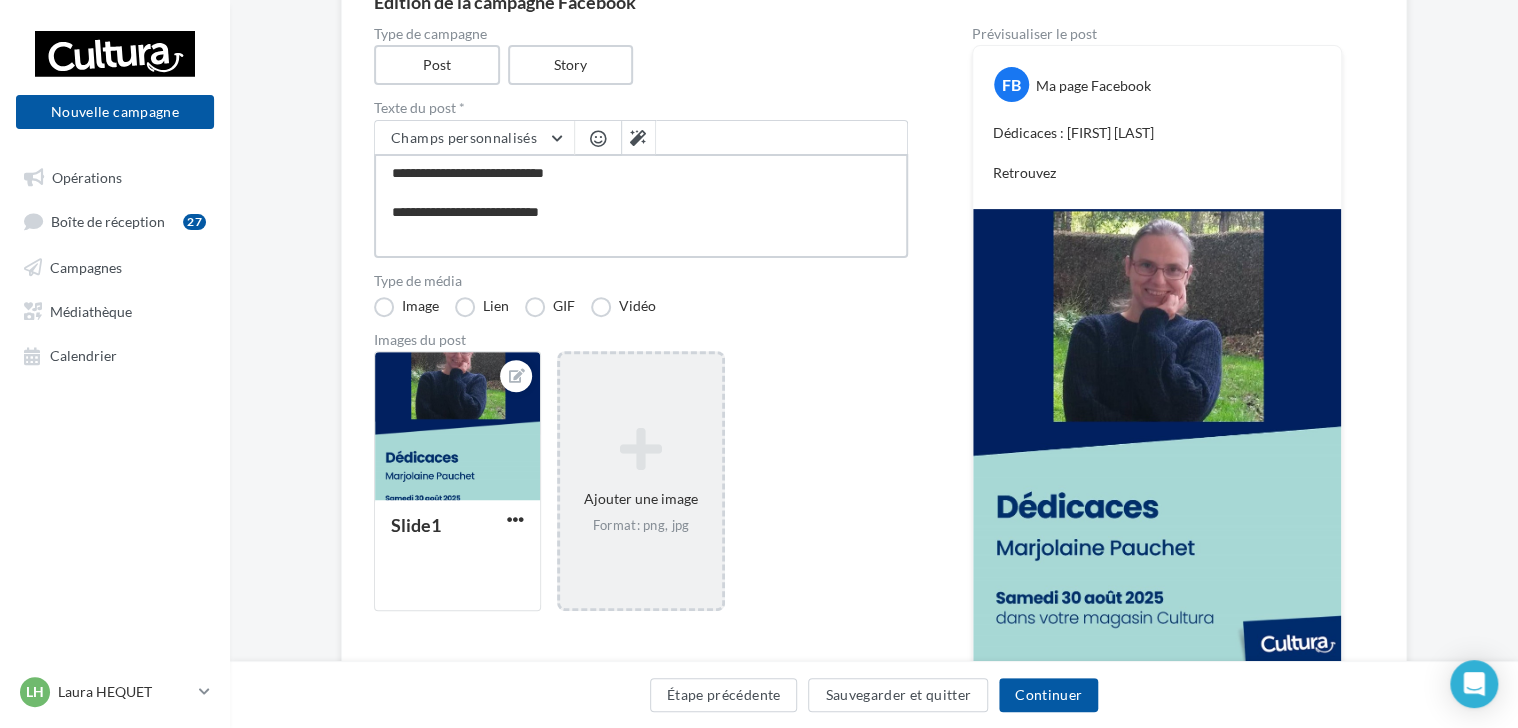 type on "**********" 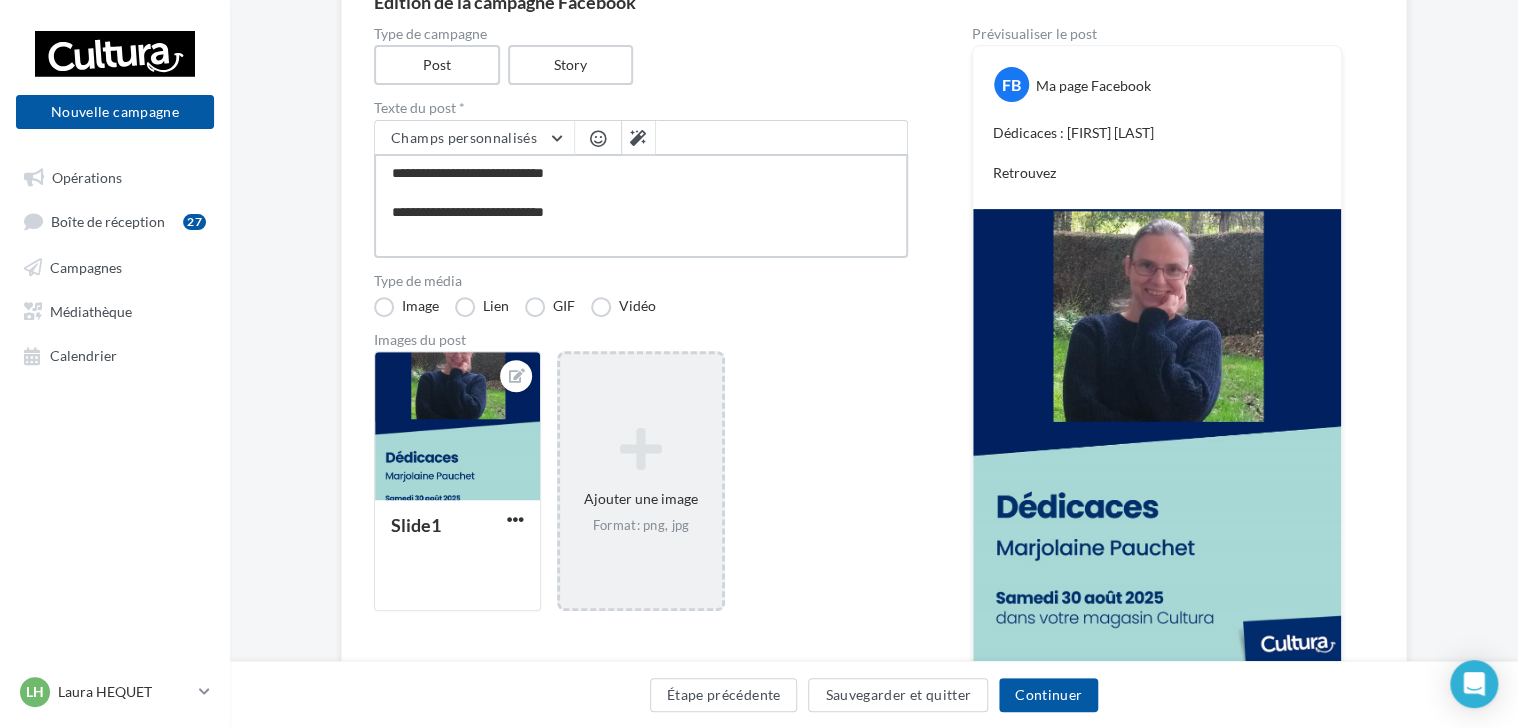 type on "**********" 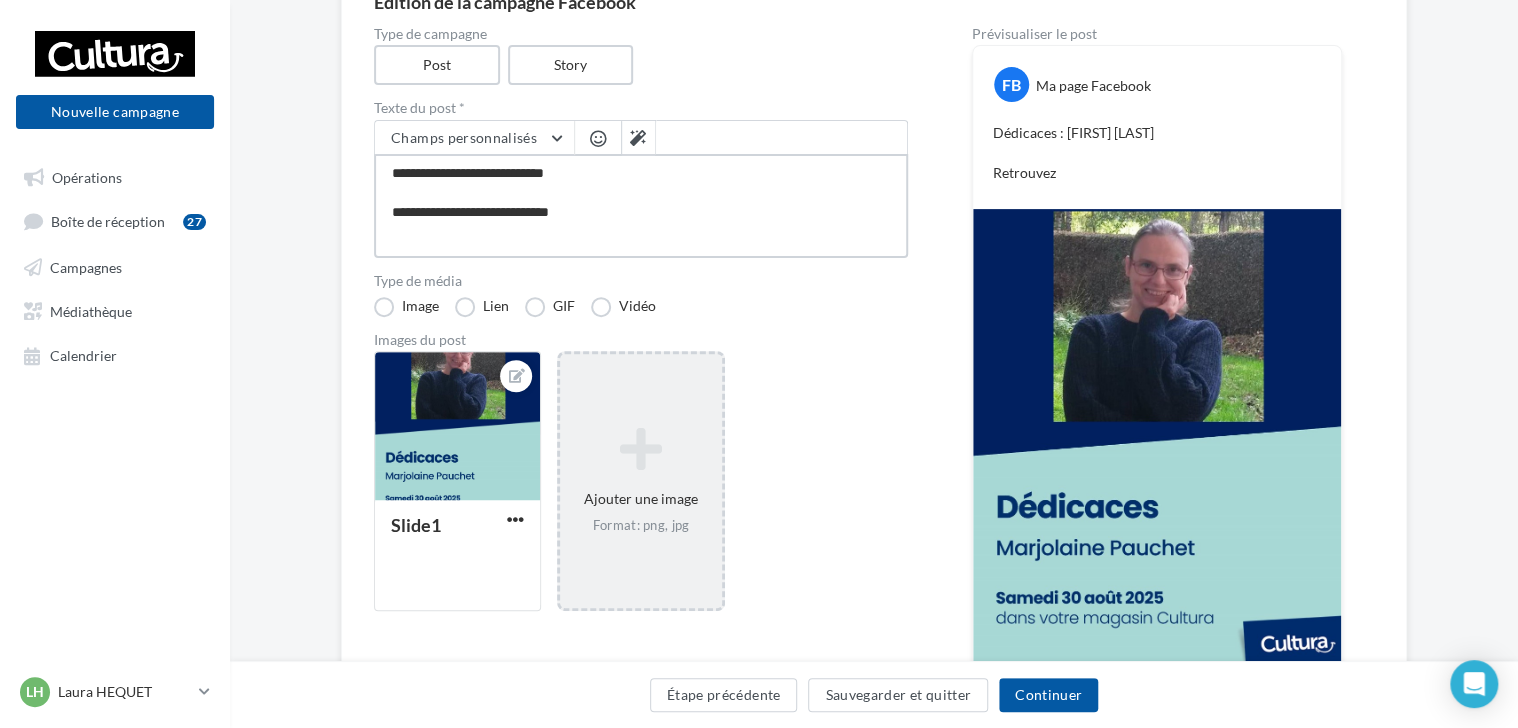 type on "**********" 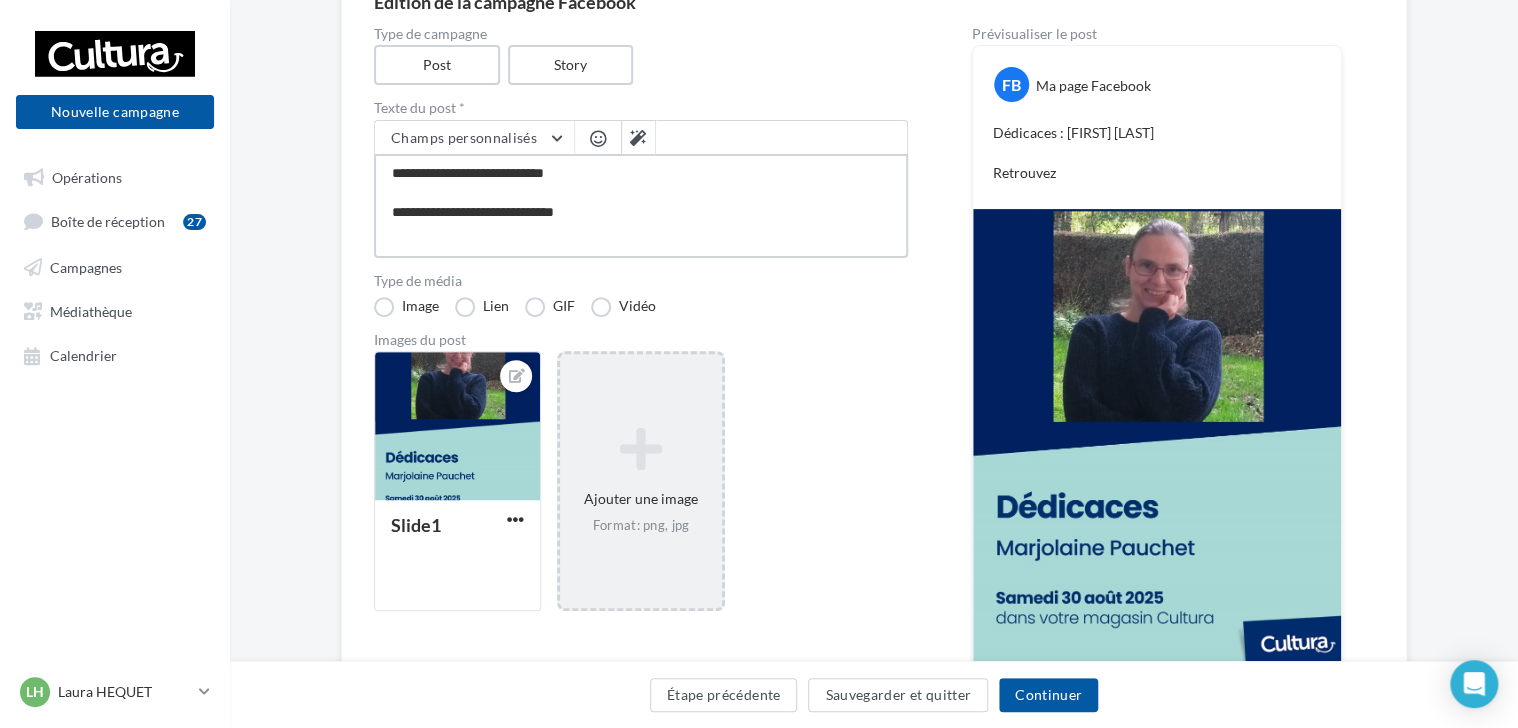 type on "**********" 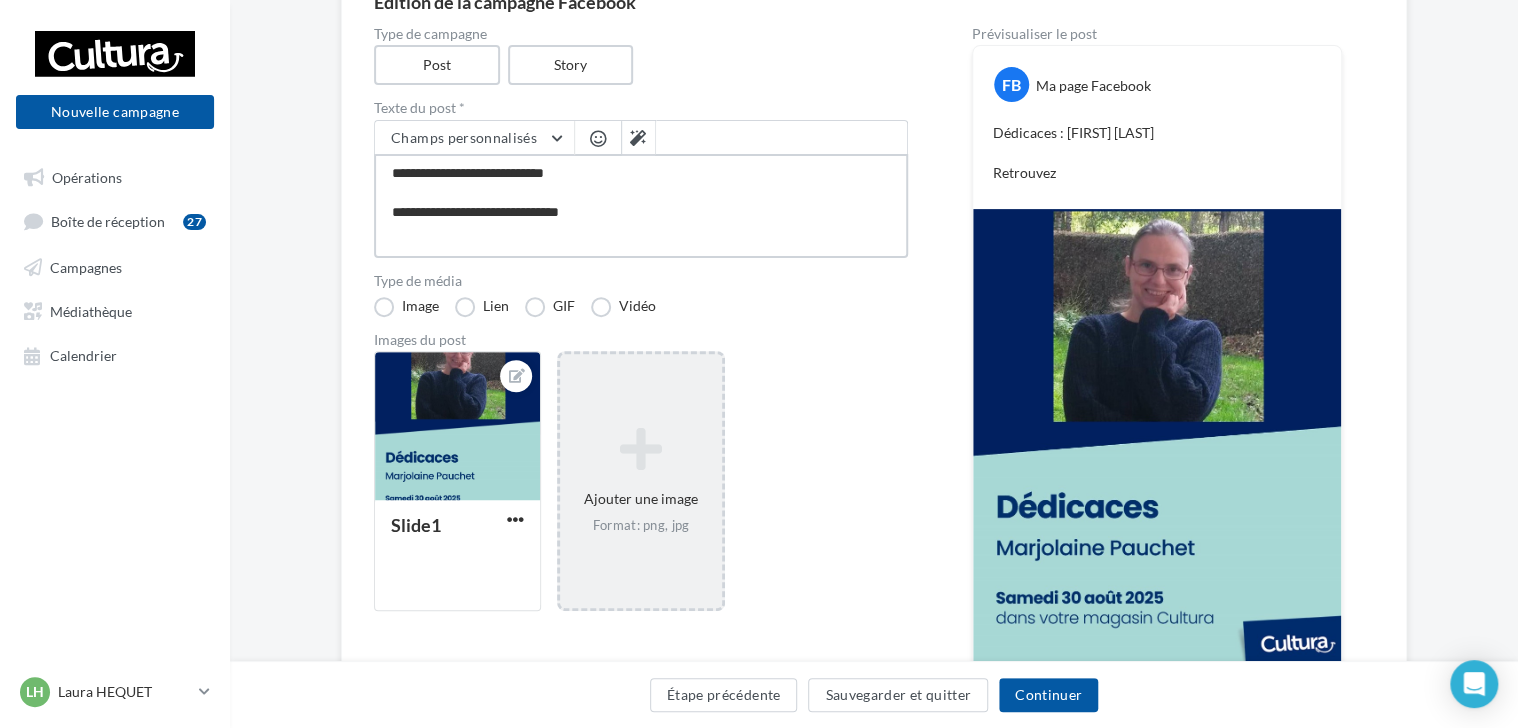 type on "**********" 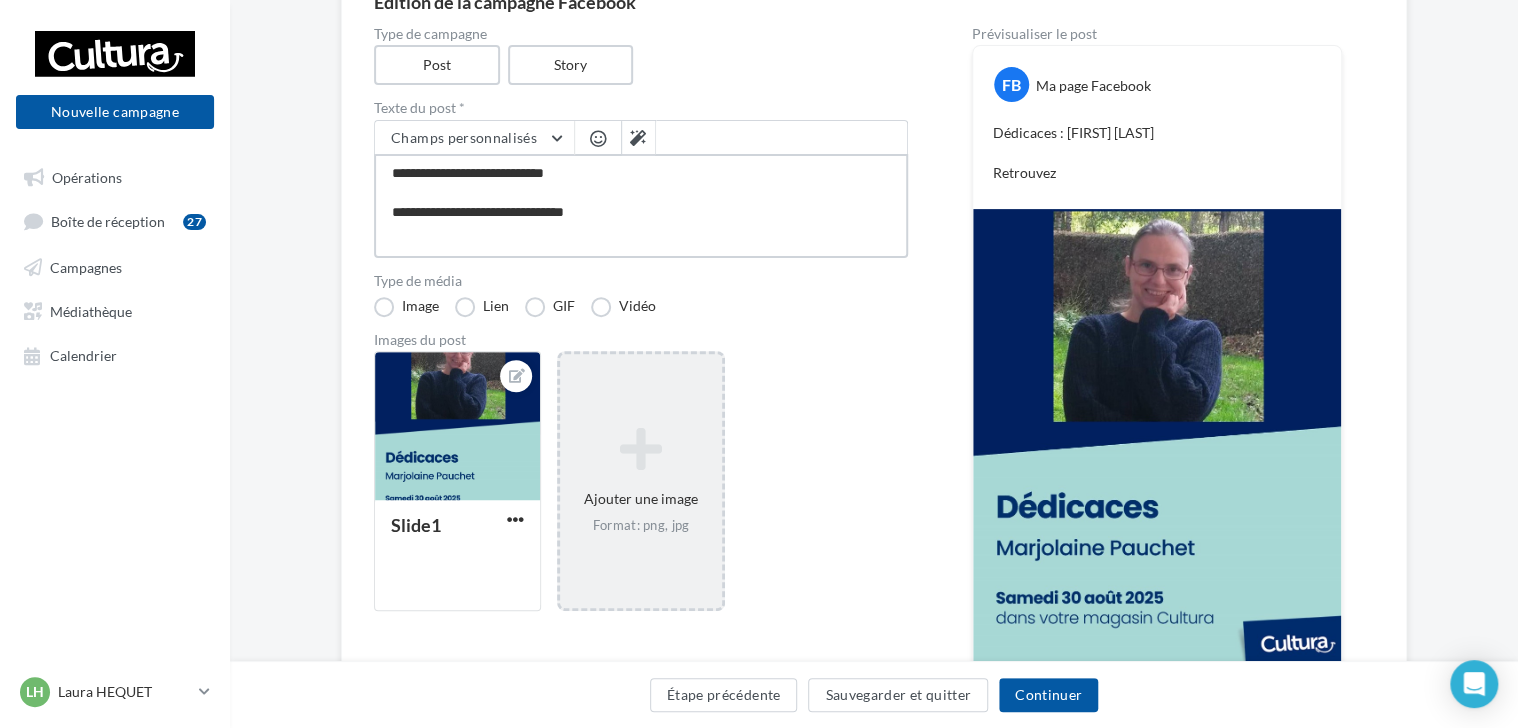 type on "**********" 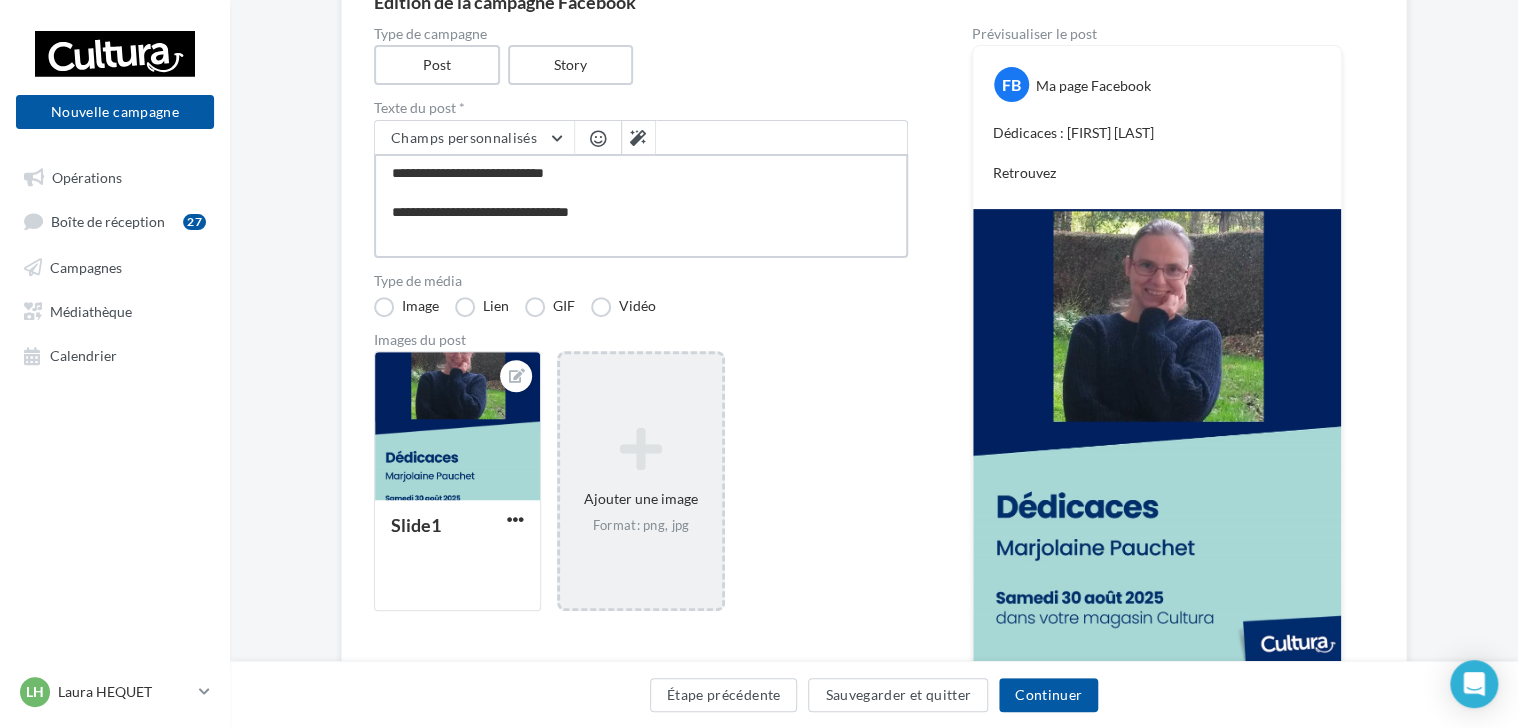 type on "**********" 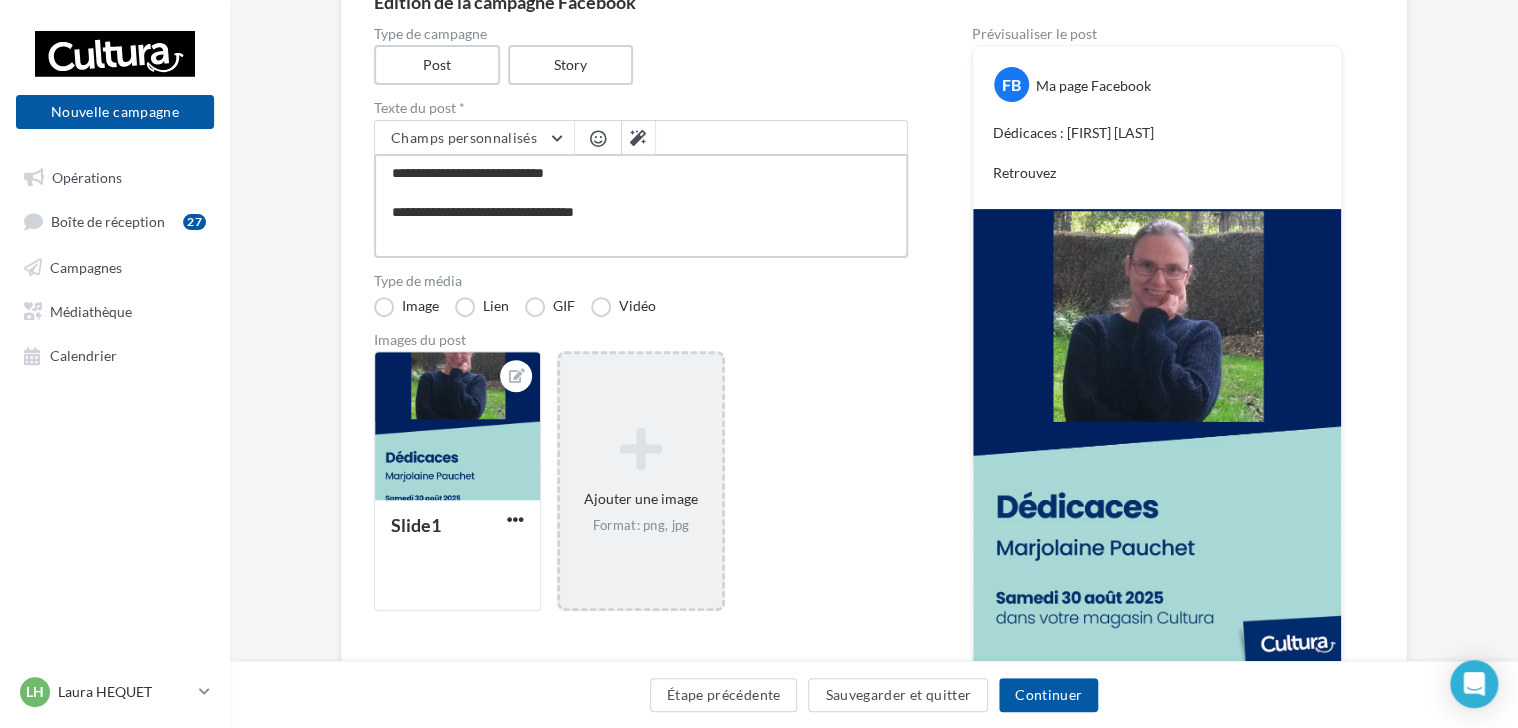 type on "**********" 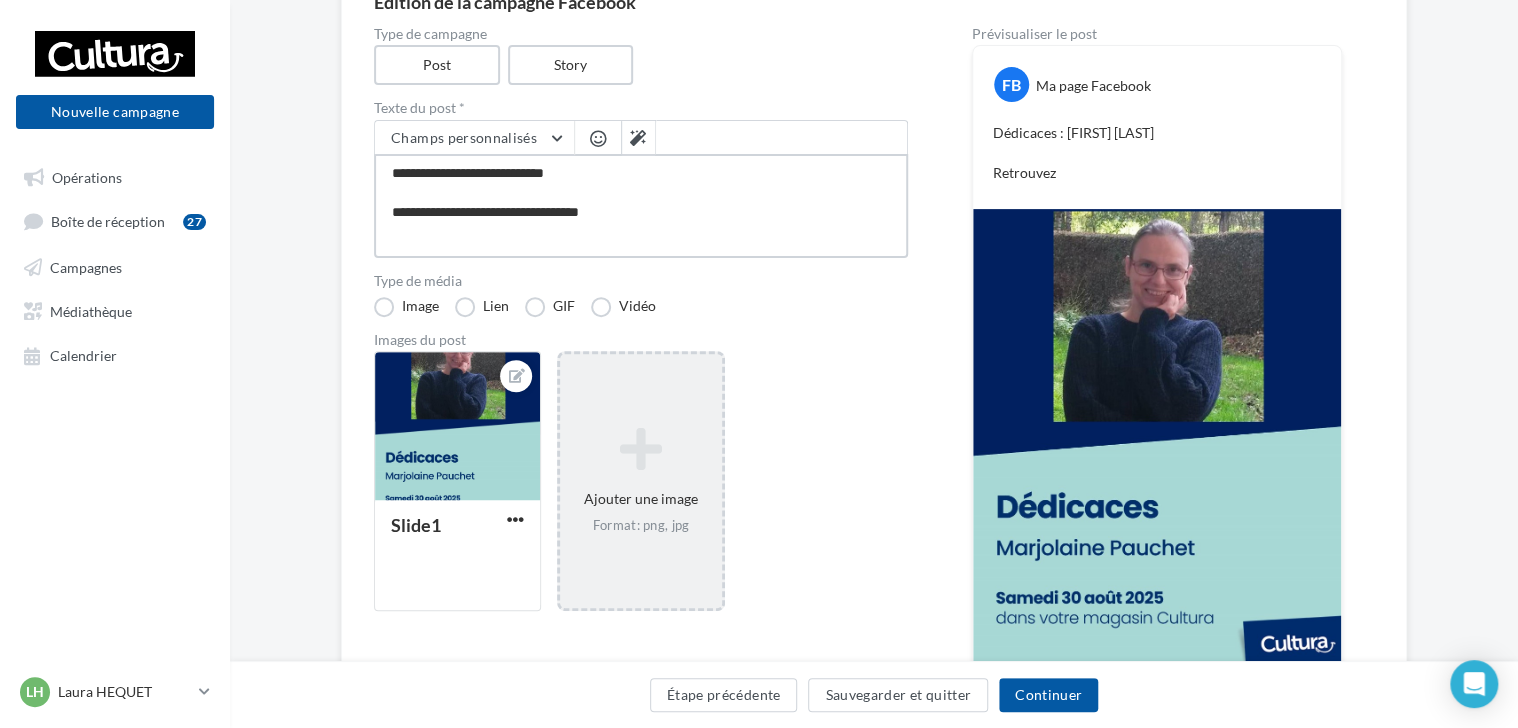 type on "**********" 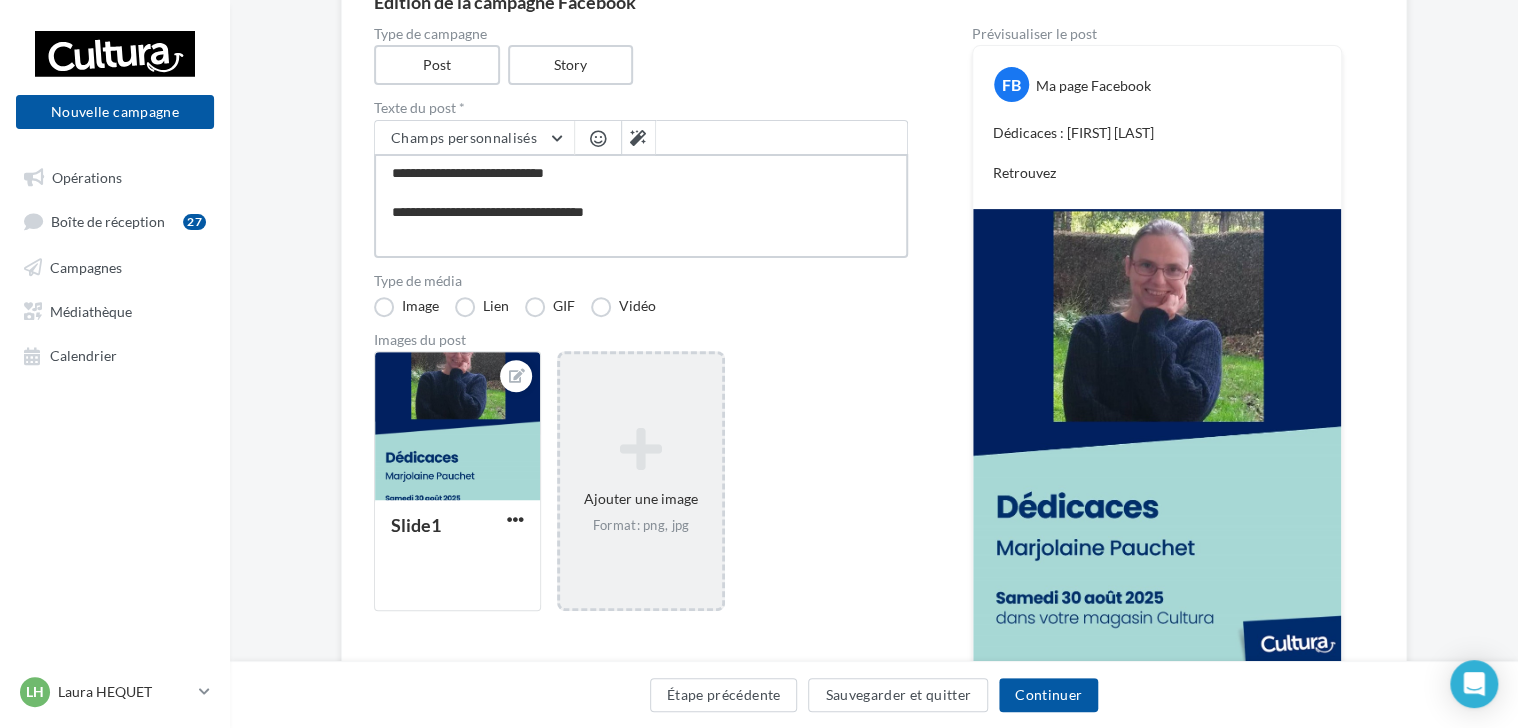 type on "**********" 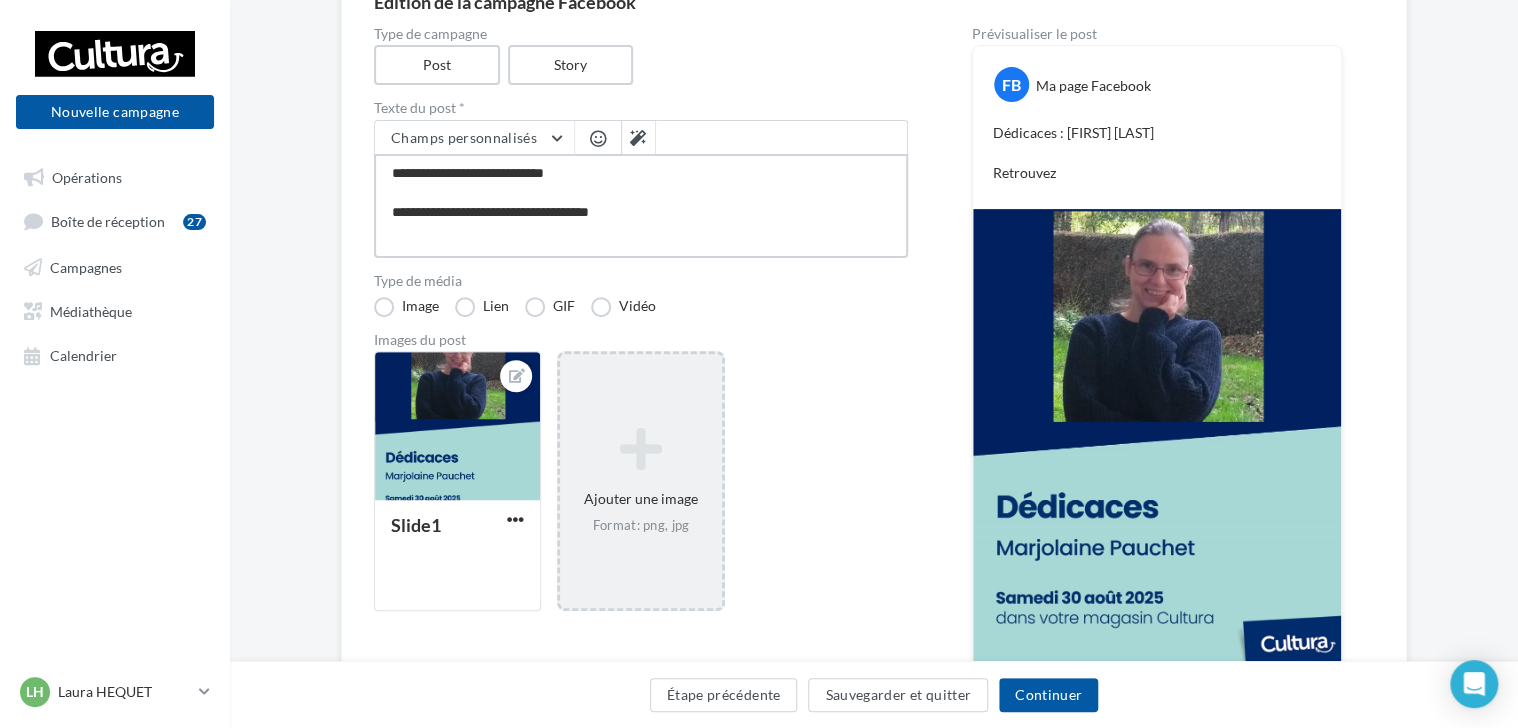 type on "**********" 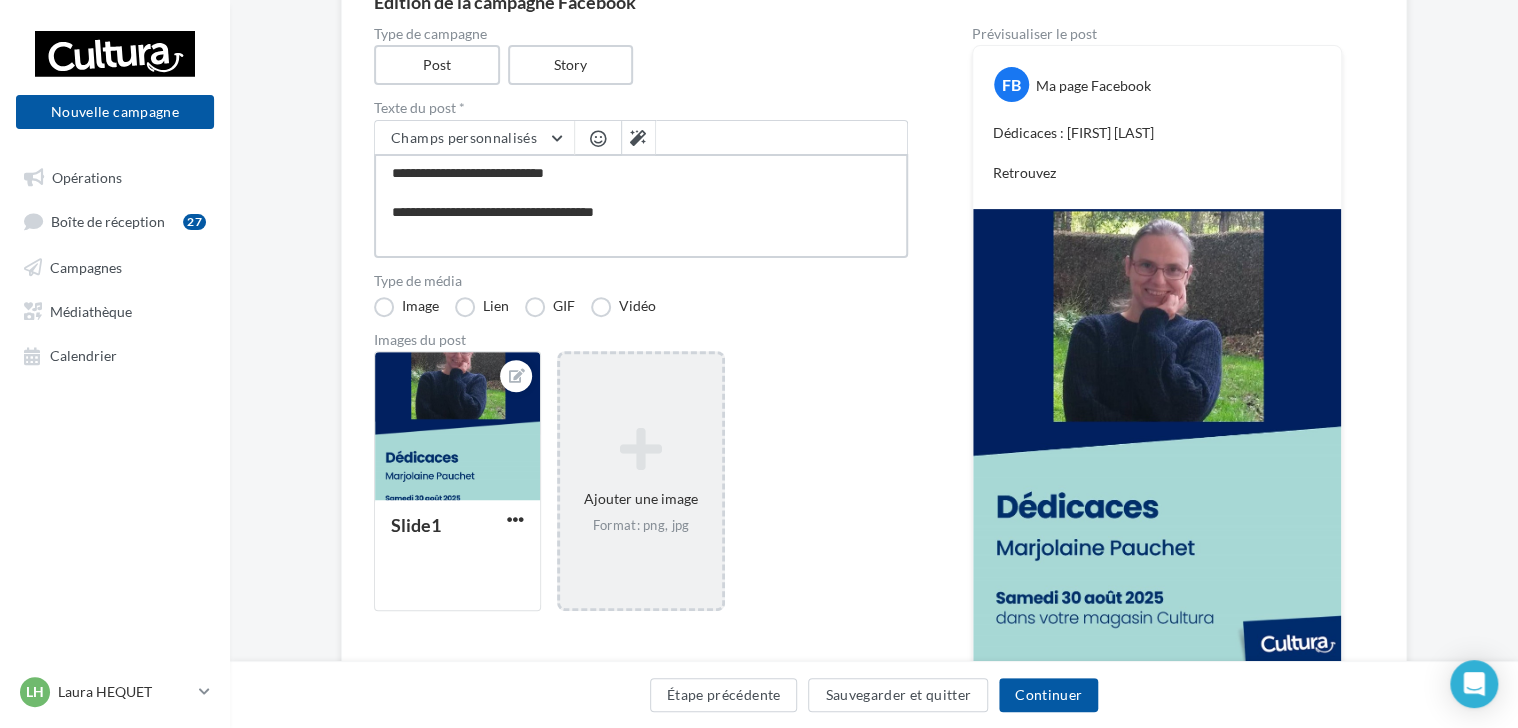 type on "**********" 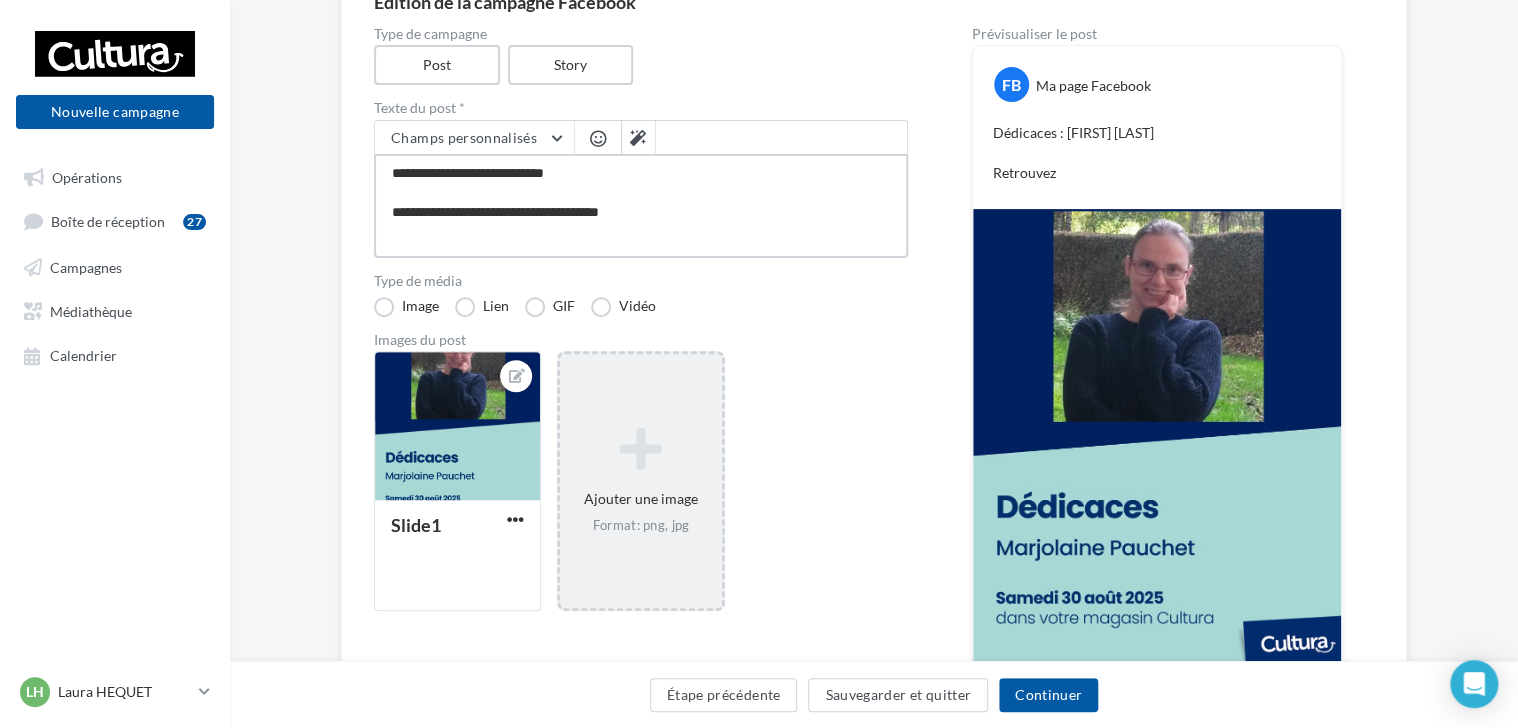 type on "**********" 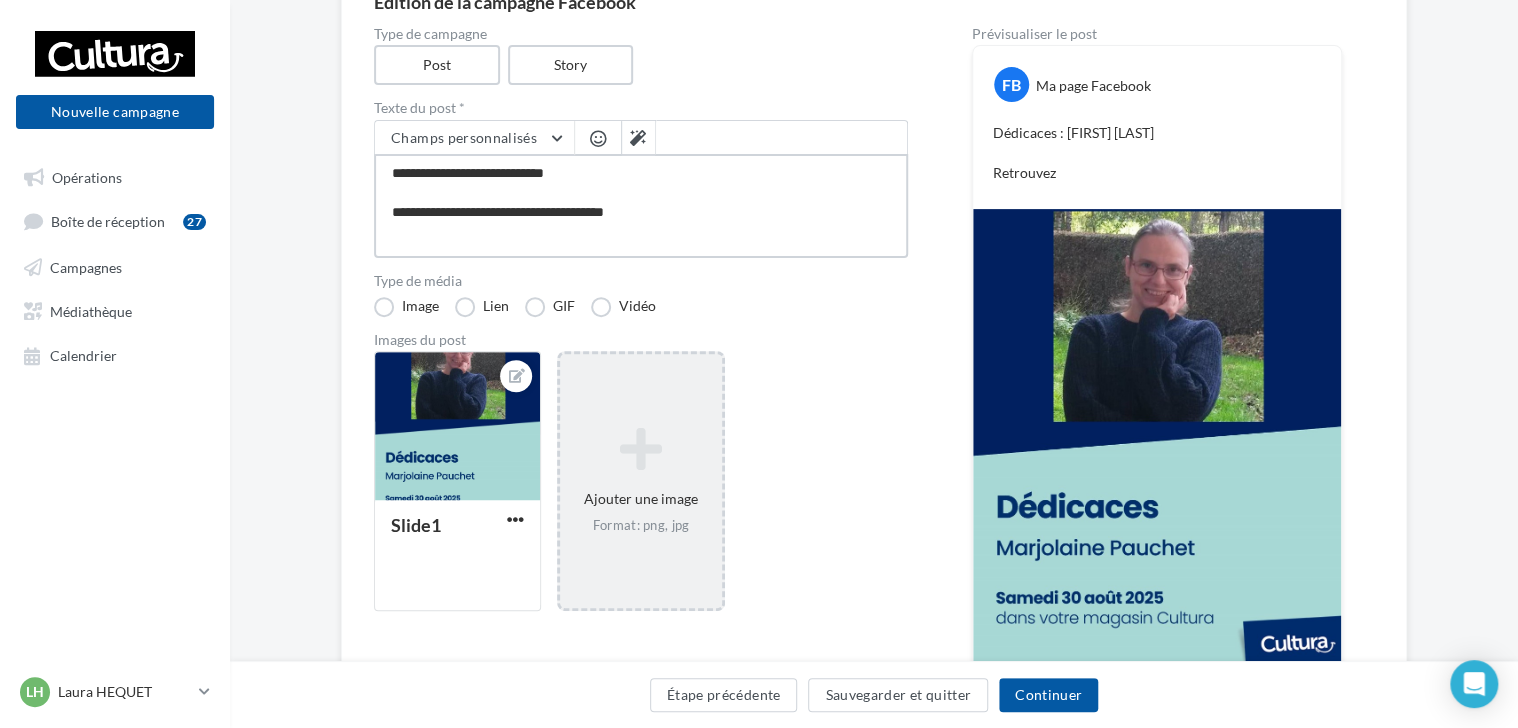 type on "**********" 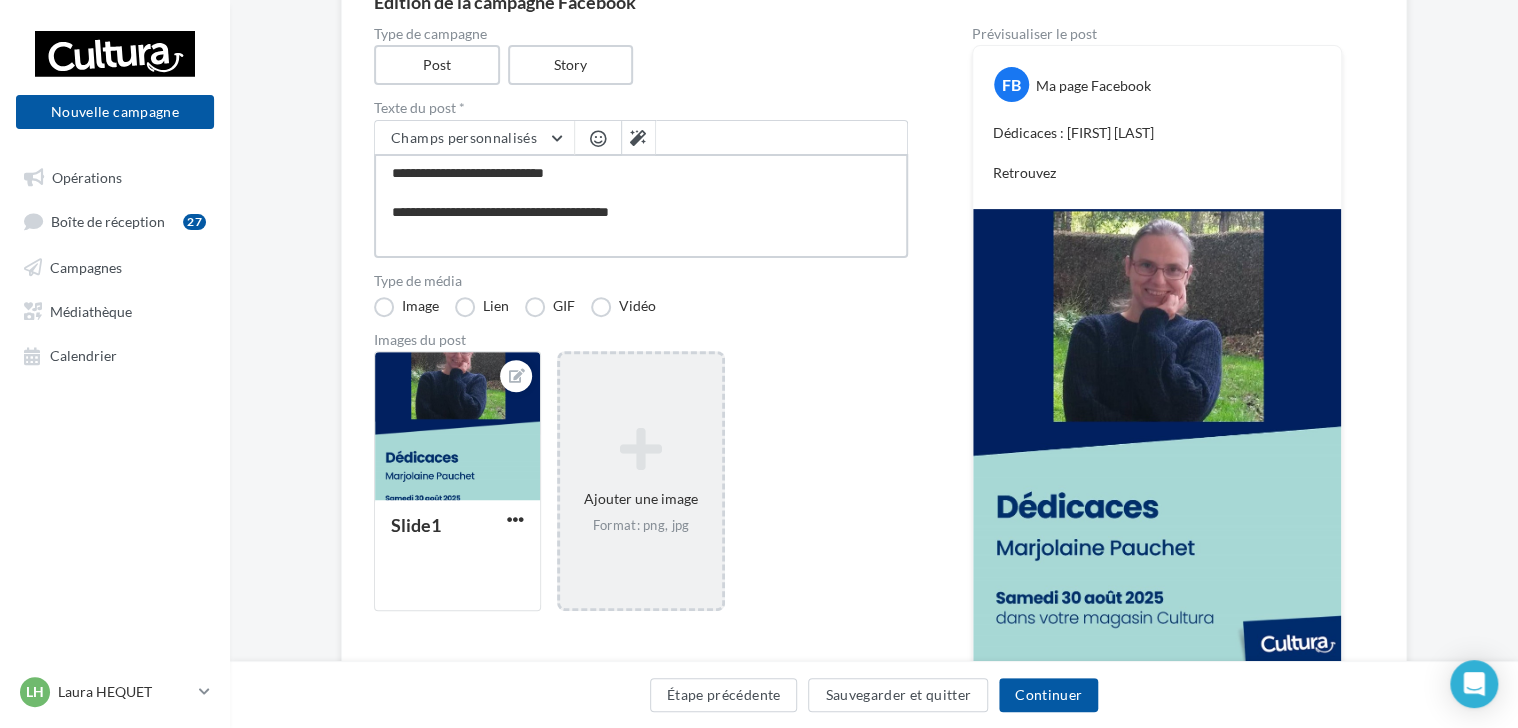 type on "**********" 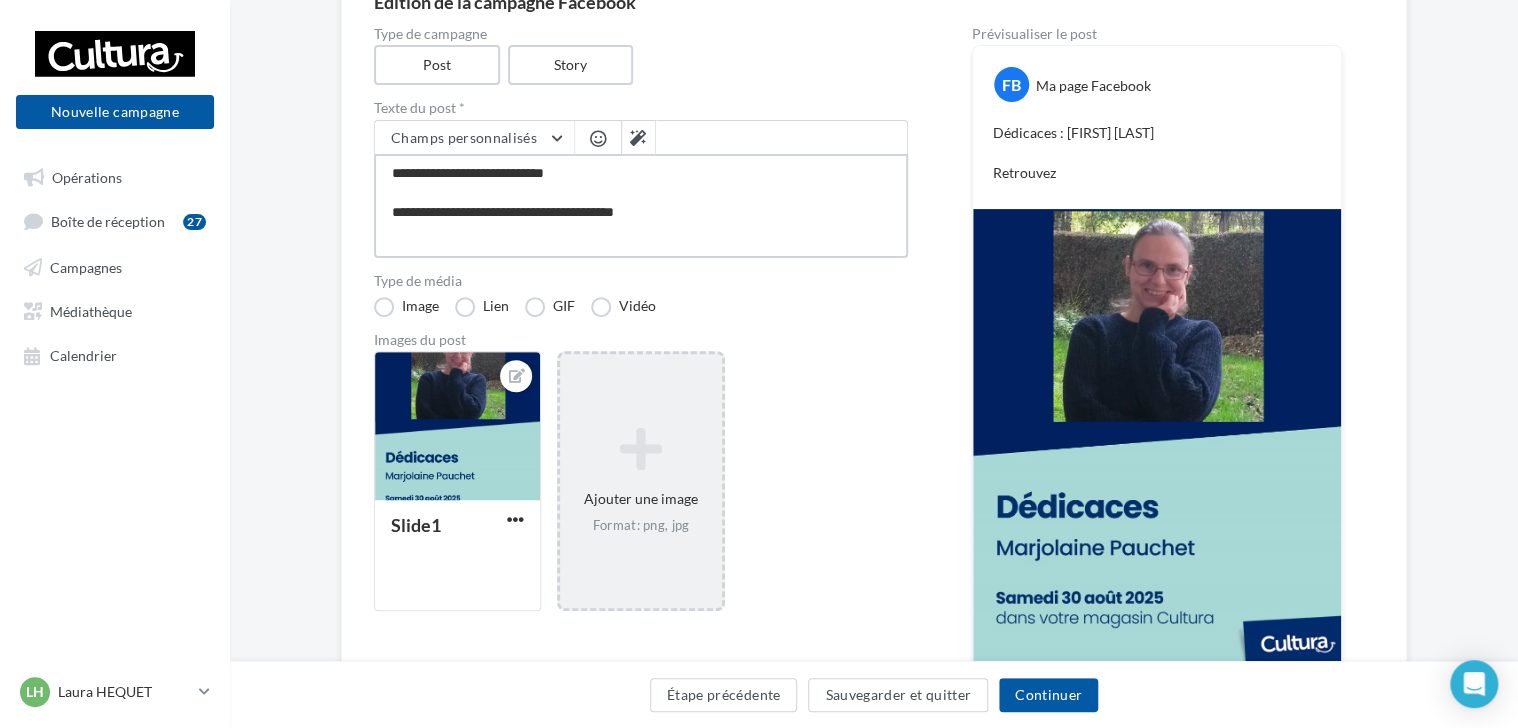 type on "**********" 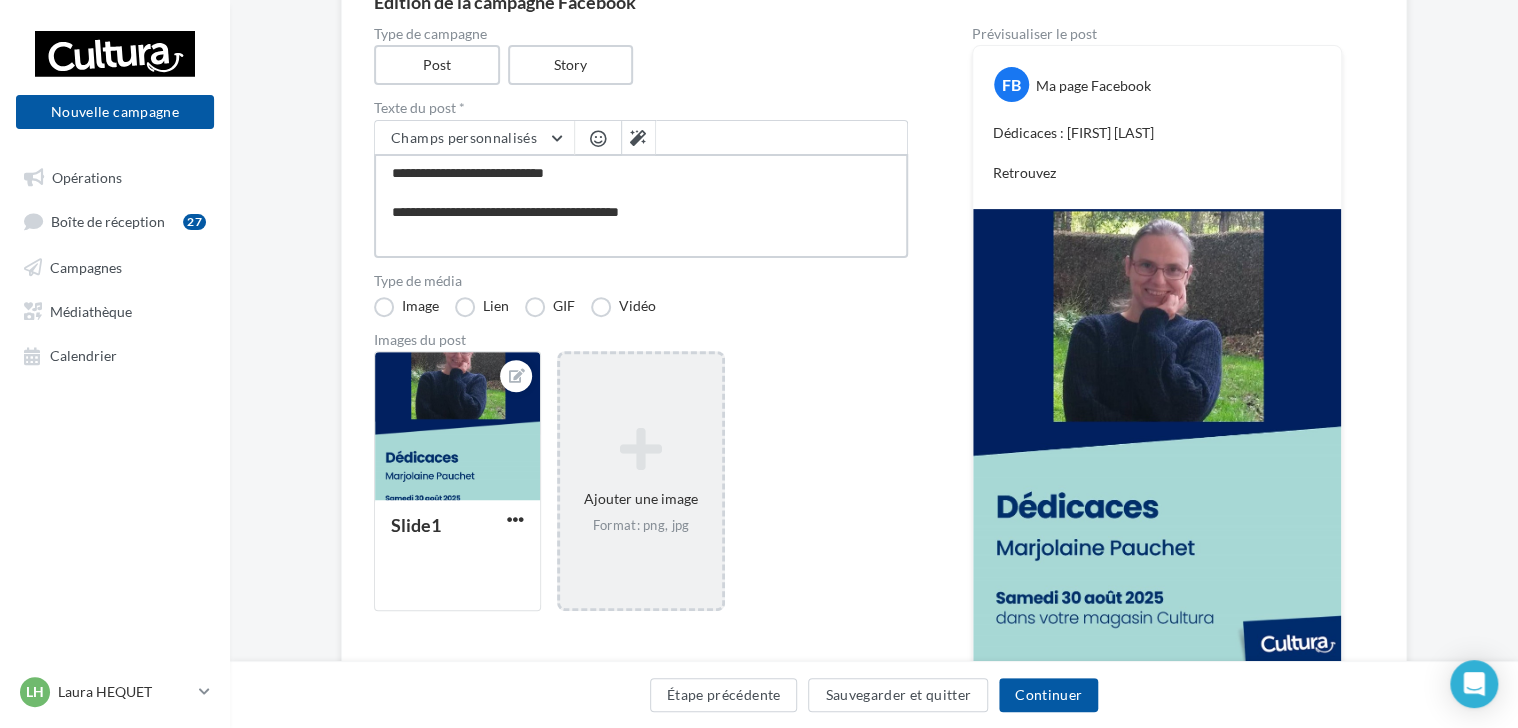type on "**********" 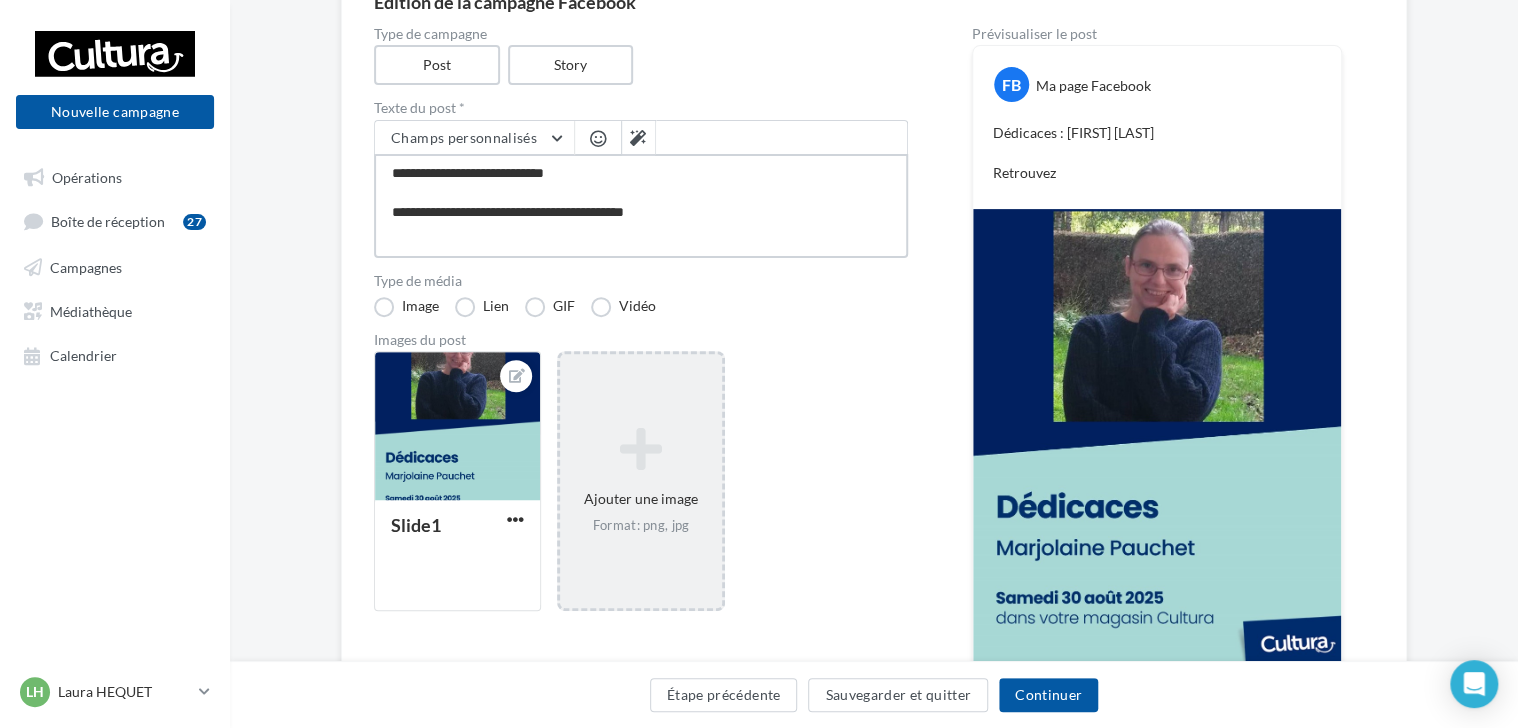 type on "**********" 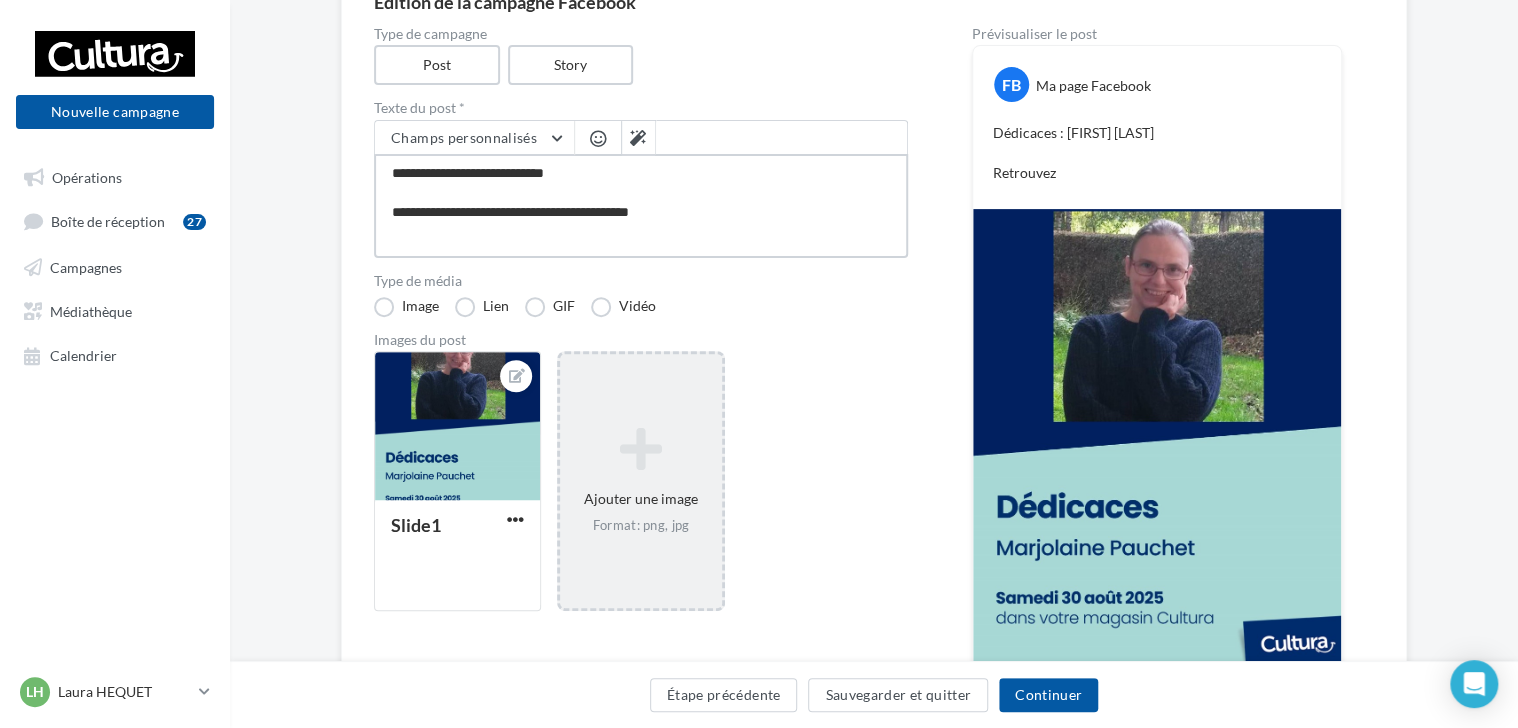 type on "**********" 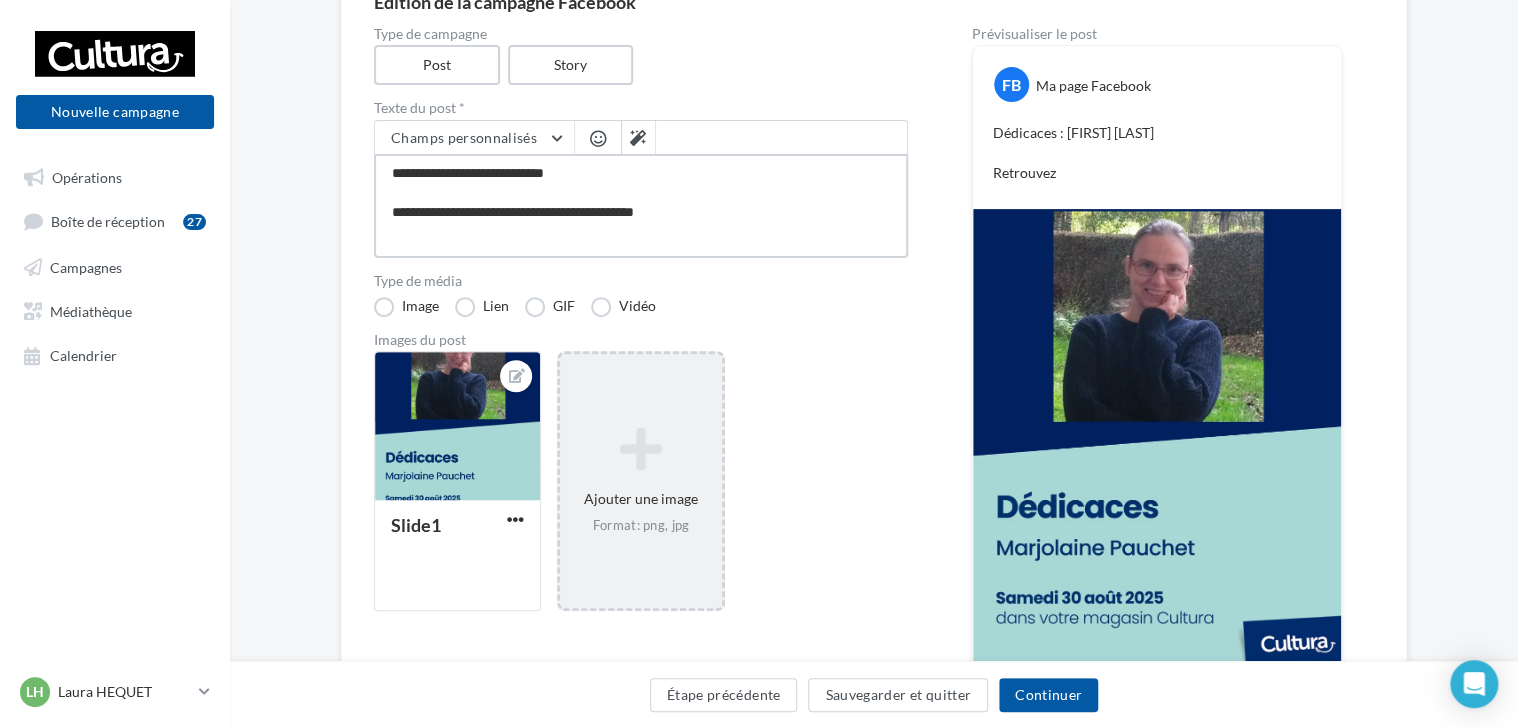 type on "**********" 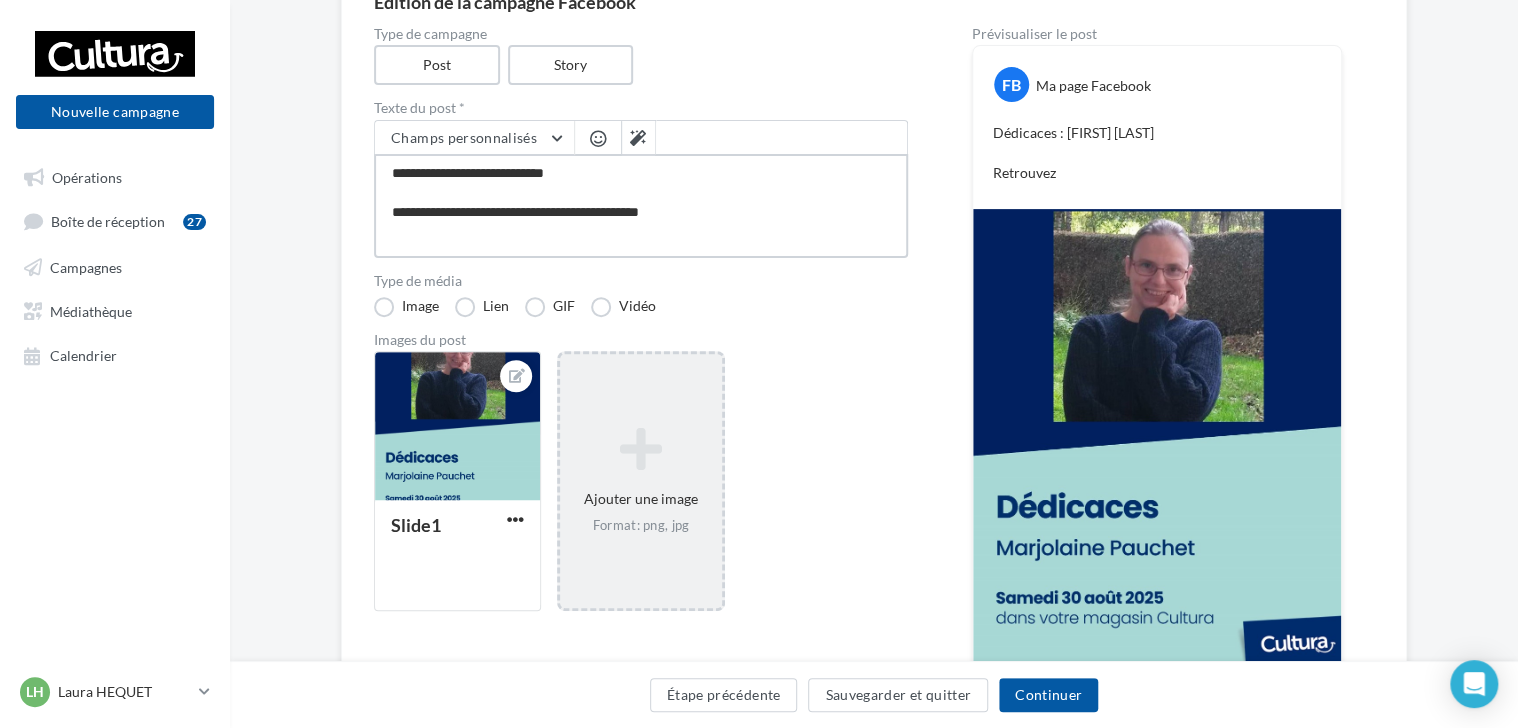 type on "**********" 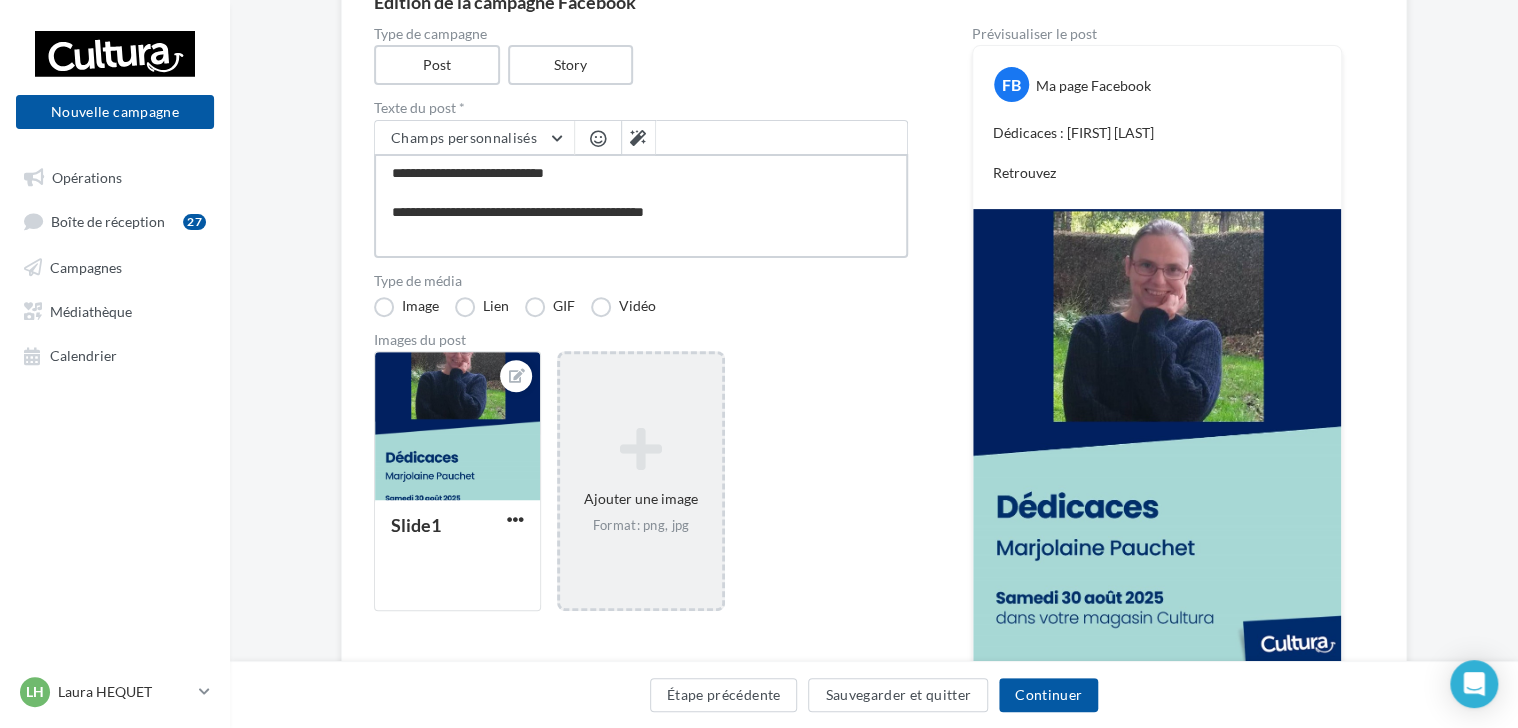 type on "**********" 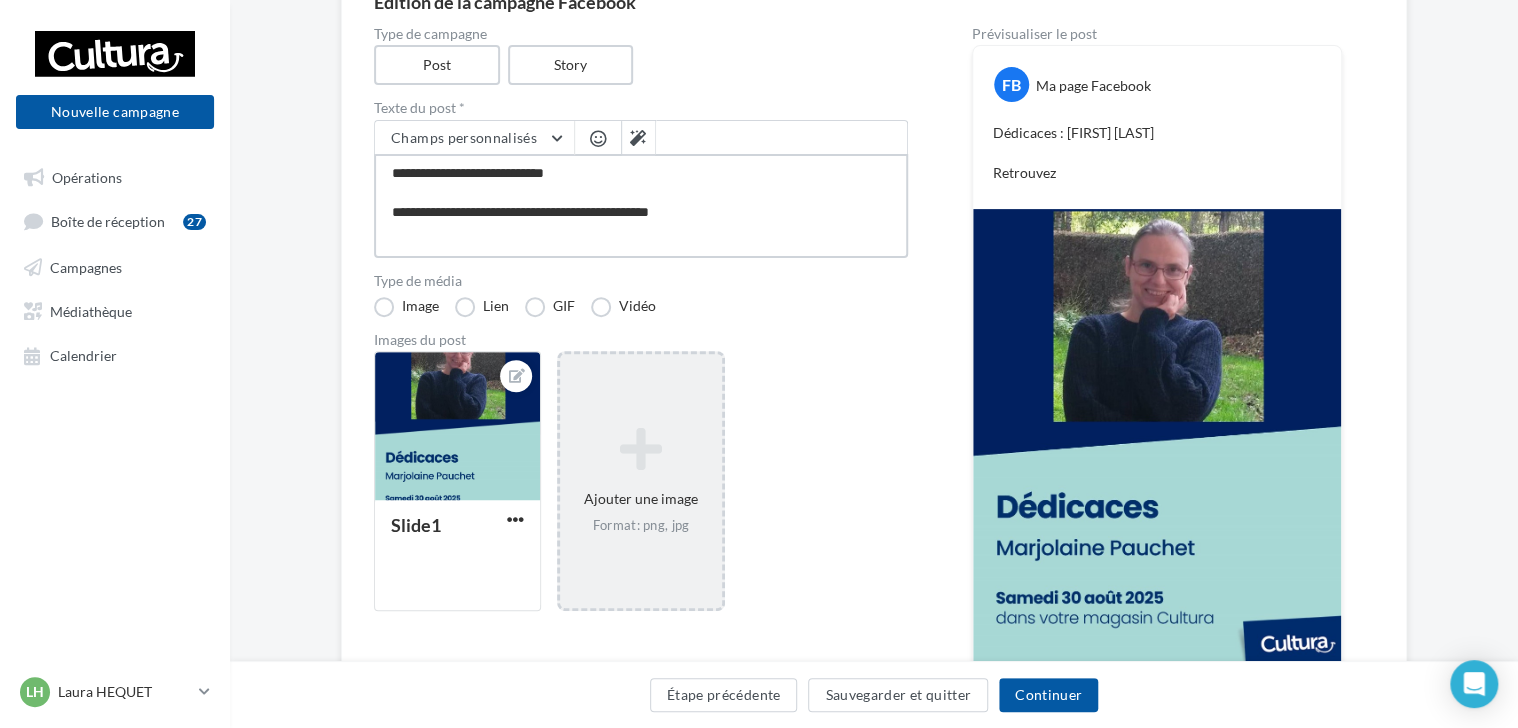 type on "**********" 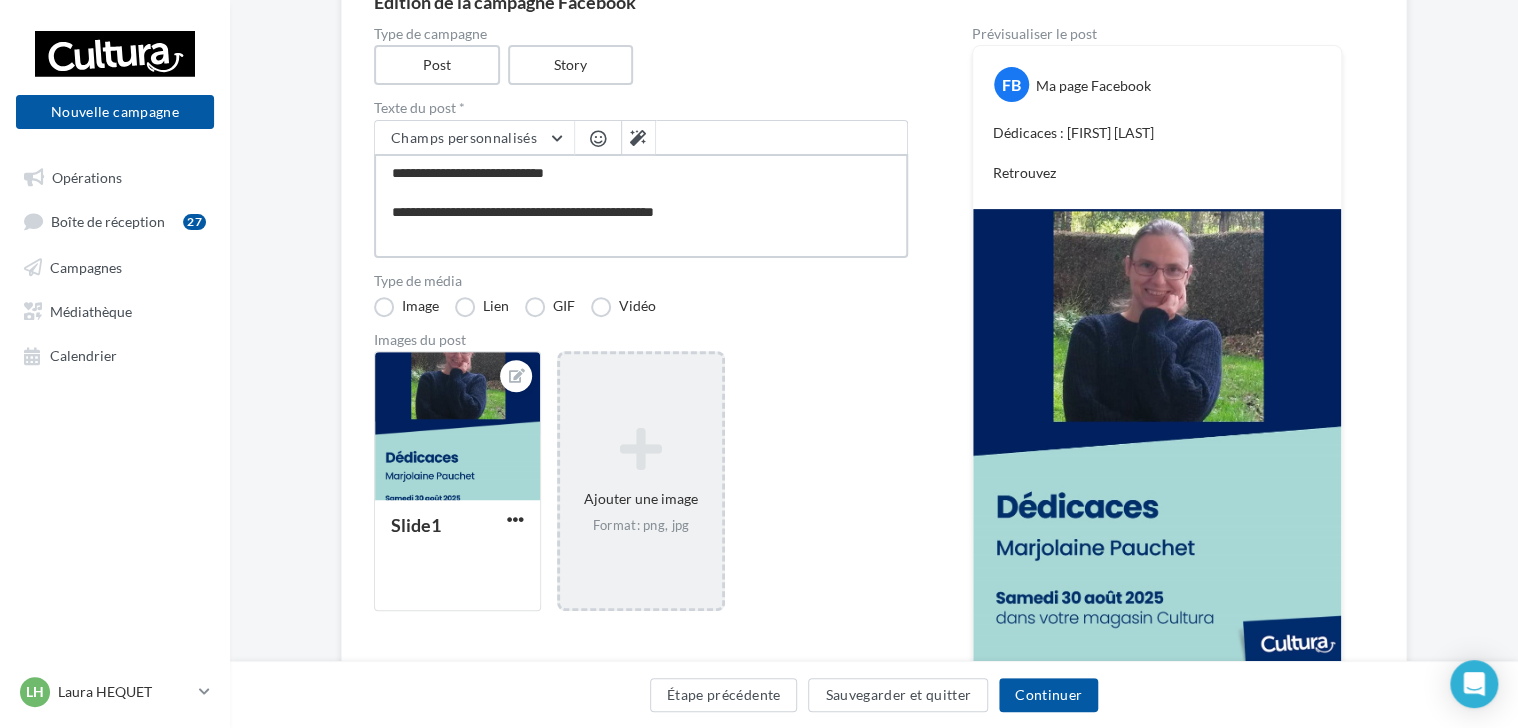 type on "**********" 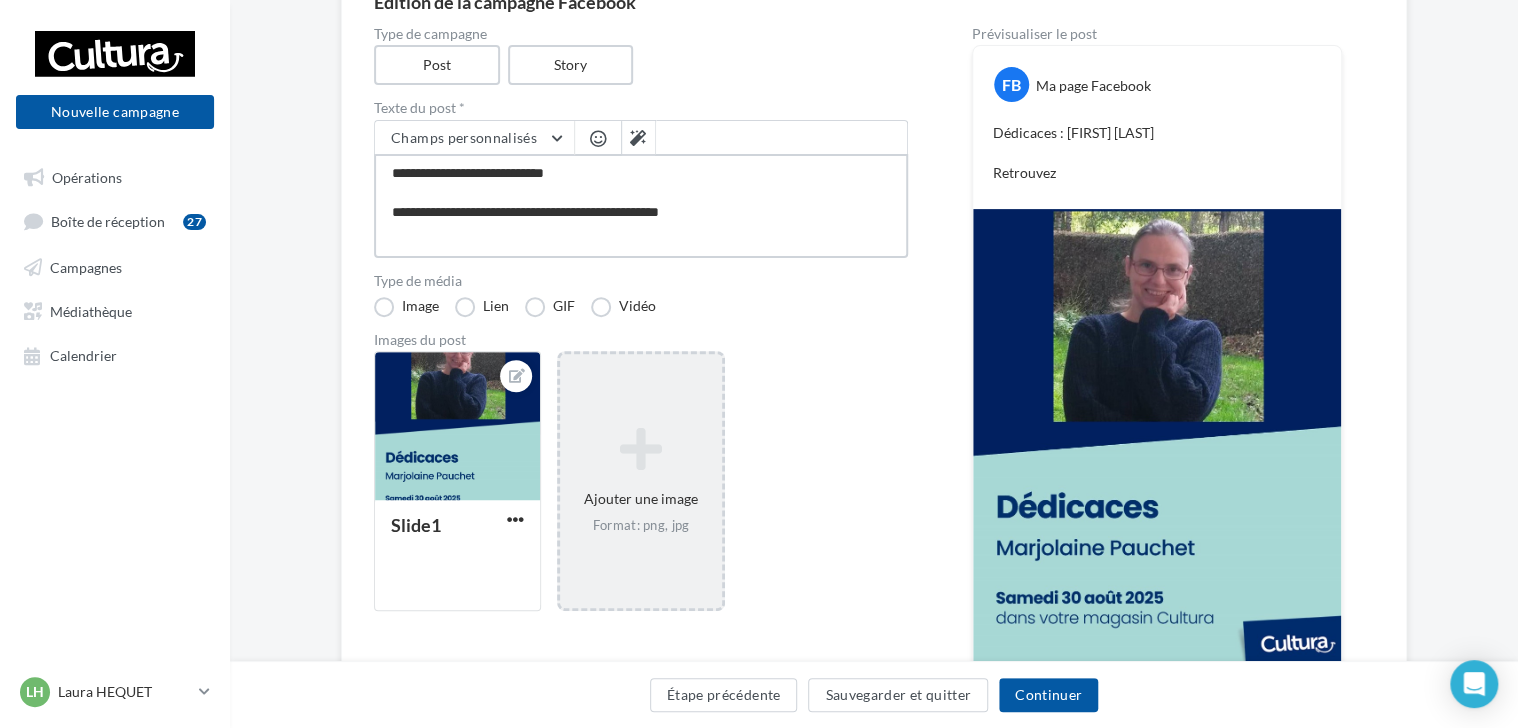 type on "**********" 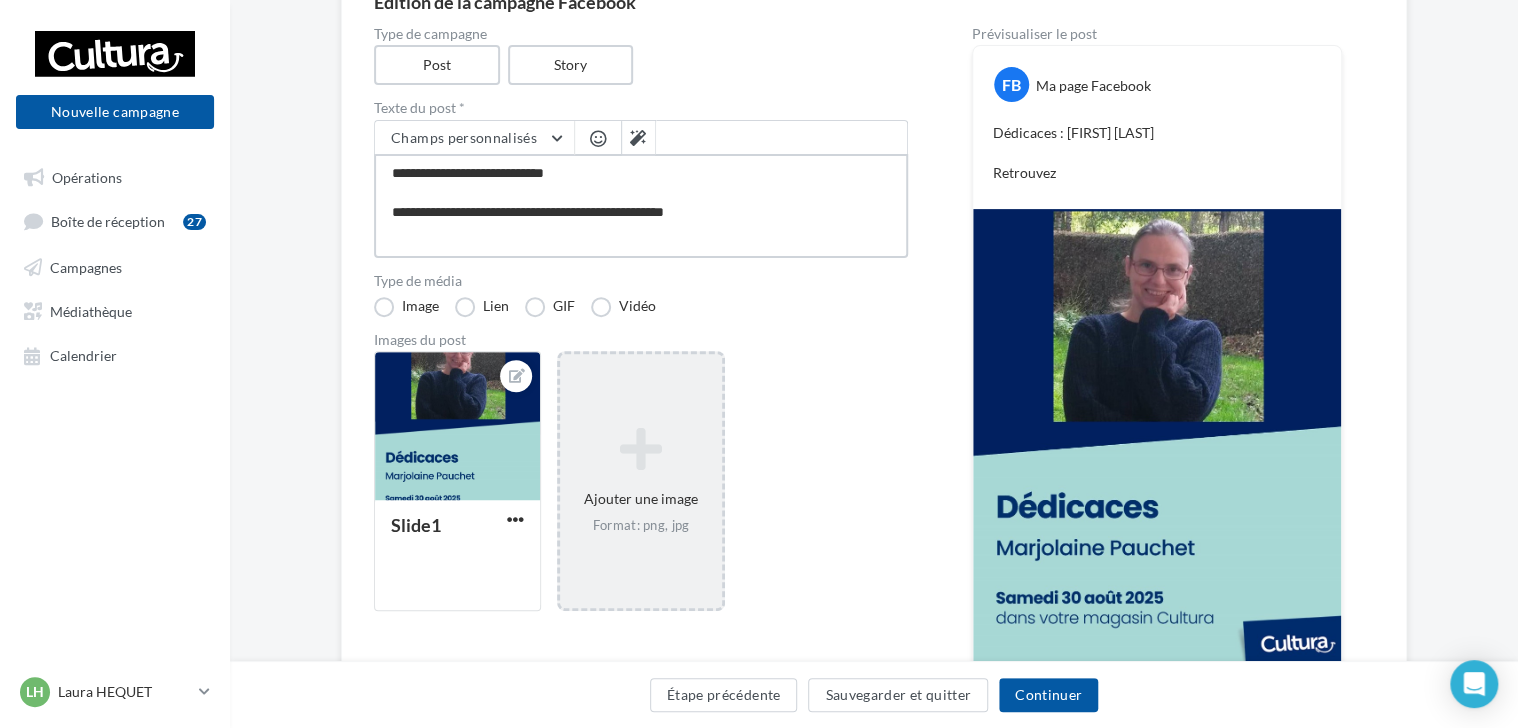 type on "**********" 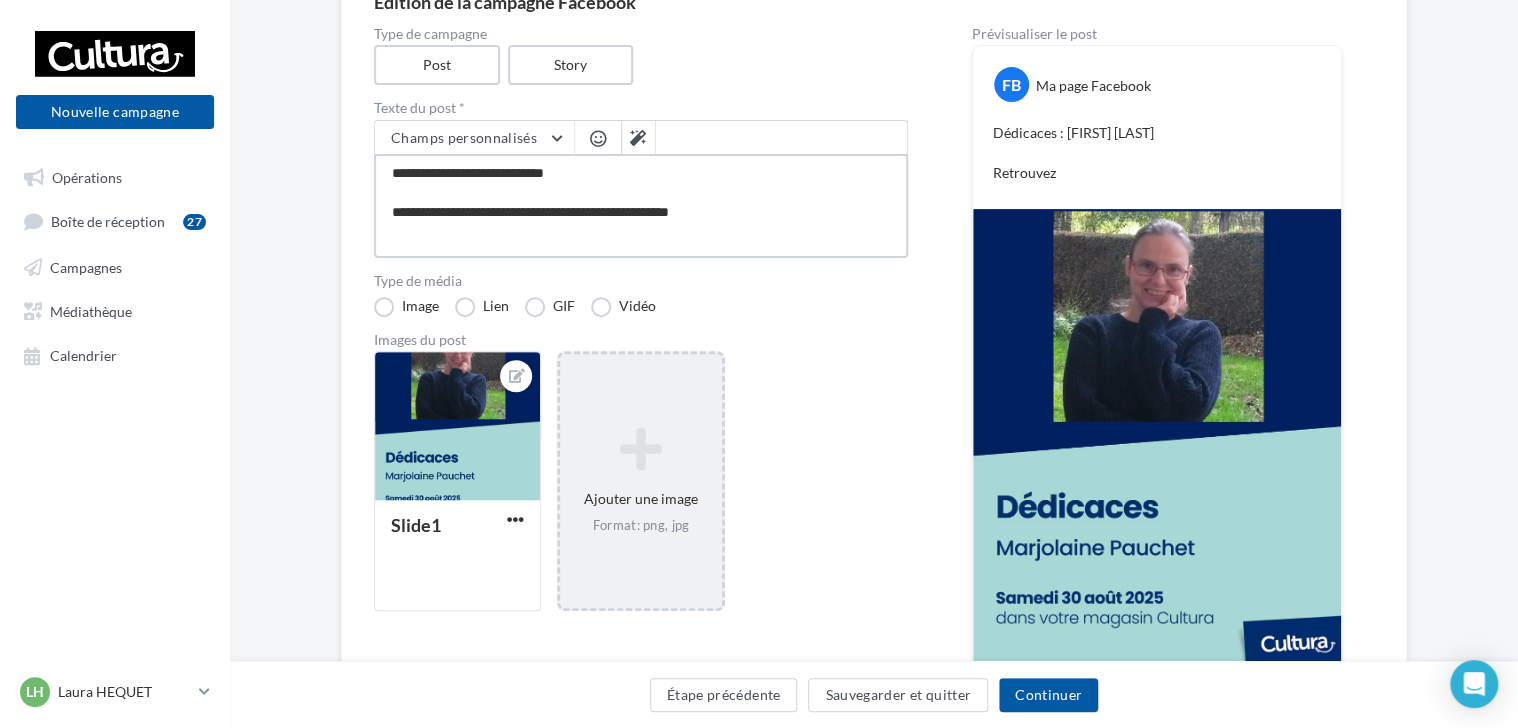 type on "**********" 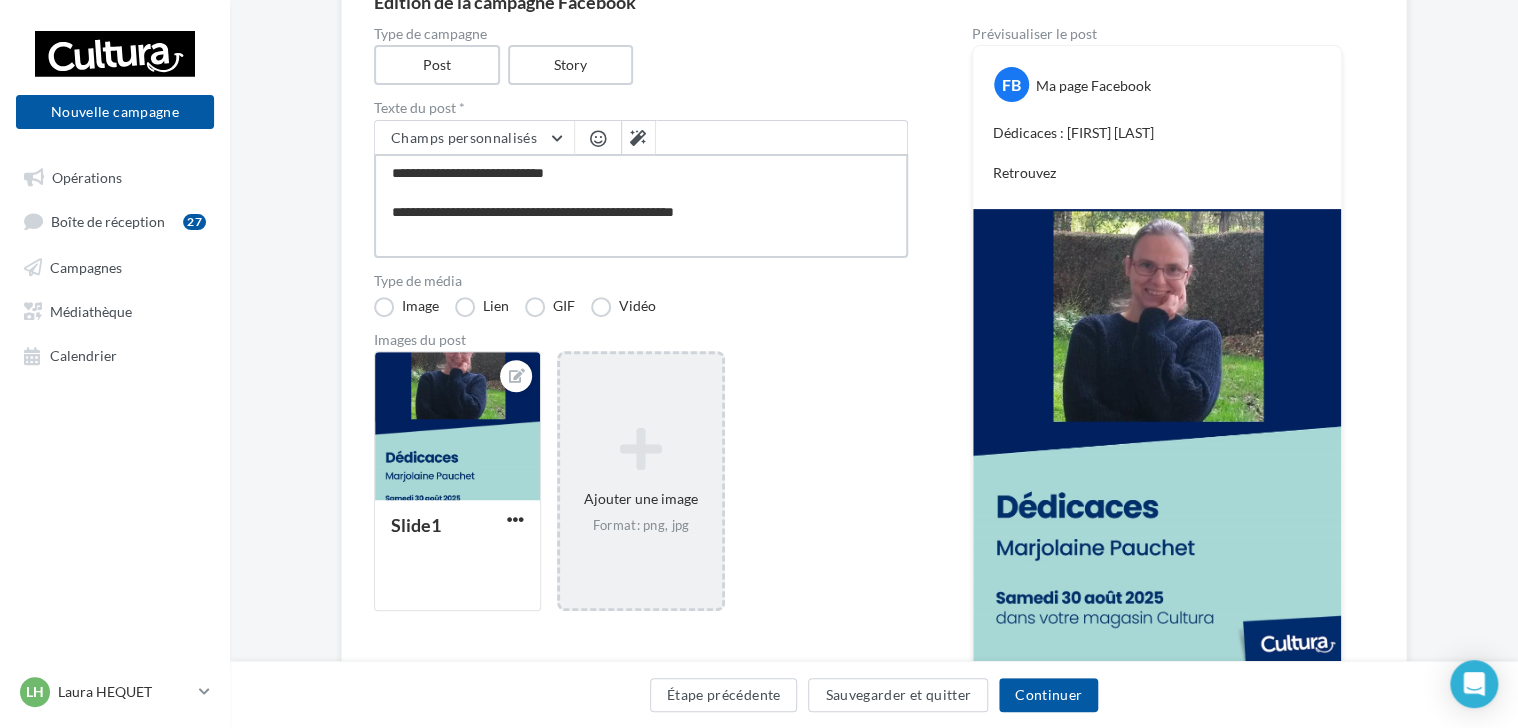 type on "**********" 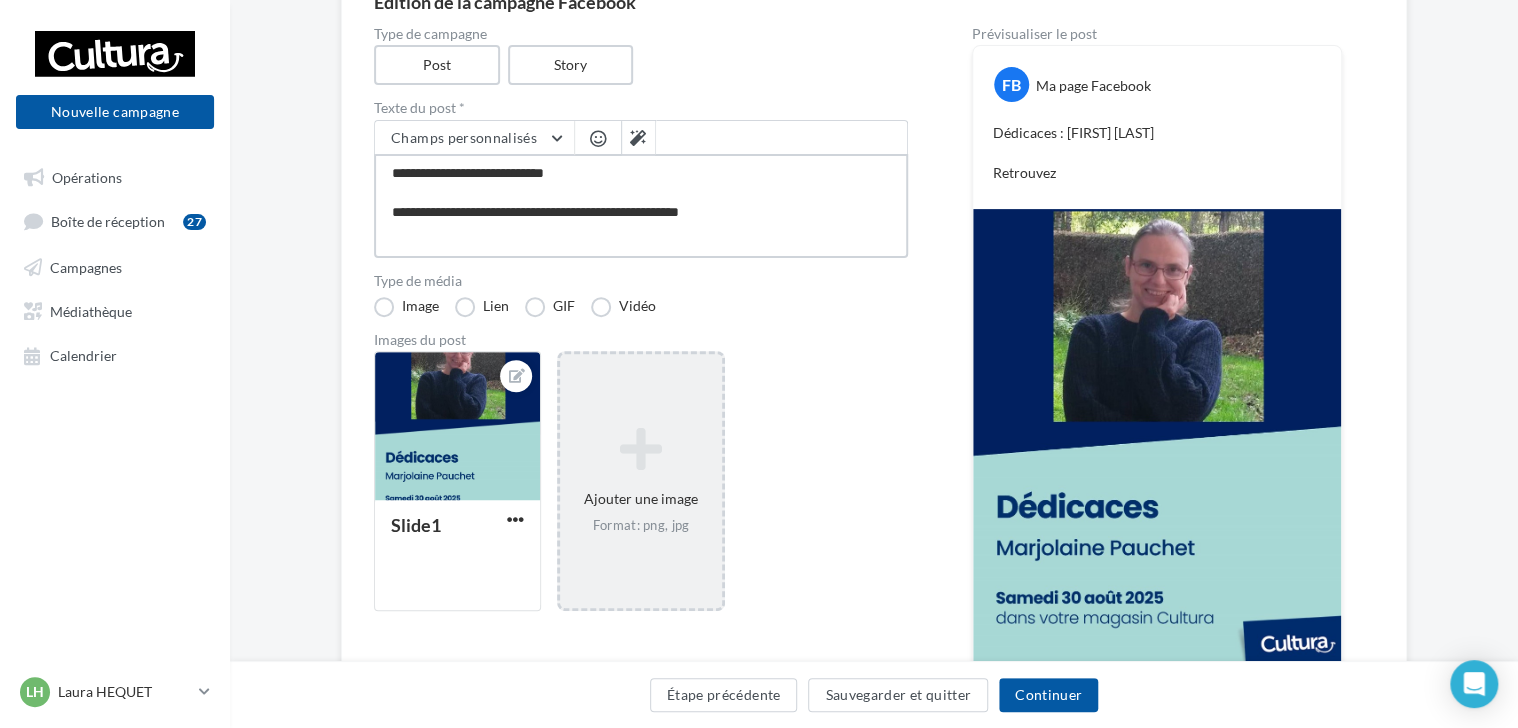 type on "**********" 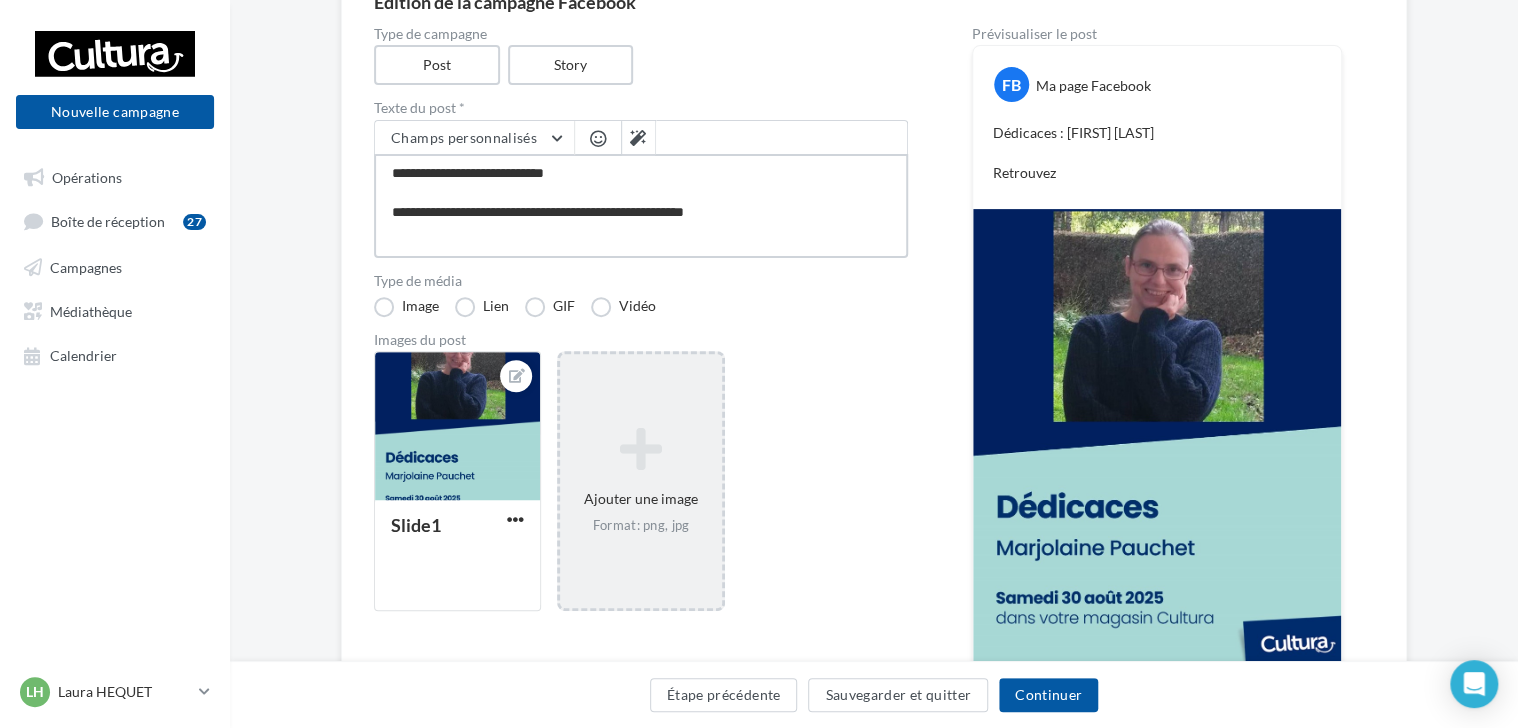 type on "**********" 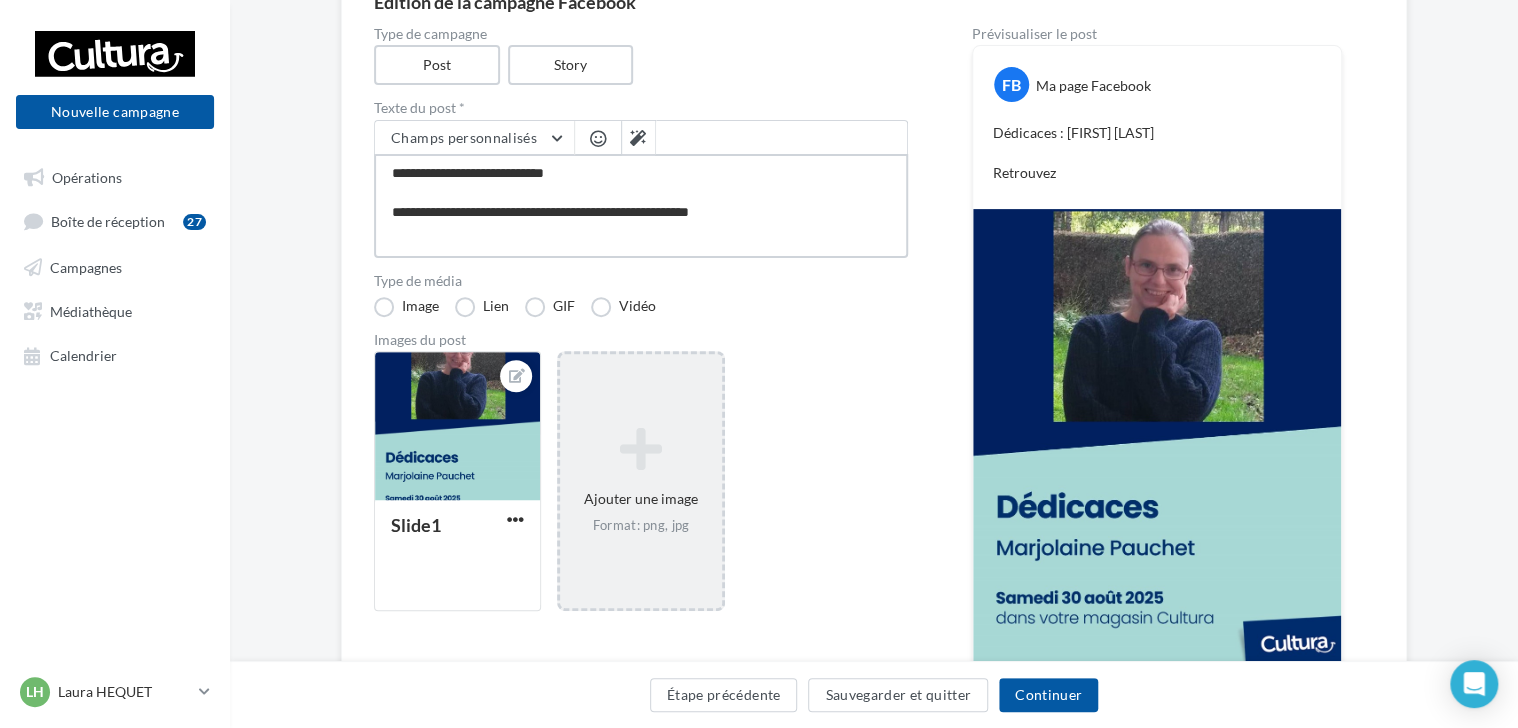 type 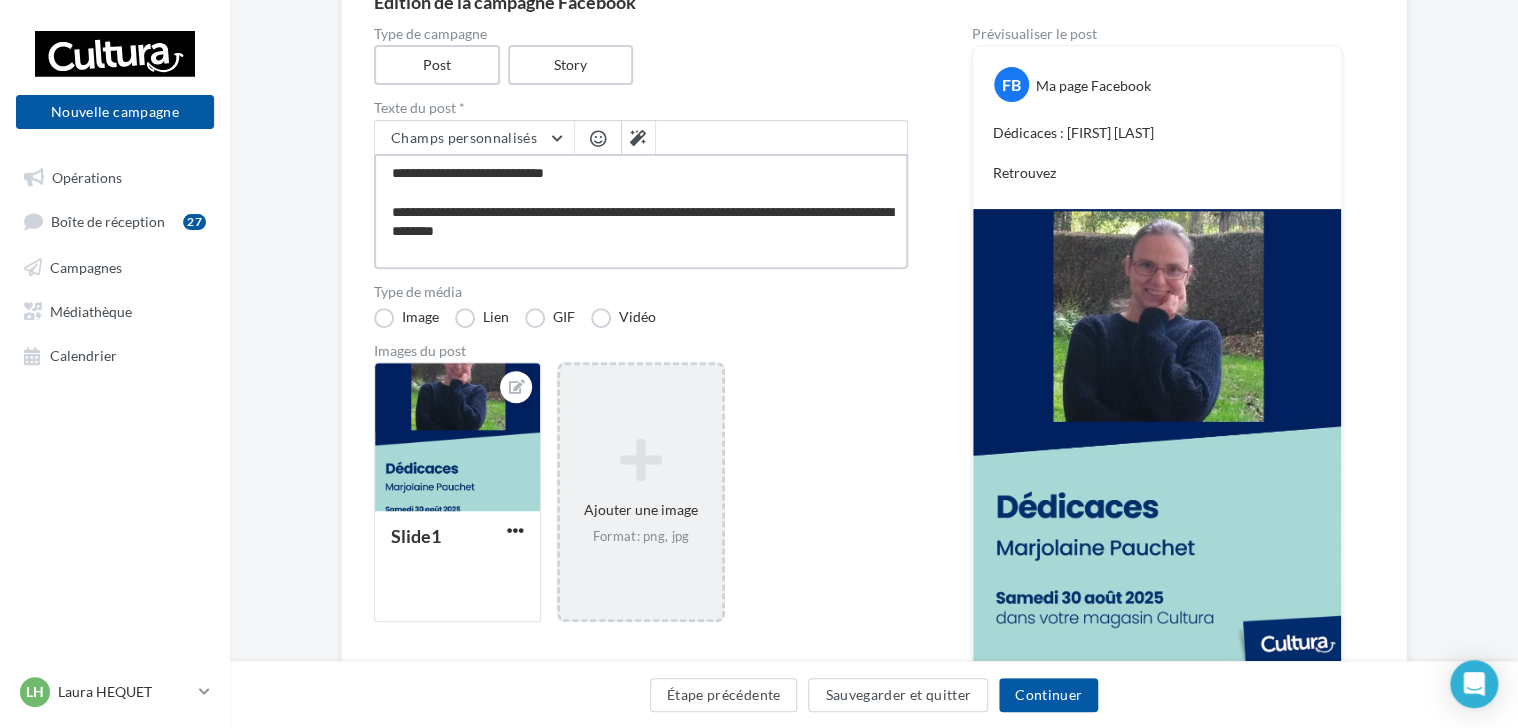 scroll, scrollTop: 10, scrollLeft: 0, axis: vertical 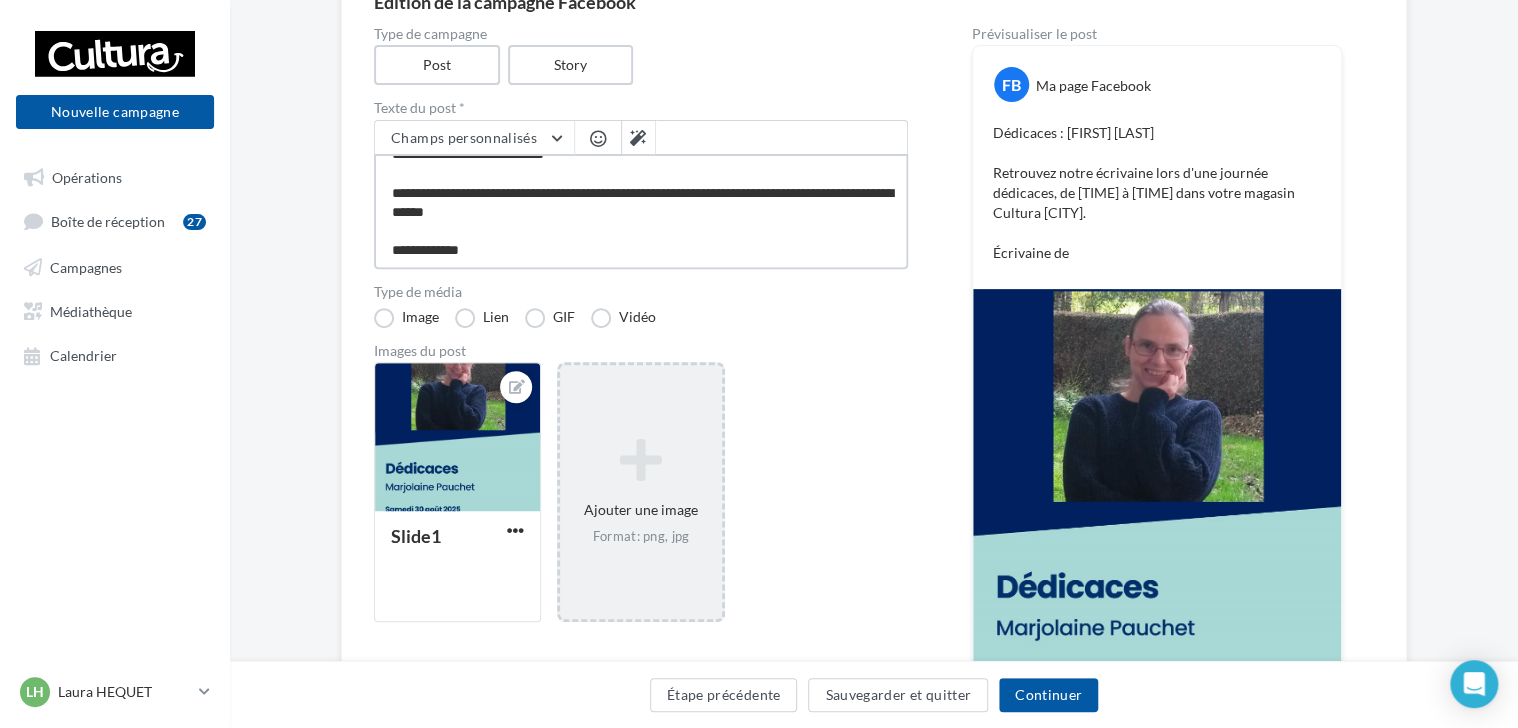 click on "**********" at bounding box center (641, 211) 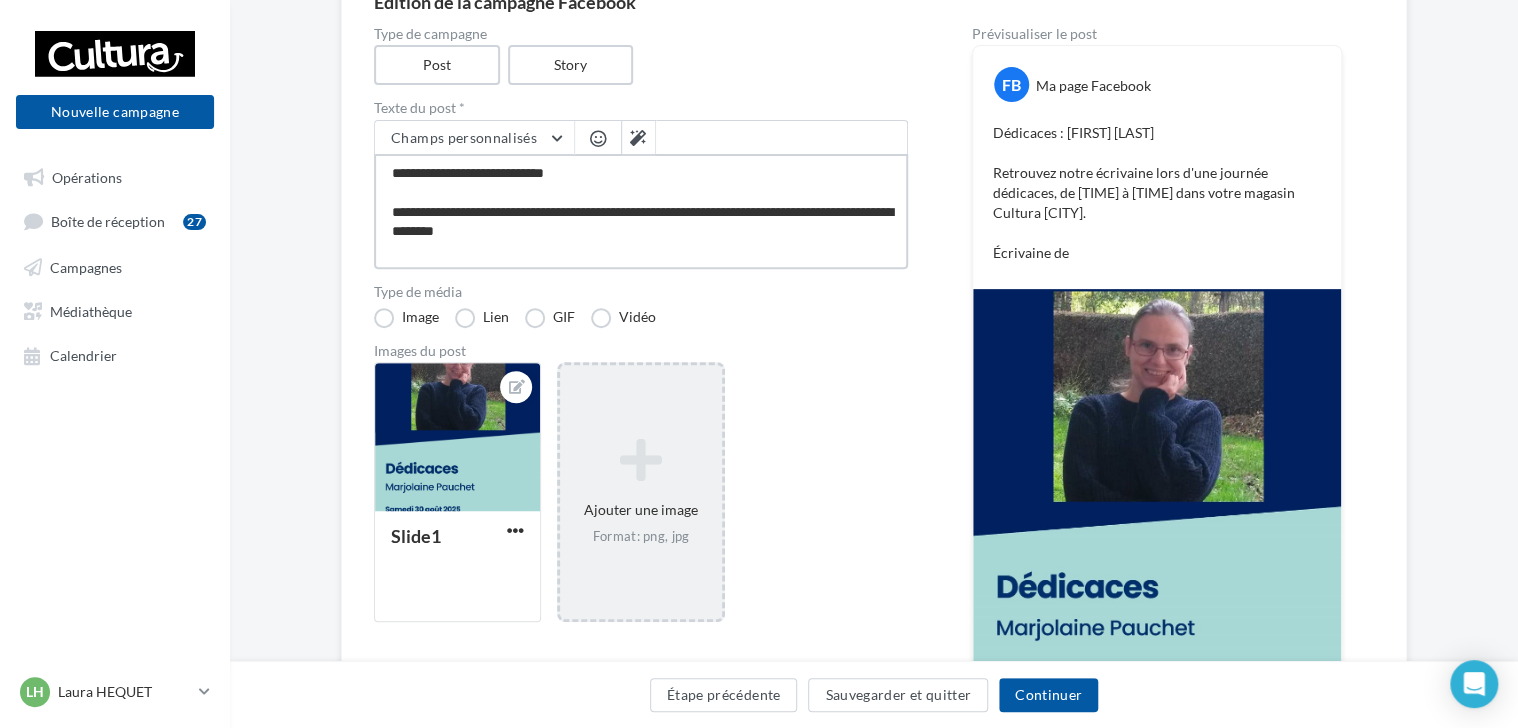 scroll, scrollTop: 10, scrollLeft: 0, axis: vertical 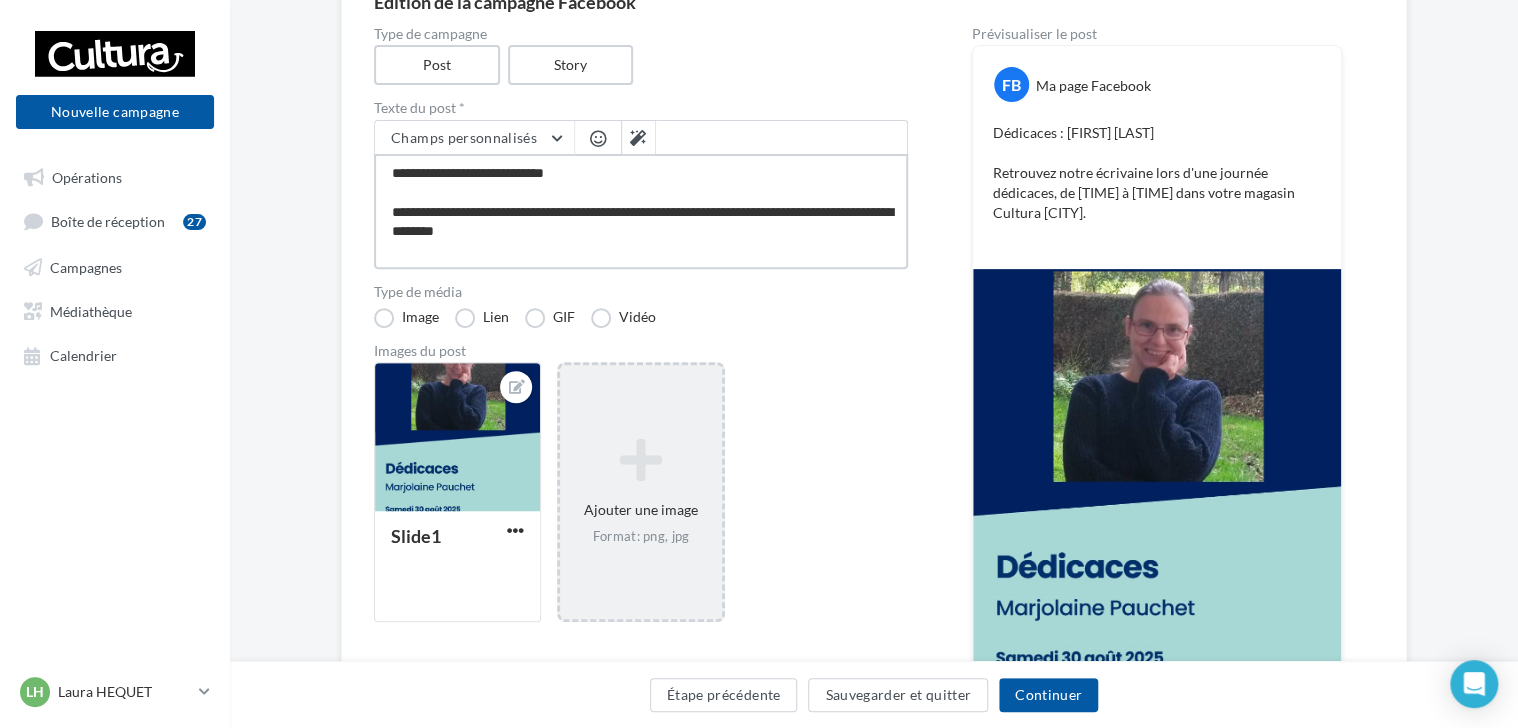 click on "**********" at bounding box center (641, 211) 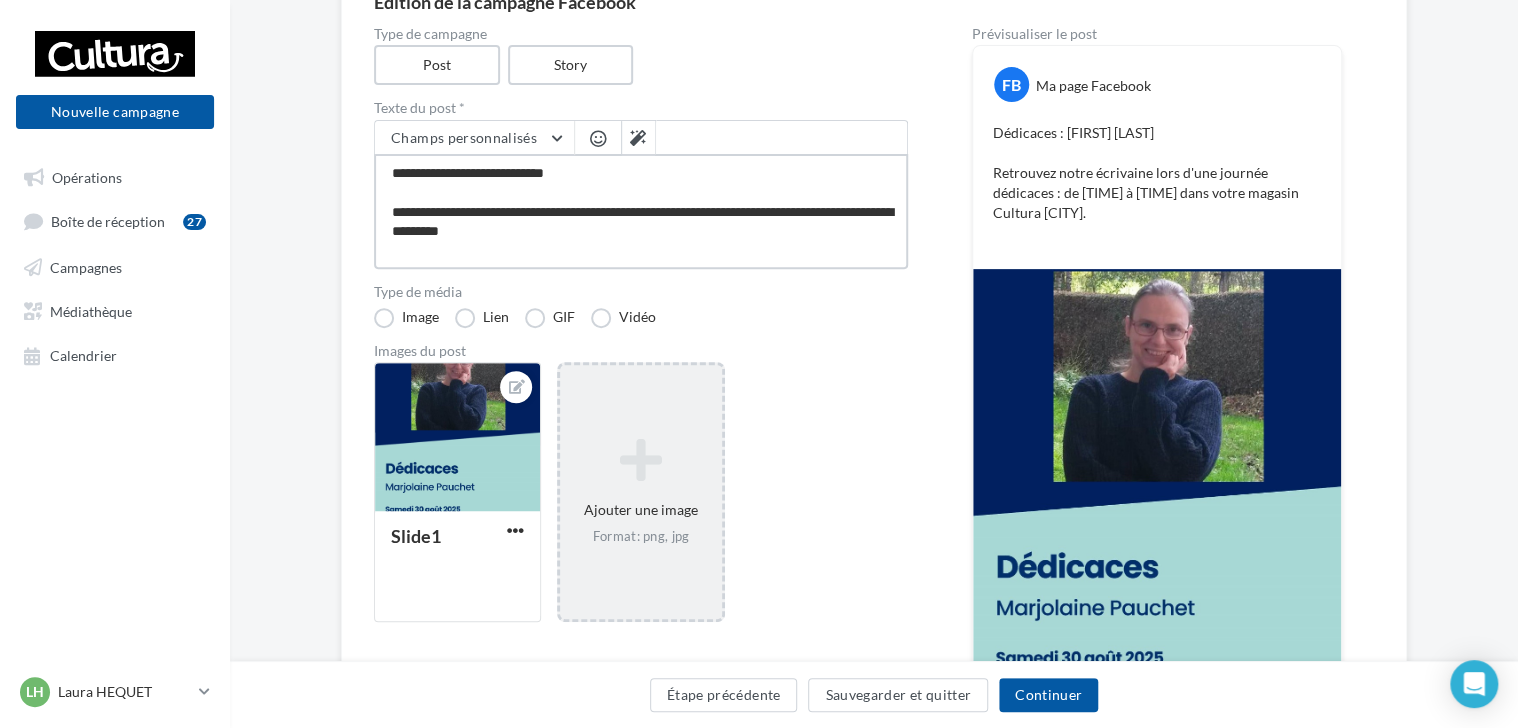 click on "**********" at bounding box center [641, 211] 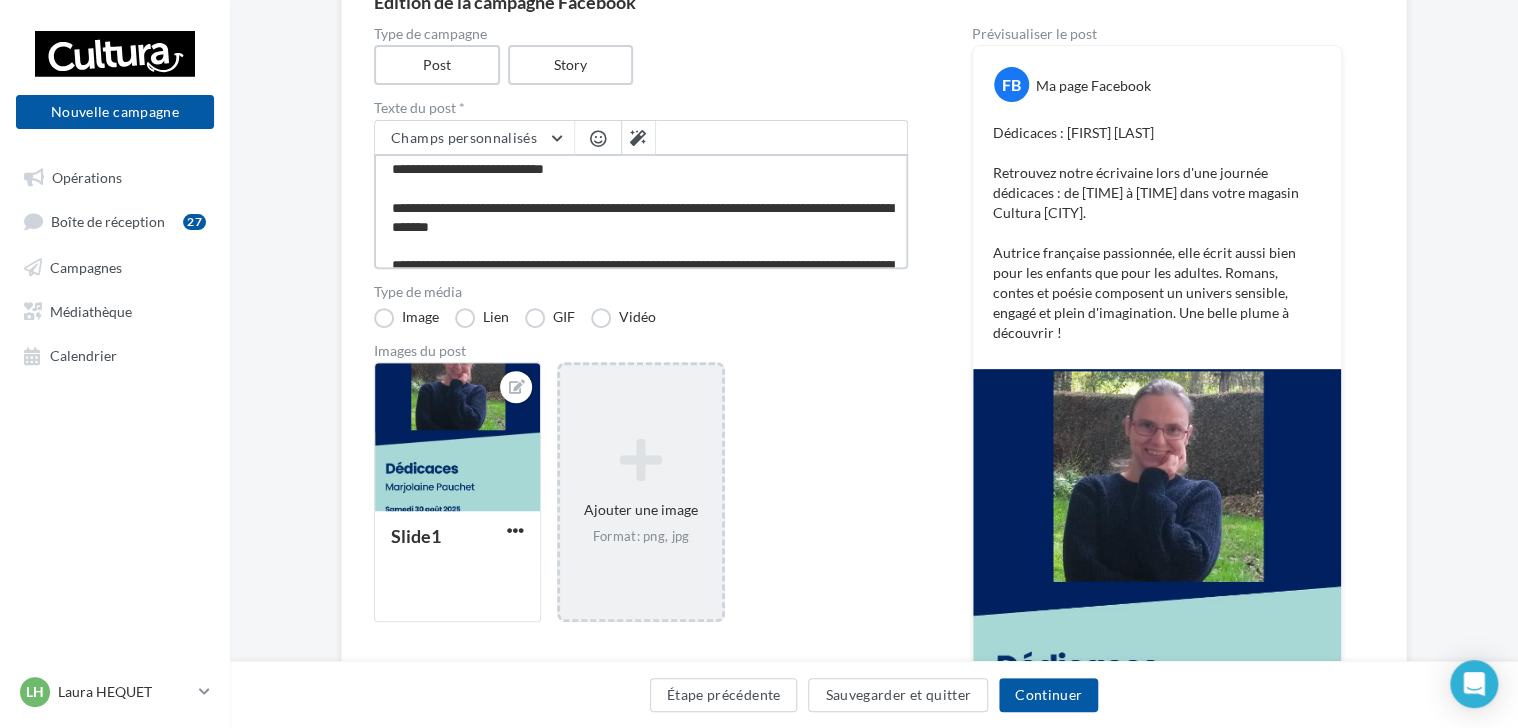 scroll, scrollTop: 0, scrollLeft: 0, axis: both 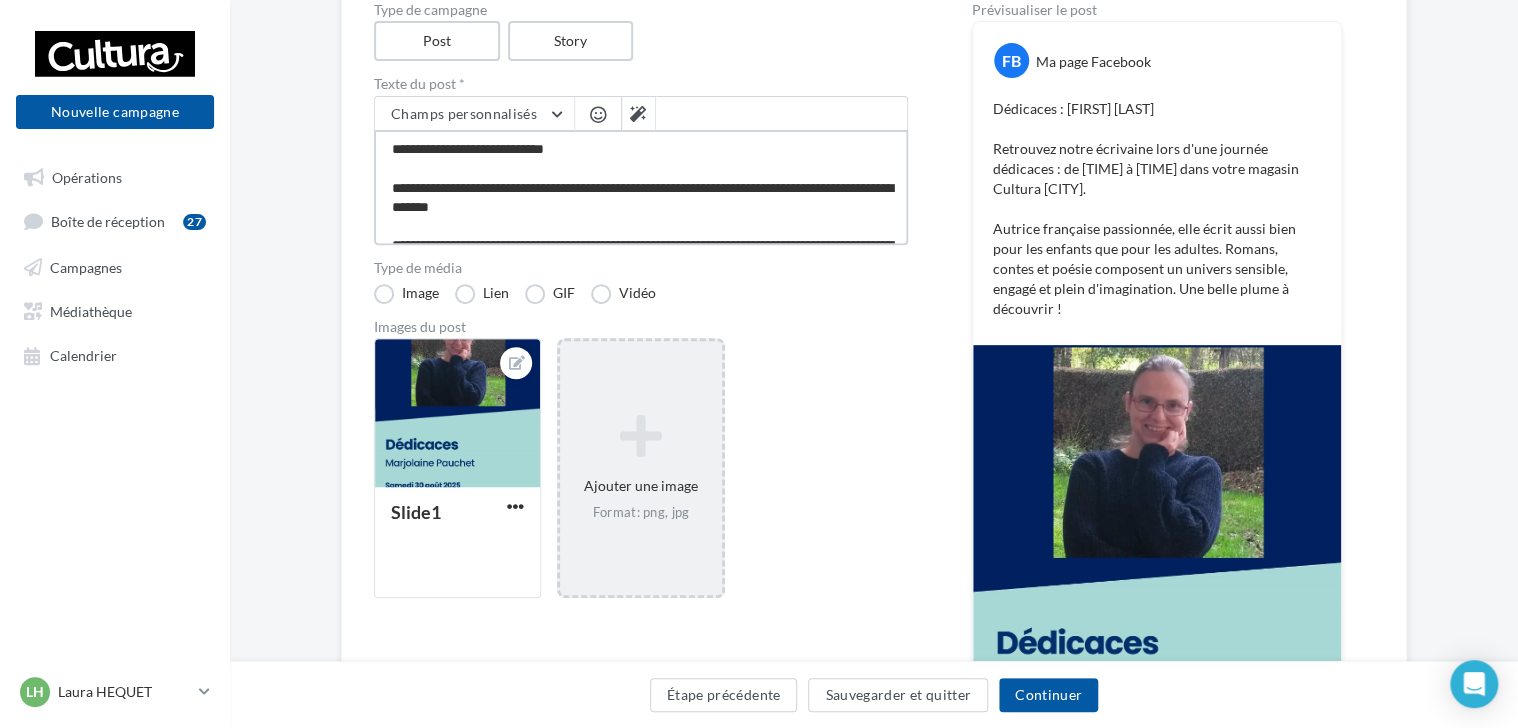 click on "**********" at bounding box center (641, 187) 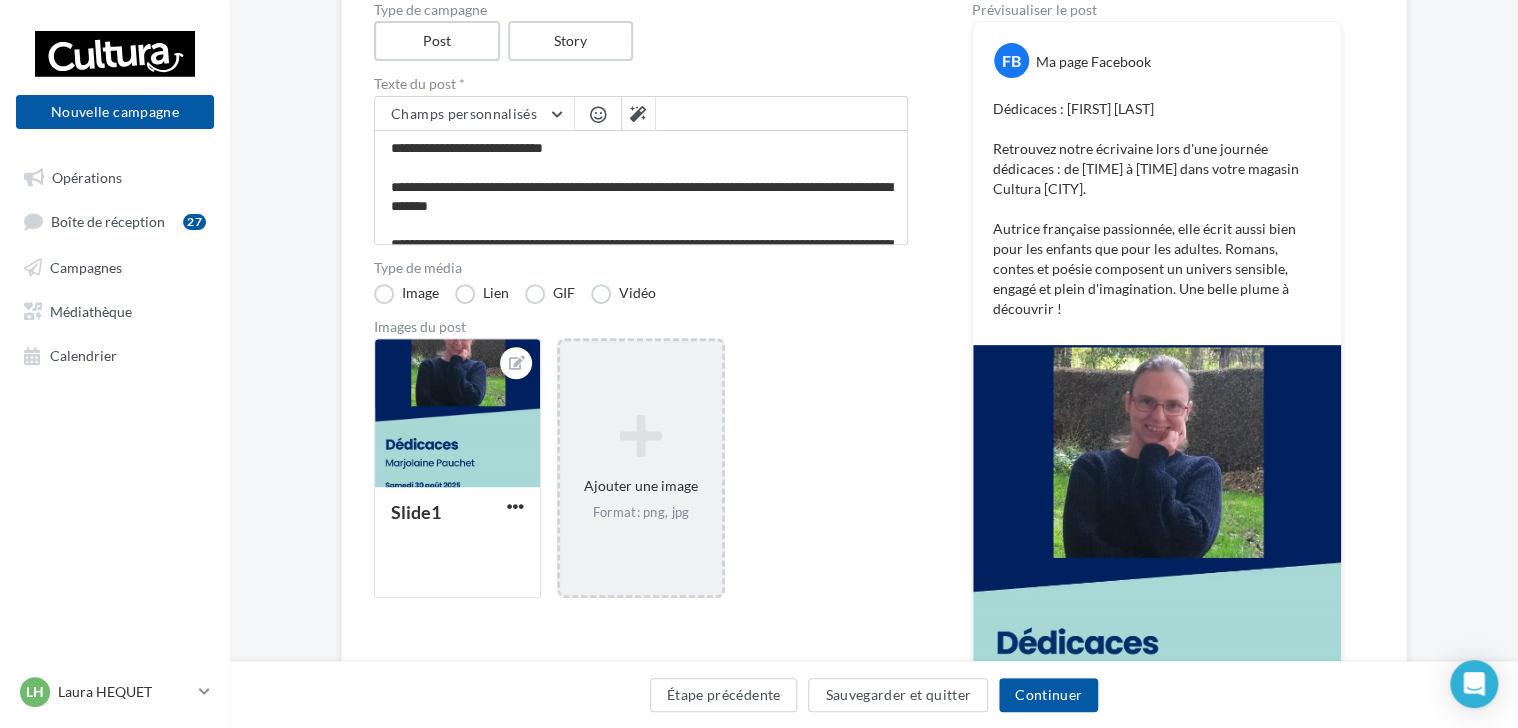 click at bounding box center (598, 114) 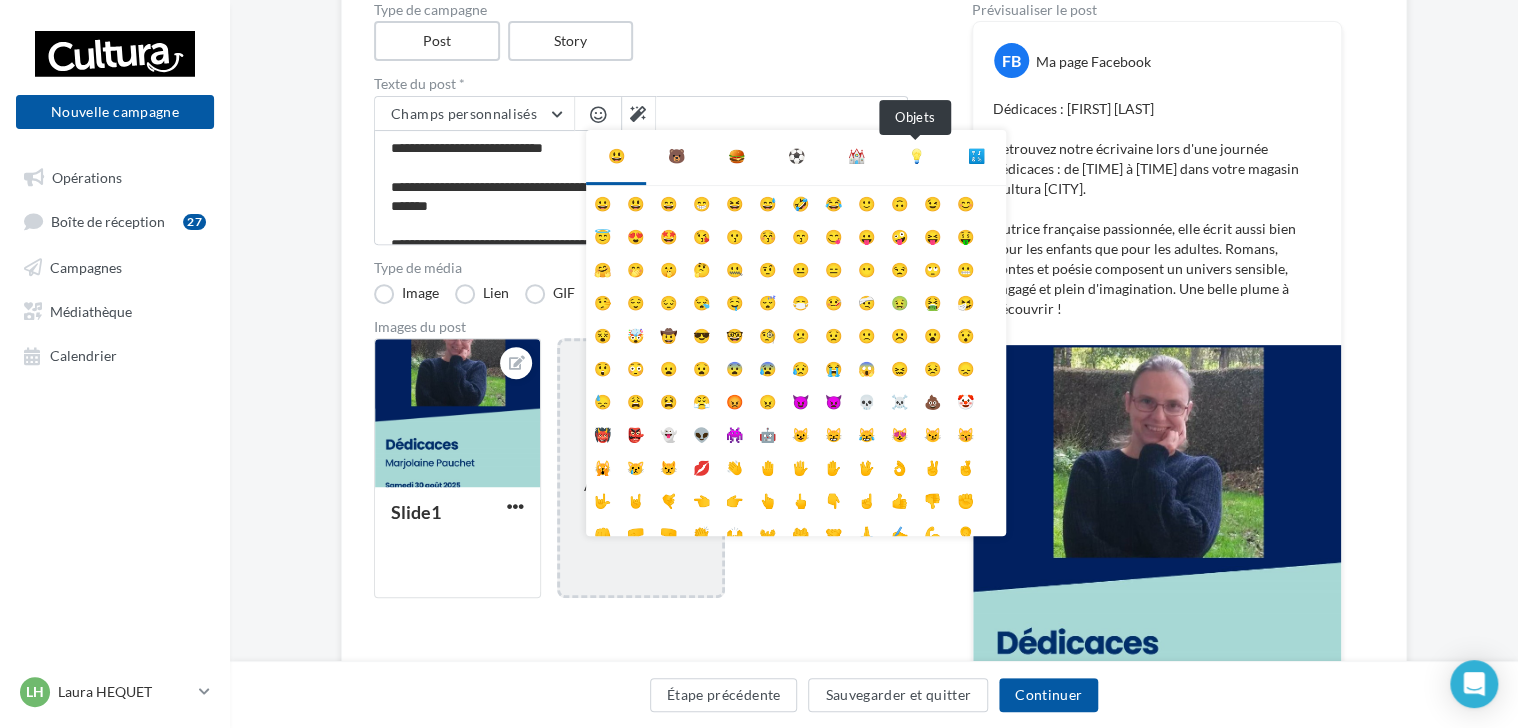 click on "💡" at bounding box center (916, 156) 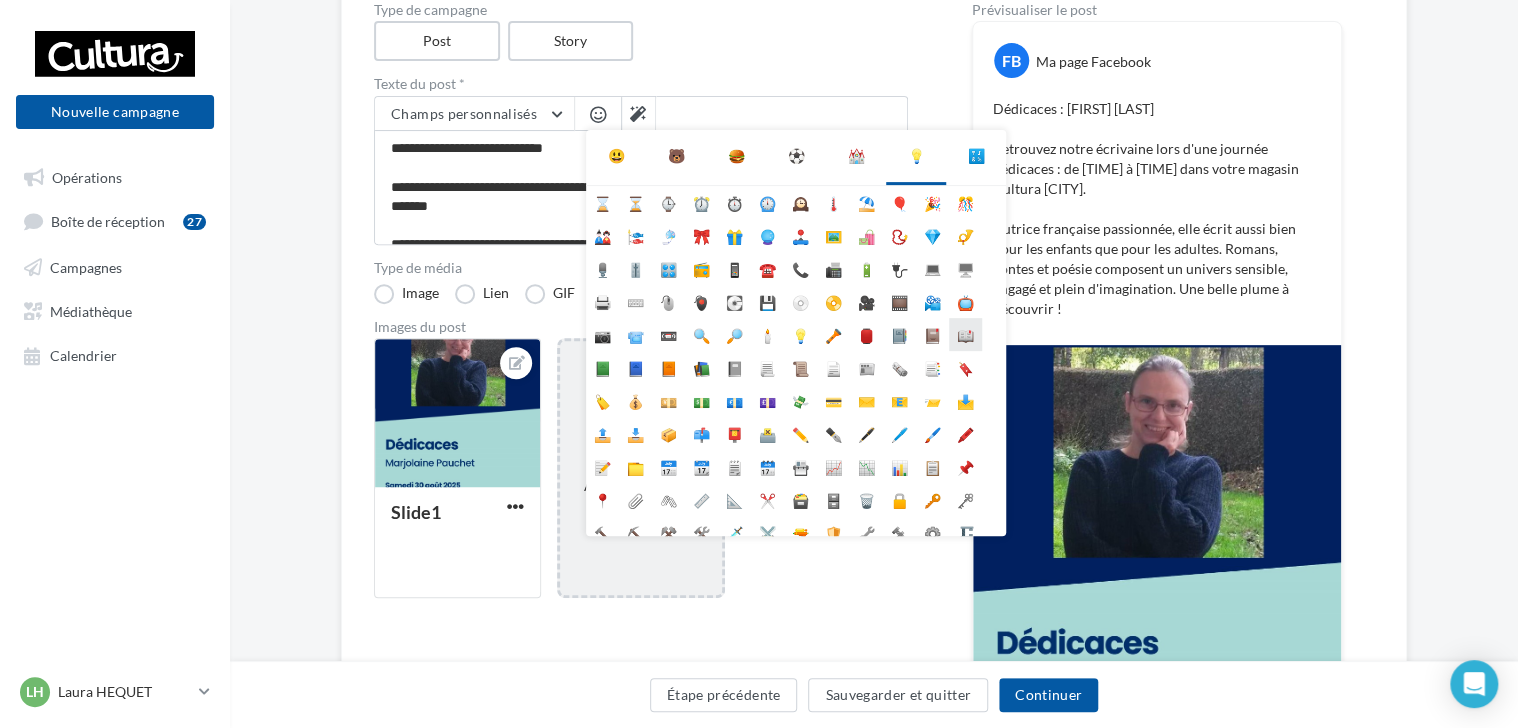 click on "📖" at bounding box center [965, 334] 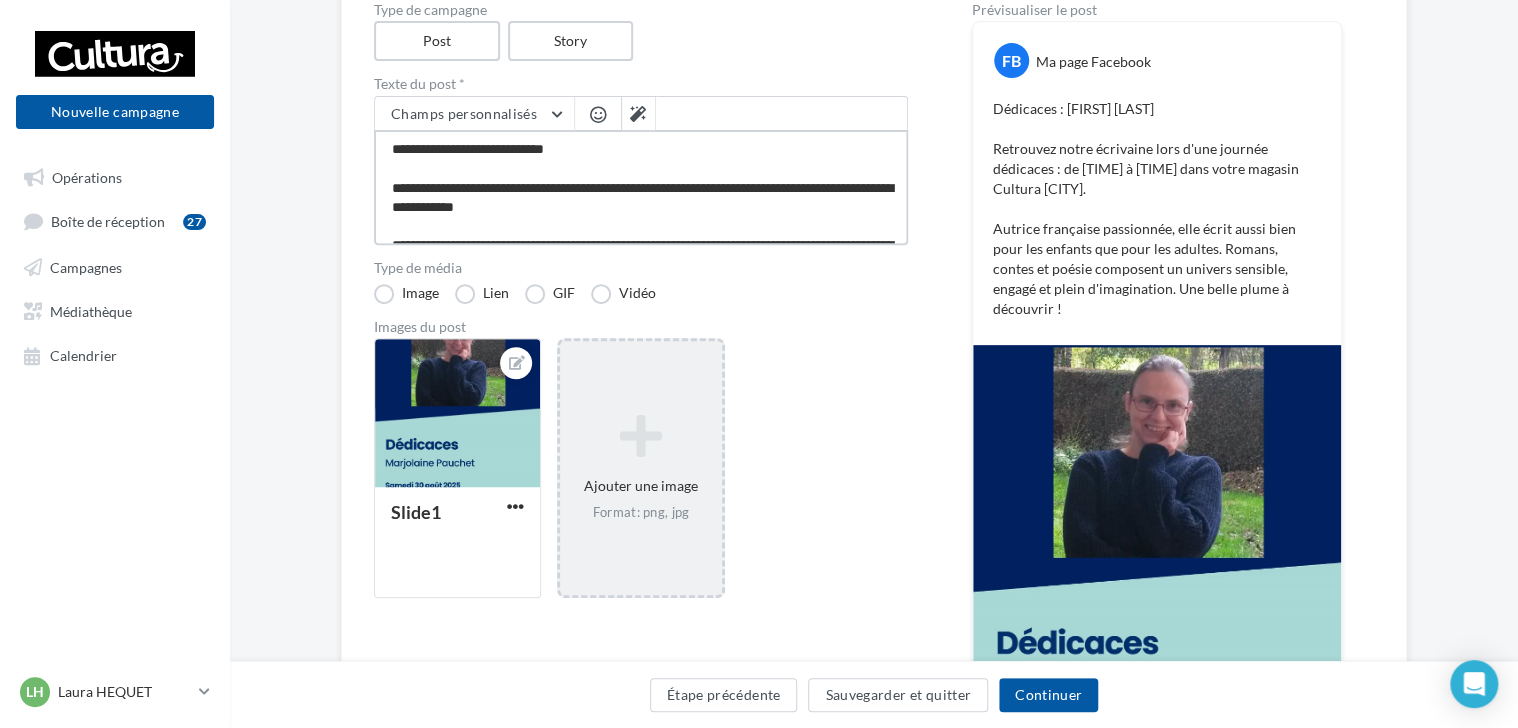 scroll, scrollTop: 43, scrollLeft: 0, axis: vertical 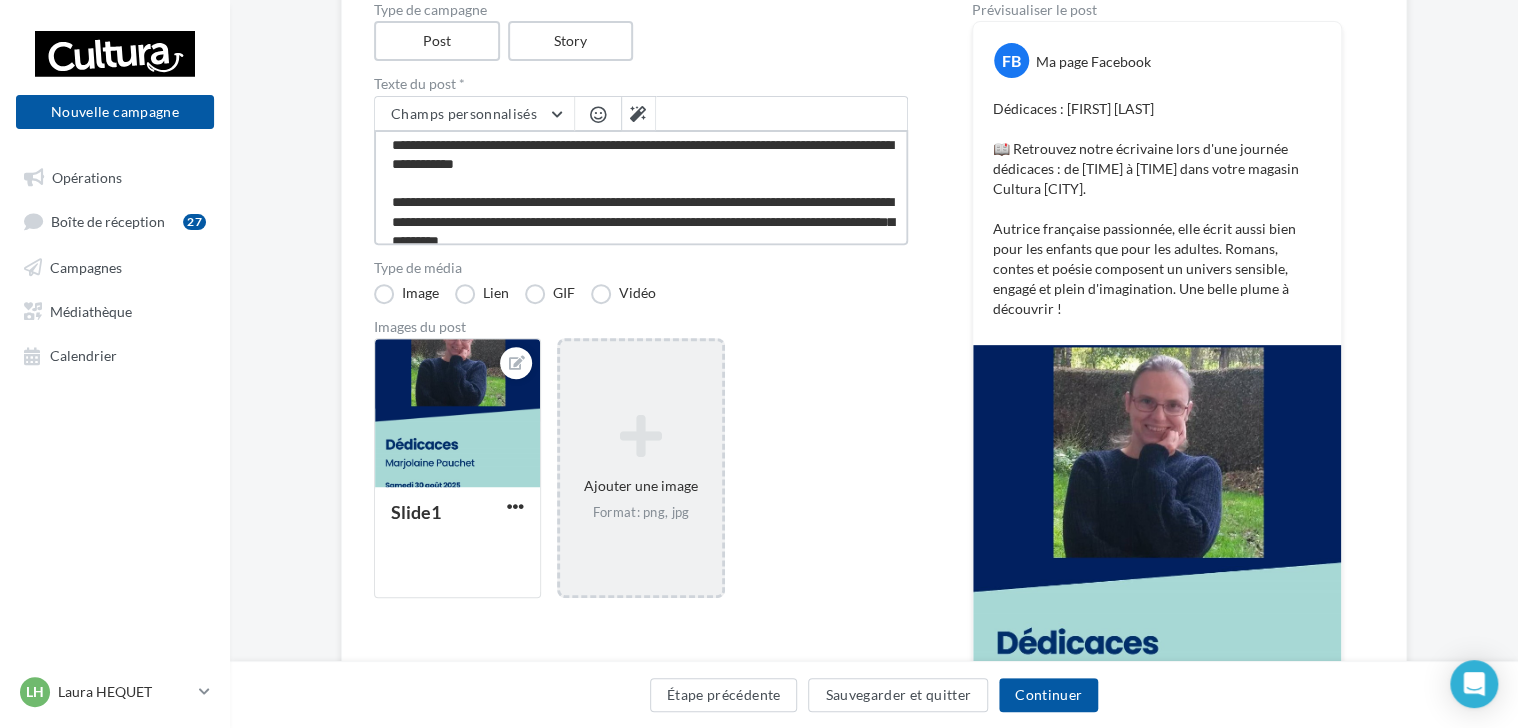 click on "**********" at bounding box center [641, 187] 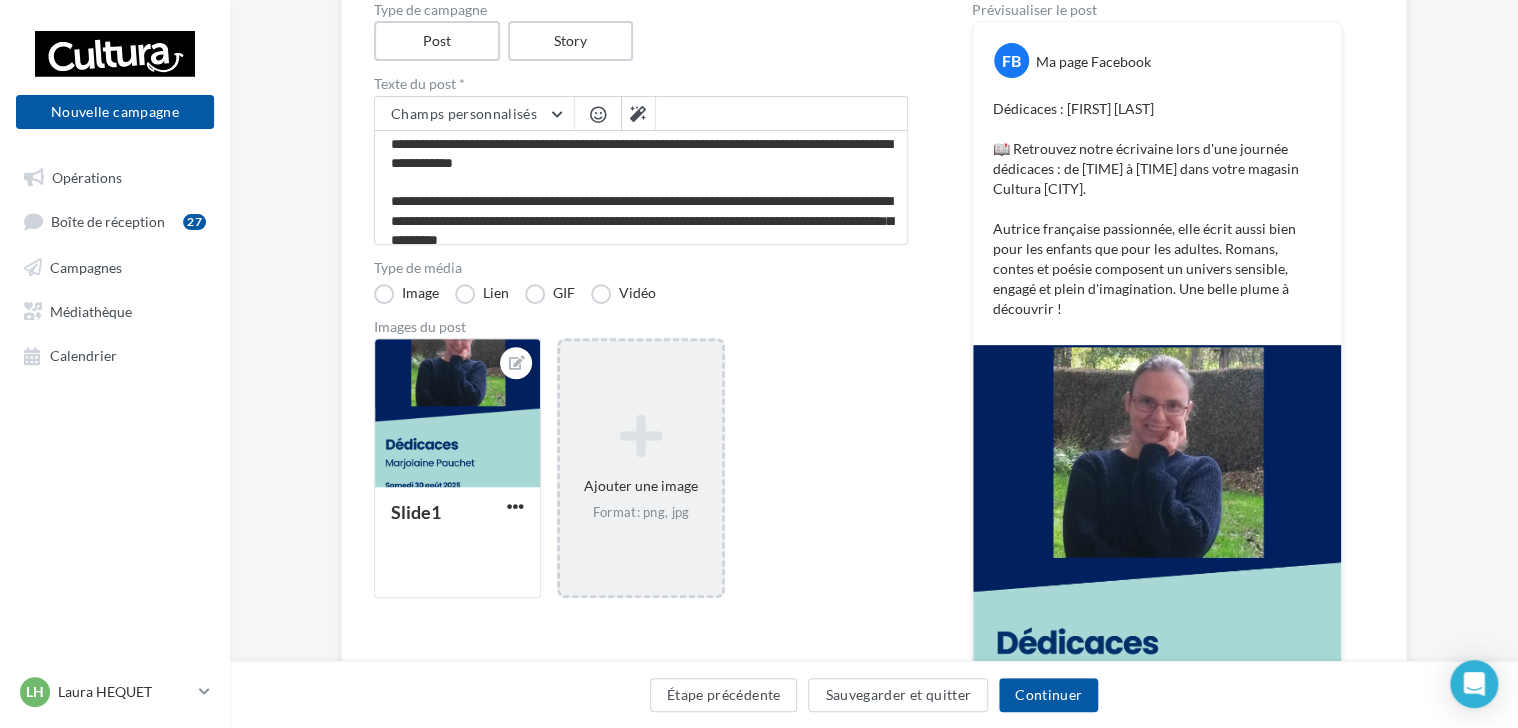 scroll, scrollTop: 42, scrollLeft: 0, axis: vertical 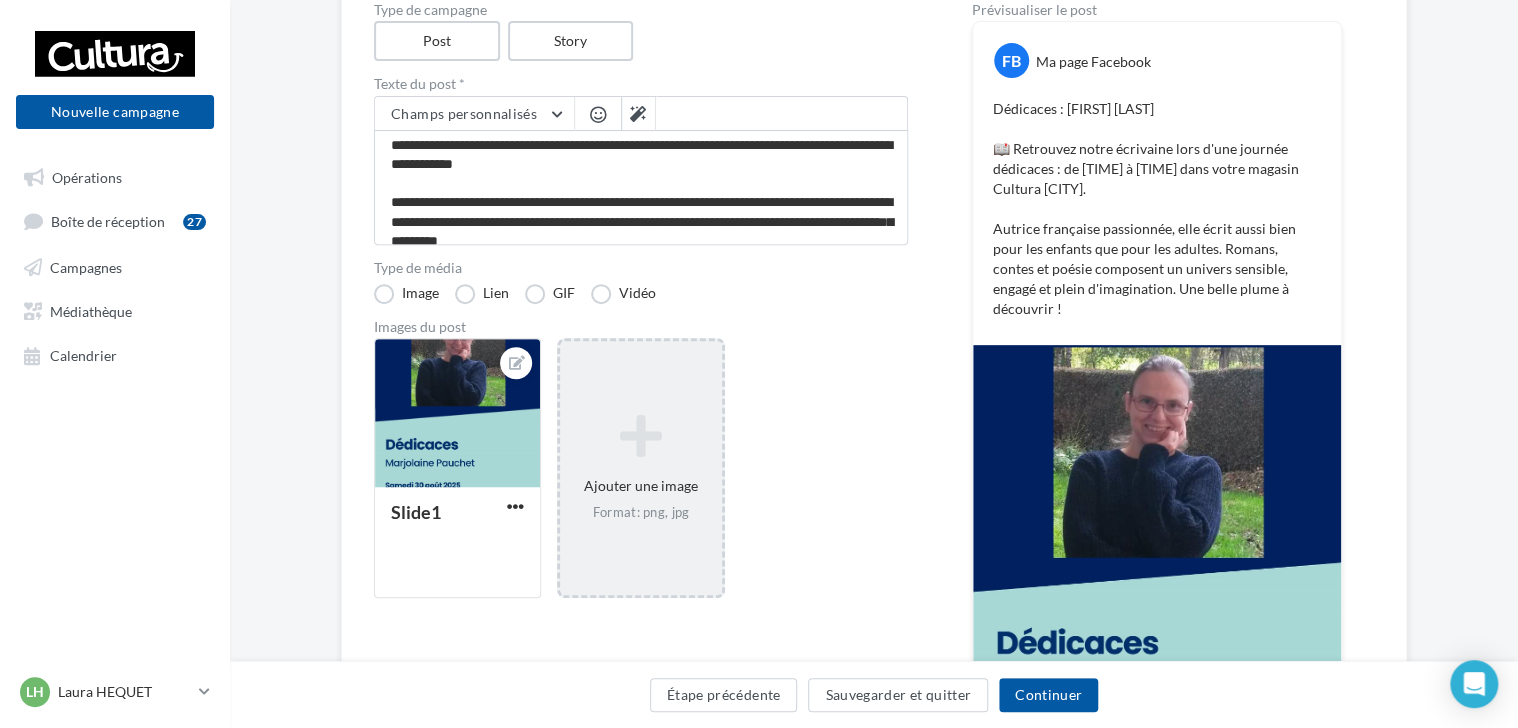 click at bounding box center (598, 114) 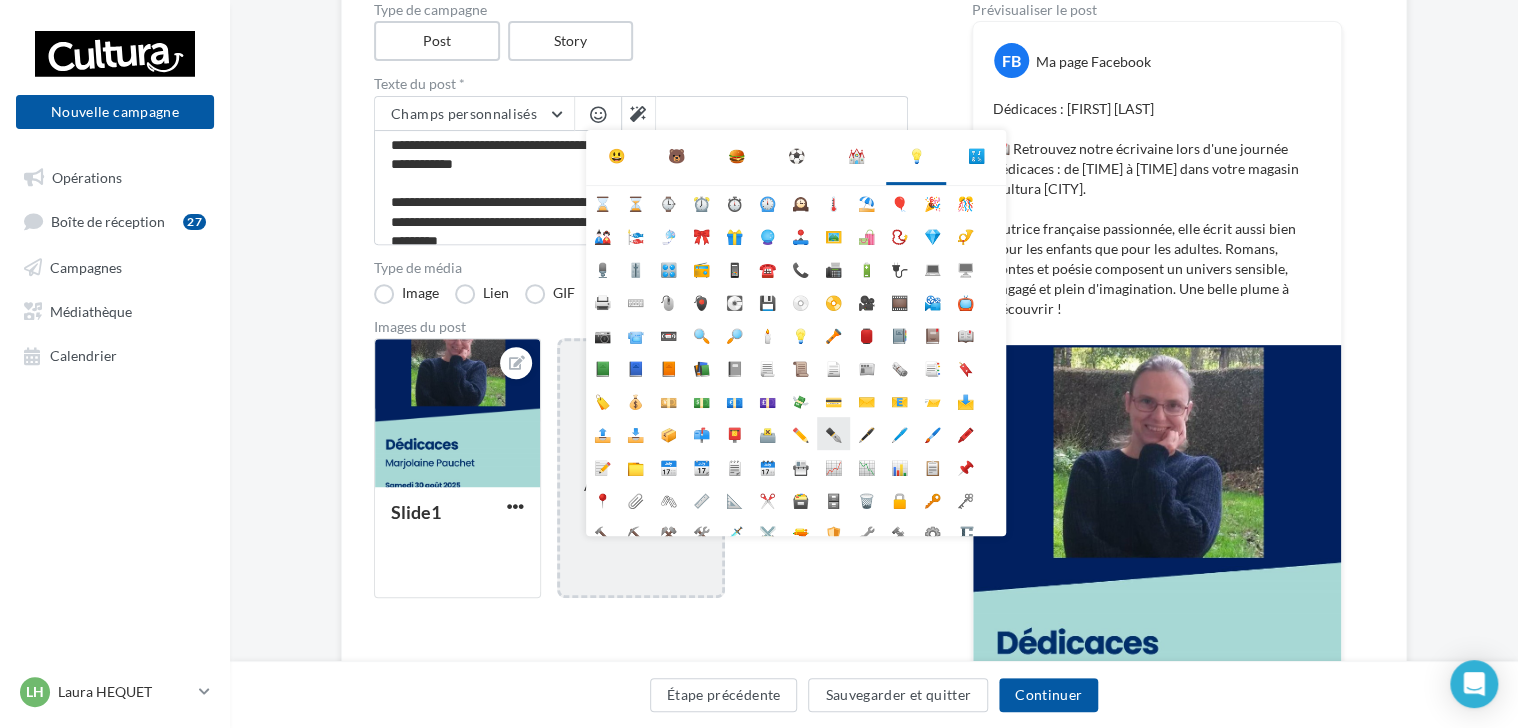 click on "✒️" at bounding box center (833, 433) 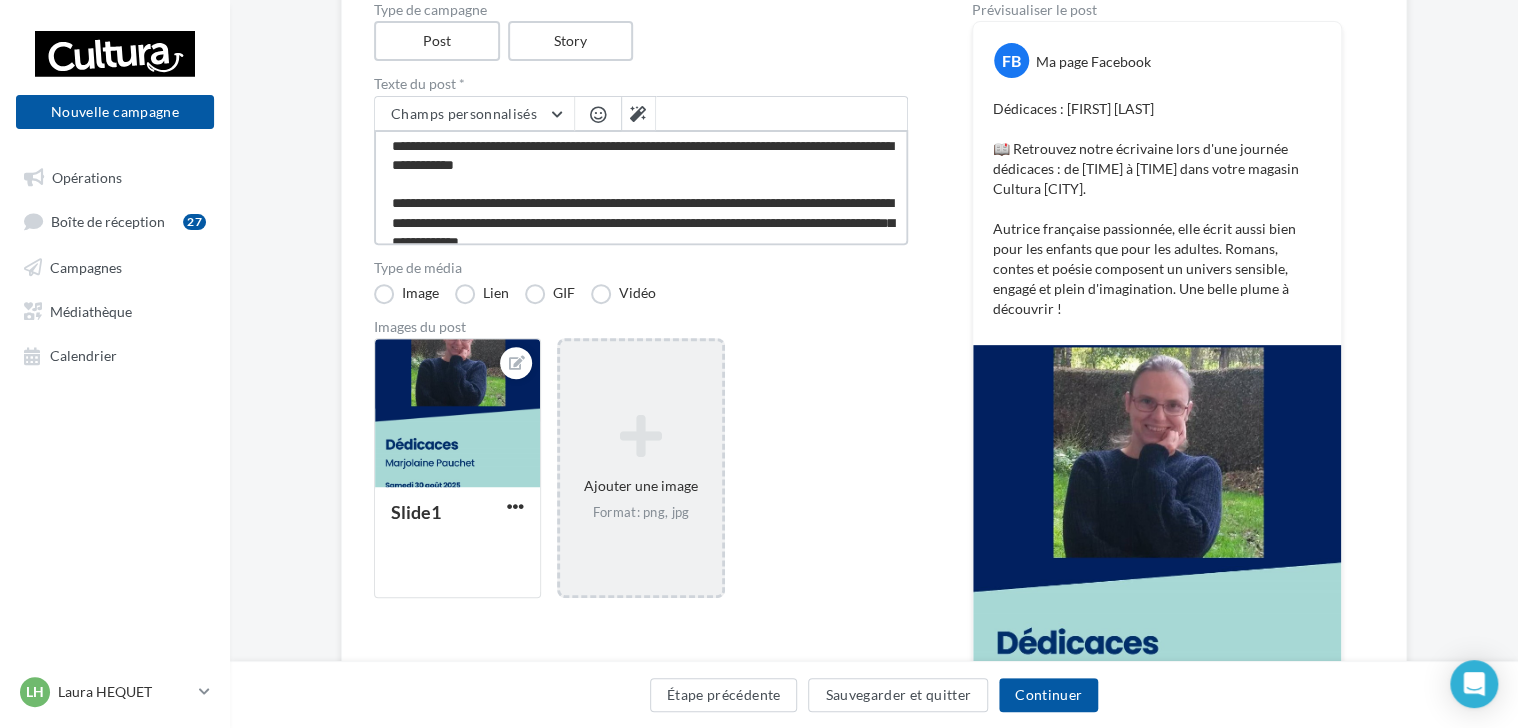 scroll, scrollTop: 43, scrollLeft: 0, axis: vertical 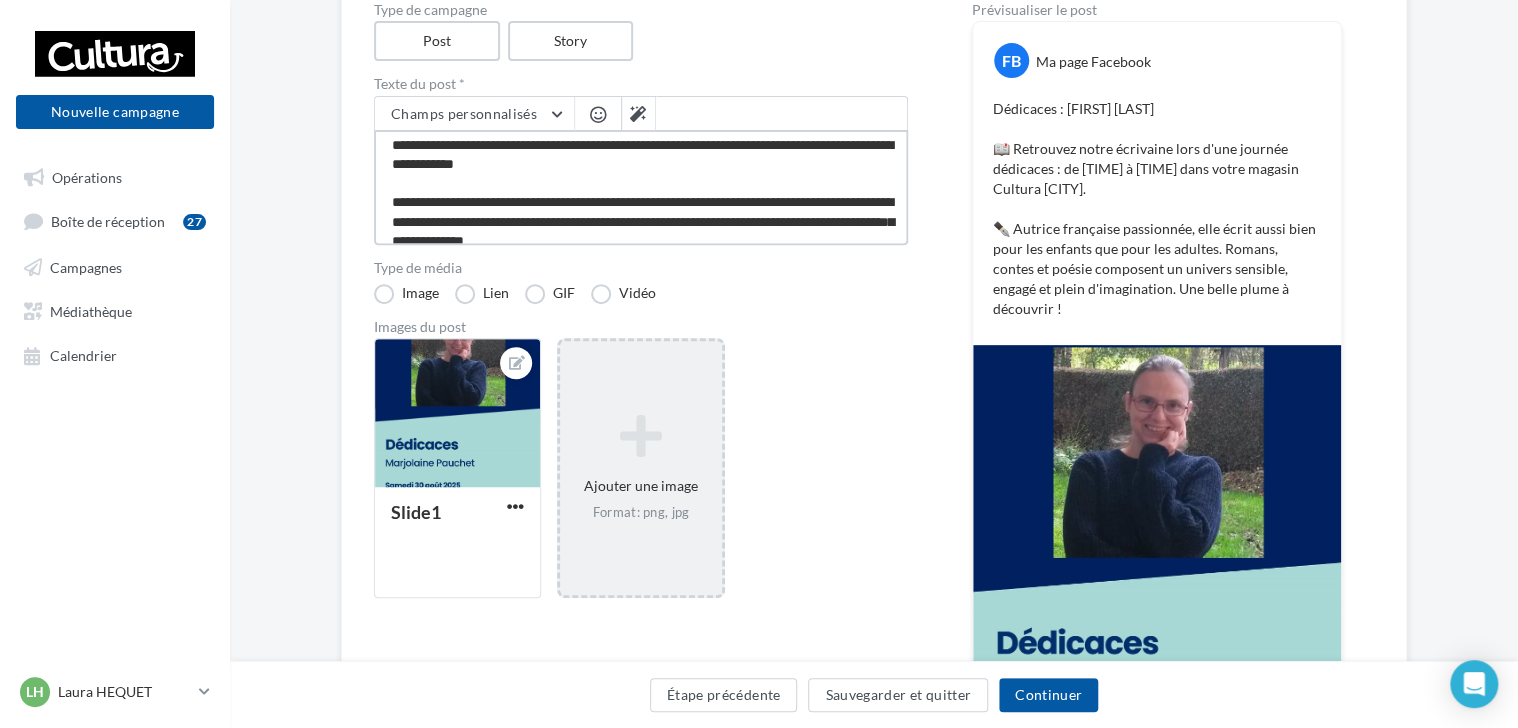 click on "**********" at bounding box center (641, 187) 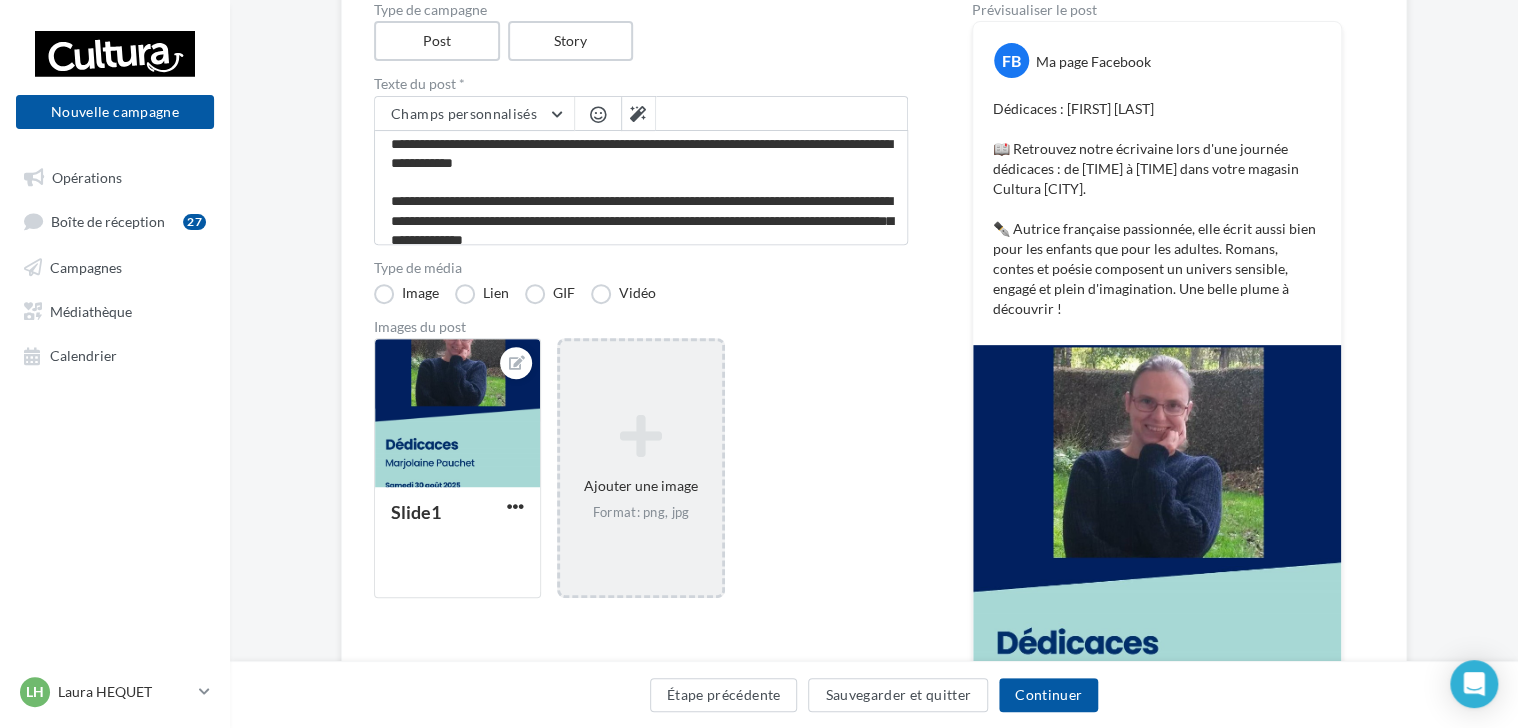 scroll, scrollTop: 42, scrollLeft: 0, axis: vertical 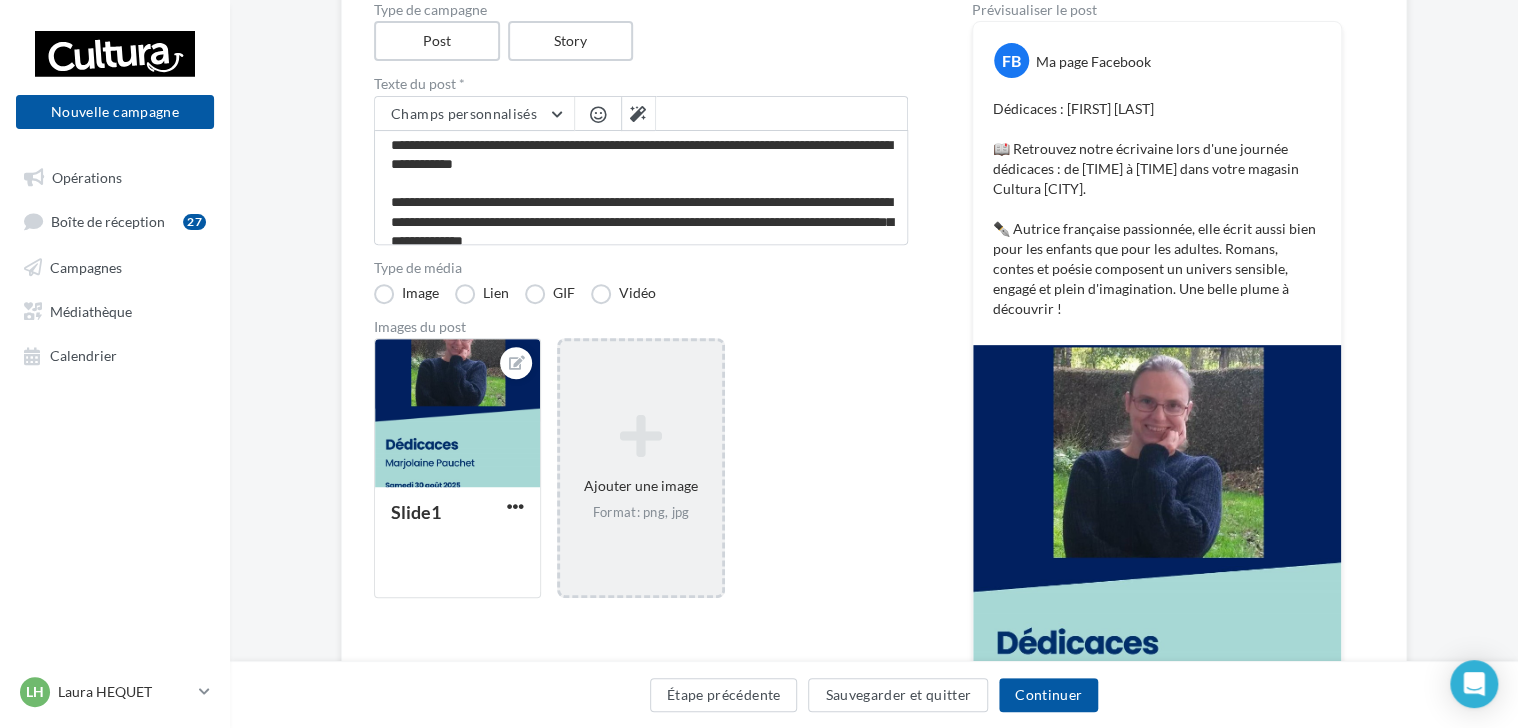 click at bounding box center (598, 114) 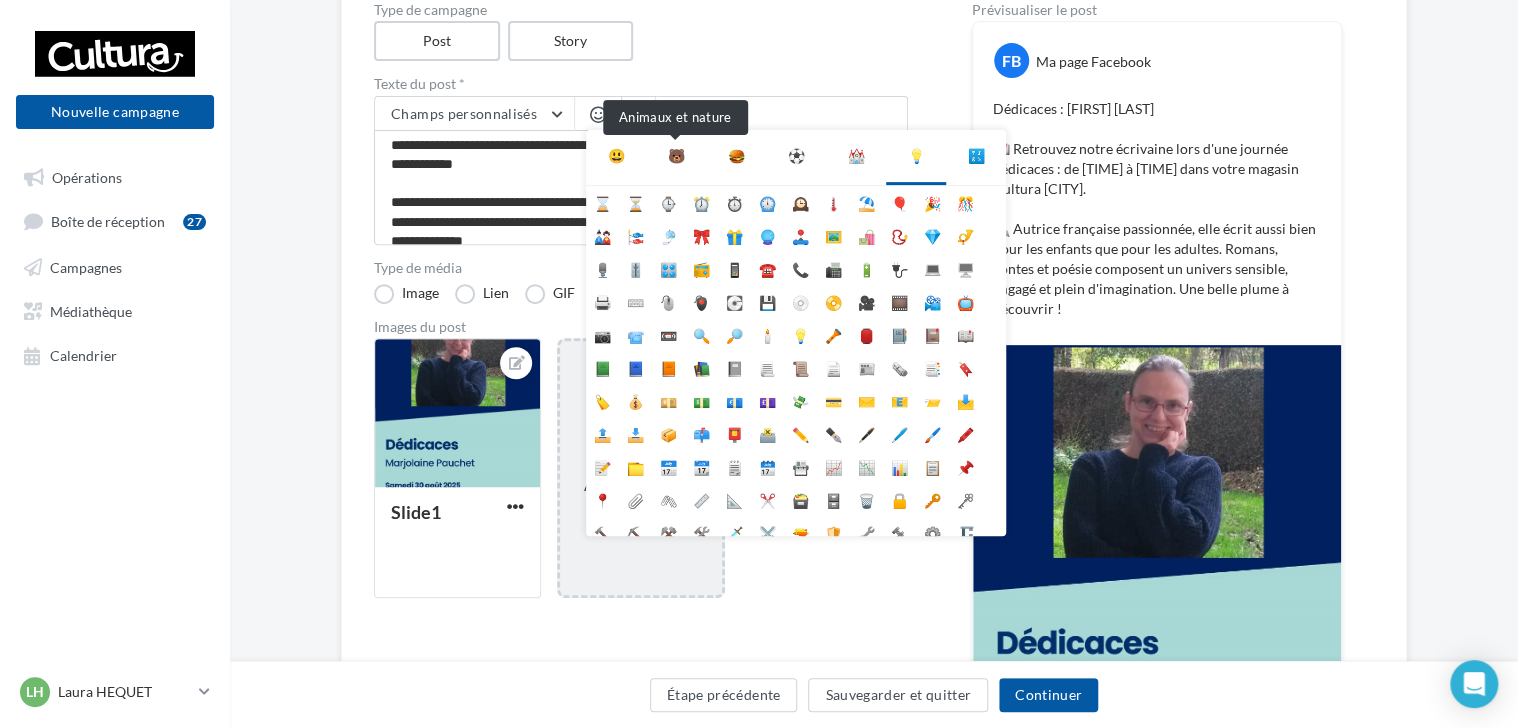 click on "🐻" at bounding box center (676, 156) 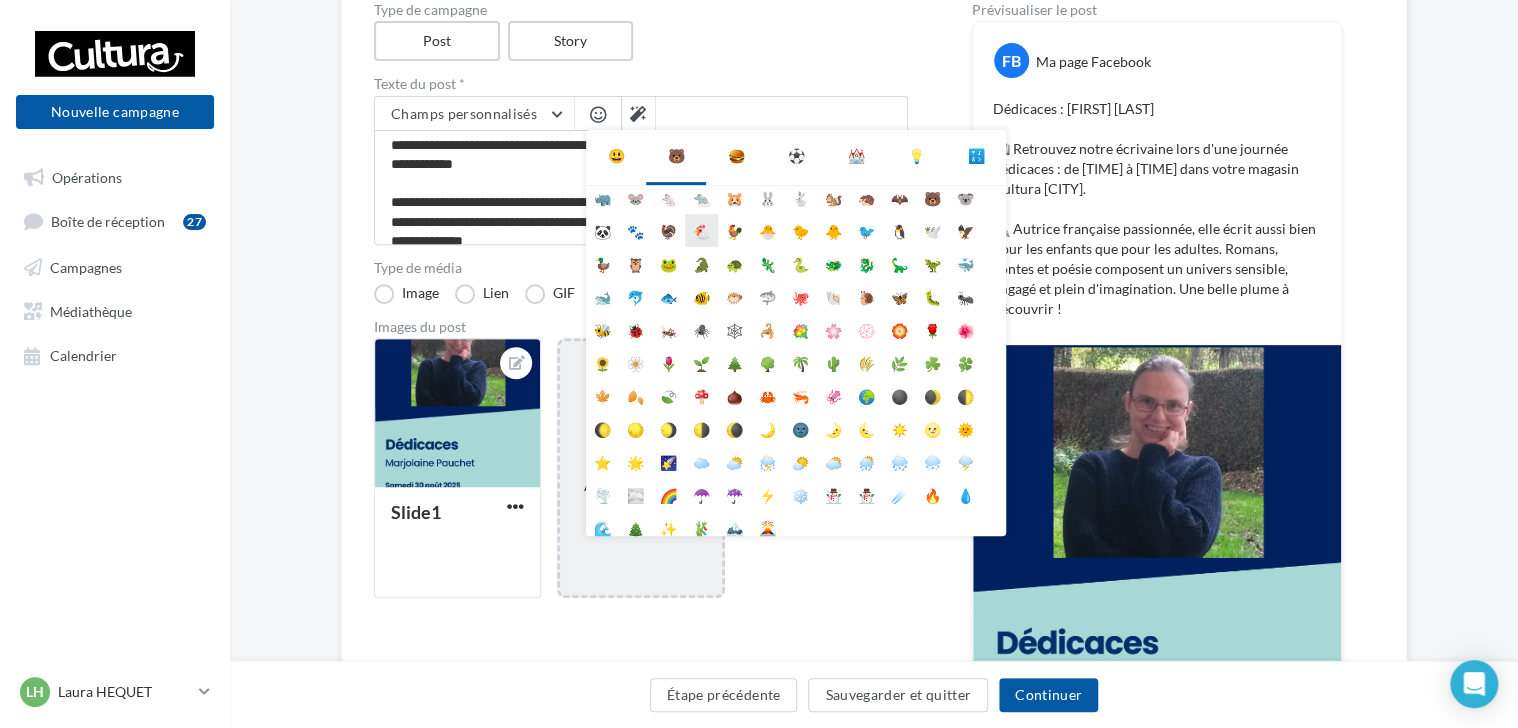 scroll, scrollTop: 112, scrollLeft: 0, axis: vertical 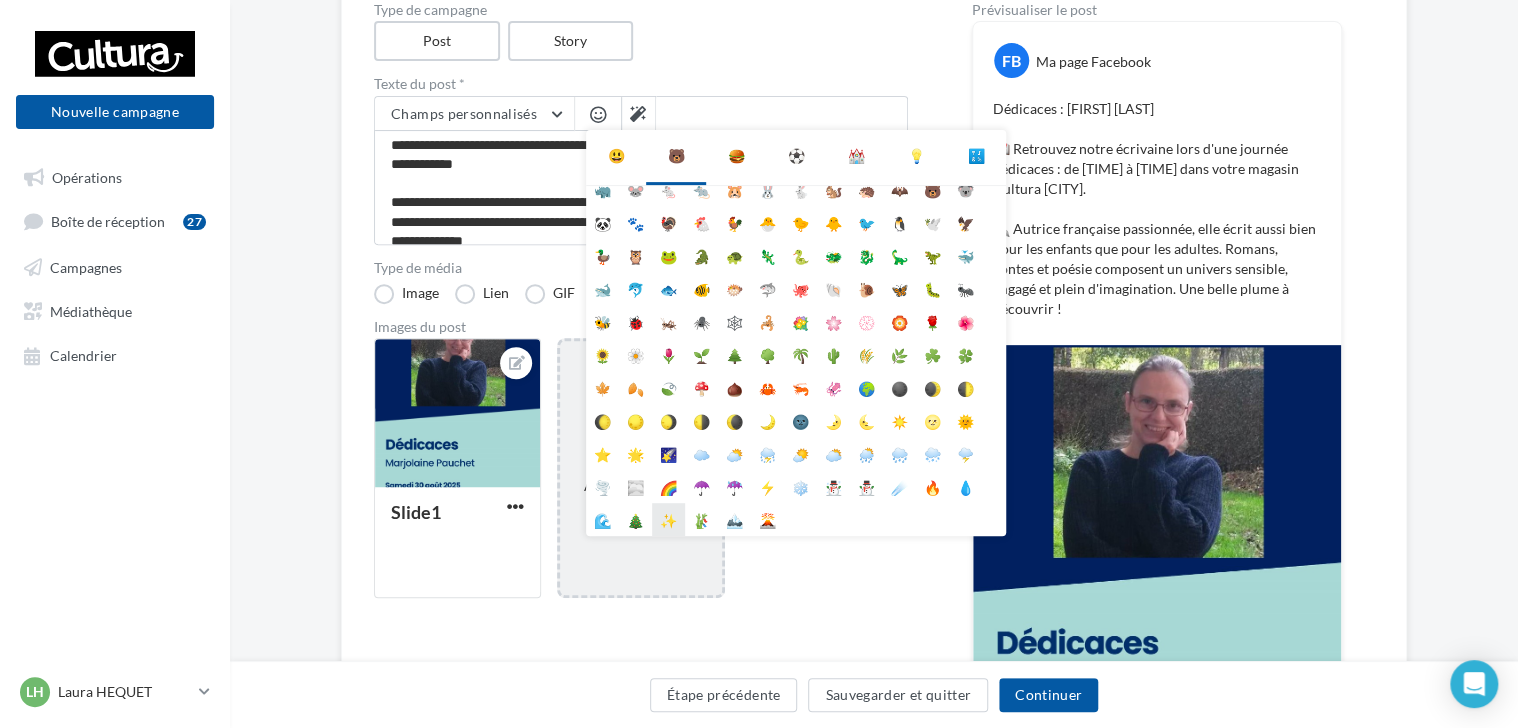 click on "✨" at bounding box center (668, 519) 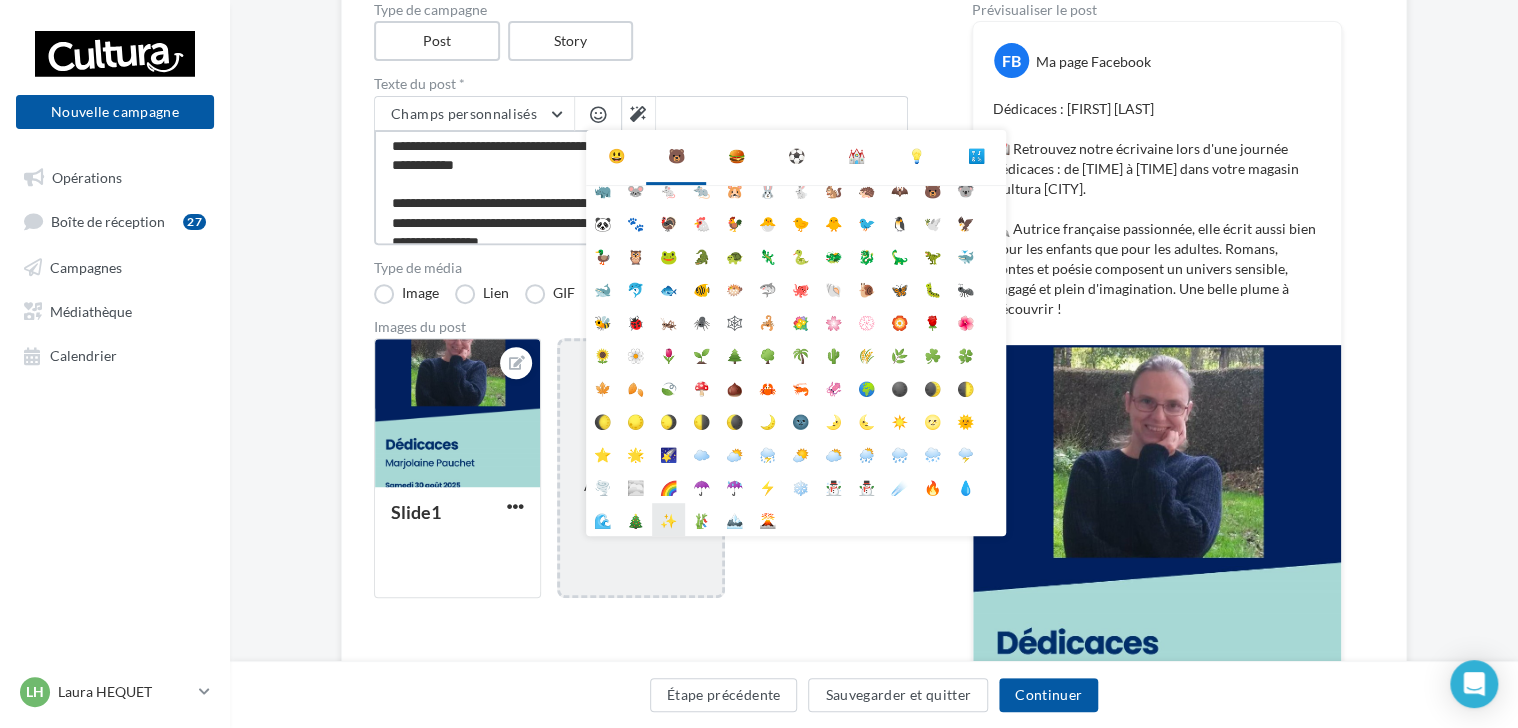 scroll, scrollTop: 48, scrollLeft: 0, axis: vertical 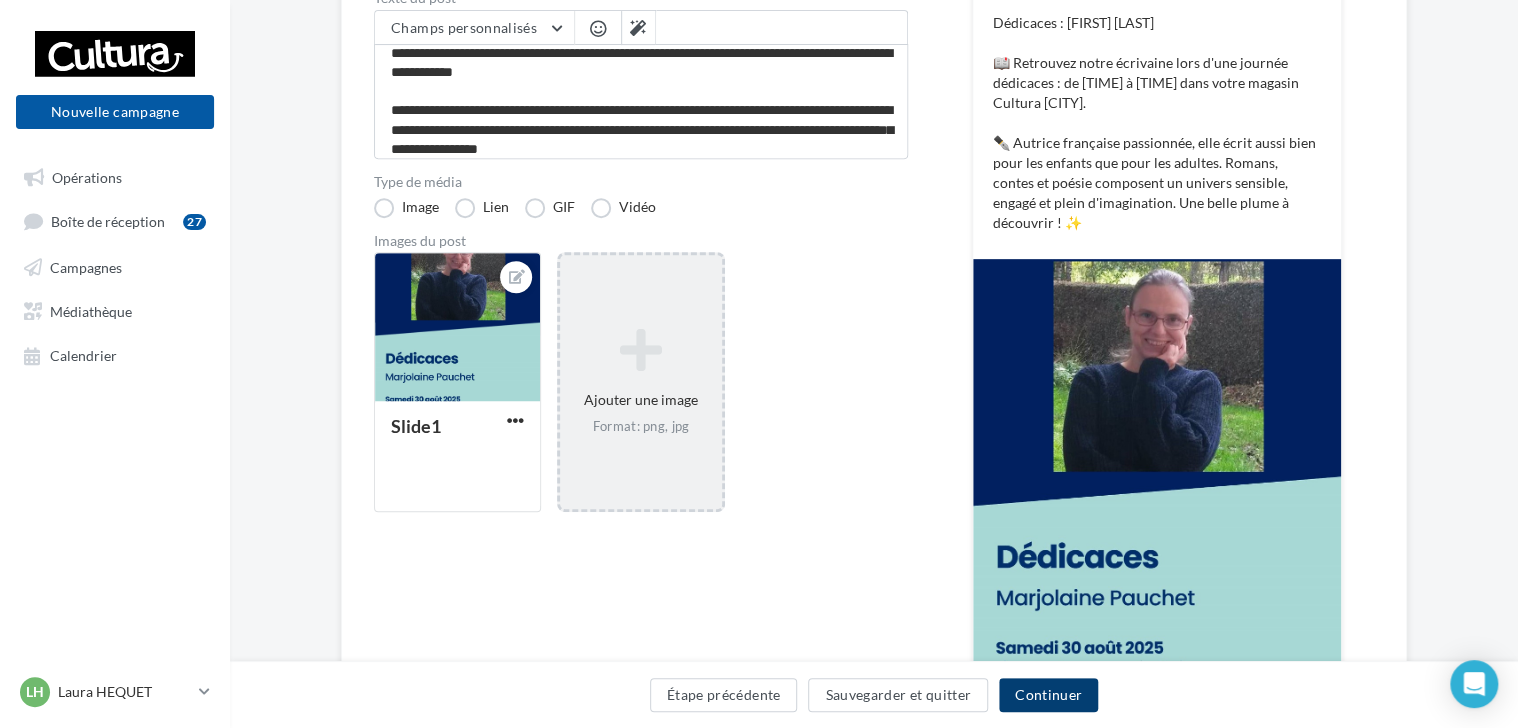 click on "Continuer" at bounding box center (1048, 695) 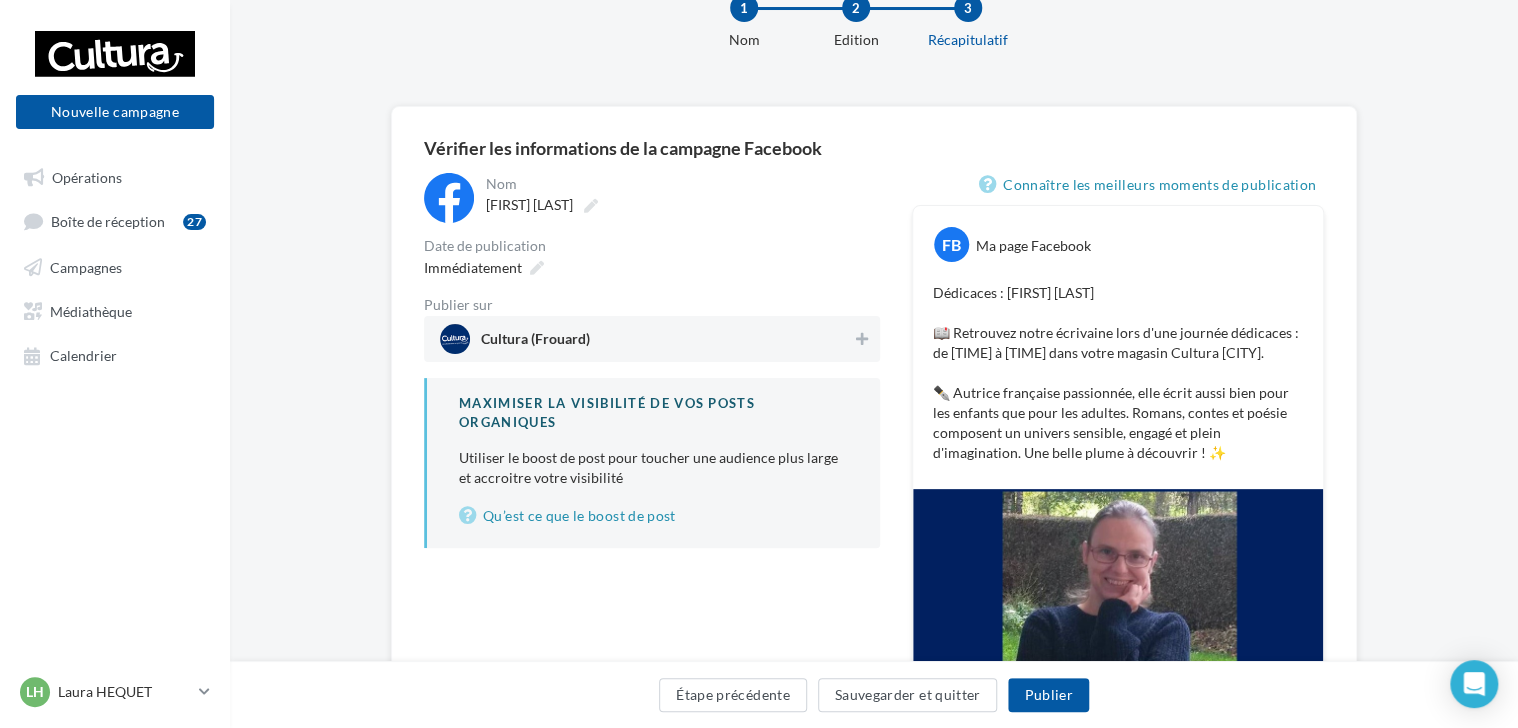 scroll, scrollTop: 63, scrollLeft: 0, axis: vertical 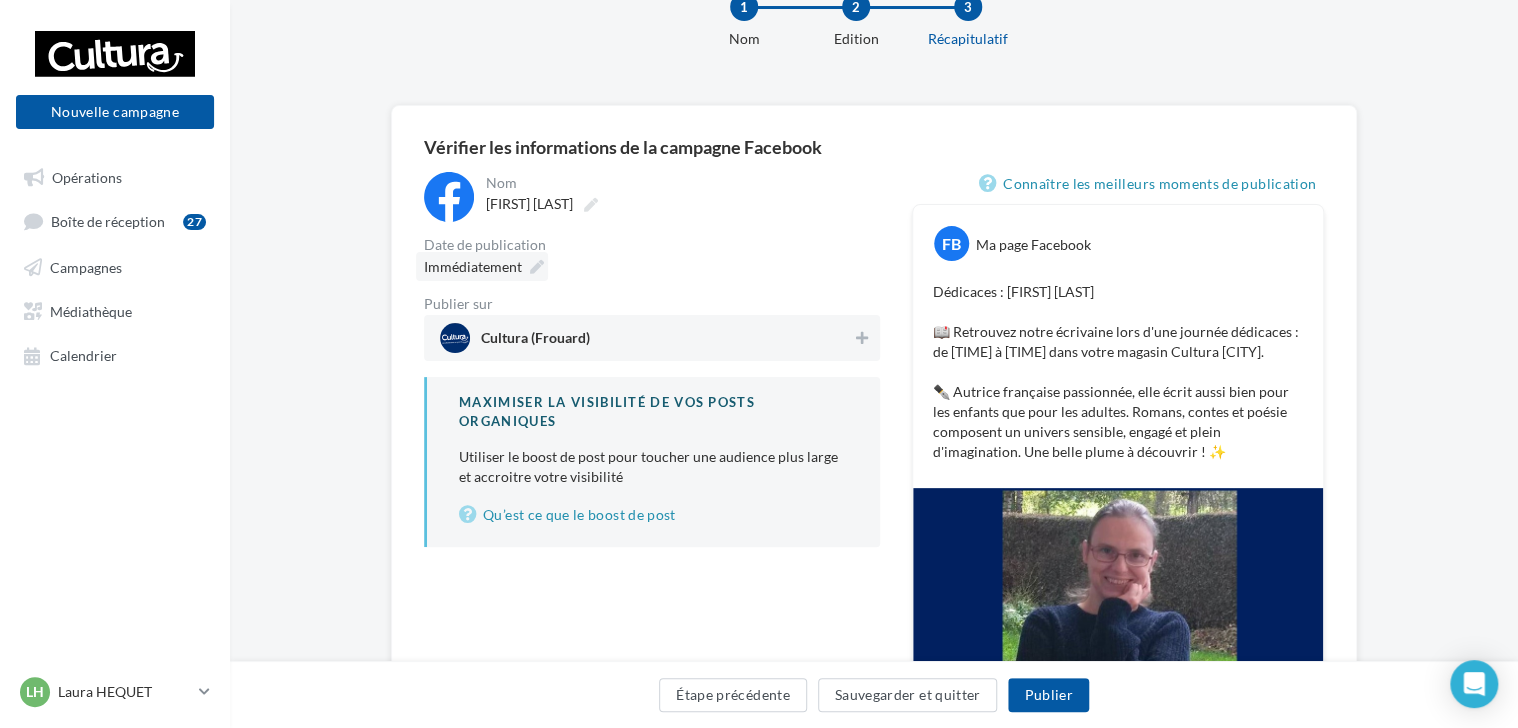 click at bounding box center [537, 267] 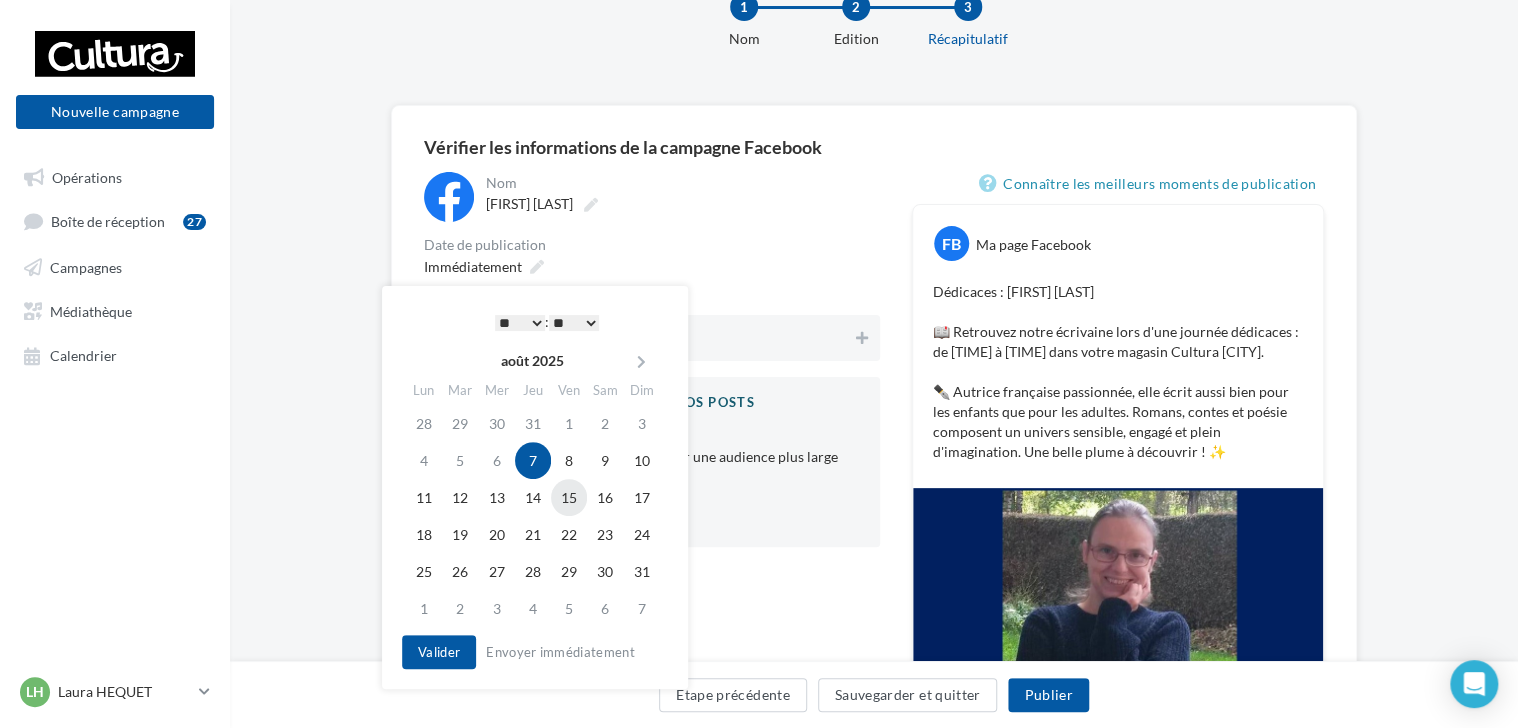 click on "15" at bounding box center [569, 497] 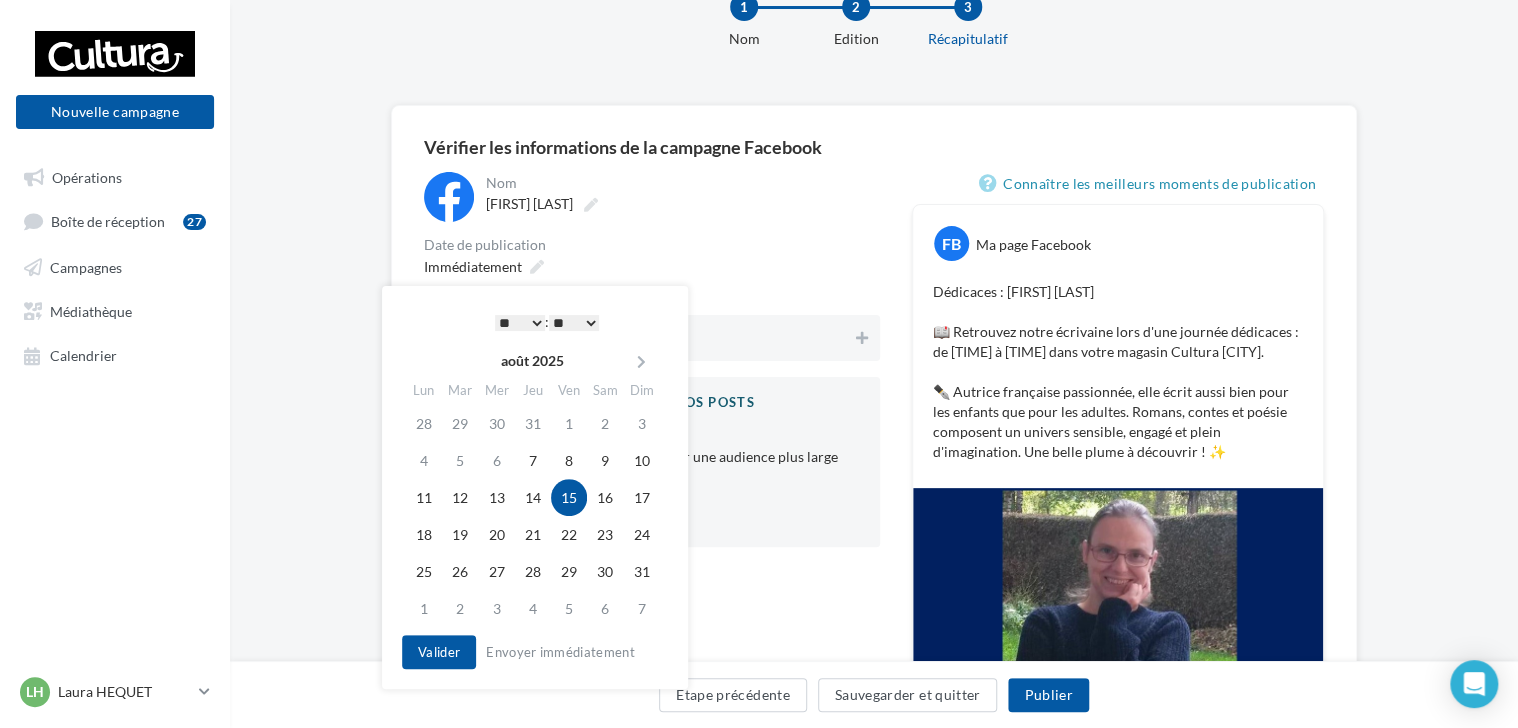 click on "* * * * * * * * * * ** ** ** ** ** ** ** ** ** ** ** ** ** **" at bounding box center [520, 323] 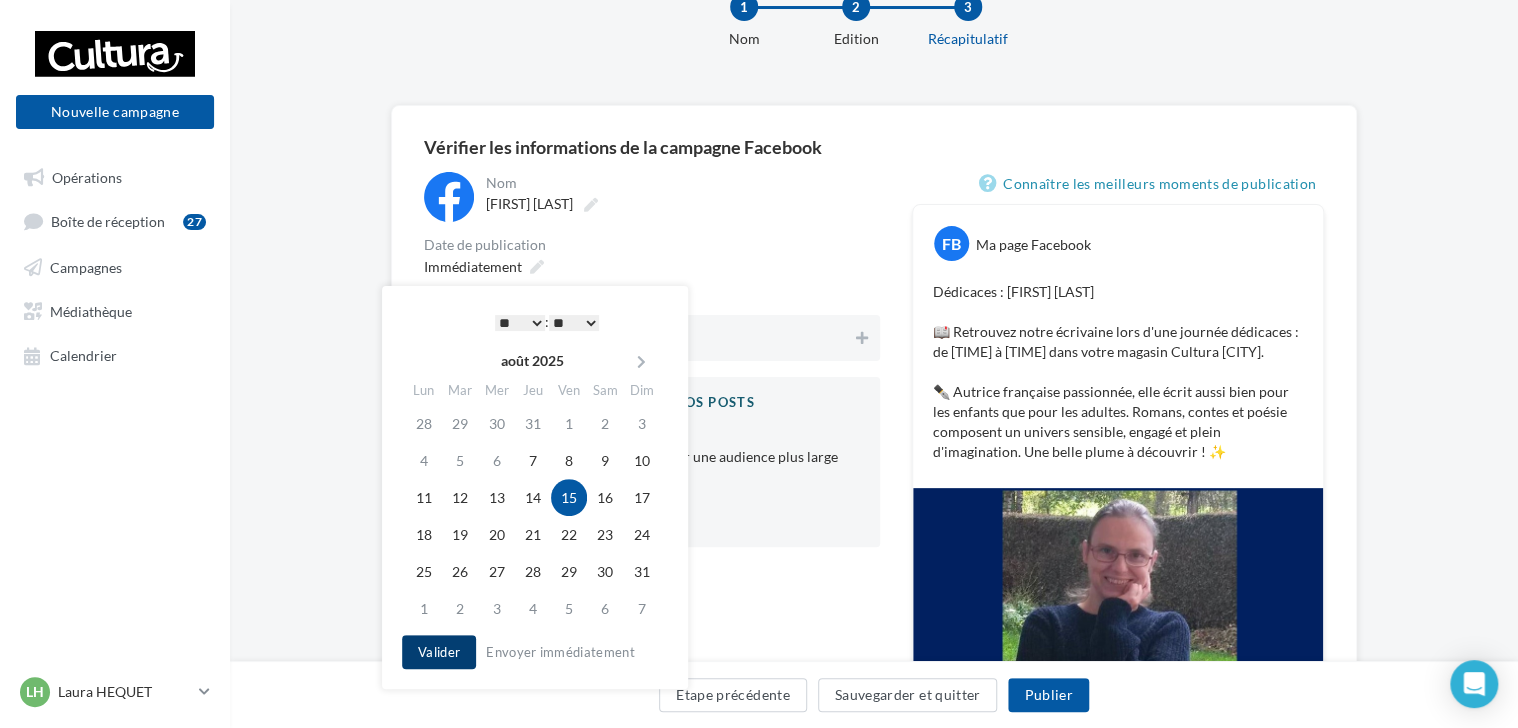 click on "Valider" at bounding box center (439, 652) 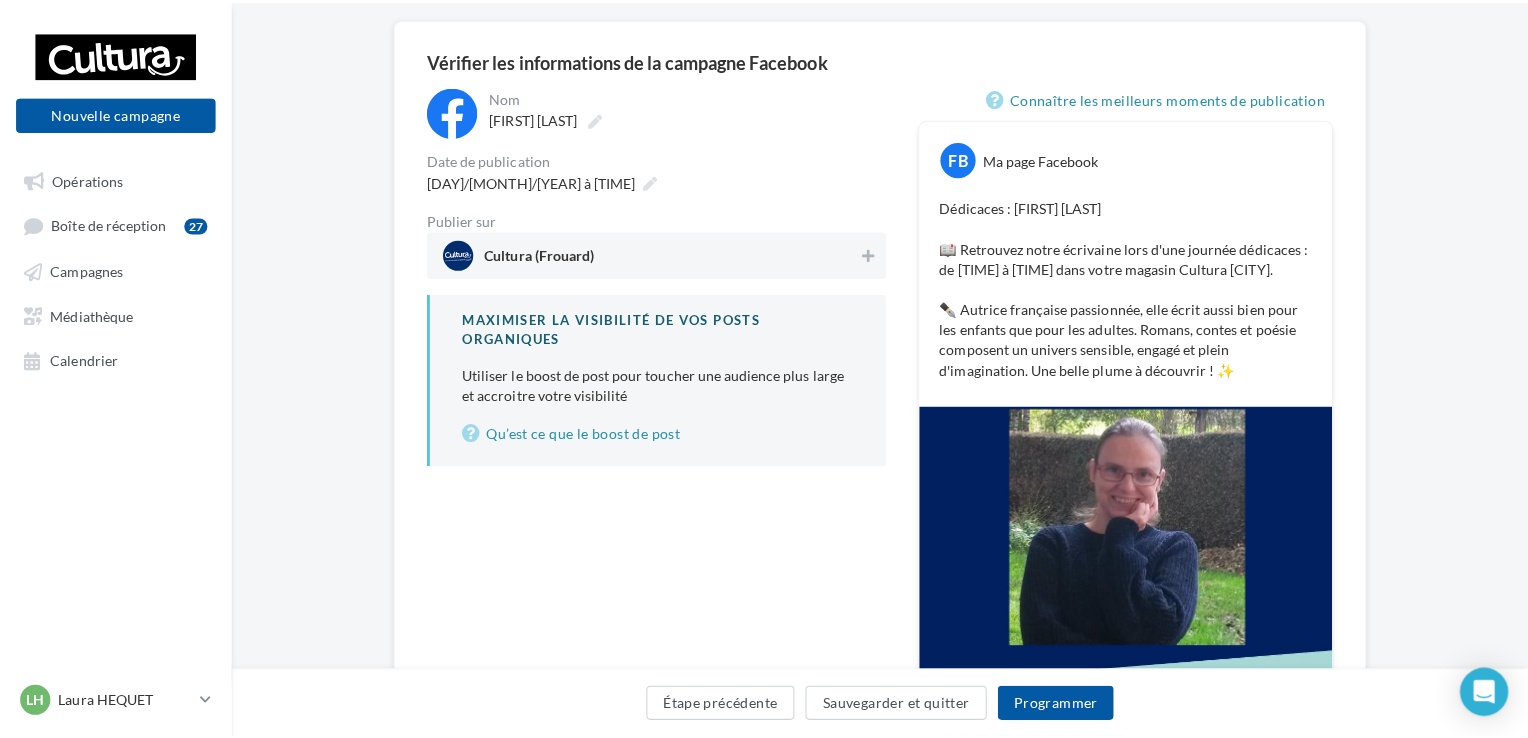 scroll, scrollTop: 151, scrollLeft: 0, axis: vertical 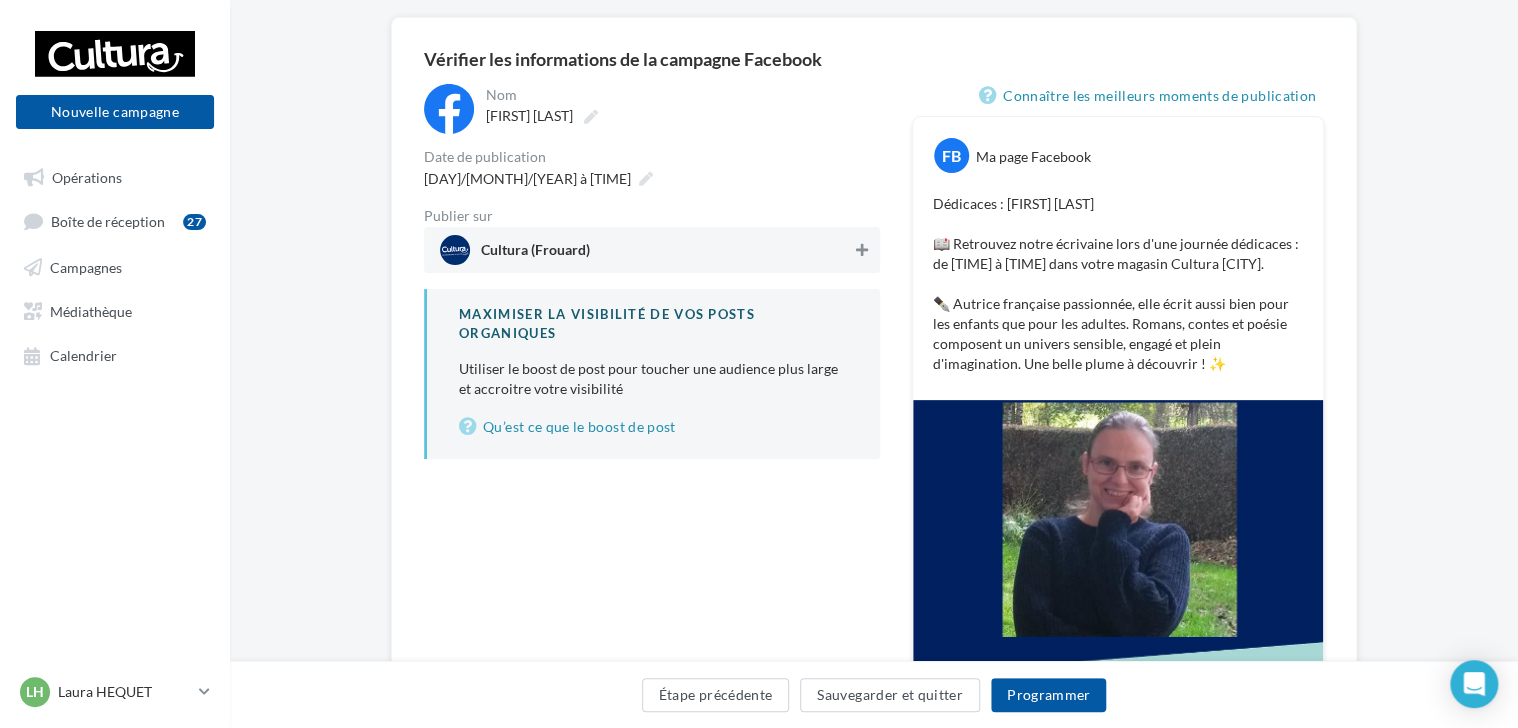 click at bounding box center (862, 250) 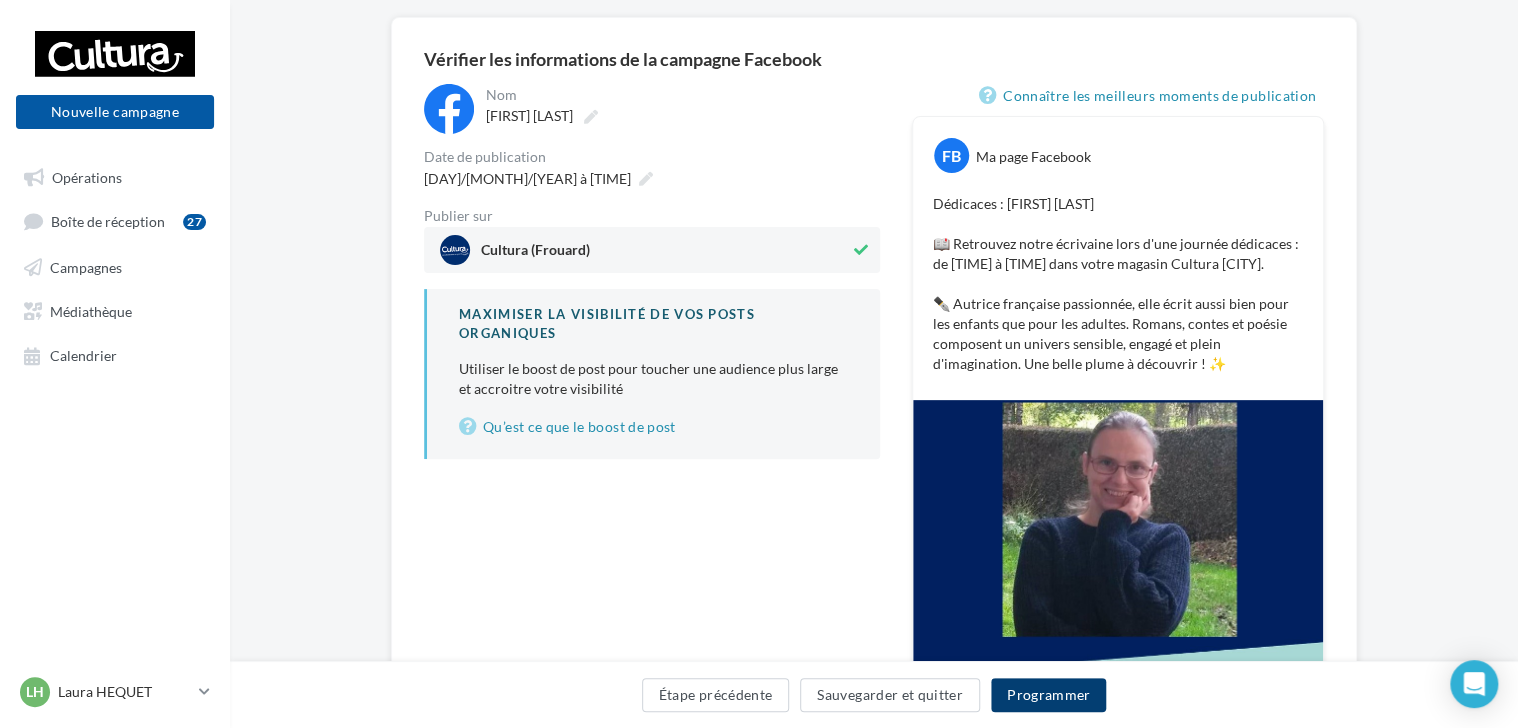 click on "Programmer" at bounding box center [1049, 695] 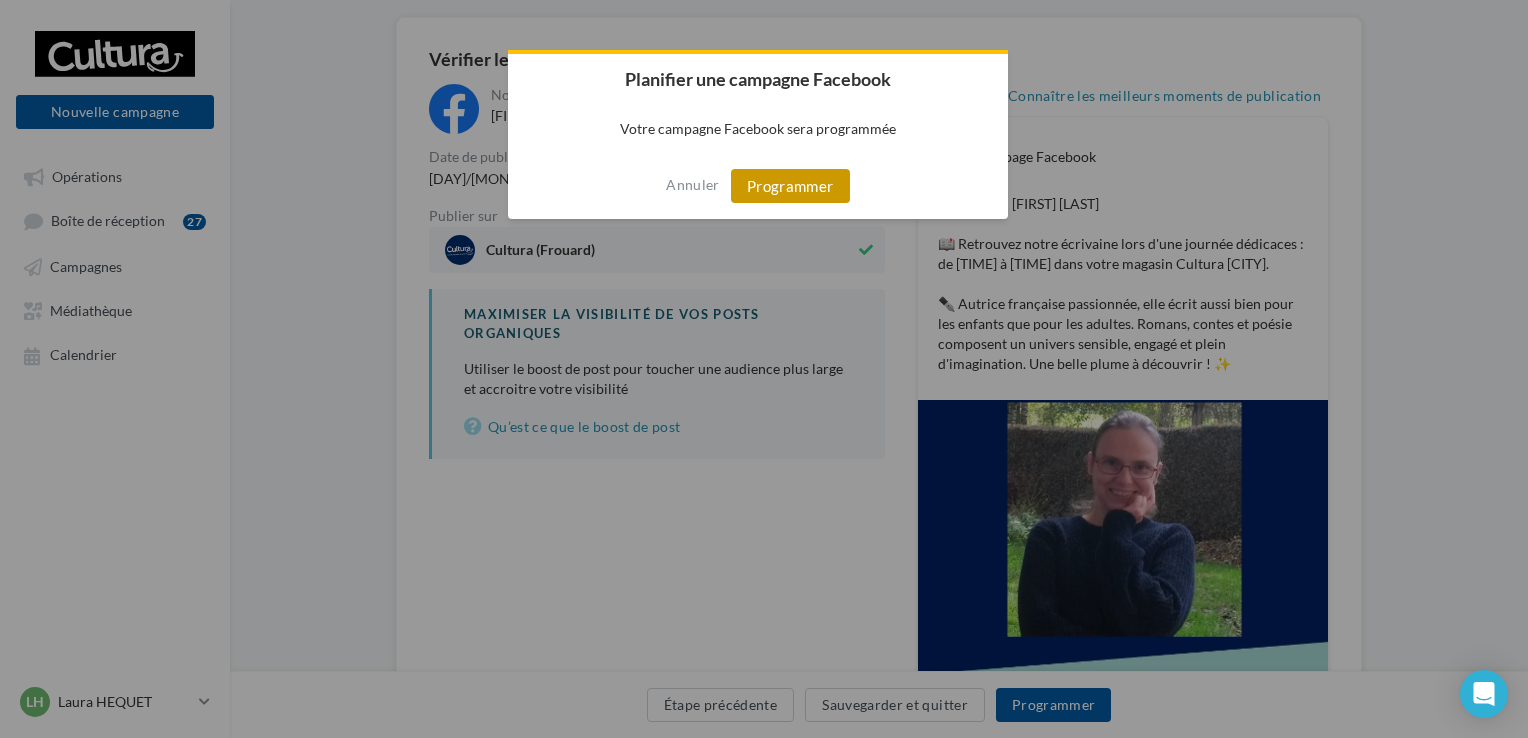click on "Programmer" at bounding box center (790, 186) 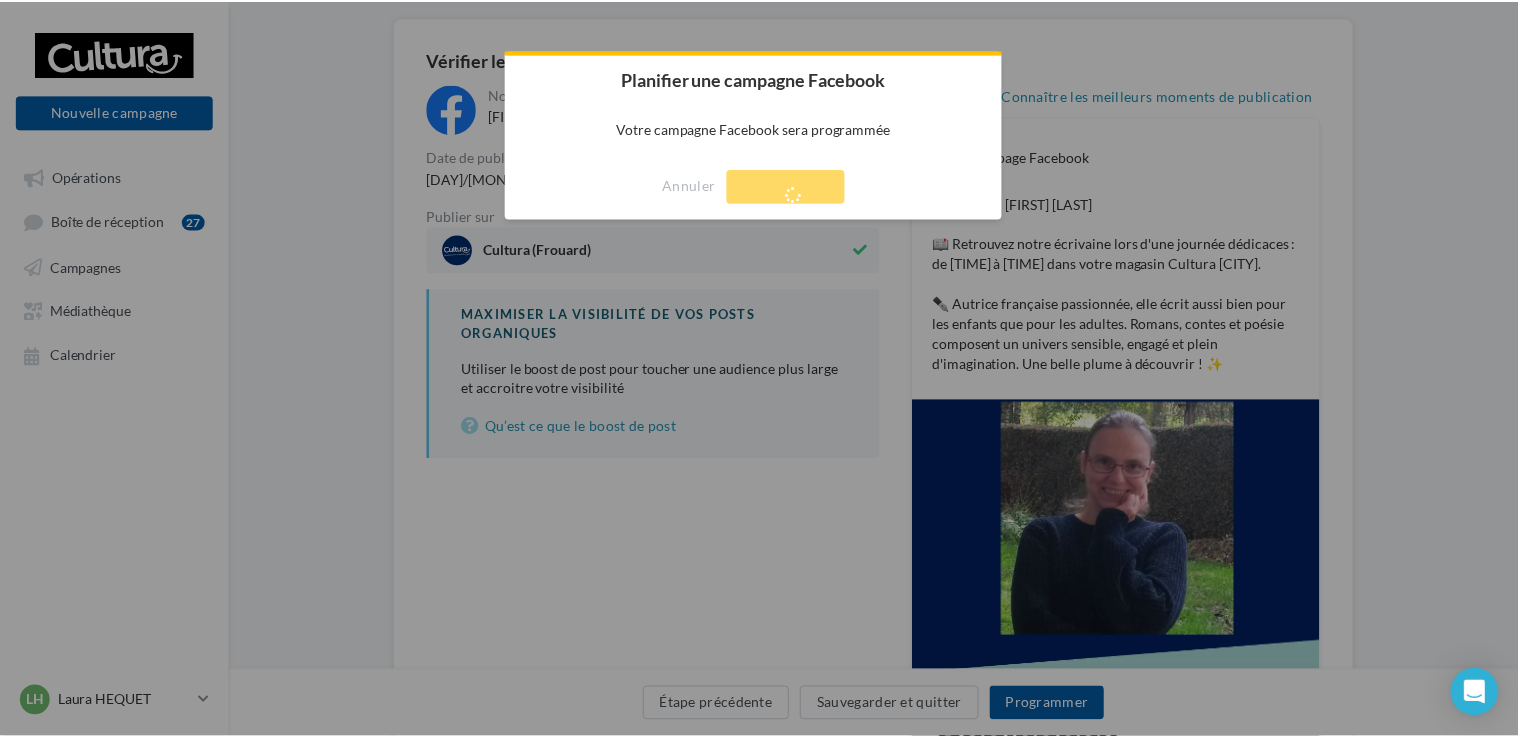 scroll, scrollTop: 32, scrollLeft: 0, axis: vertical 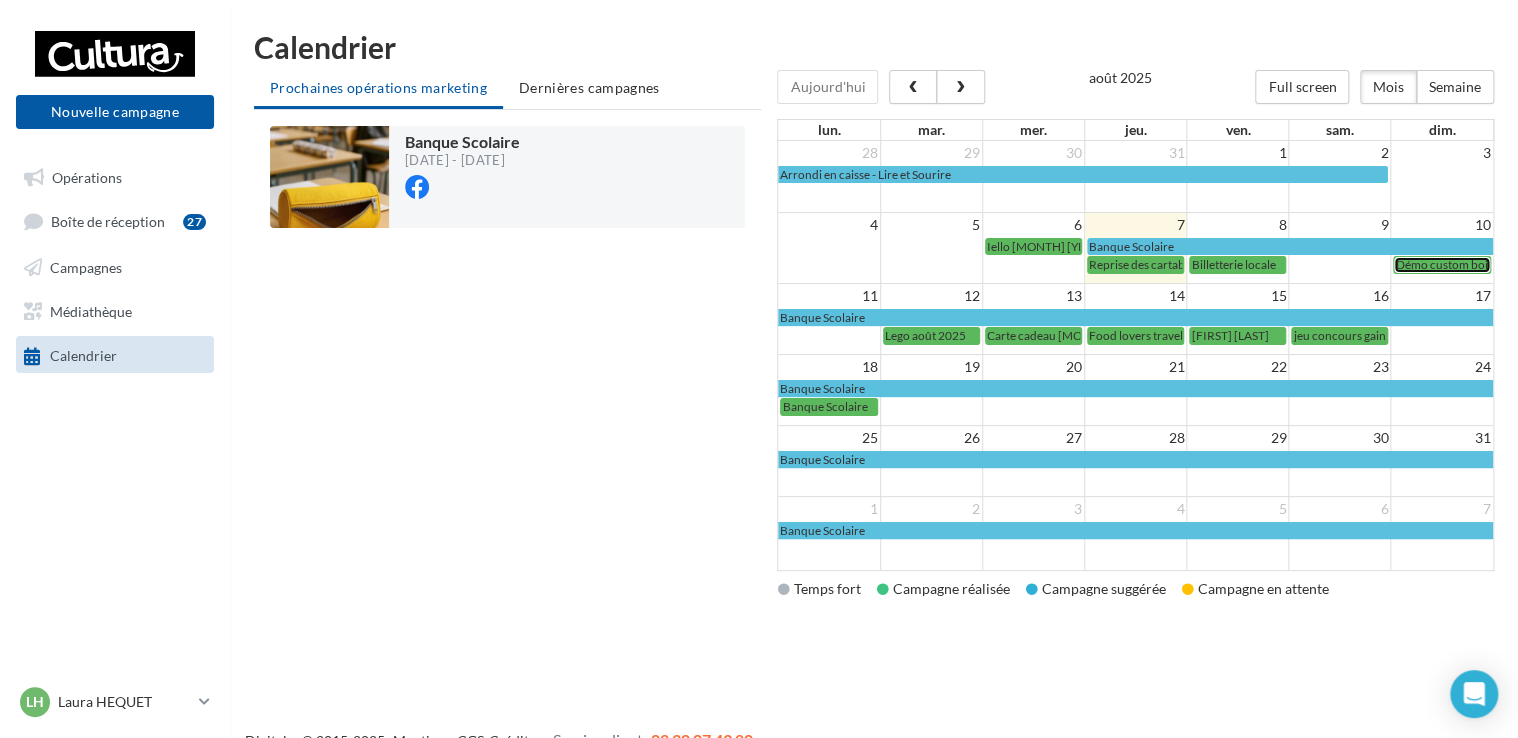 click on "Démo custom boite" at bounding box center (1446, 264) 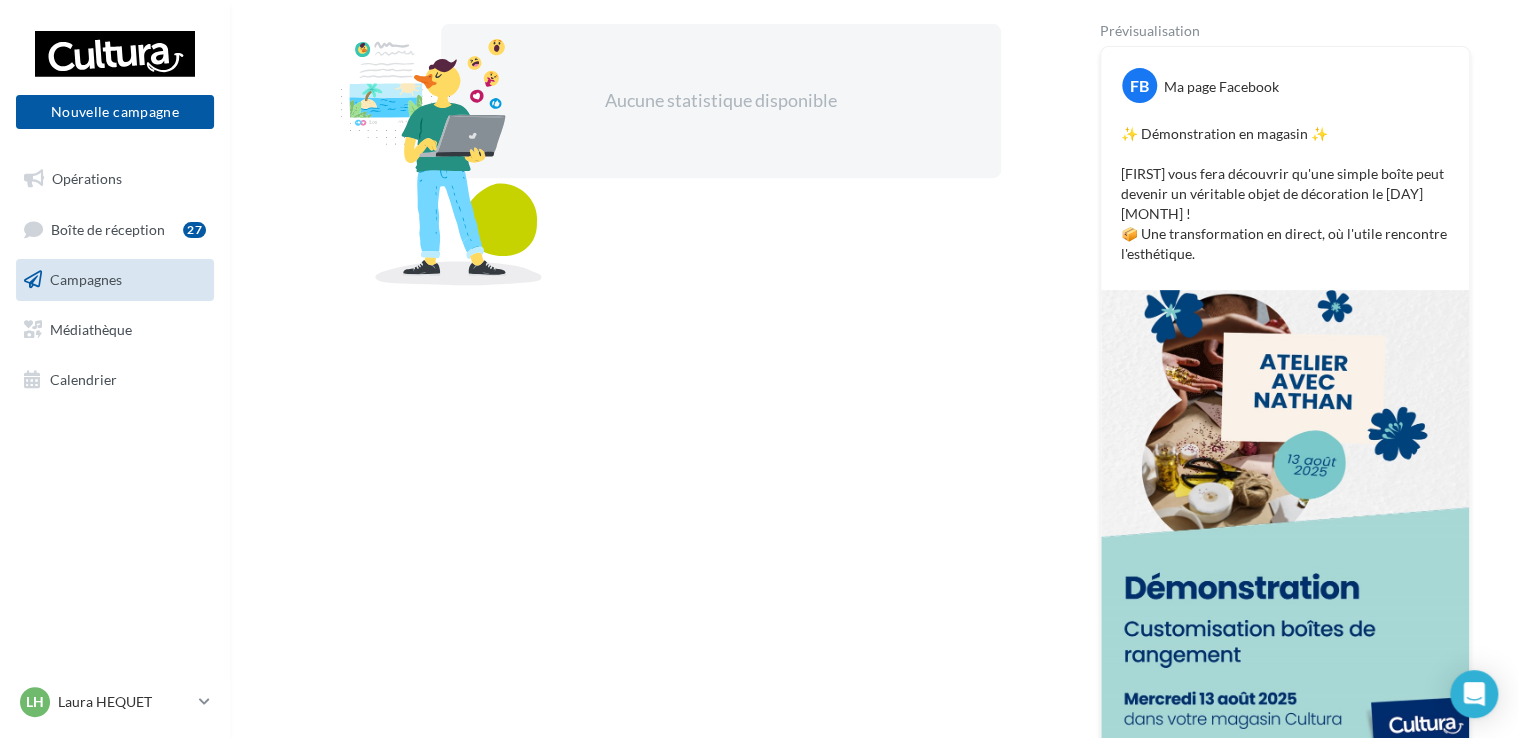 scroll, scrollTop: 361, scrollLeft: 0, axis: vertical 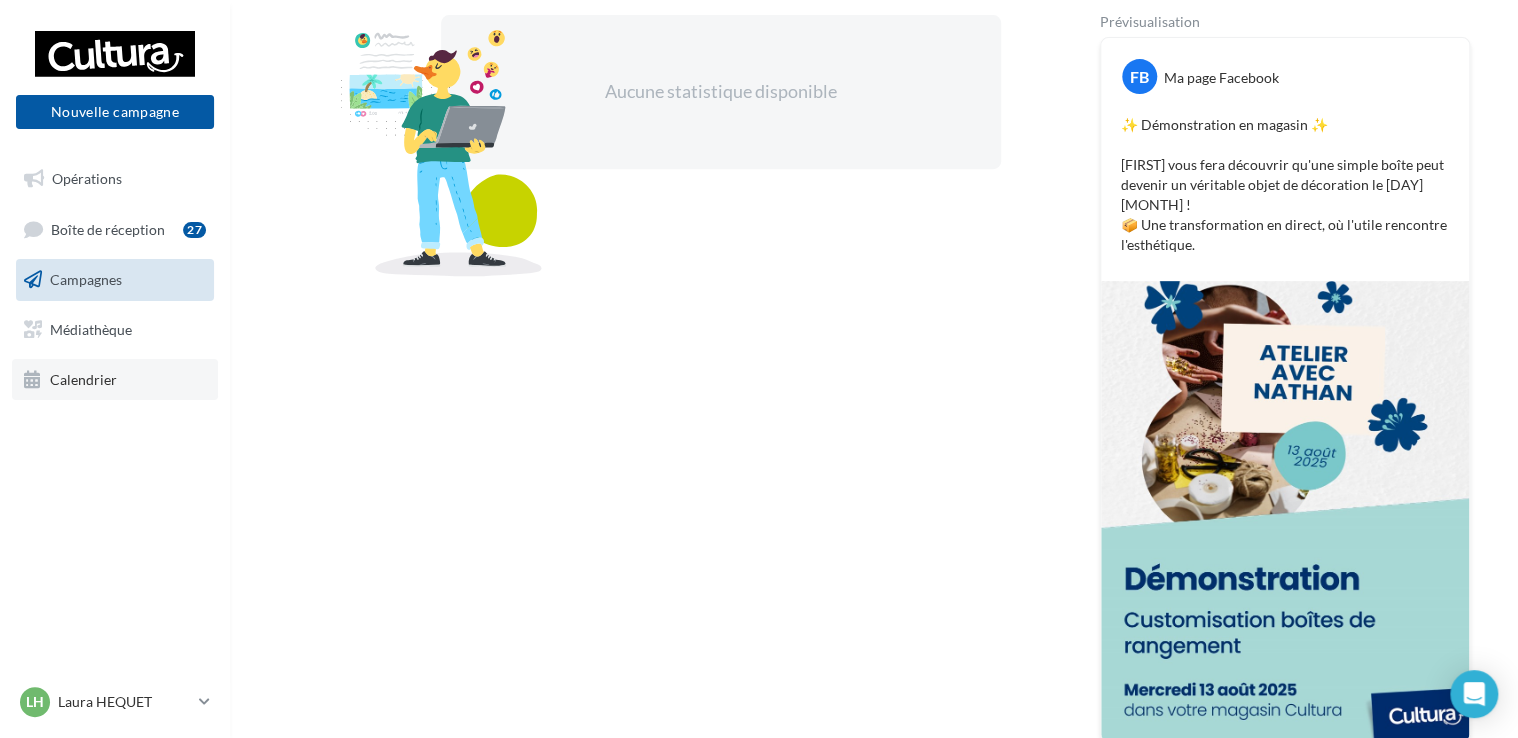click on "Calendrier" at bounding box center (83, 378) 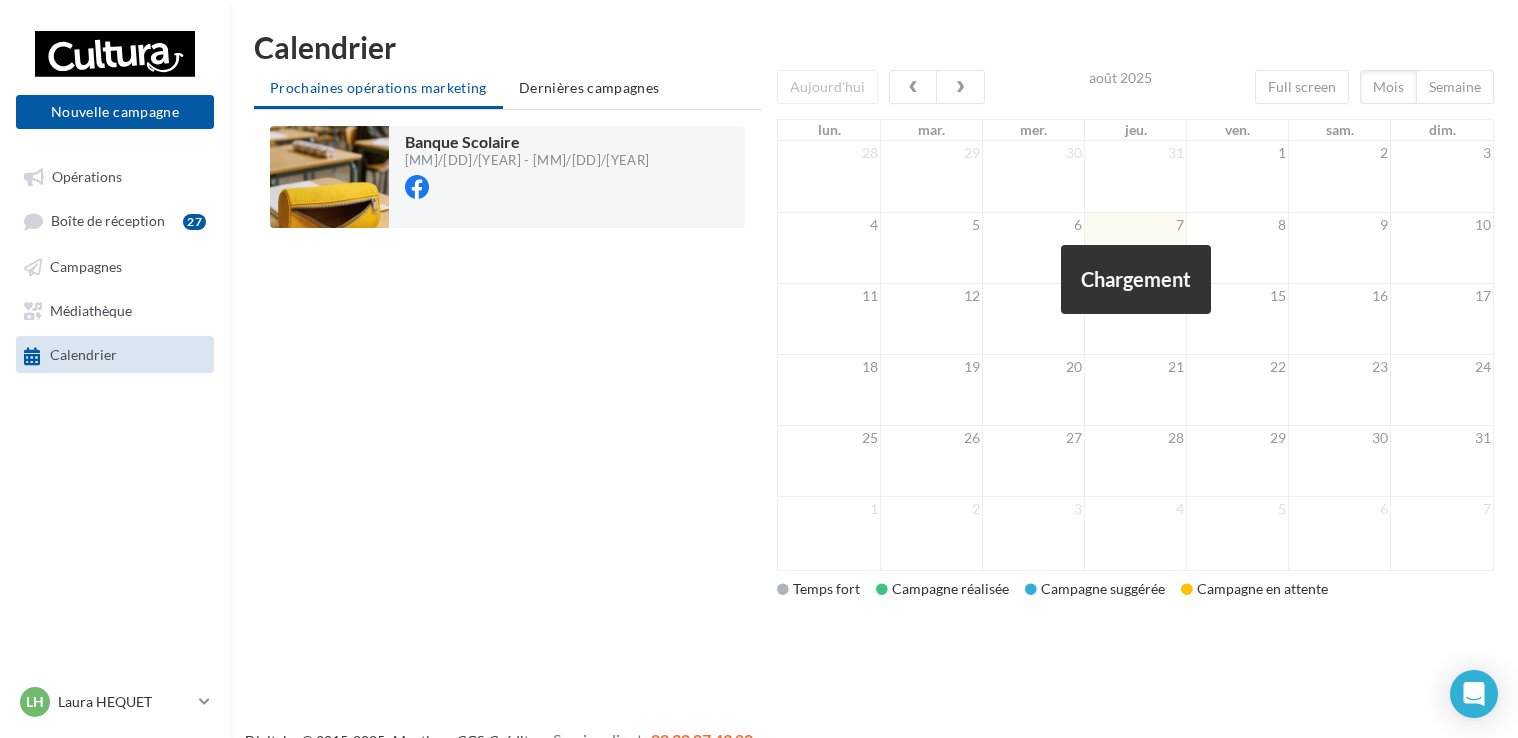scroll, scrollTop: 0, scrollLeft: 0, axis: both 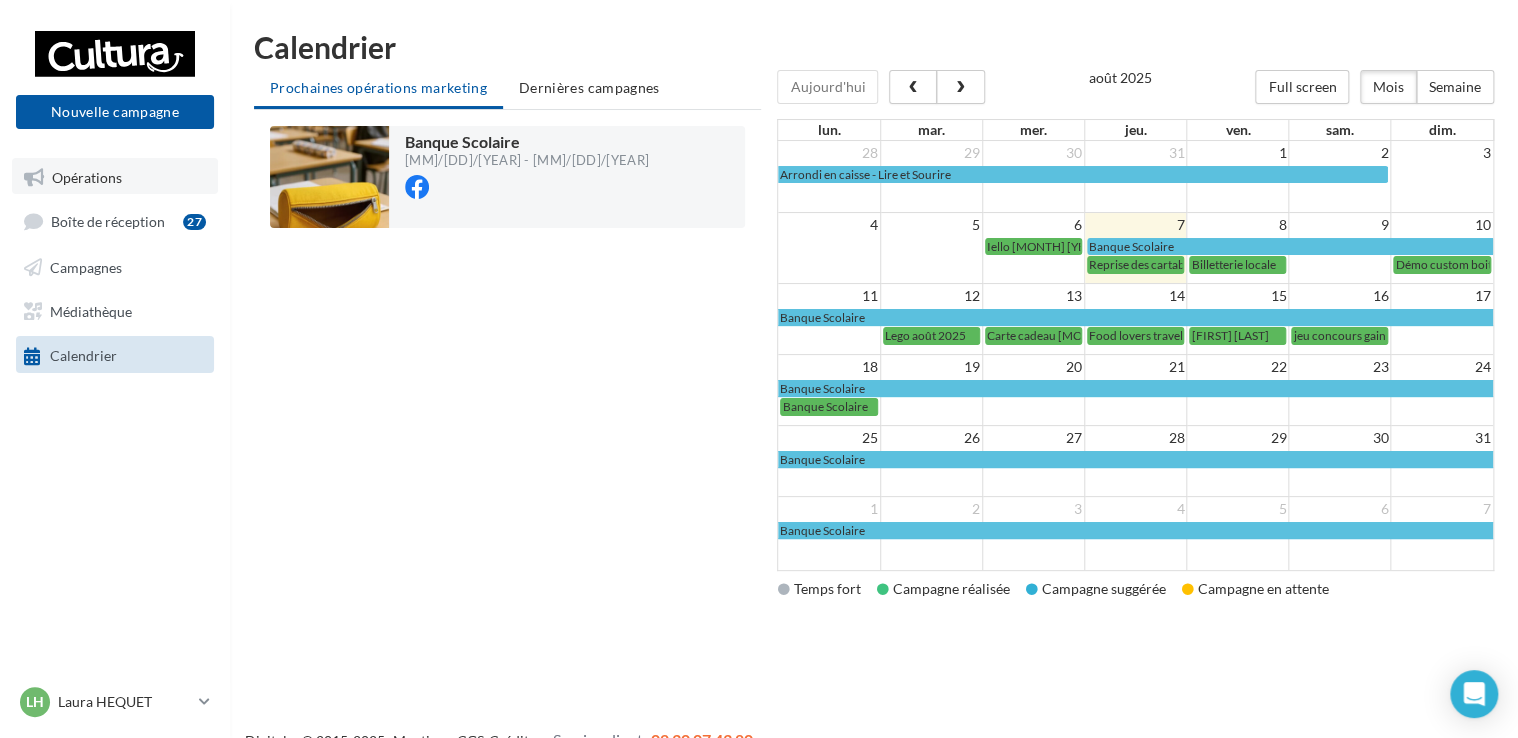 click on "Opérations" at bounding box center [87, 176] 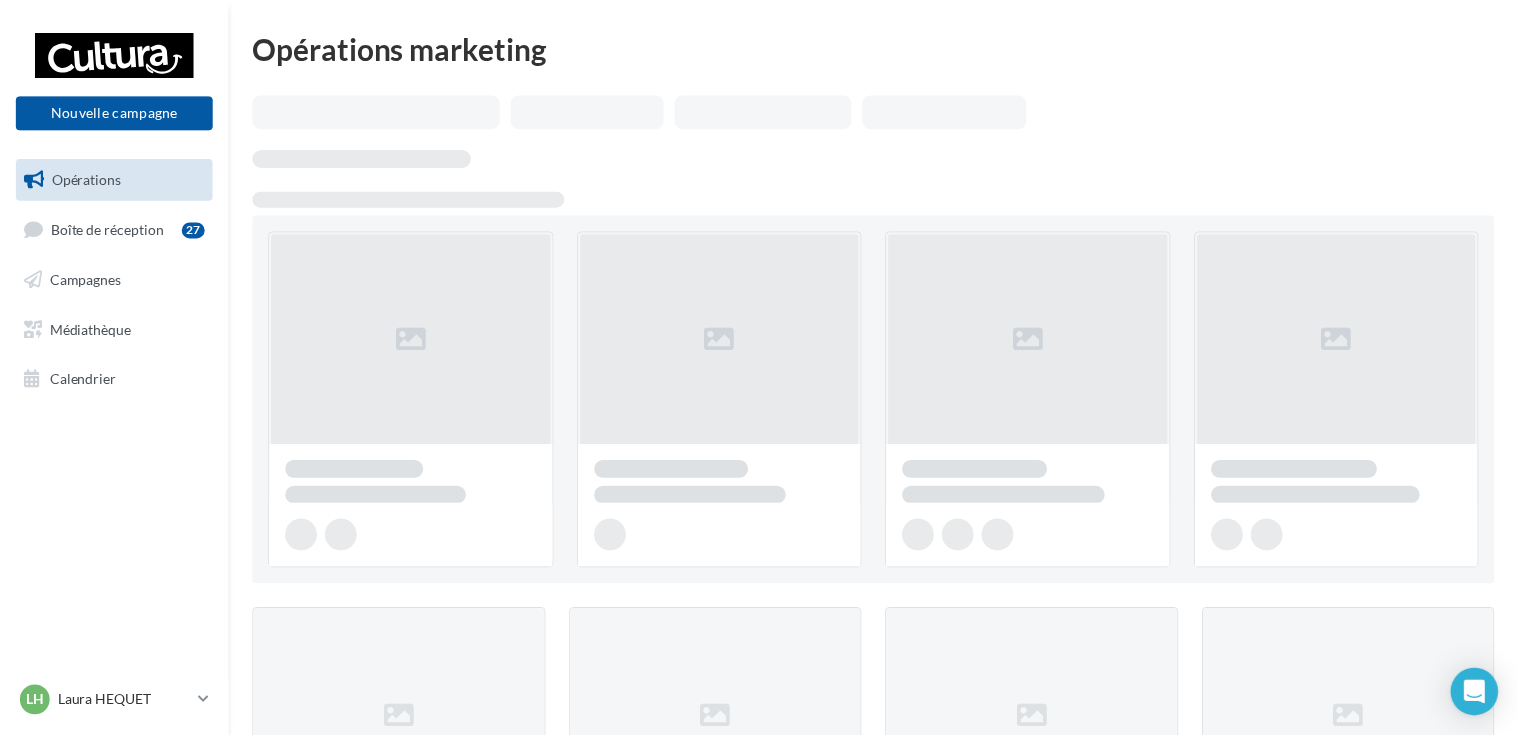 scroll, scrollTop: 0, scrollLeft: 0, axis: both 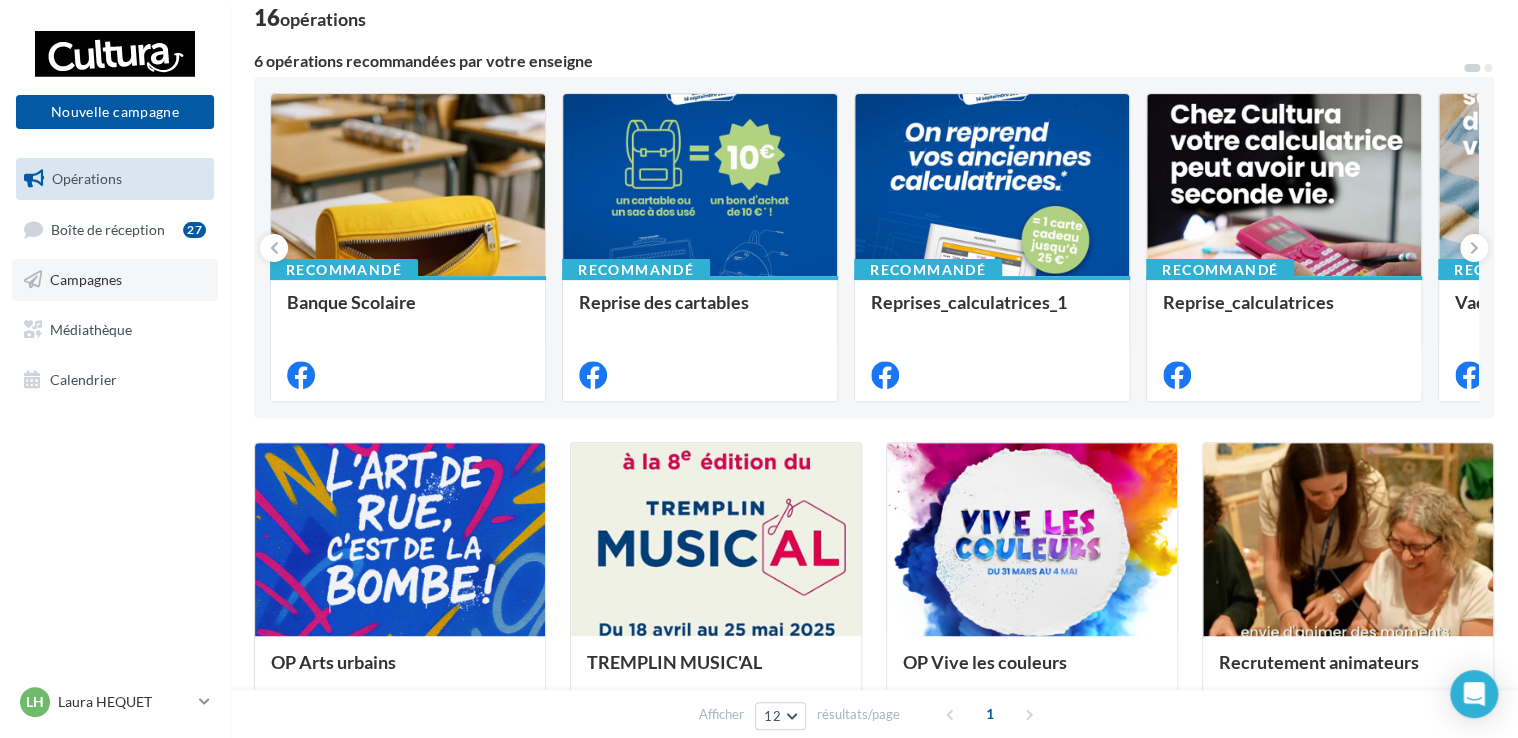 click on "Campagnes" at bounding box center (115, 280) 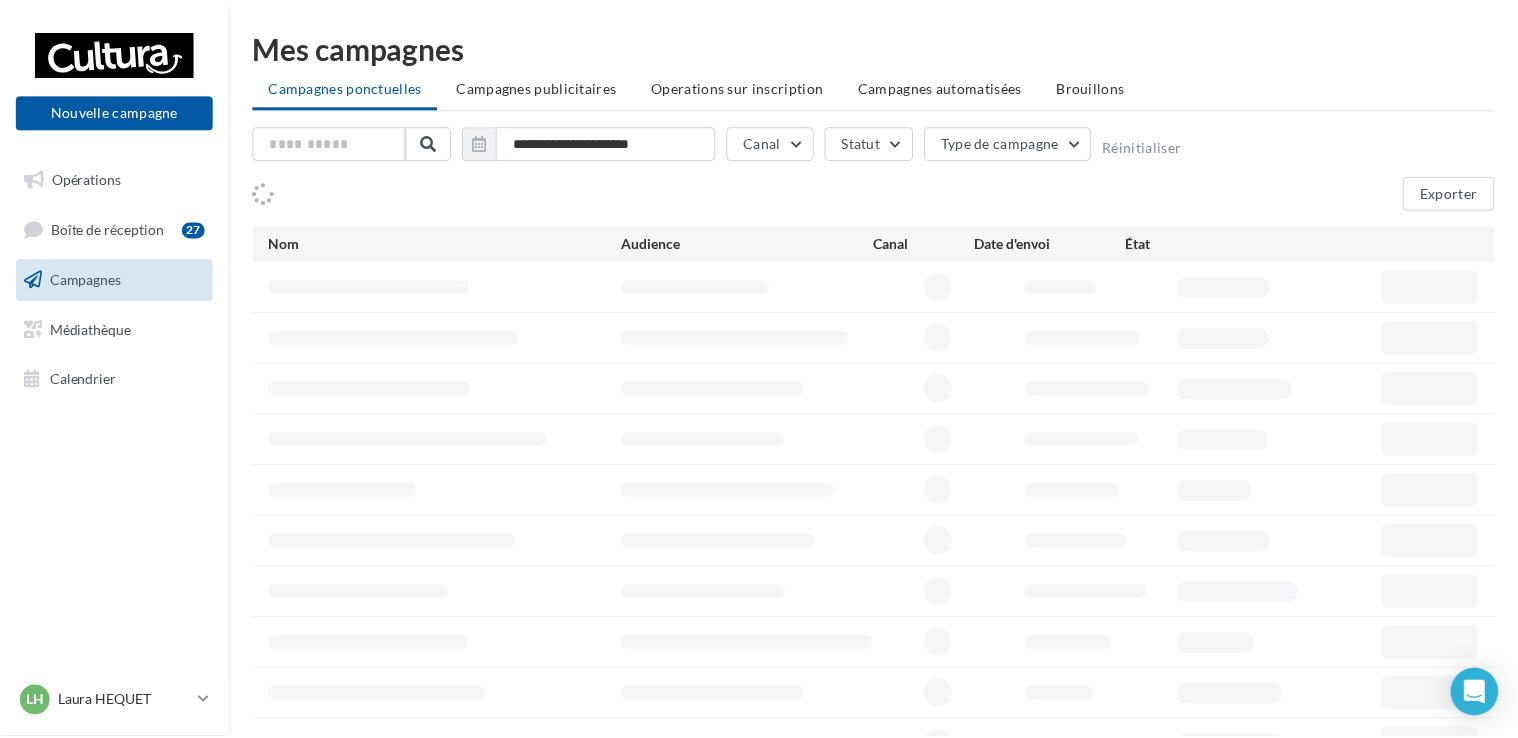 scroll, scrollTop: 0, scrollLeft: 0, axis: both 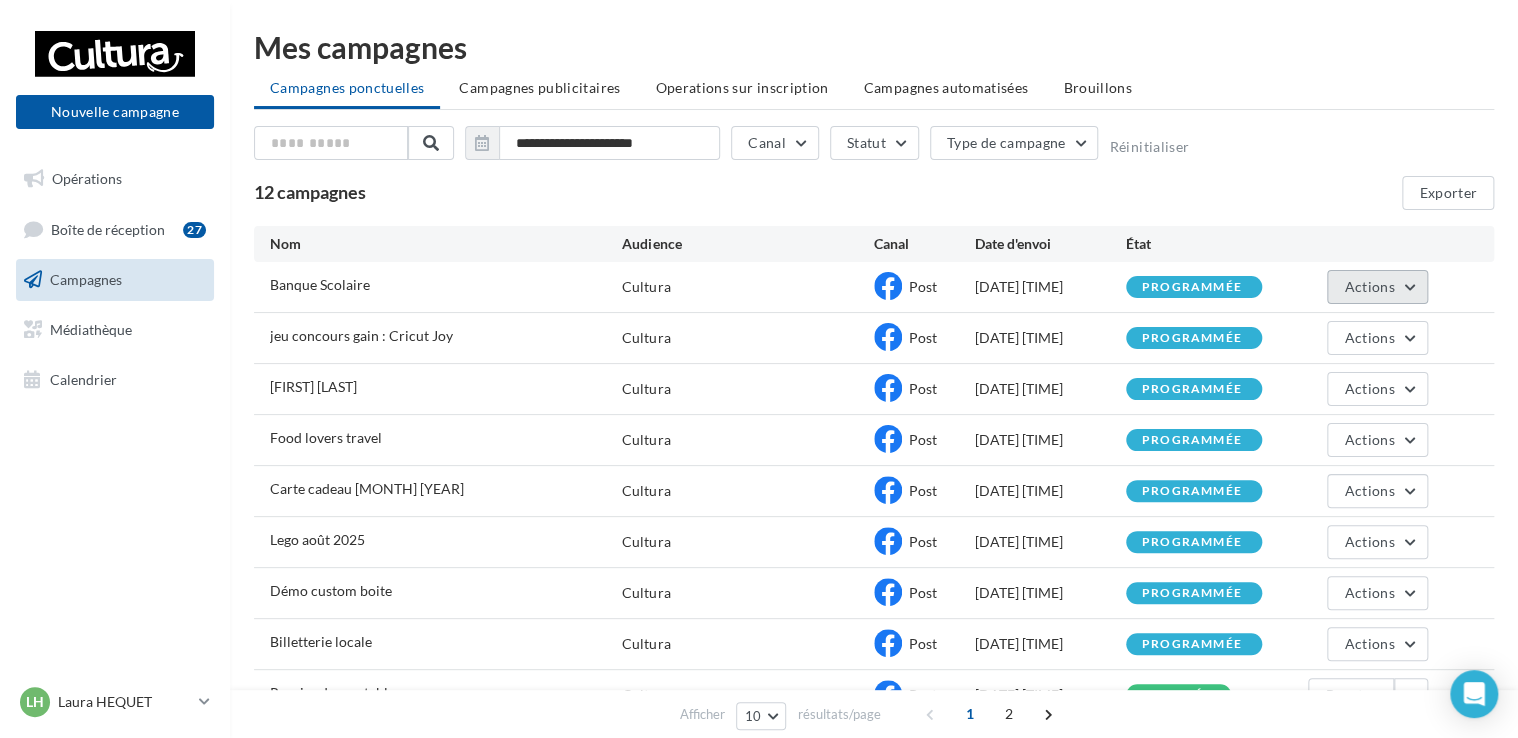 click on "Actions" at bounding box center [1377, 287] 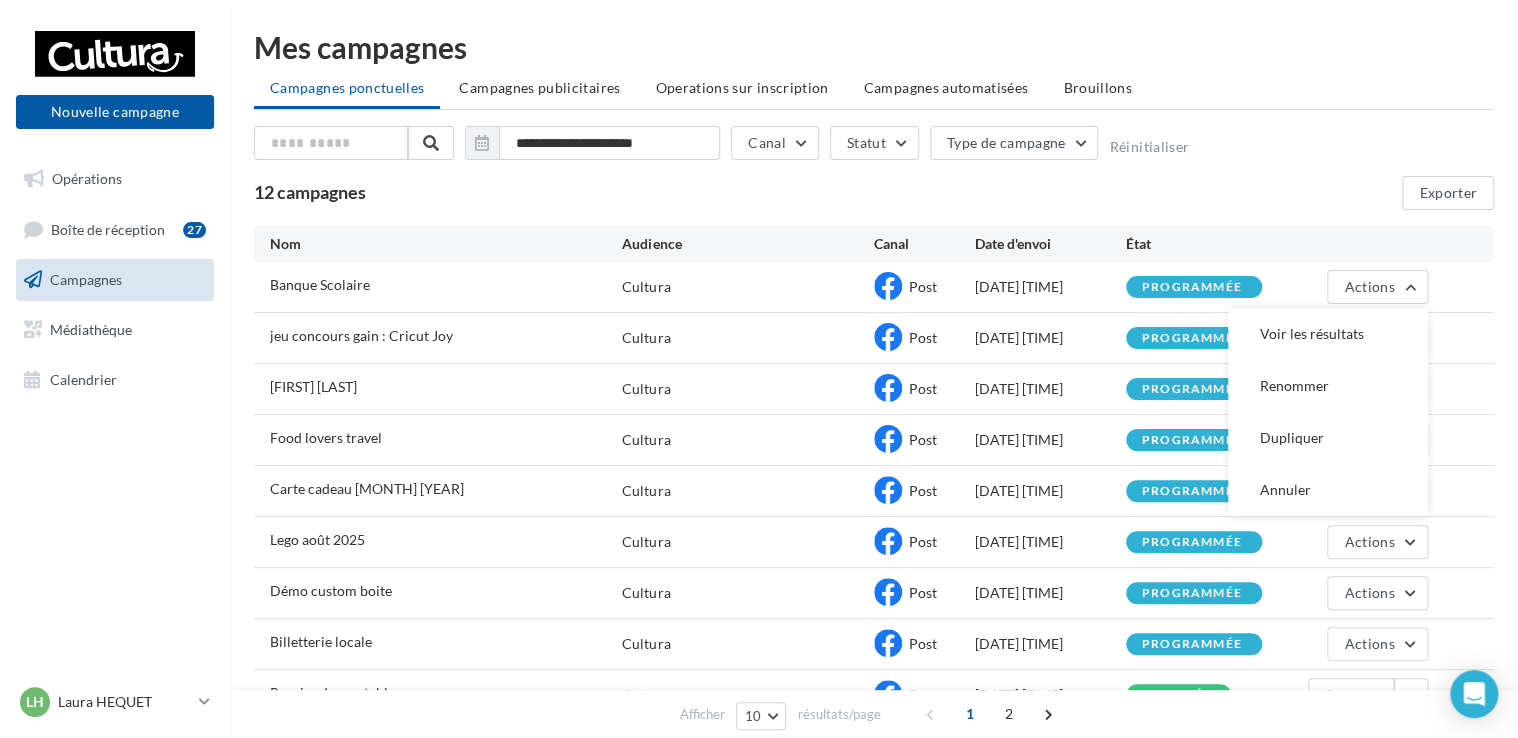 click on "**********" at bounding box center [874, 147] 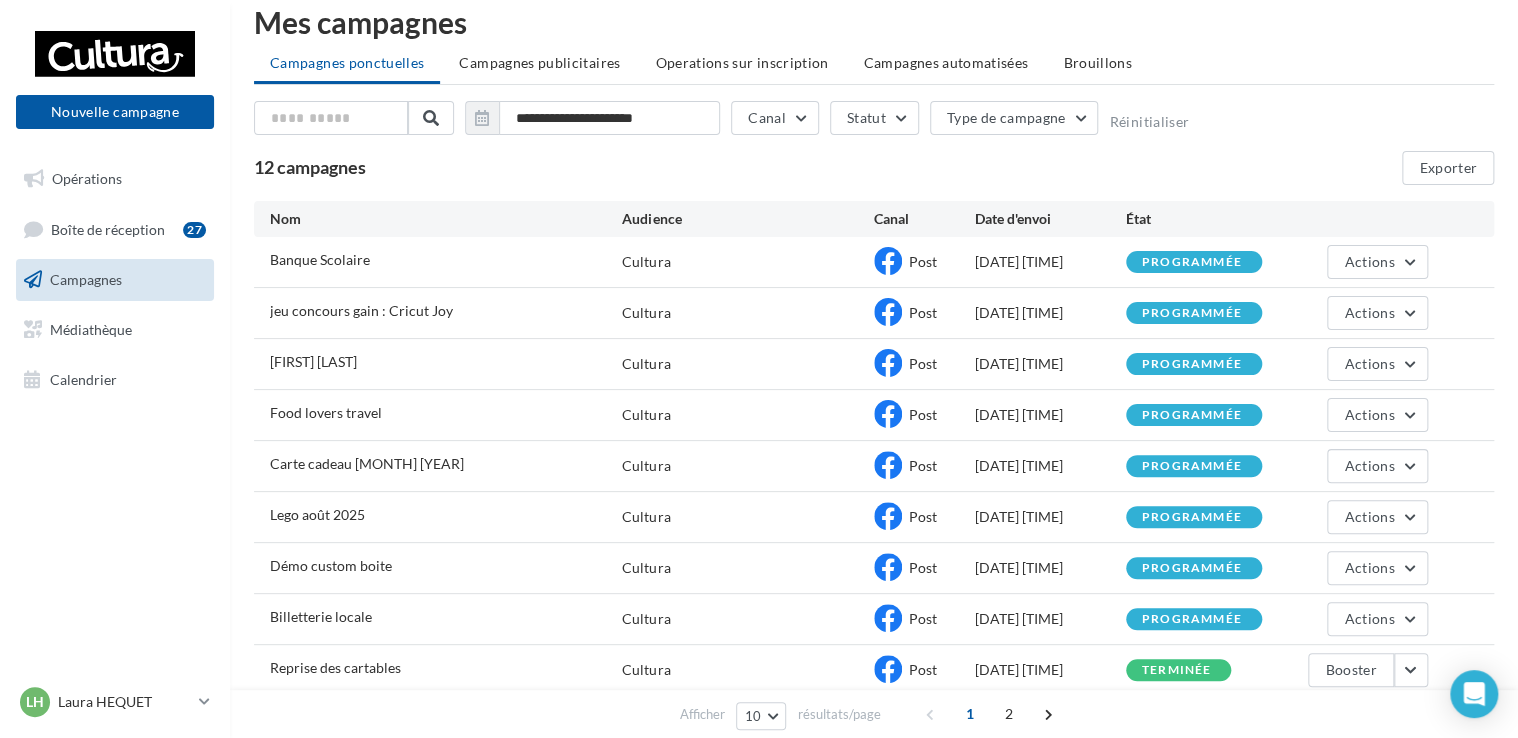 scroll, scrollTop: 18, scrollLeft: 0, axis: vertical 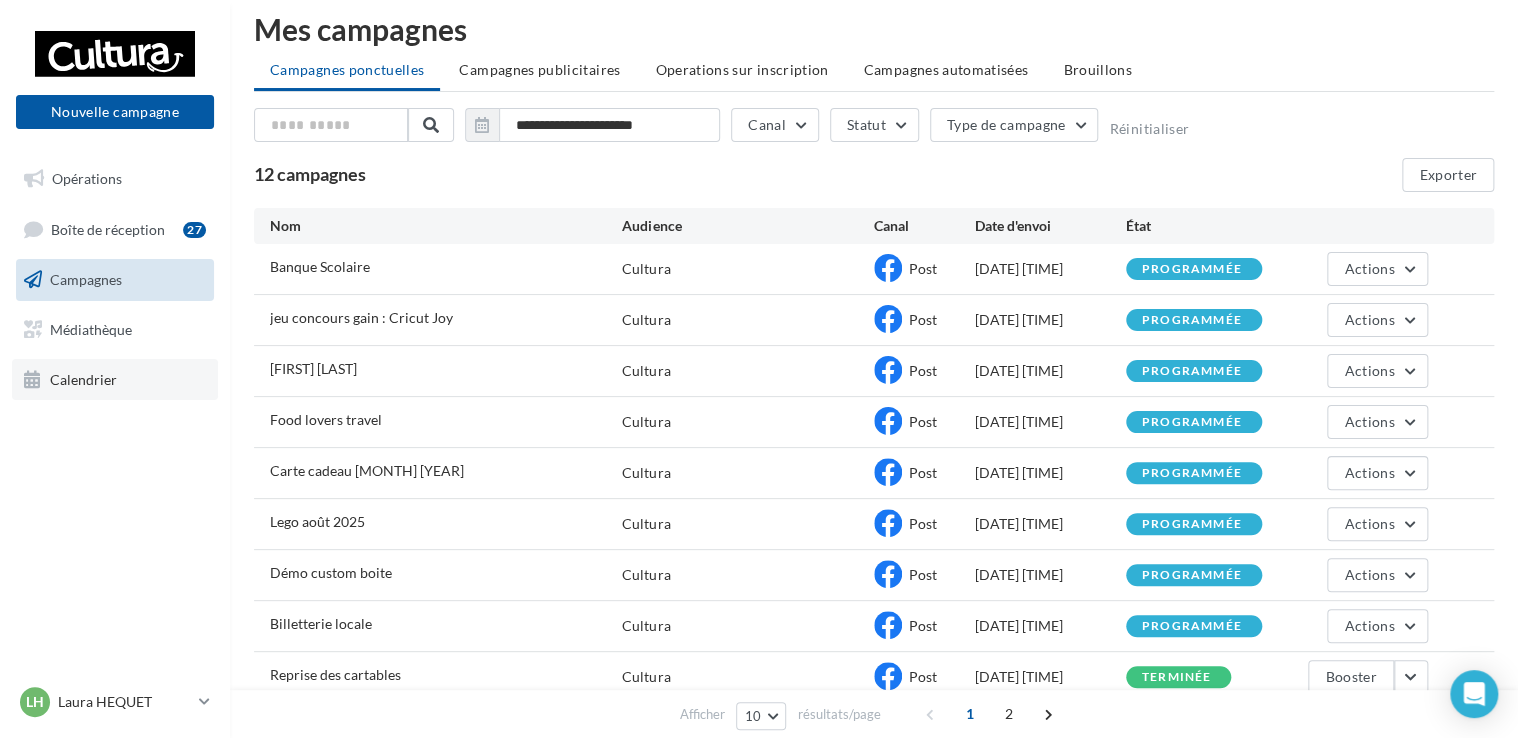 click on "Calendrier" at bounding box center [83, 378] 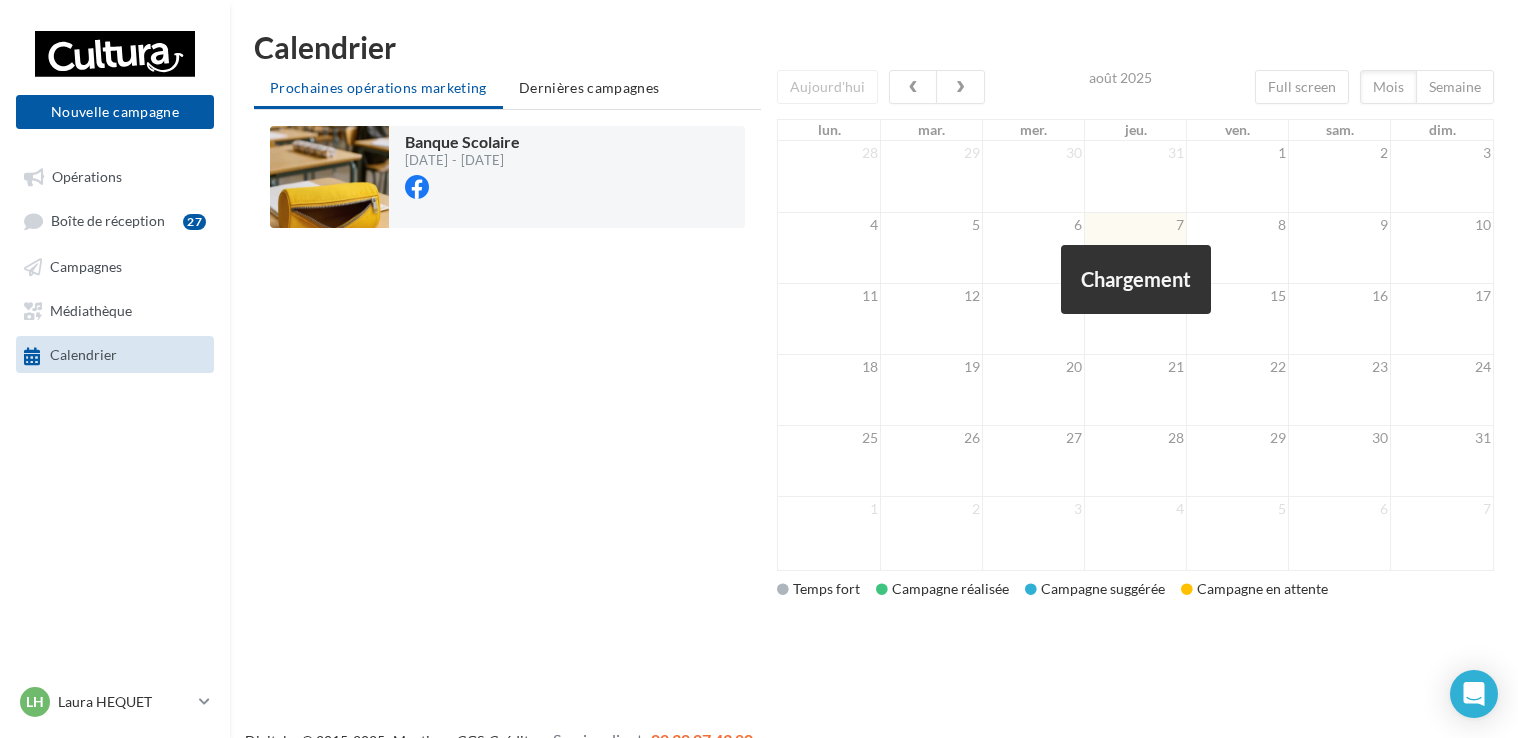 scroll, scrollTop: 0, scrollLeft: 0, axis: both 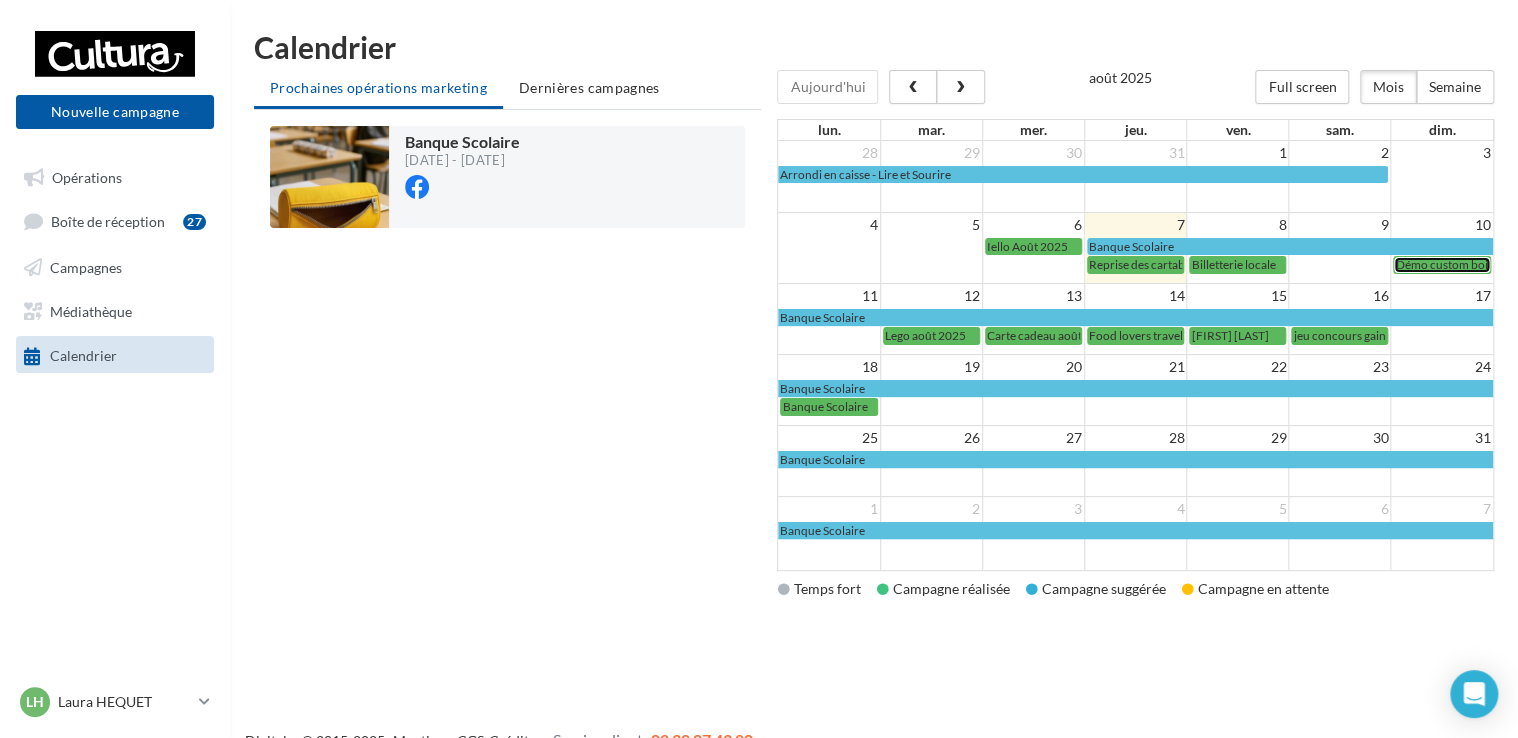 click on "Démo custom boite" at bounding box center (1446, 264) 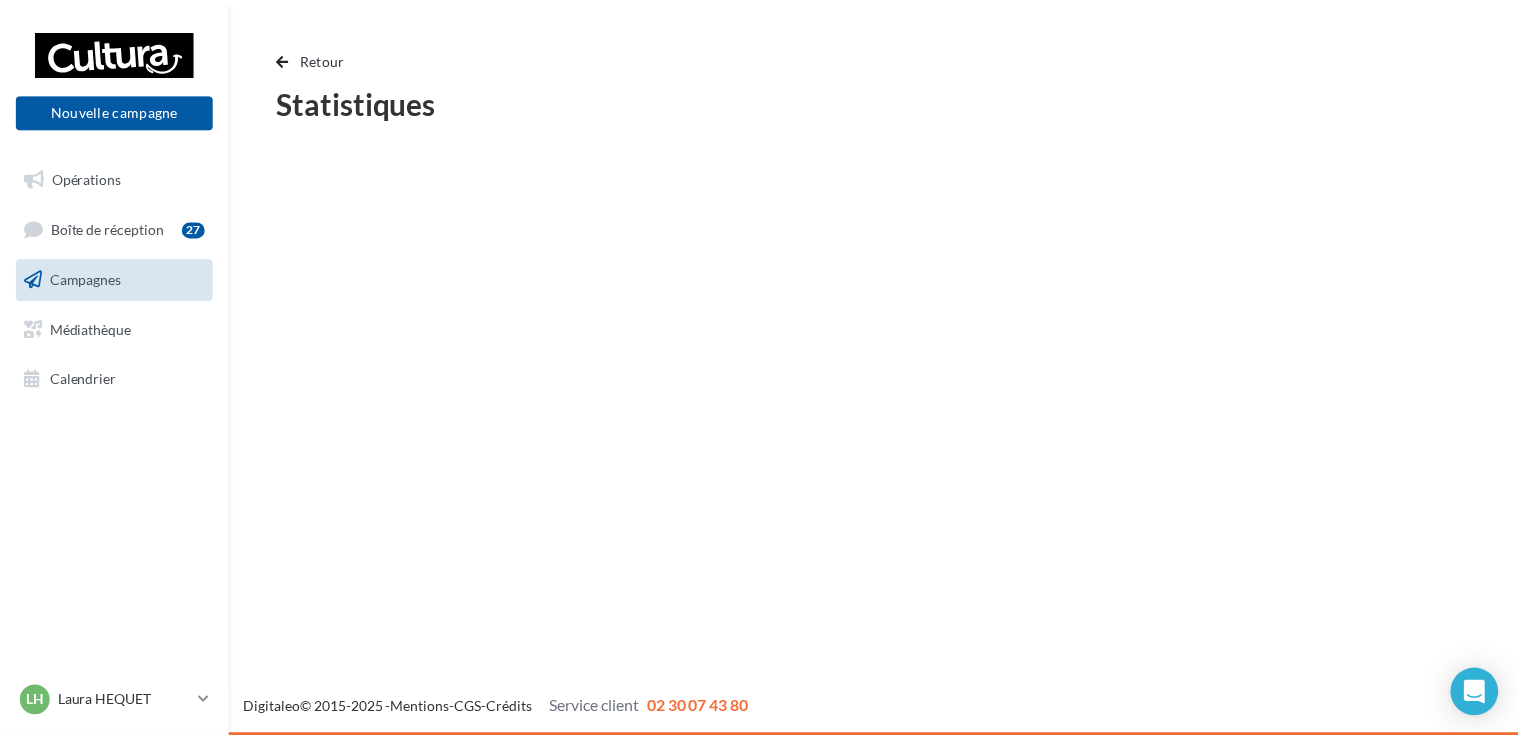 scroll, scrollTop: 0, scrollLeft: 0, axis: both 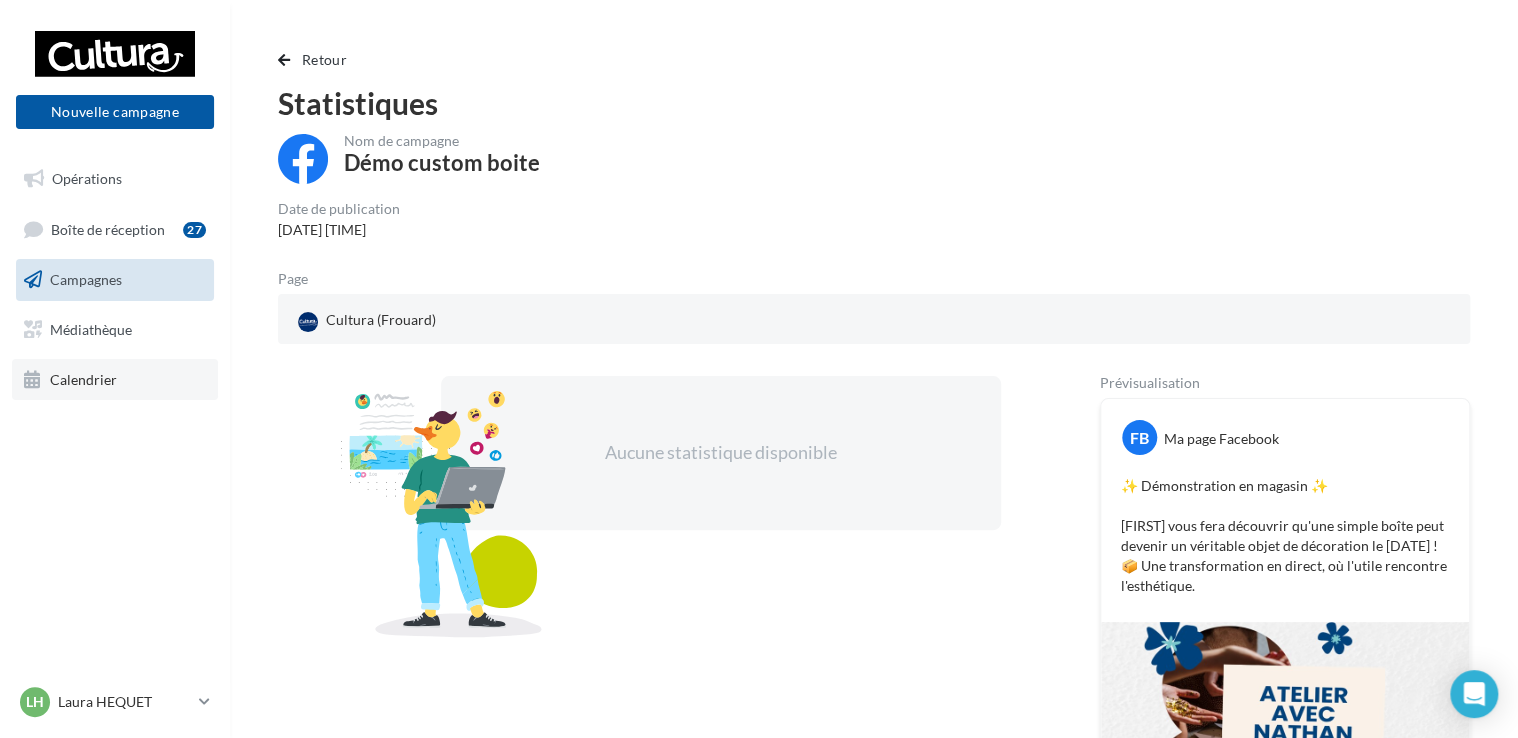 click on "Calendrier" at bounding box center [115, 380] 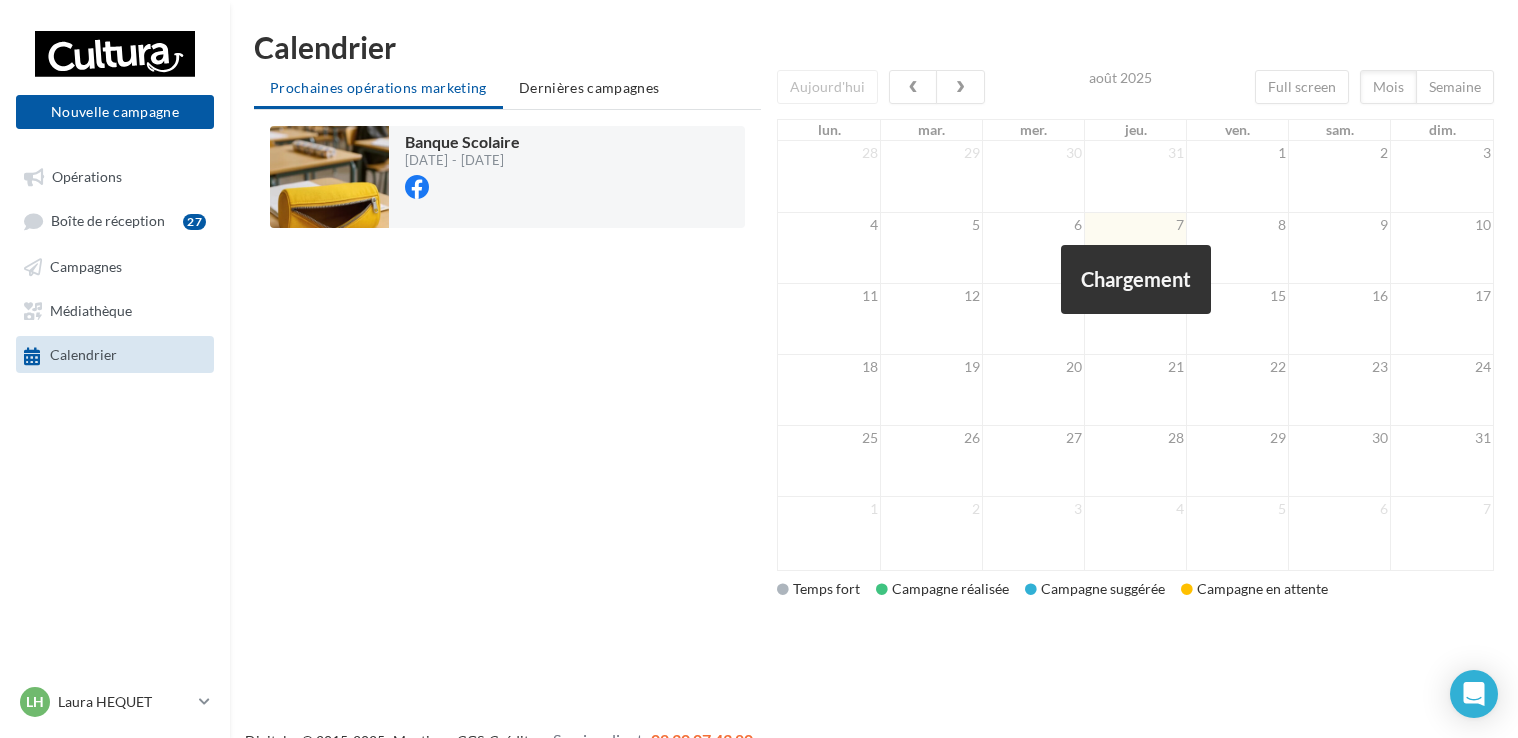 scroll, scrollTop: 0, scrollLeft: 0, axis: both 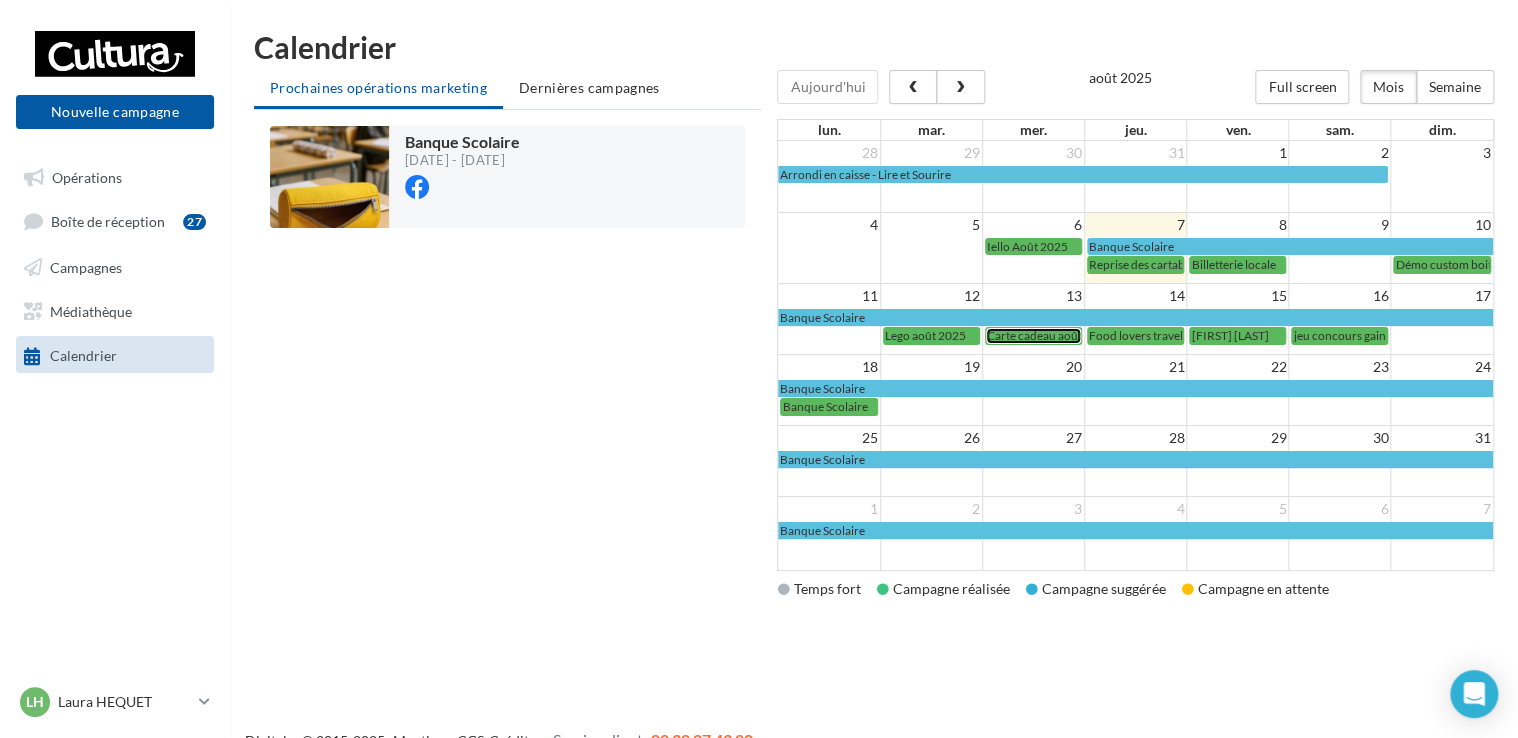 click on "Carte cadeau août 2025" at bounding box center [1049, 335] 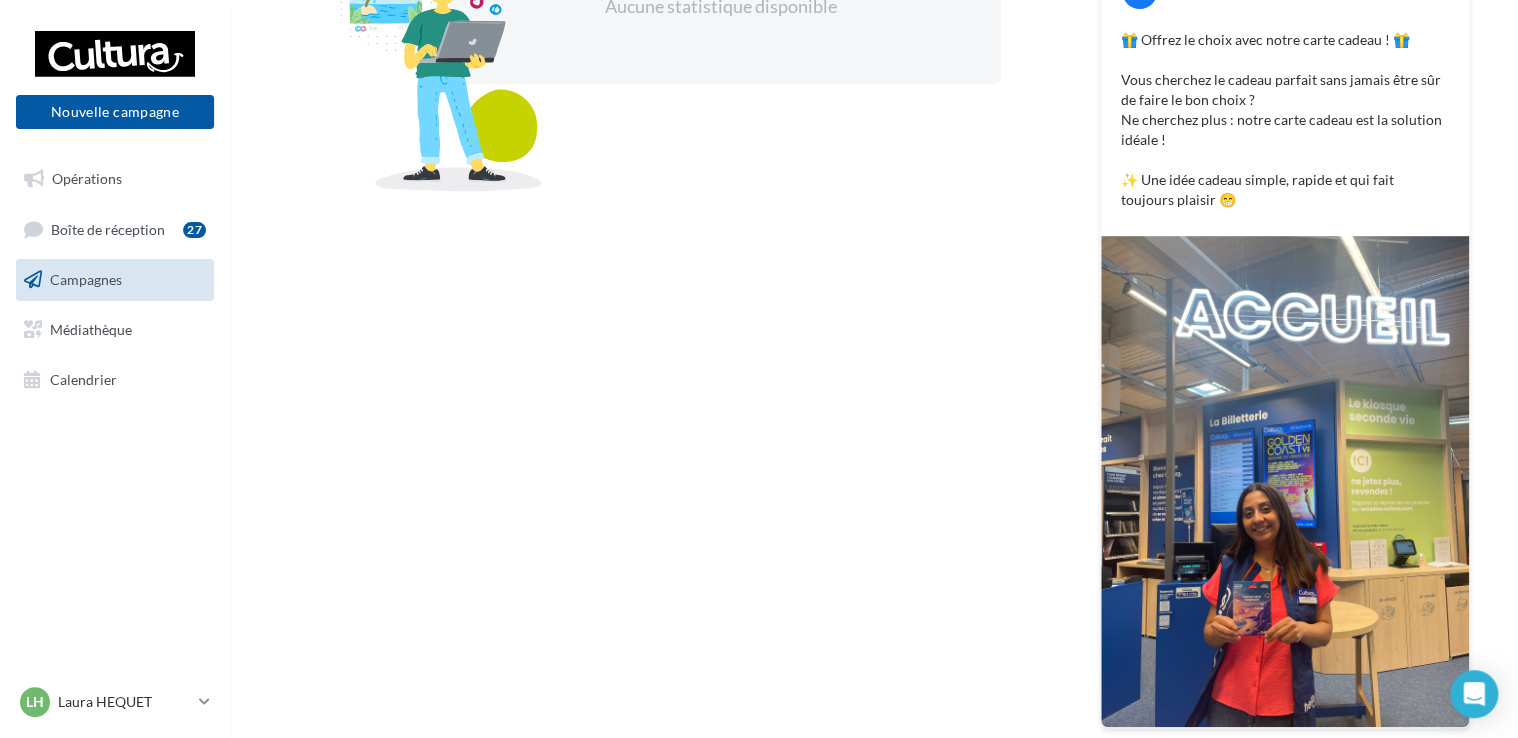 scroll, scrollTop: 447, scrollLeft: 0, axis: vertical 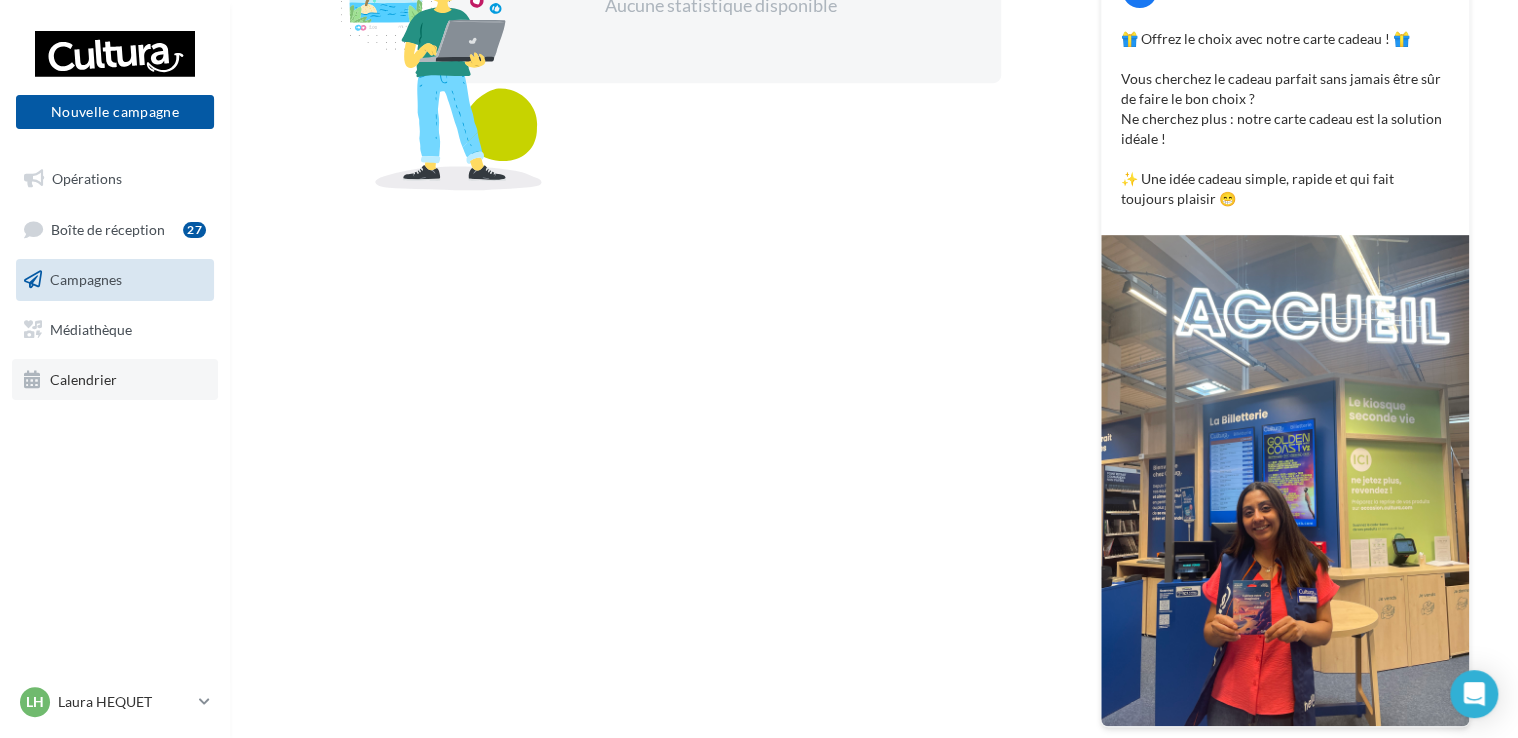 click on "Calendrier" at bounding box center [115, 380] 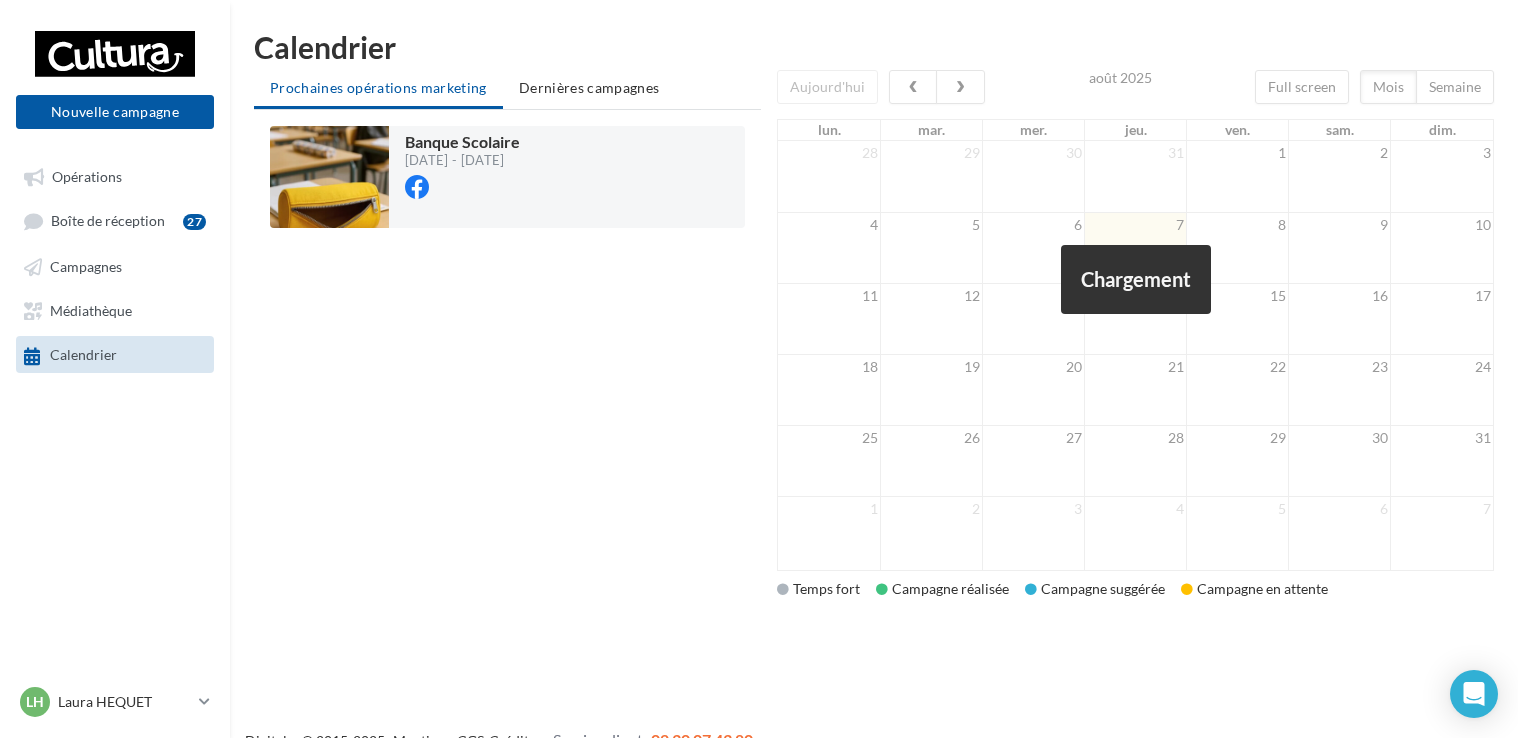 scroll, scrollTop: 0, scrollLeft: 0, axis: both 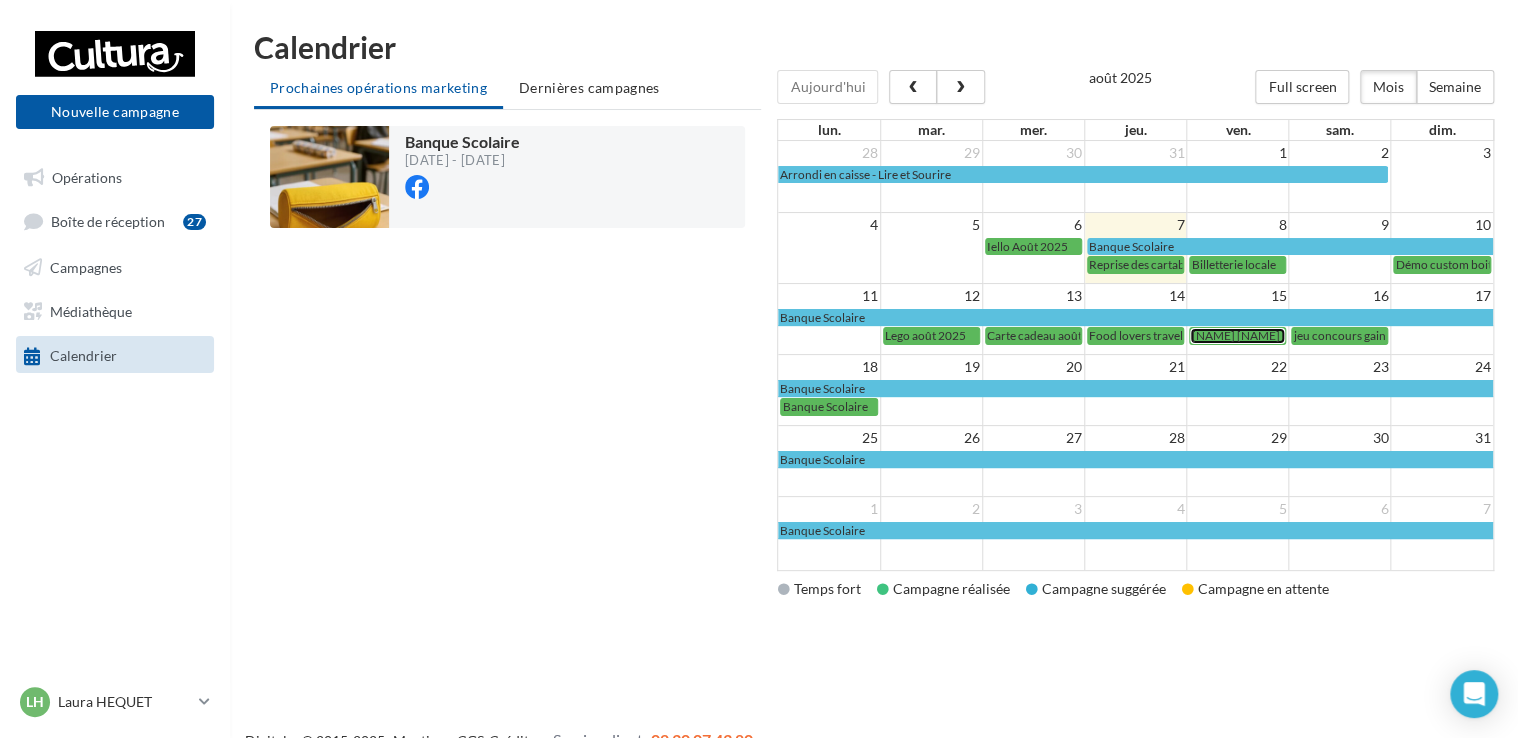 click on "[NAME] [NAME]" at bounding box center (1235, 335) 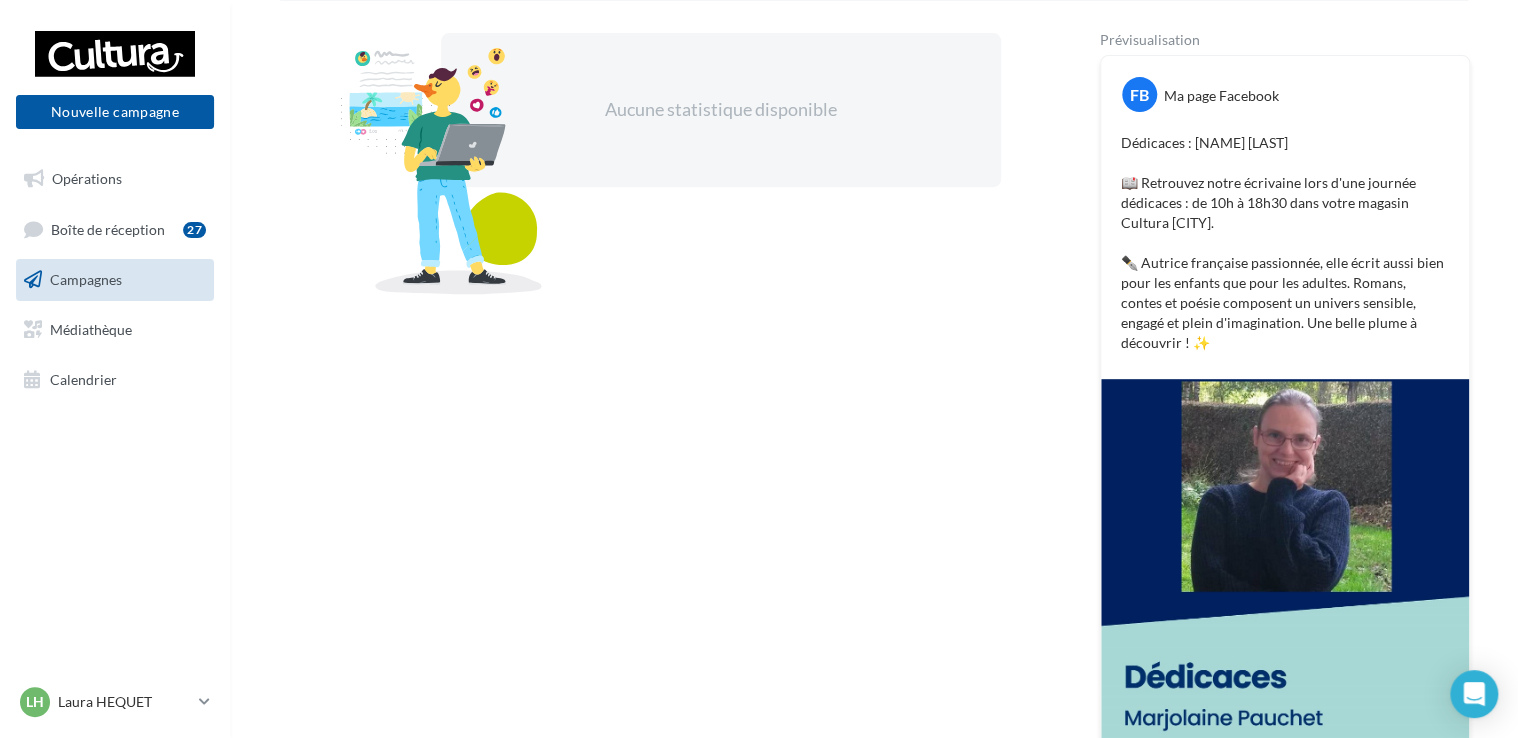 scroll, scrollTop: 348, scrollLeft: 0, axis: vertical 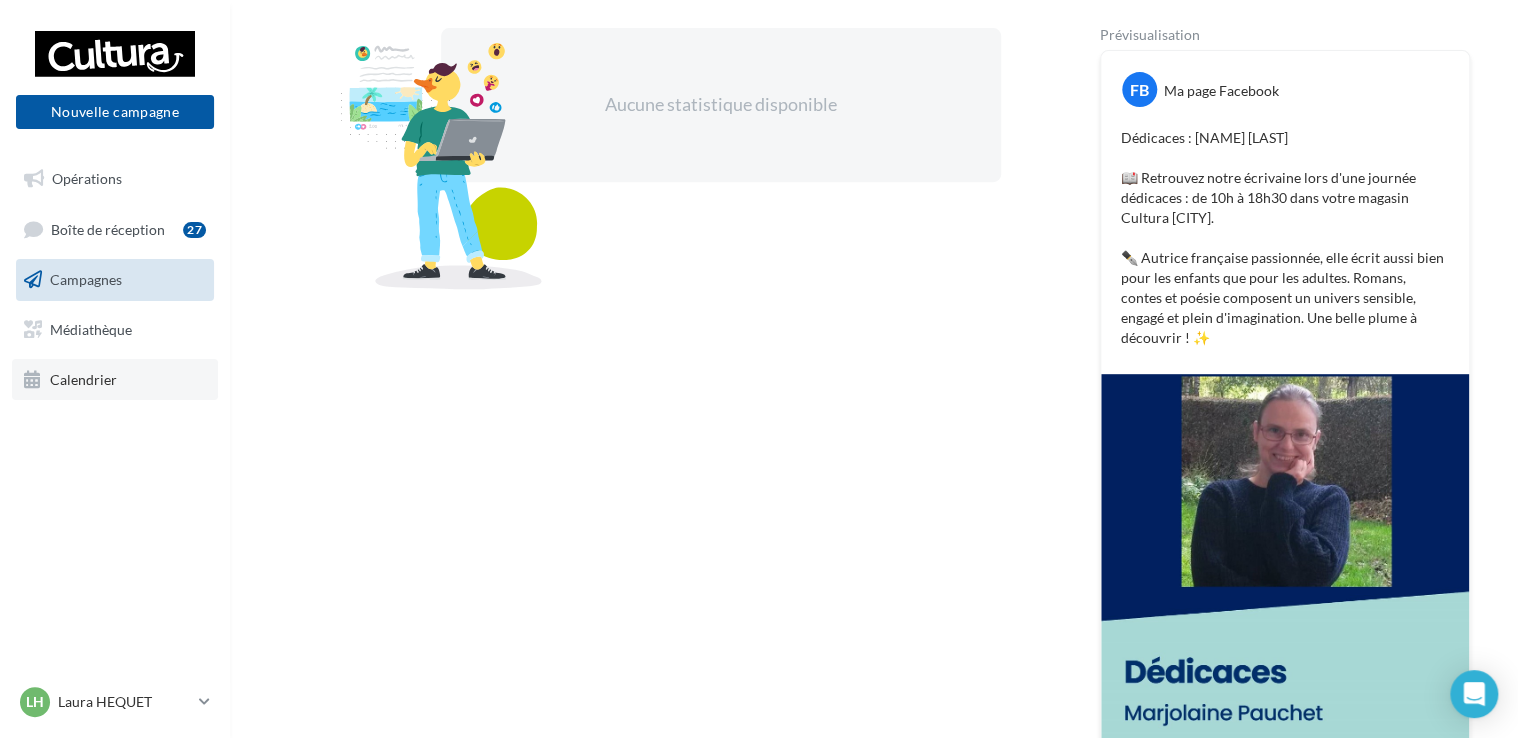 click on "Calendrier" at bounding box center [83, 378] 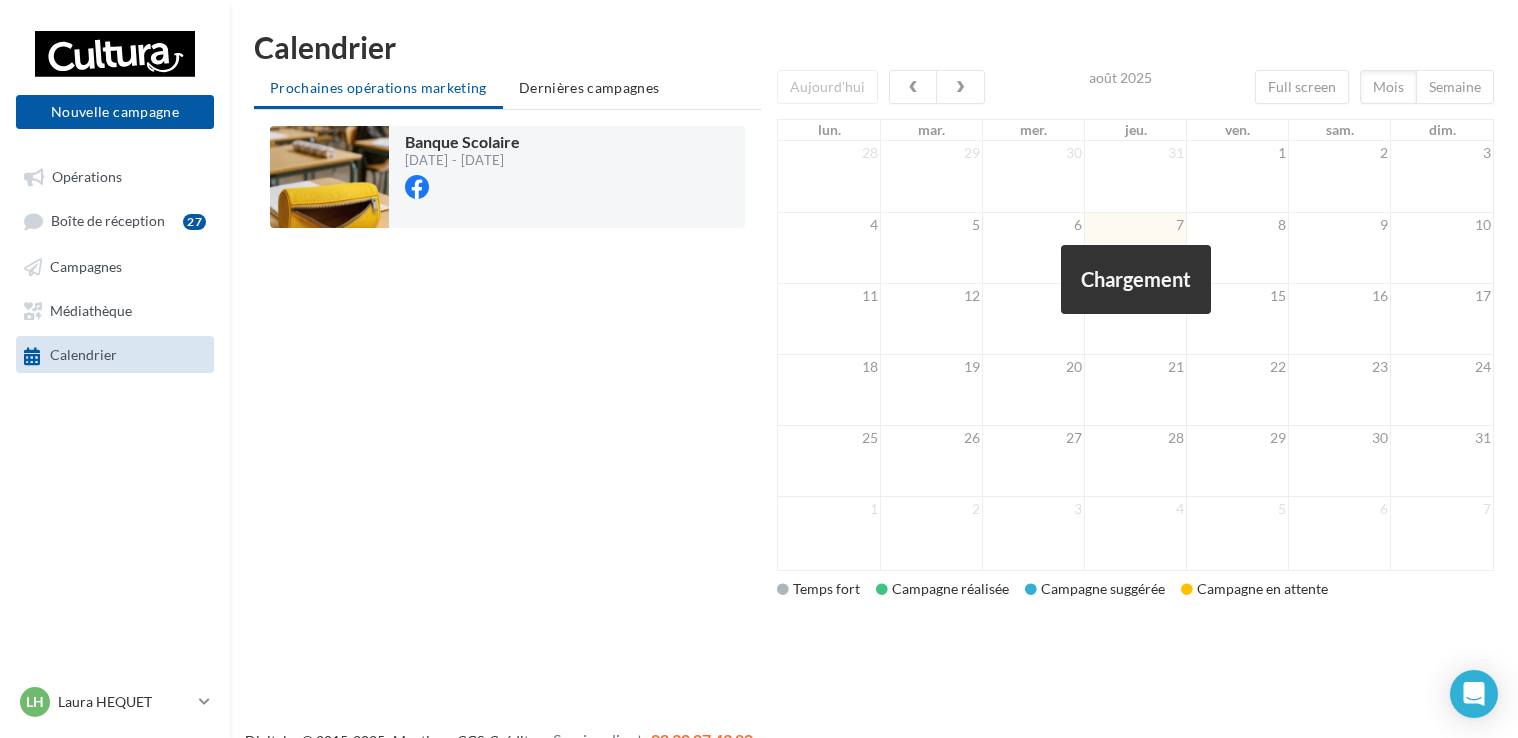 scroll, scrollTop: 0, scrollLeft: 0, axis: both 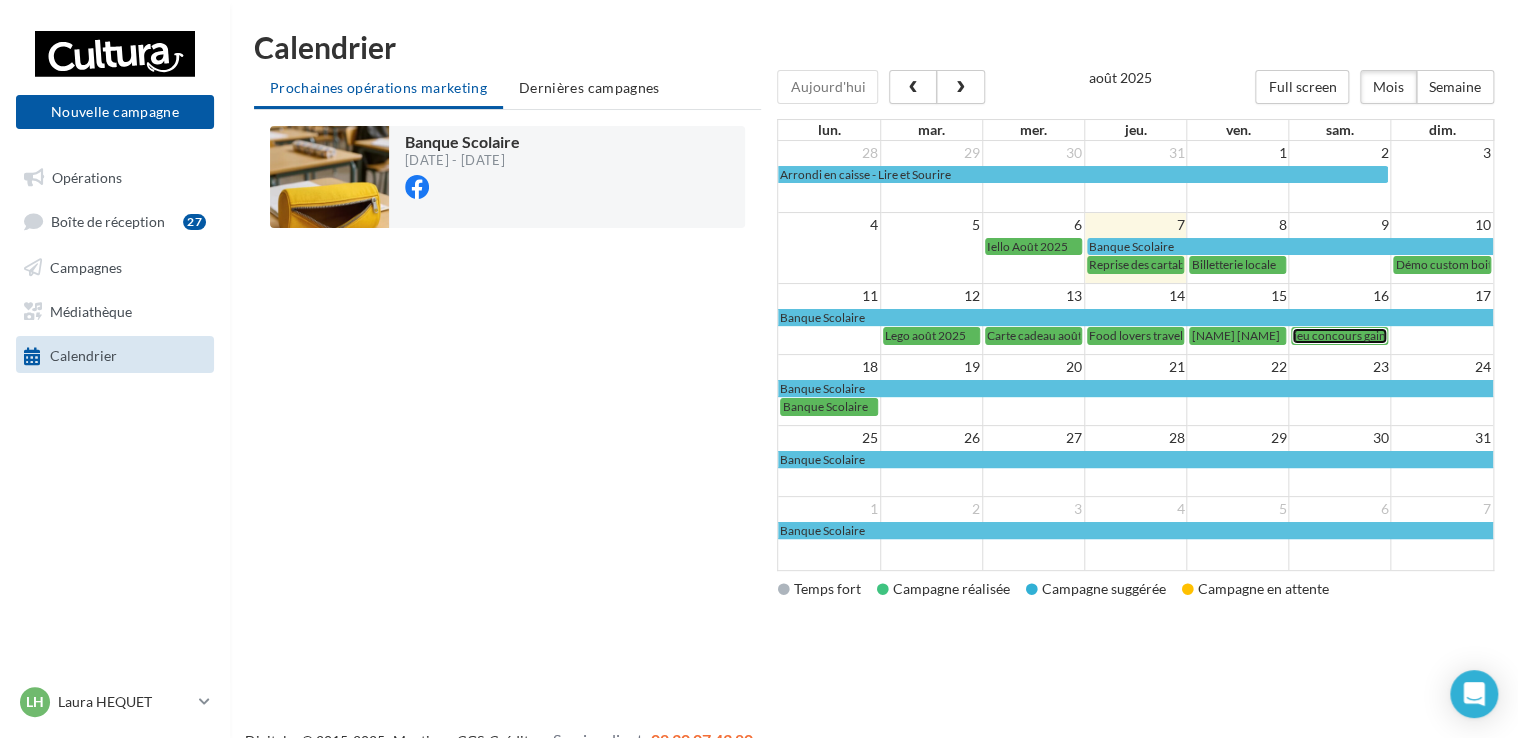 click on "jeu concours gain : Cricut Joy" at bounding box center (1369, 335) 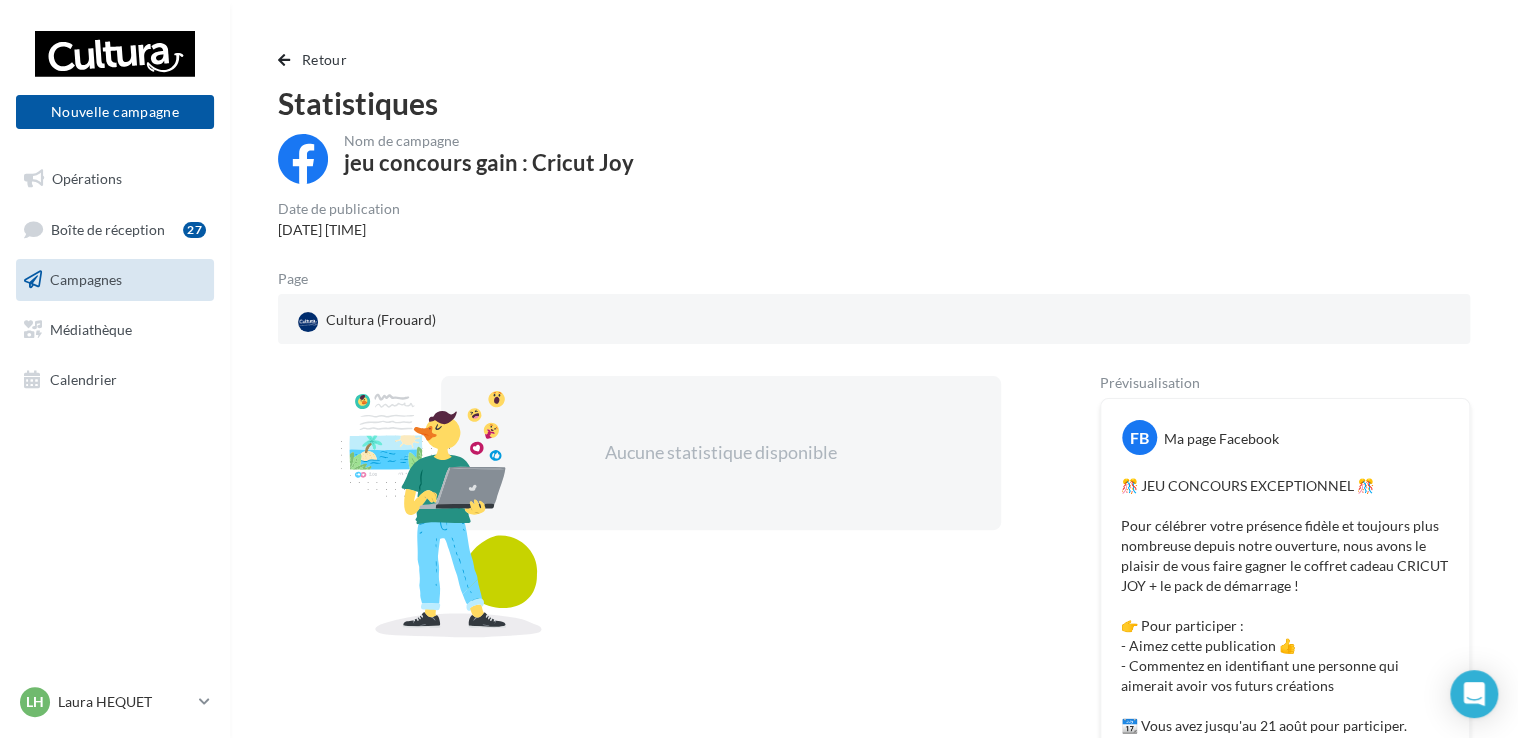 scroll, scrollTop: 232, scrollLeft: 0, axis: vertical 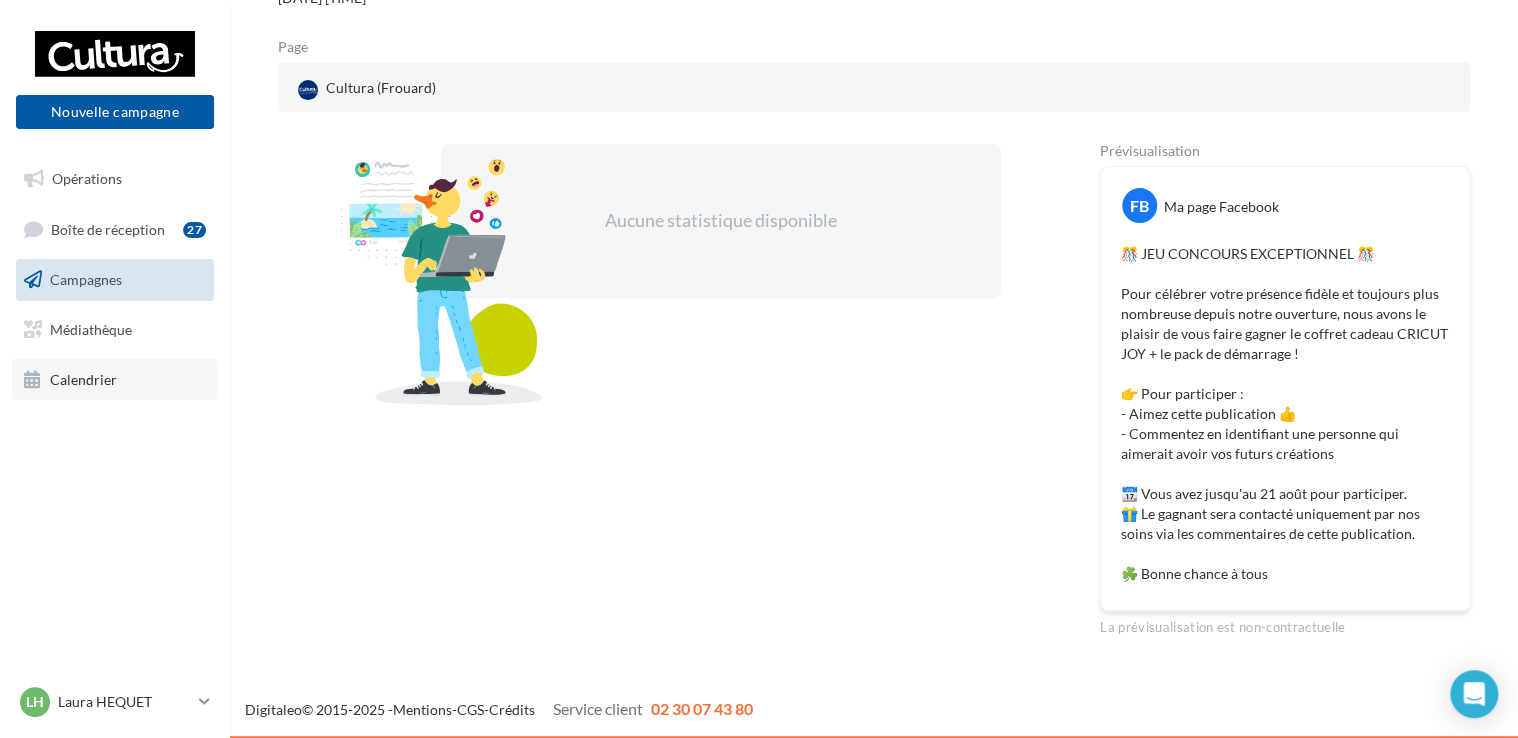 click on "Calendrier" at bounding box center (83, 378) 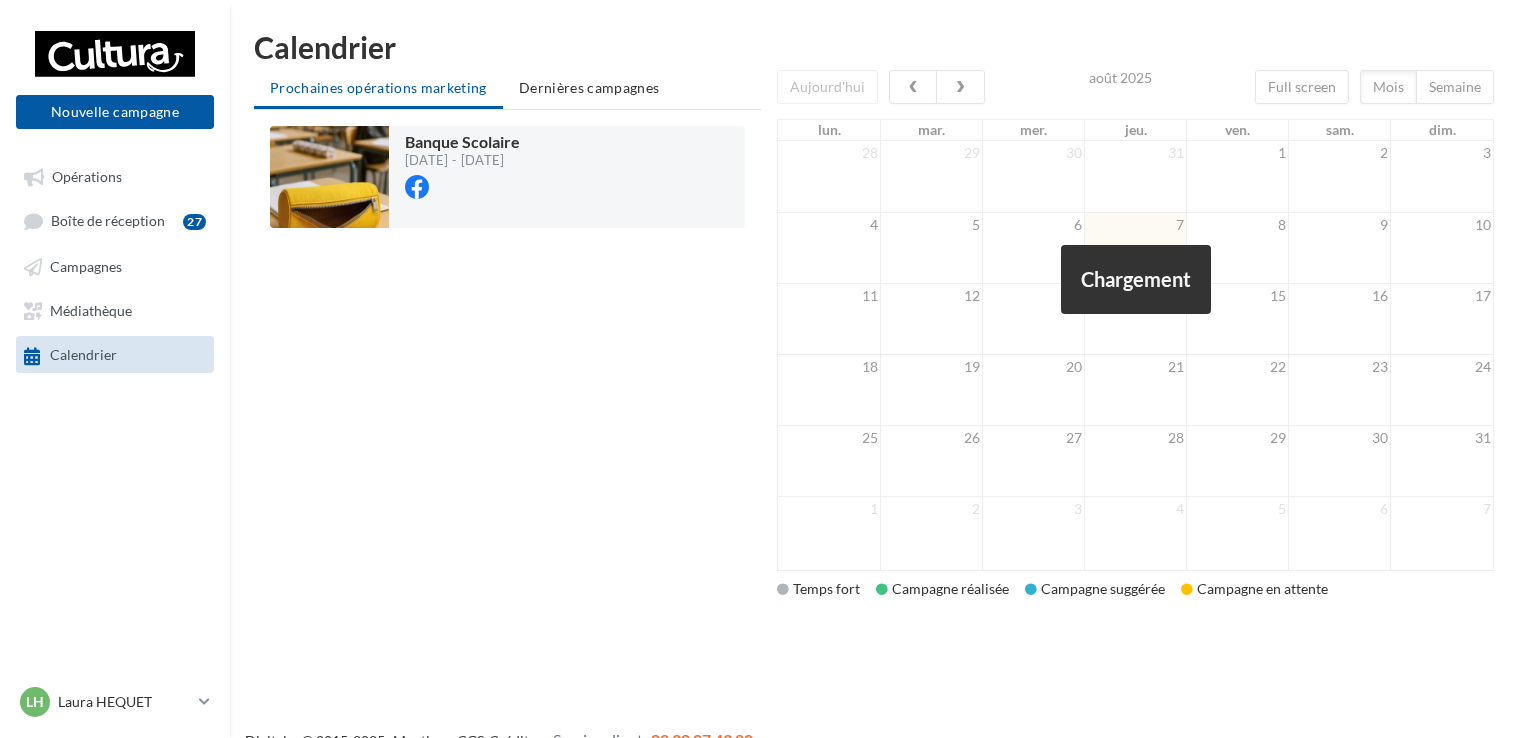 scroll, scrollTop: 0, scrollLeft: 0, axis: both 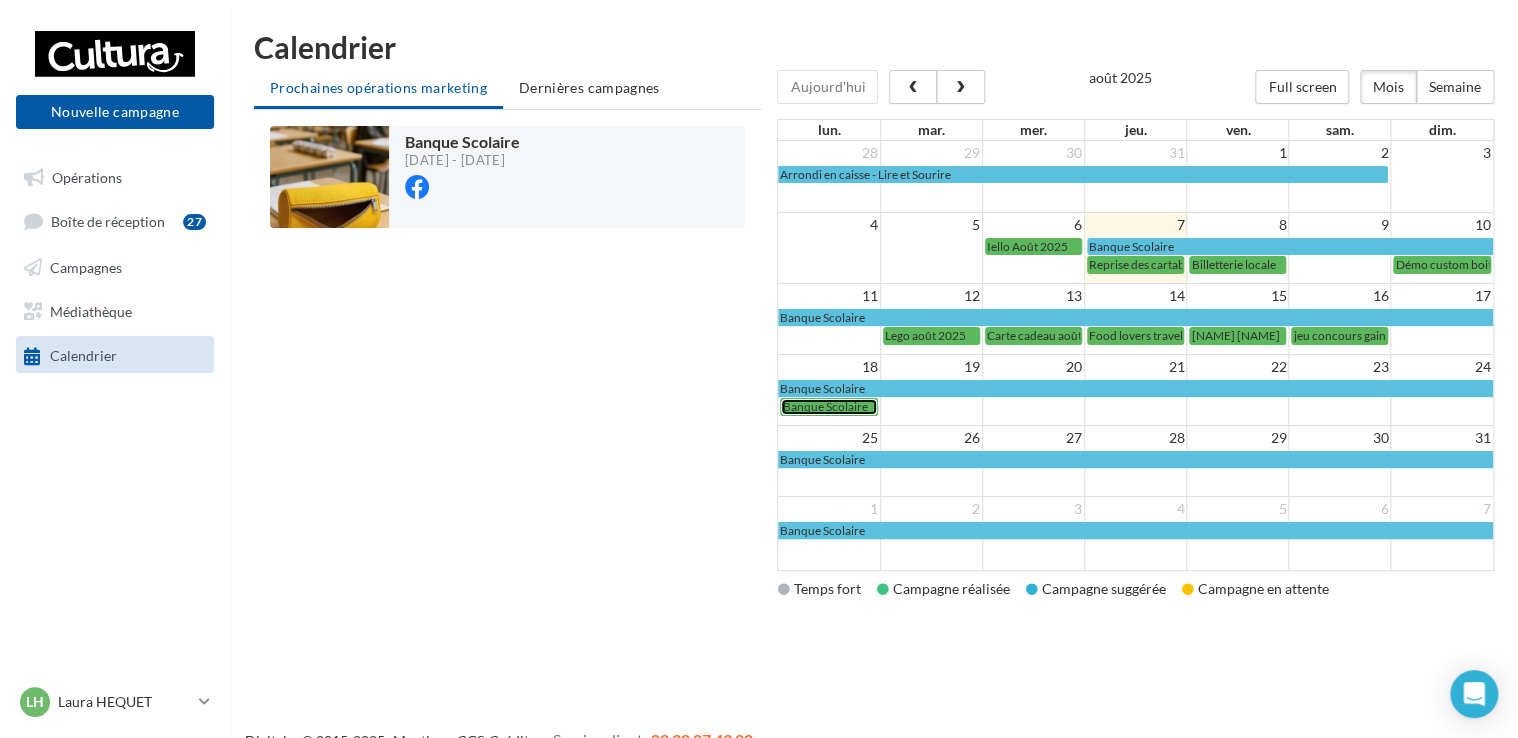click on "Banque Scolaire" at bounding box center [824, 406] 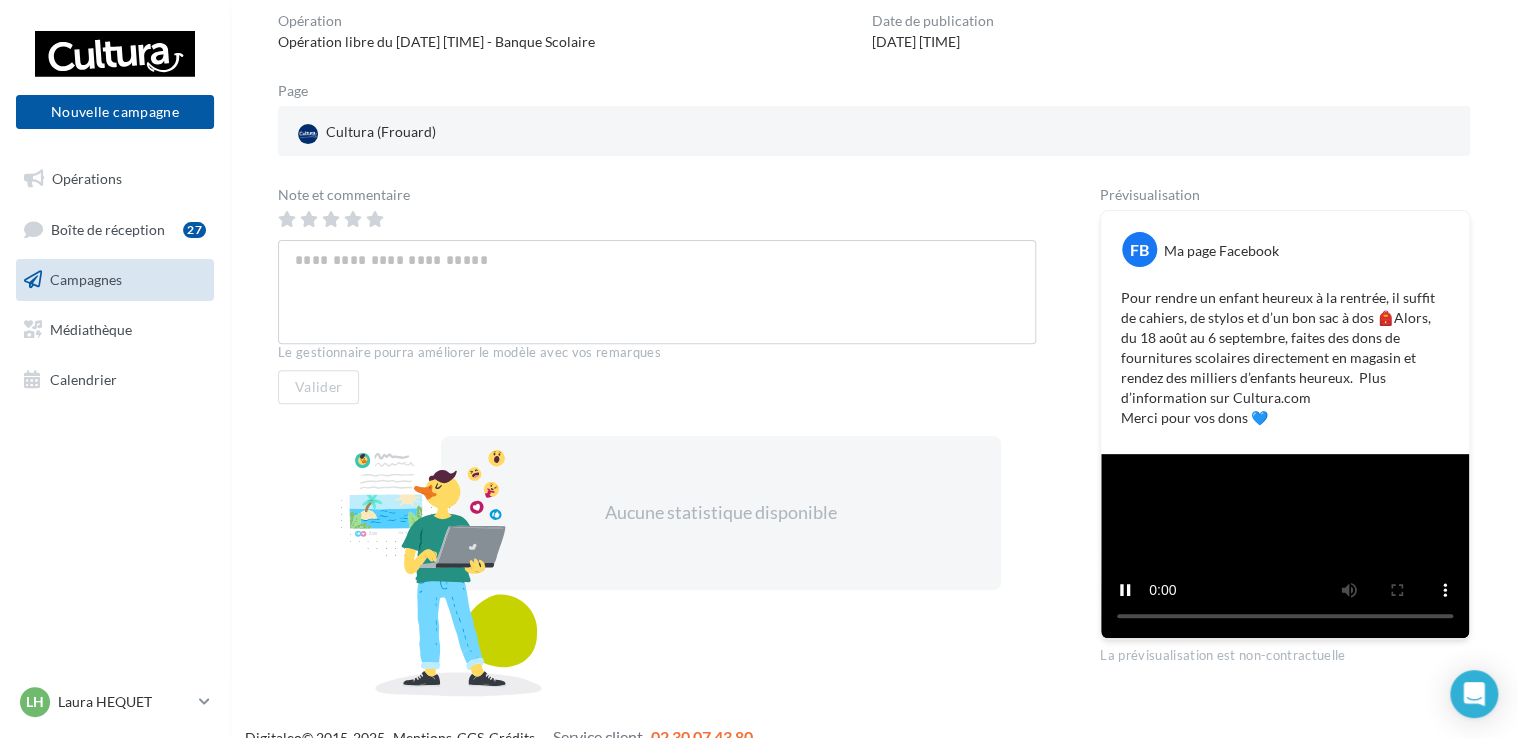 scroll, scrollTop: 148, scrollLeft: 0, axis: vertical 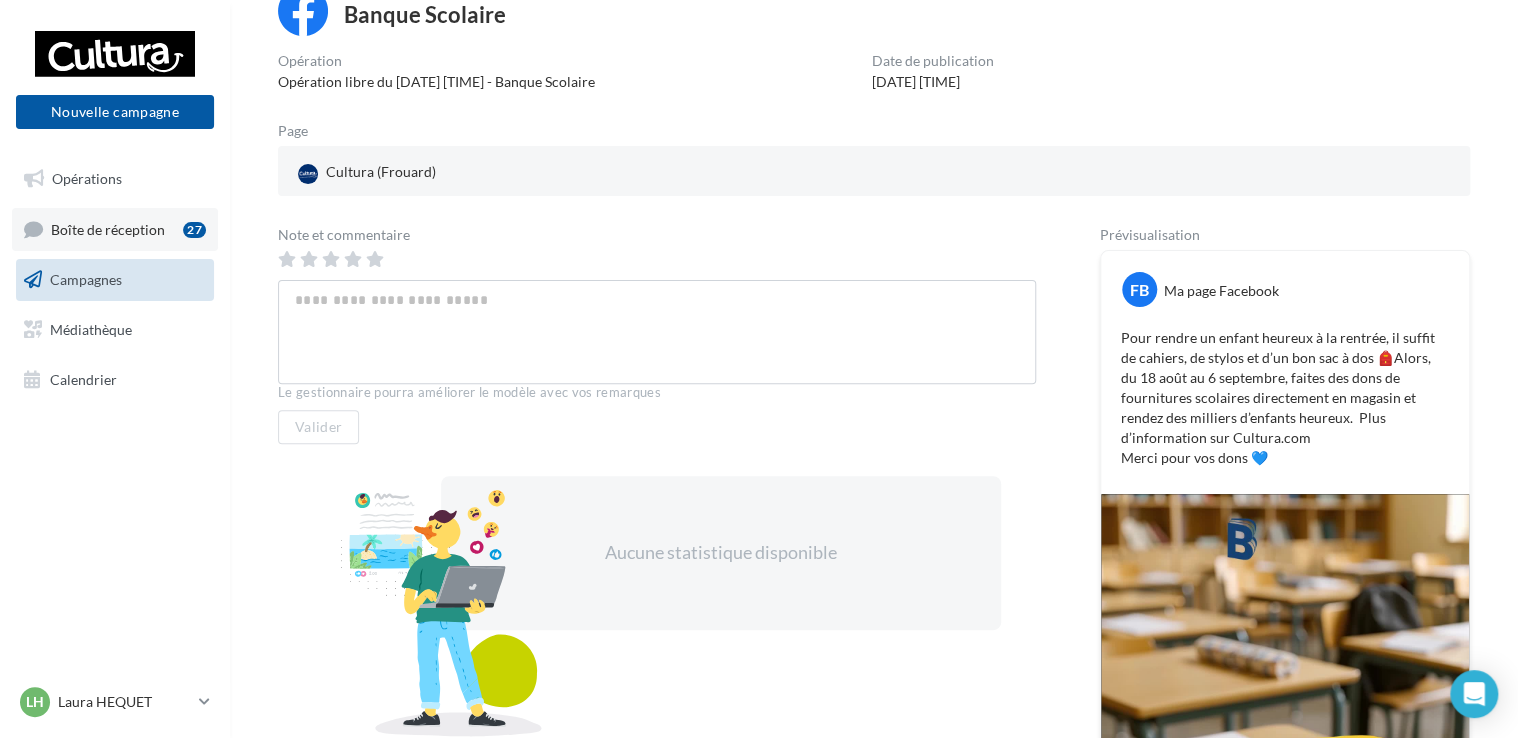 click on "Boîte de réception
27" at bounding box center (115, 229) 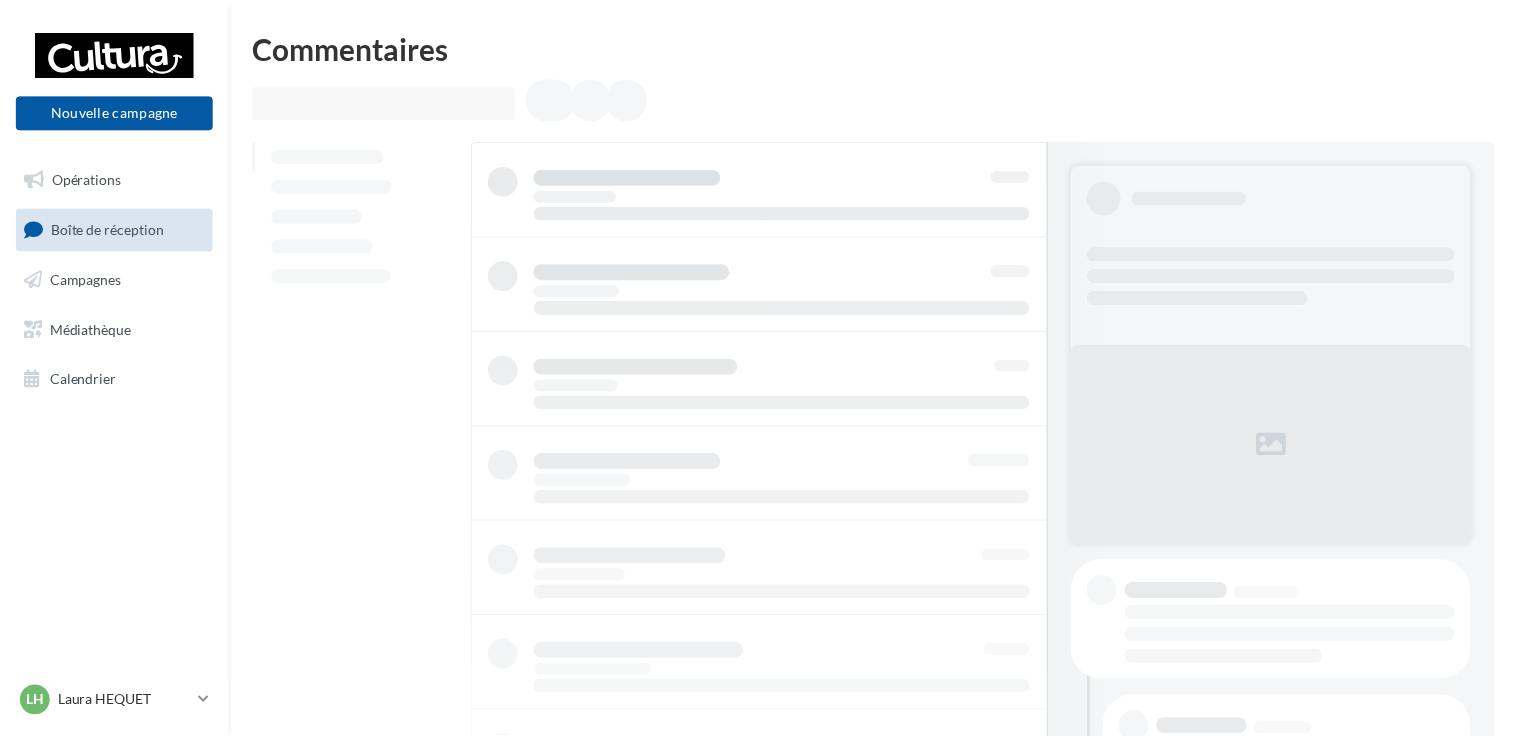 scroll, scrollTop: 0, scrollLeft: 0, axis: both 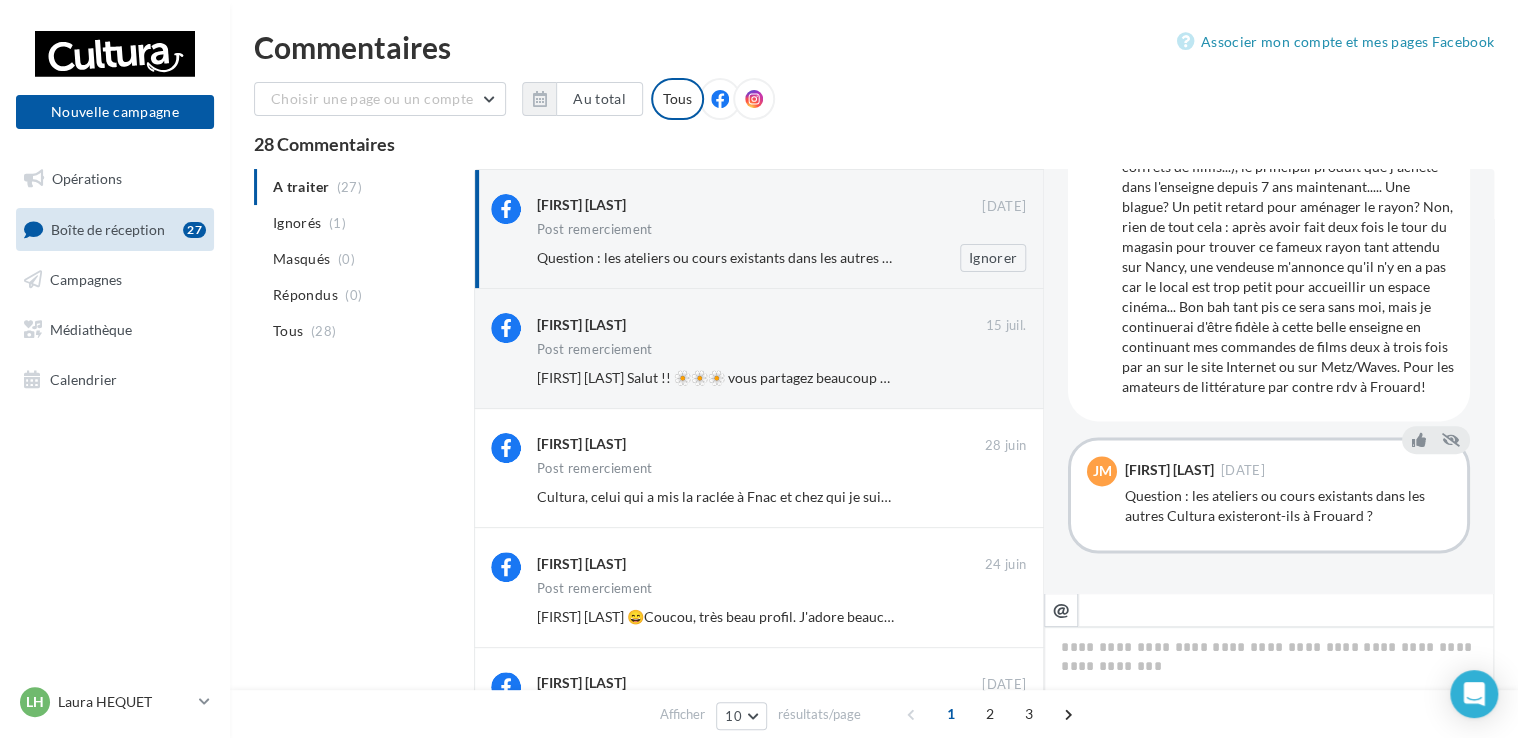 click on "Question : les ateliers ou cours existants dans les autres Cultura existeront-ils à Frouard ?" at bounding box center [812, 257] 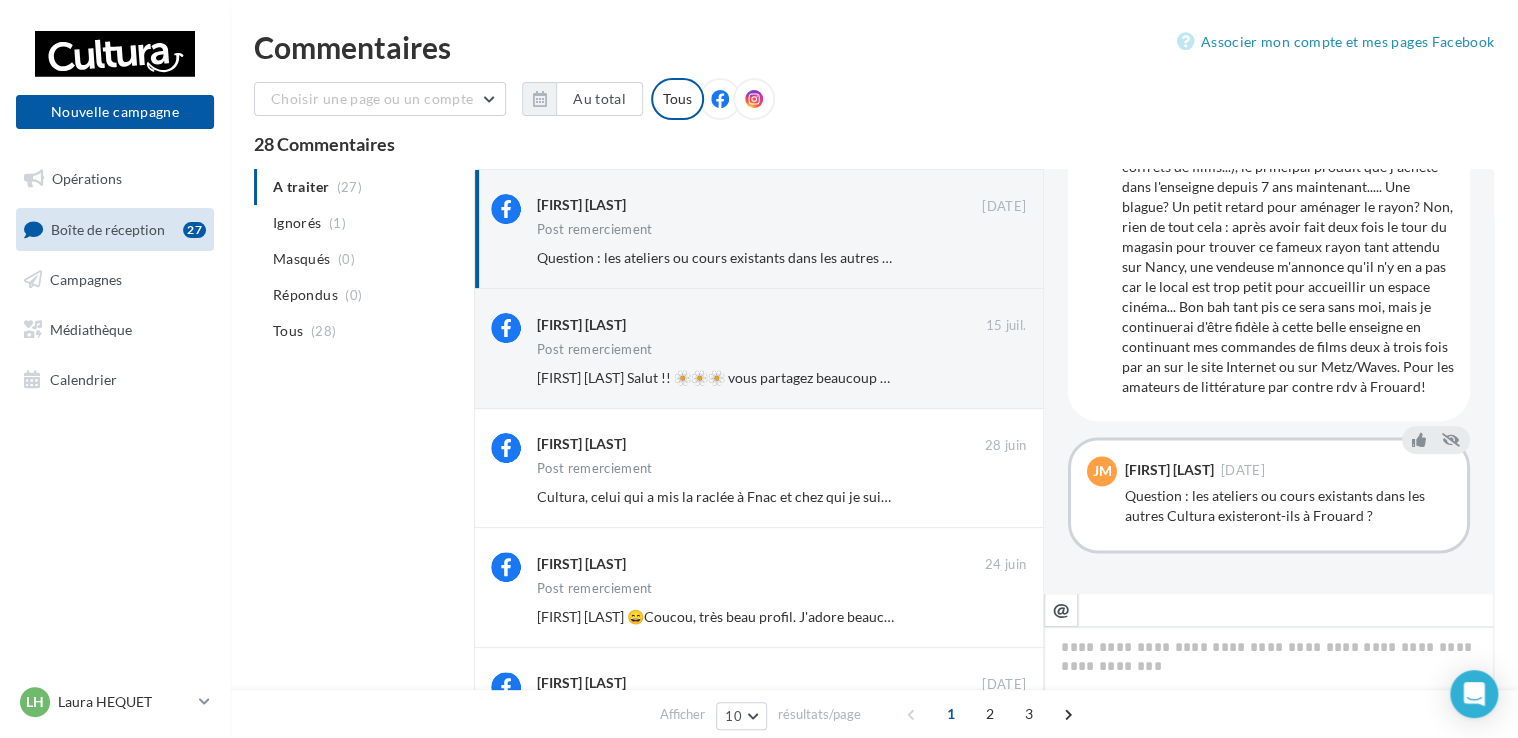 drag, startPoint x: 661, startPoint y: 258, endPoint x: 791, endPoint y: 49, distance: 246.13208 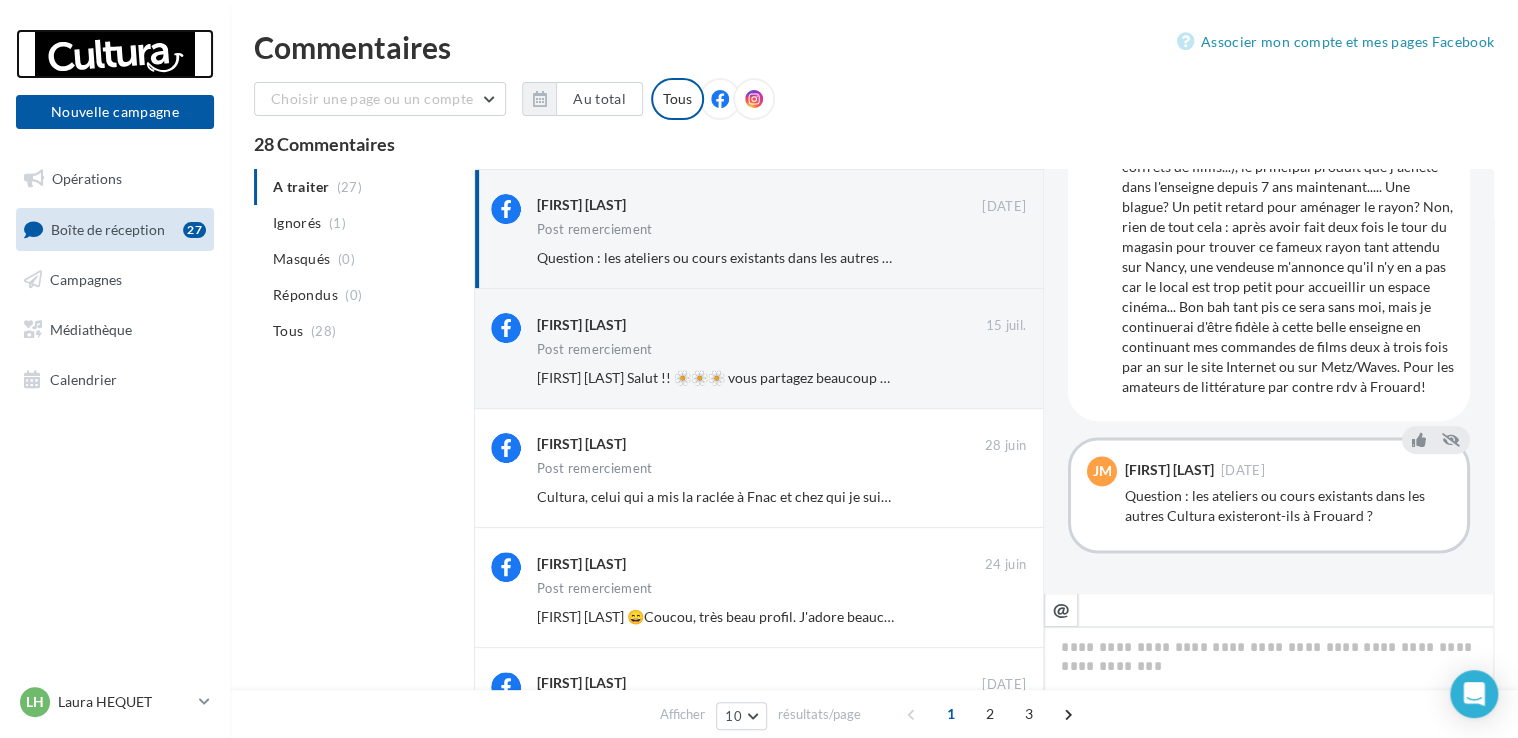 click at bounding box center (115, 54) 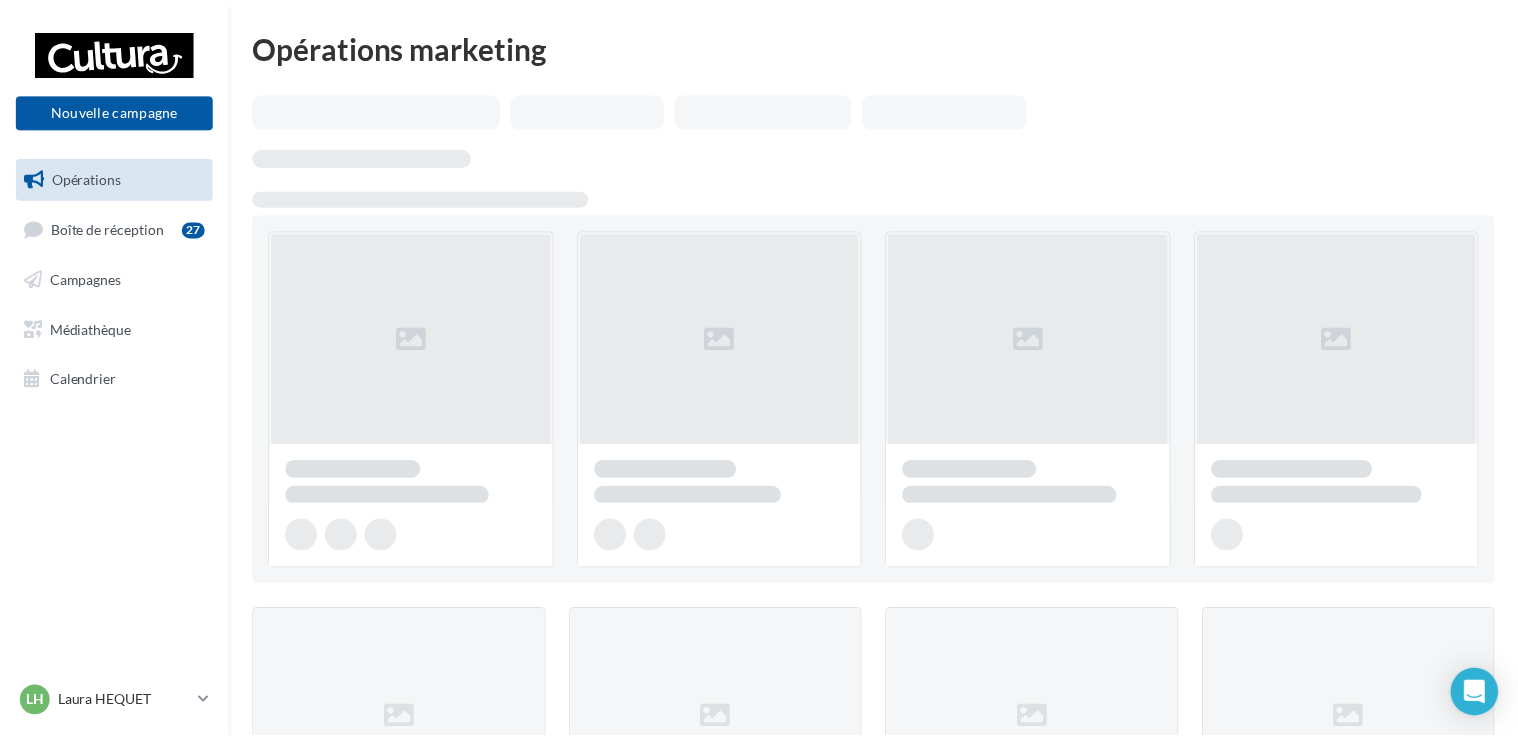 scroll, scrollTop: 0, scrollLeft: 0, axis: both 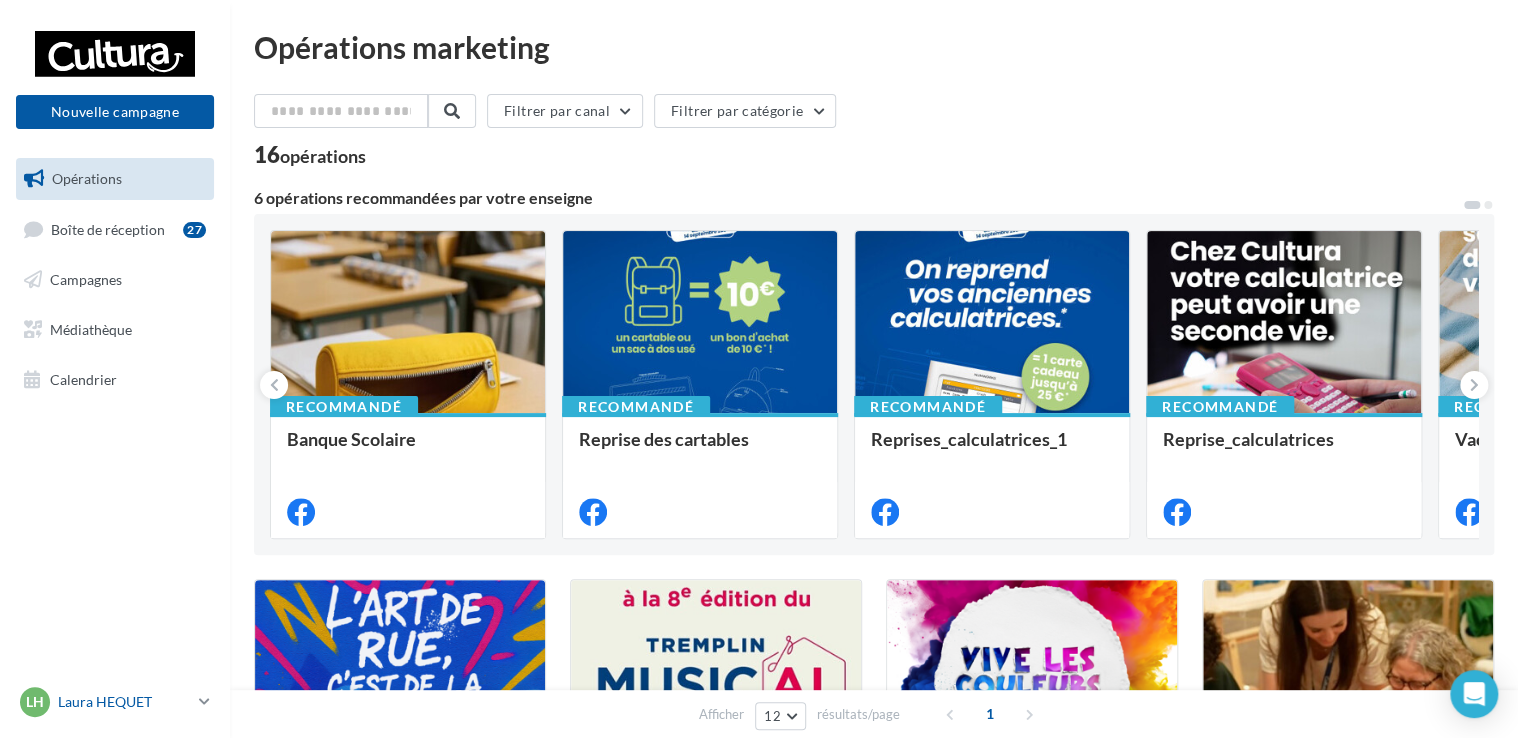 click at bounding box center [204, 701] 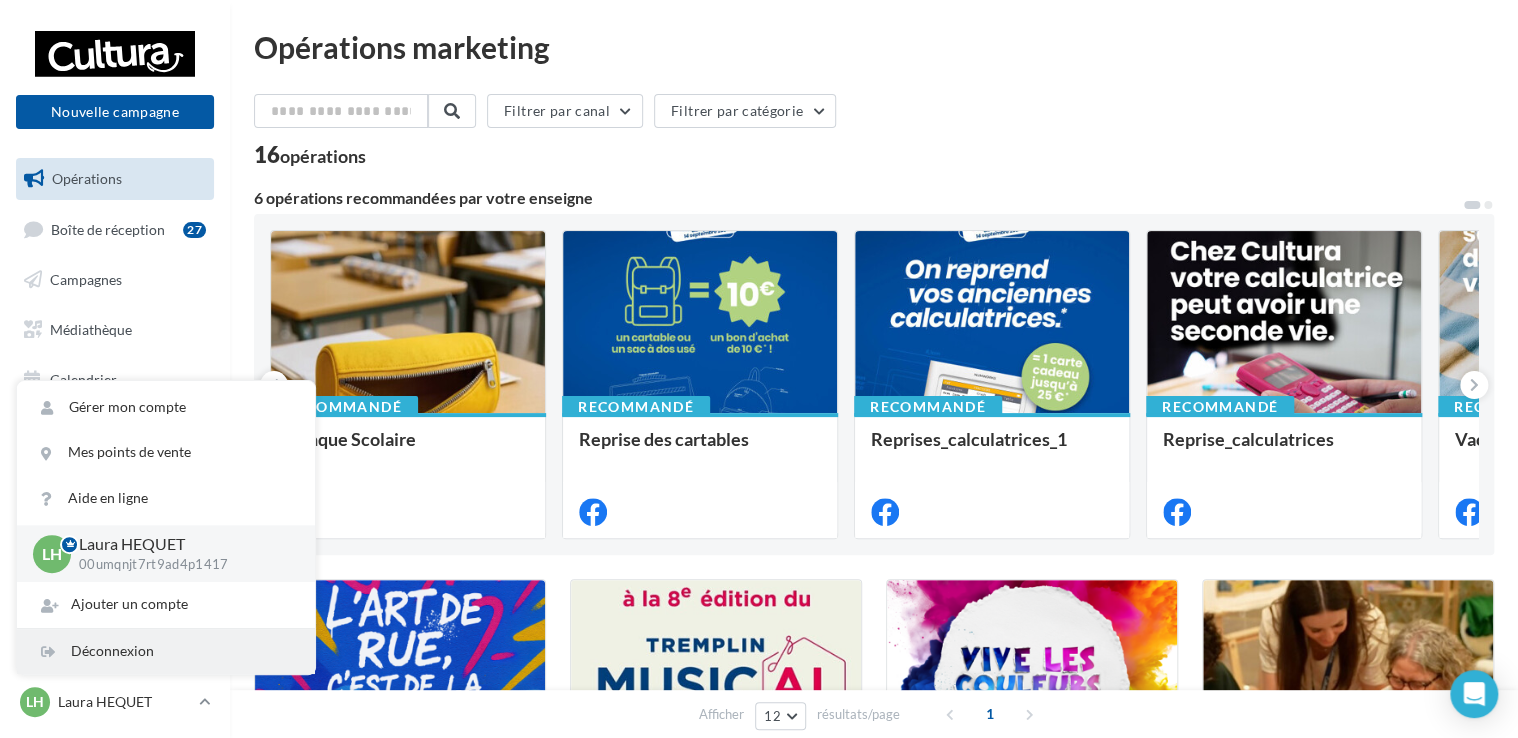 click on "Déconnexion" at bounding box center (166, 651) 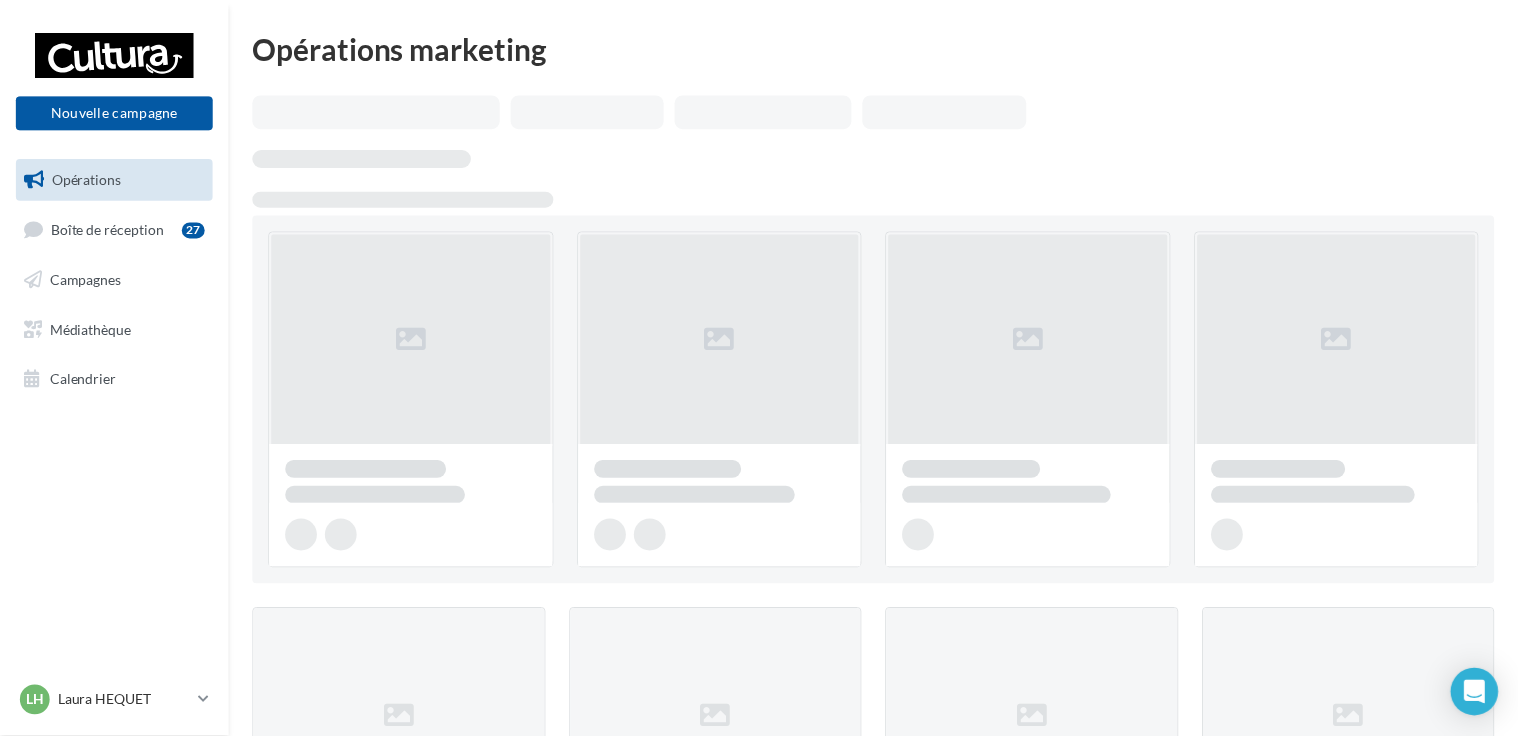 scroll, scrollTop: 0, scrollLeft: 0, axis: both 